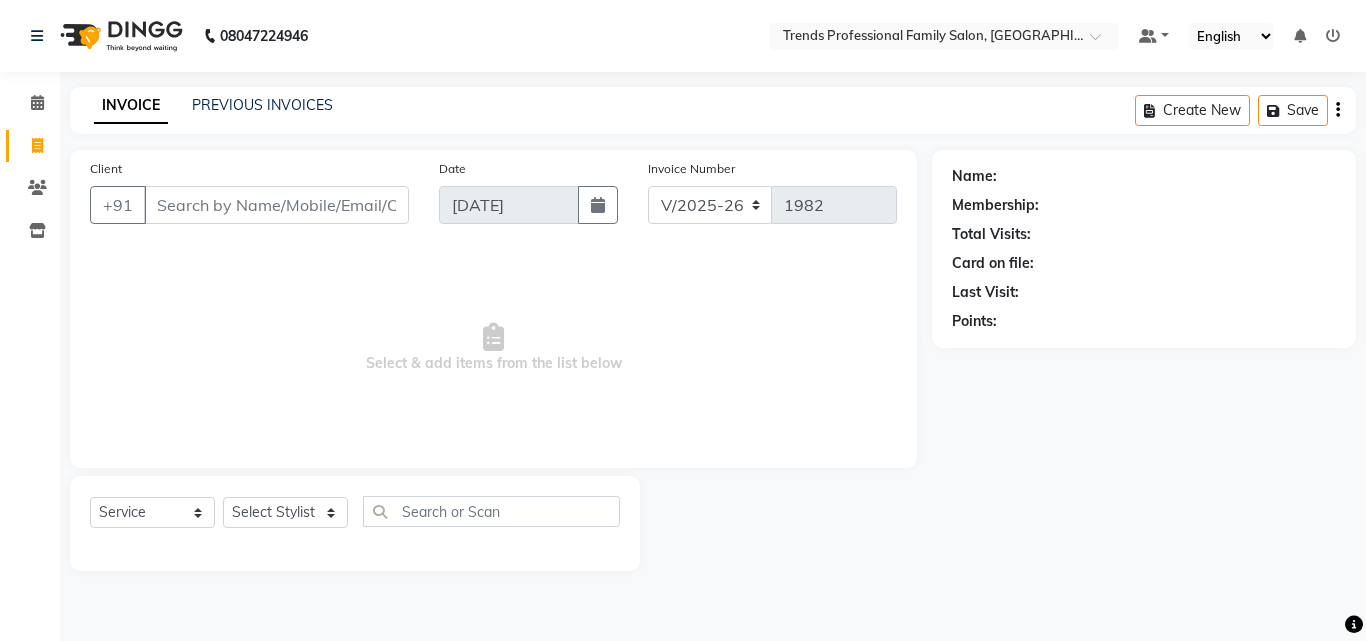 select on "7345" 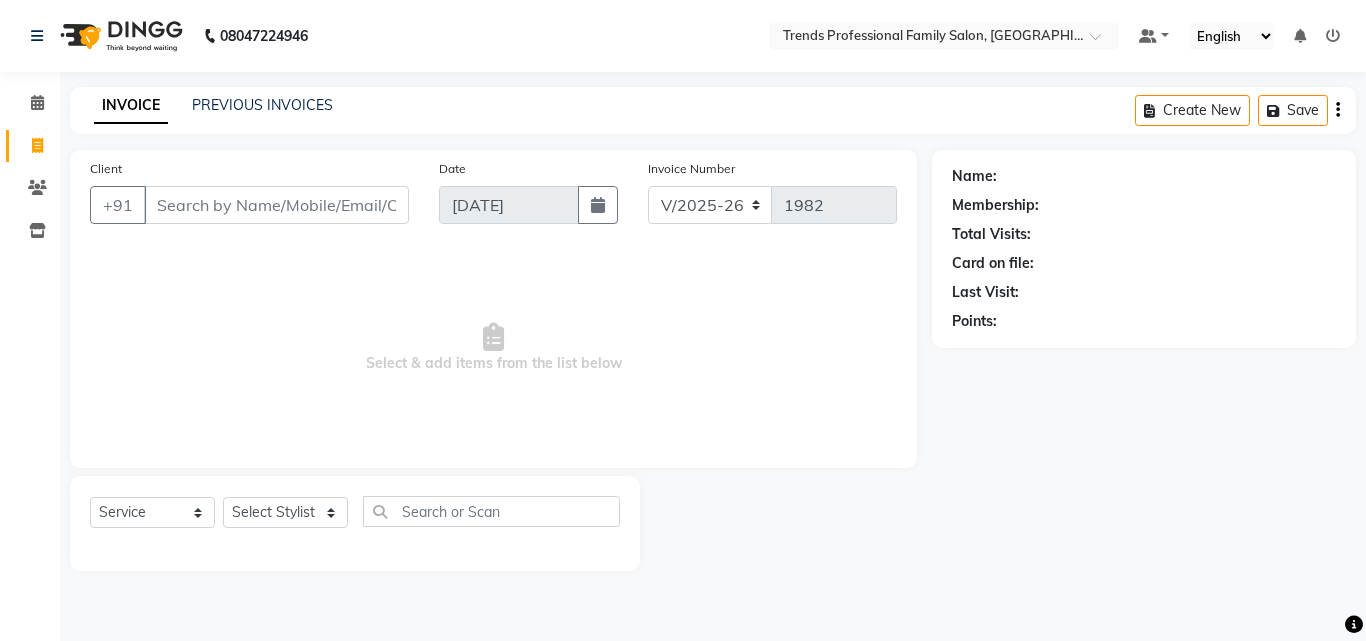 scroll, scrollTop: 0, scrollLeft: 0, axis: both 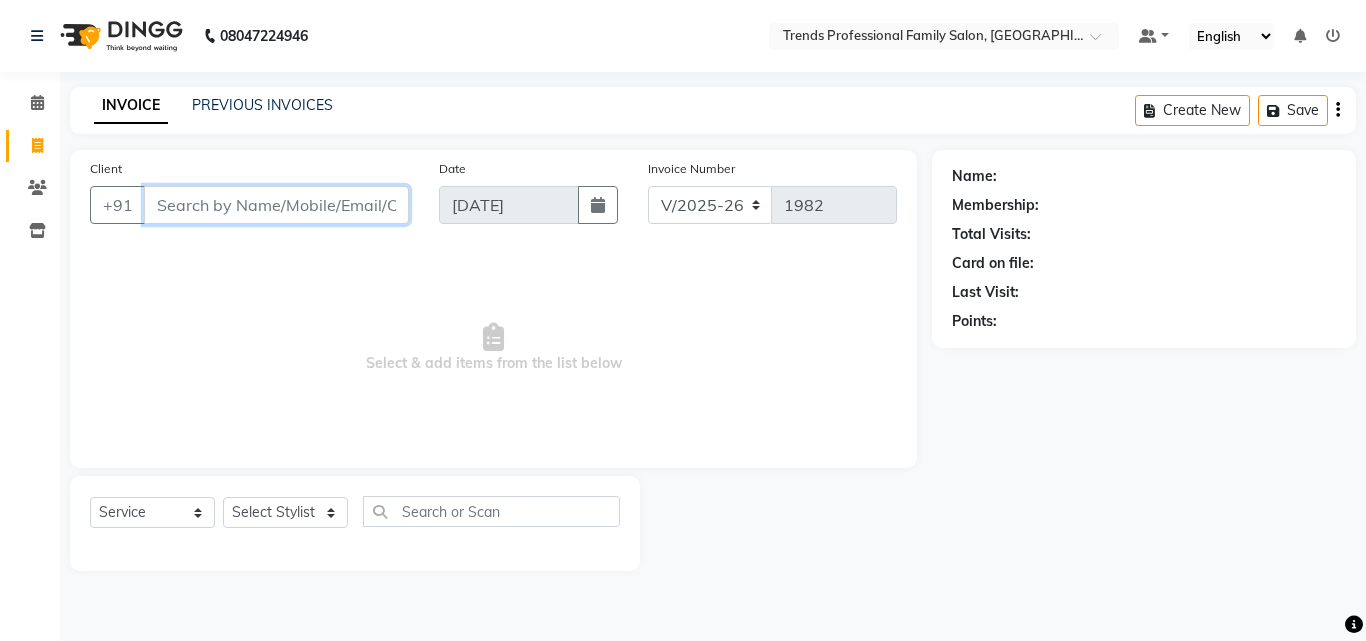 click on "Client" at bounding box center [276, 205] 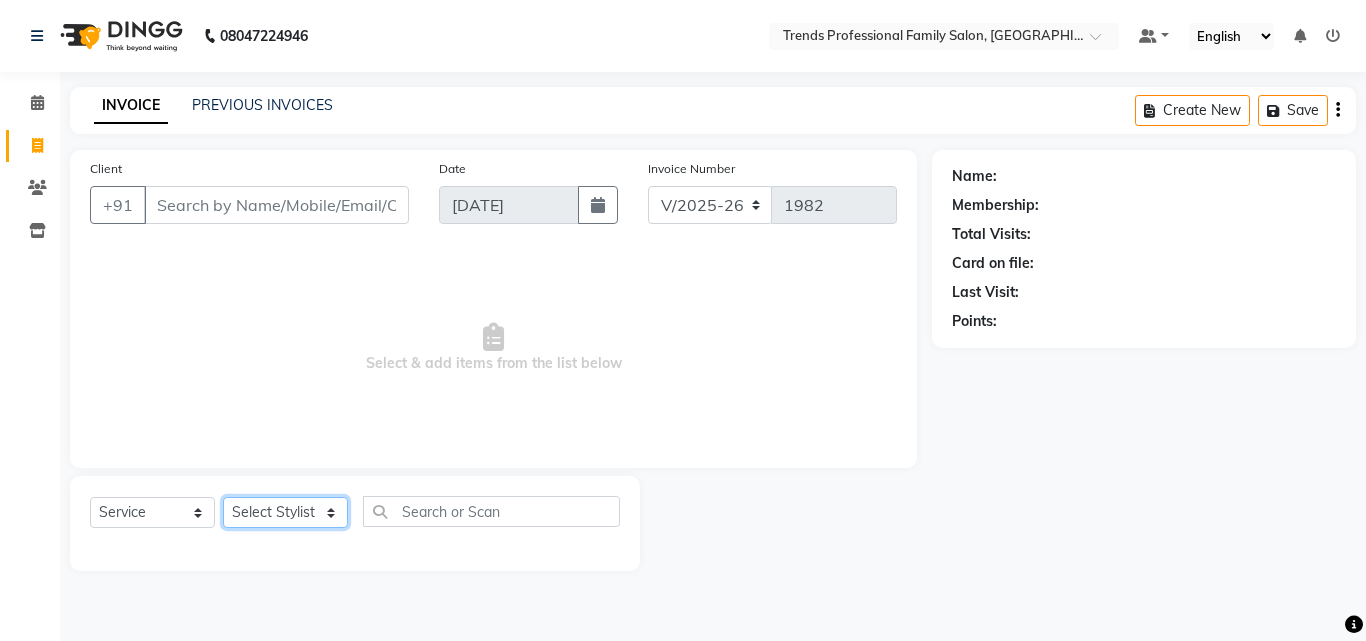 click on "Select Stylist [PERSON_NAME] [PERSON_NAME] [PERSON_NAME] [PERSON_NAME] [DEMOGRAPHIC_DATA][PERSON_NAME] Sumika Trends" 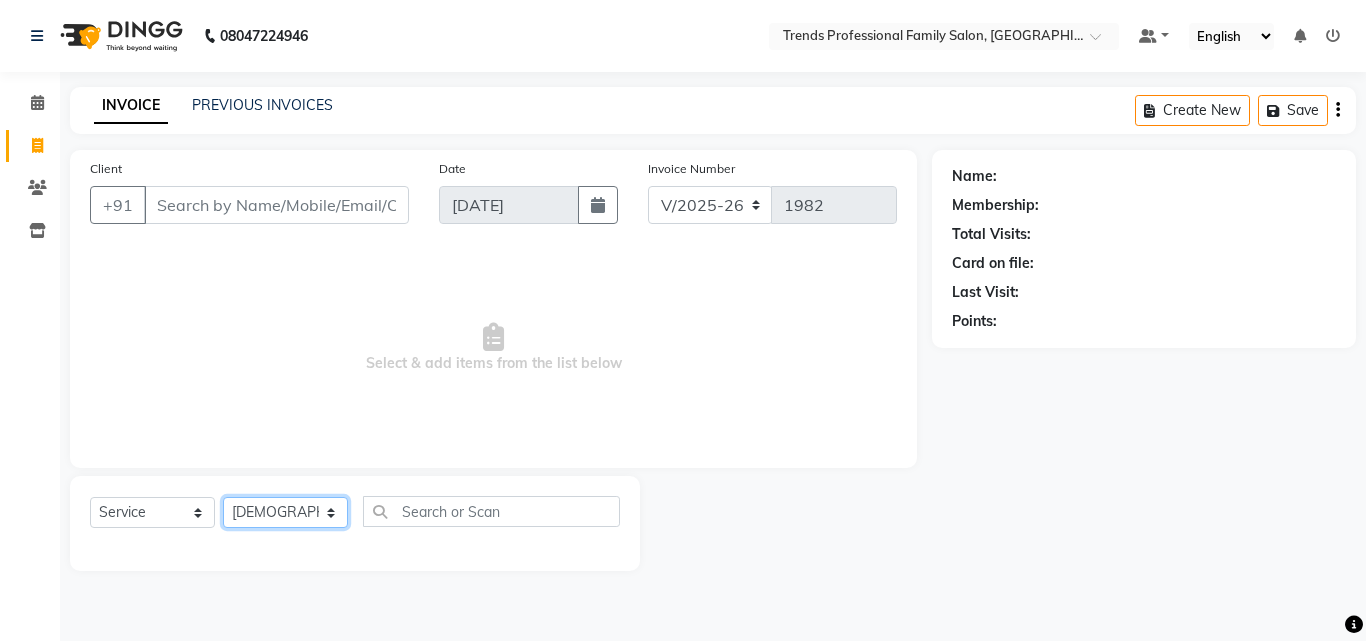 click on "Select Stylist [PERSON_NAME] [PERSON_NAME] [PERSON_NAME] [PERSON_NAME] [DEMOGRAPHIC_DATA][PERSON_NAME] Sumika Trends" 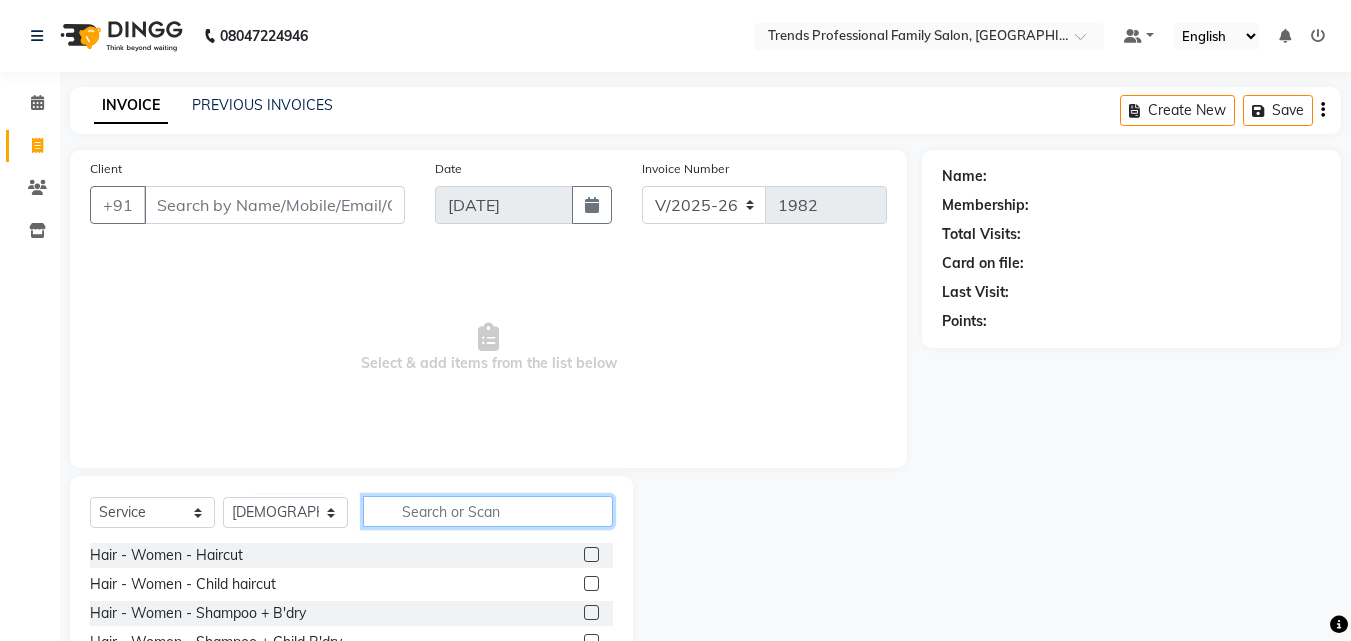 click 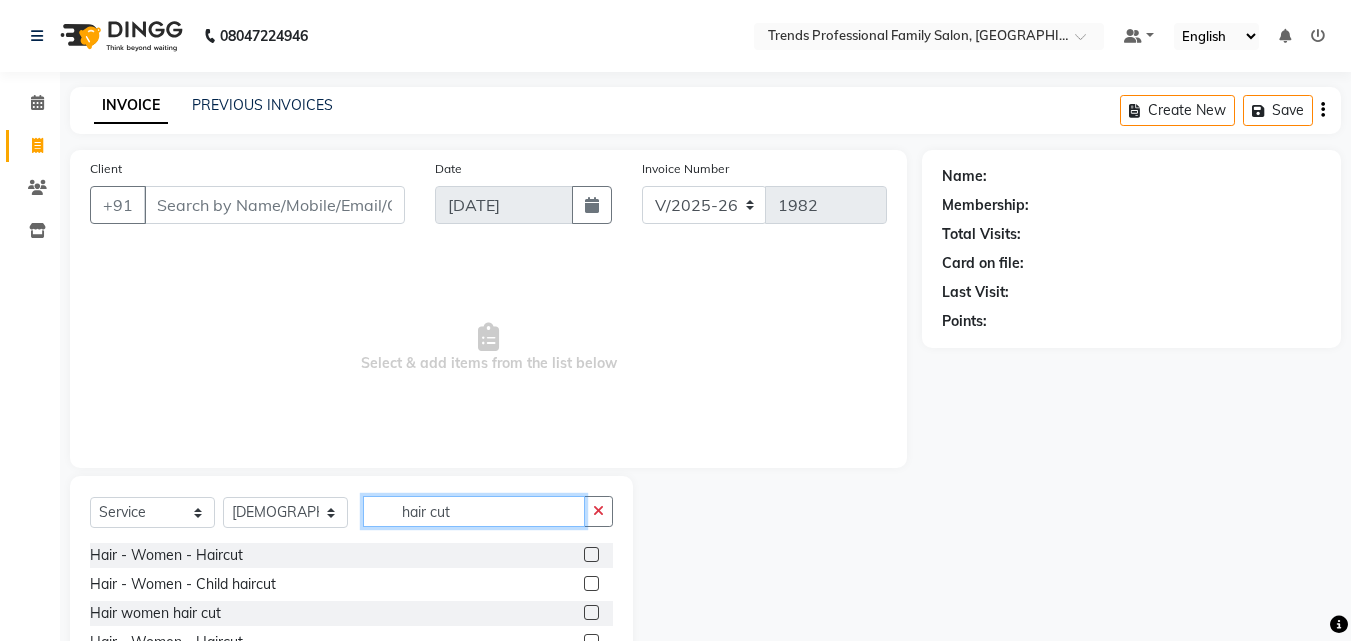 scroll, scrollTop: 160, scrollLeft: 0, axis: vertical 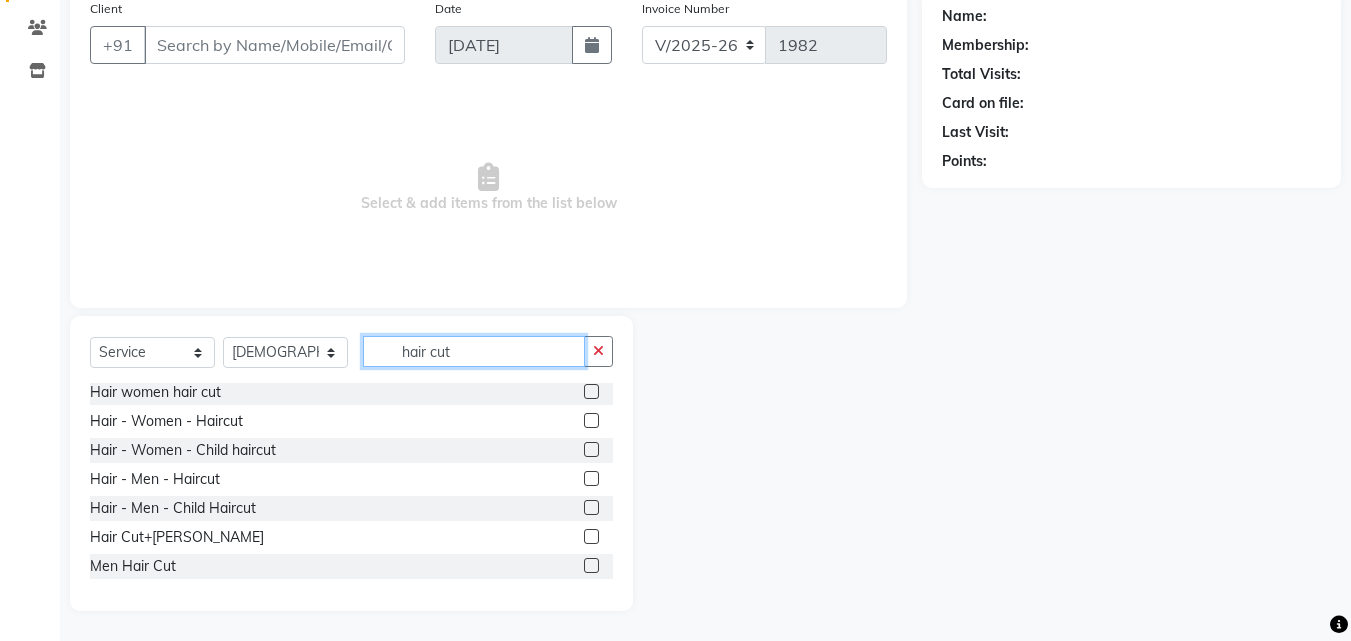 type on "hair cut" 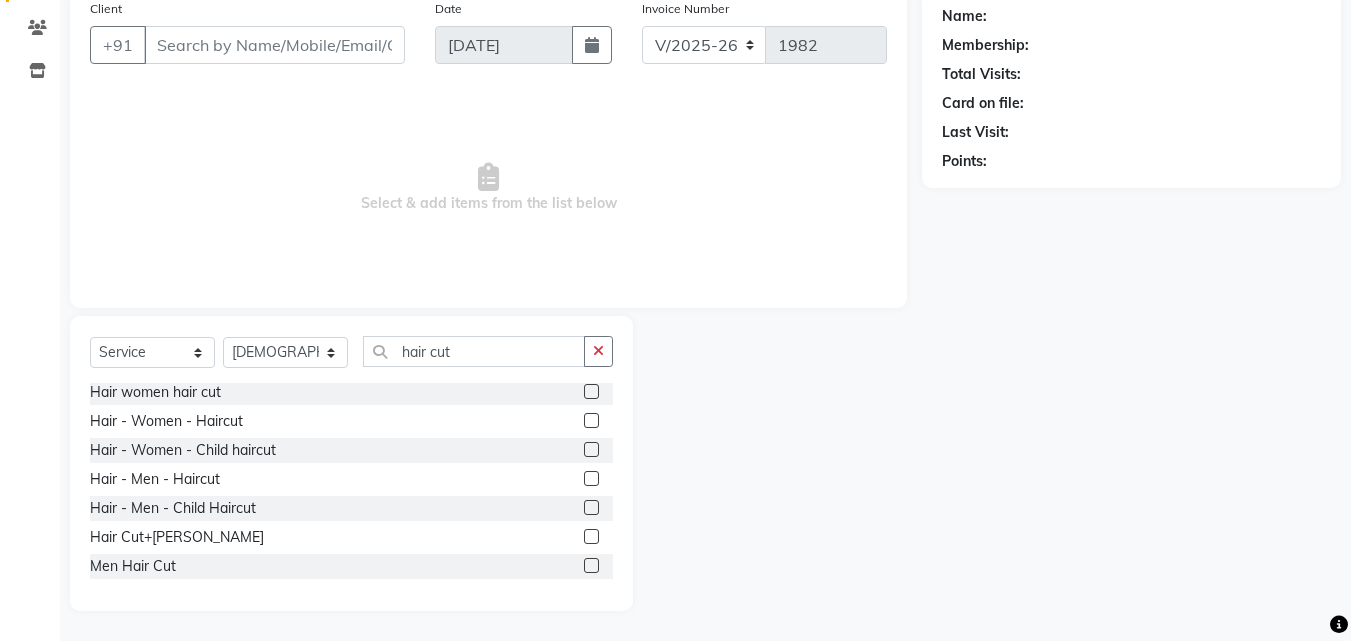 click 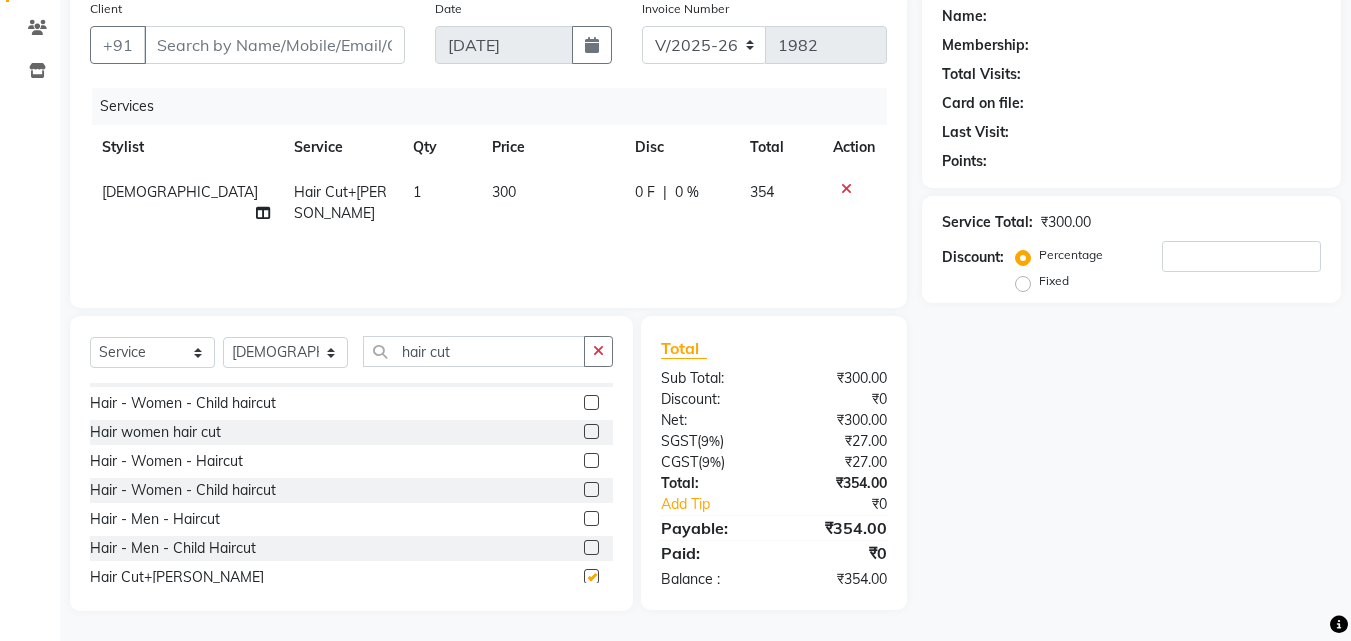 scroll, scrollTop: 0, scrollLeft: 0, axis: both 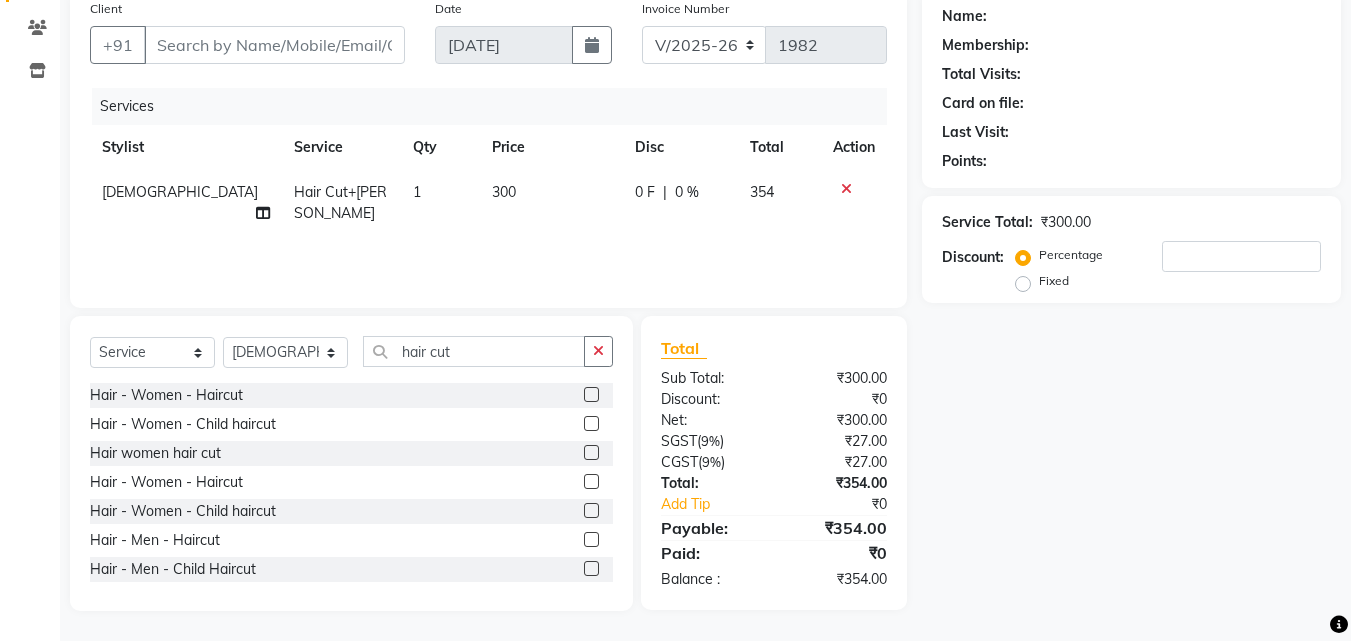 checkbox on "false" 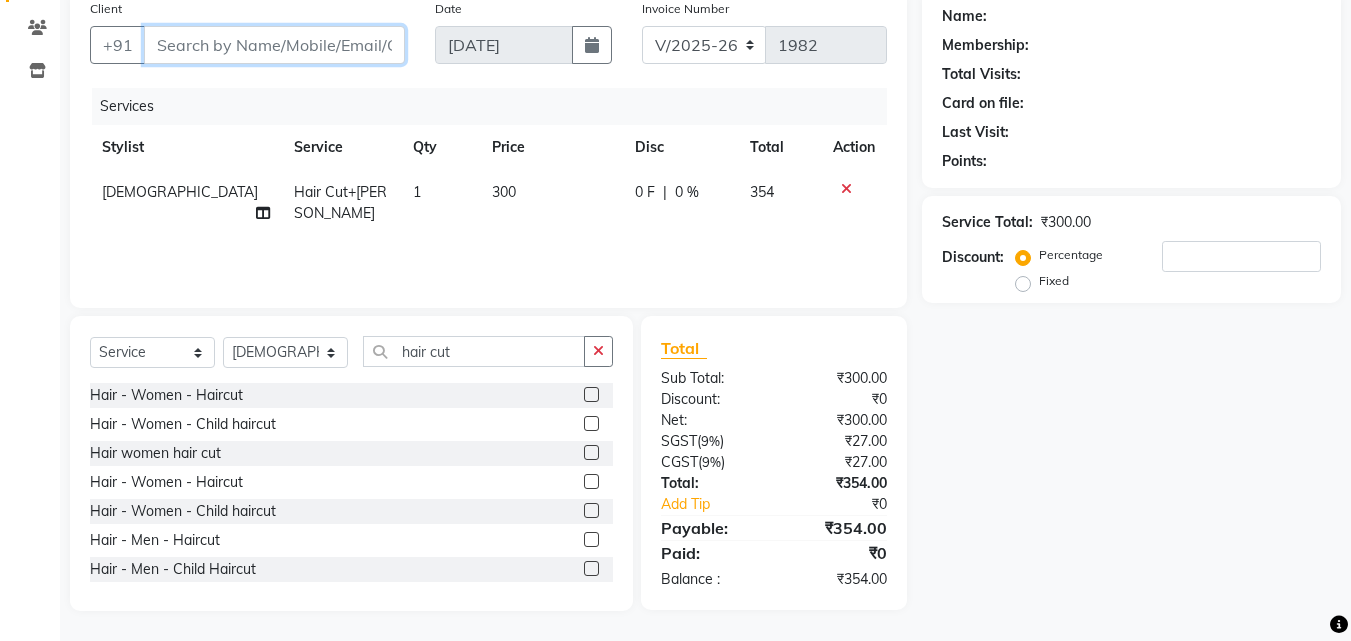 click on "Client" at bounding box center (274, 45) 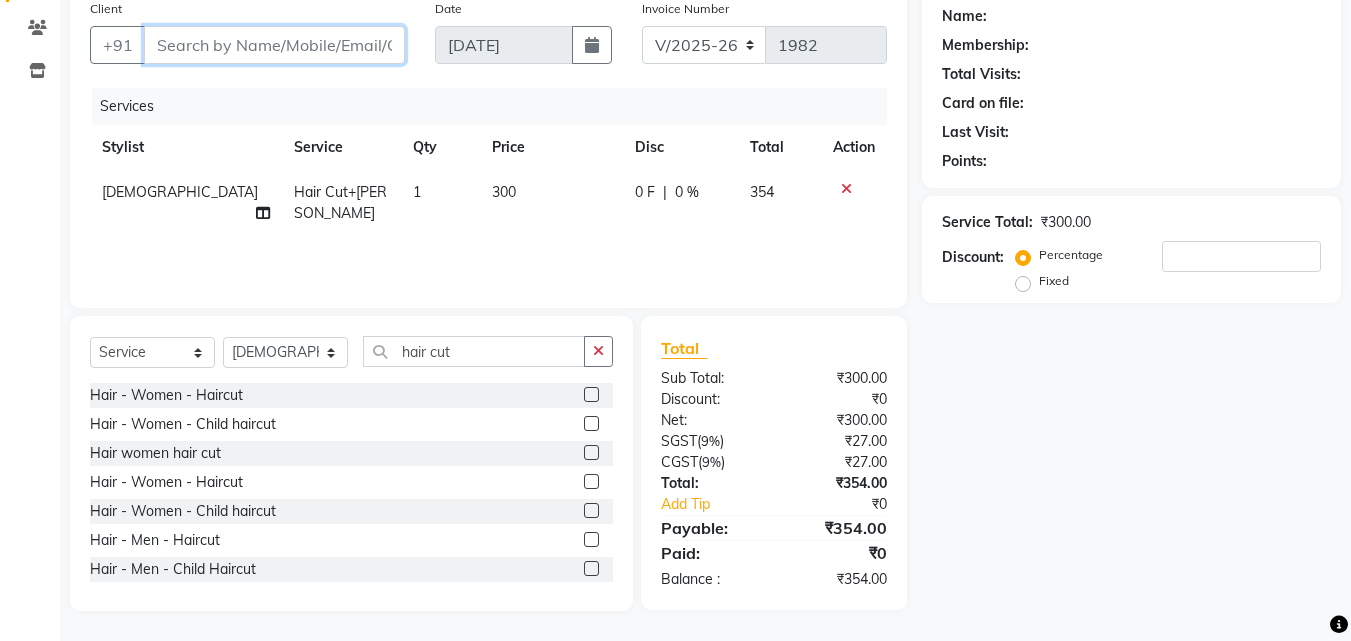 type on "t" 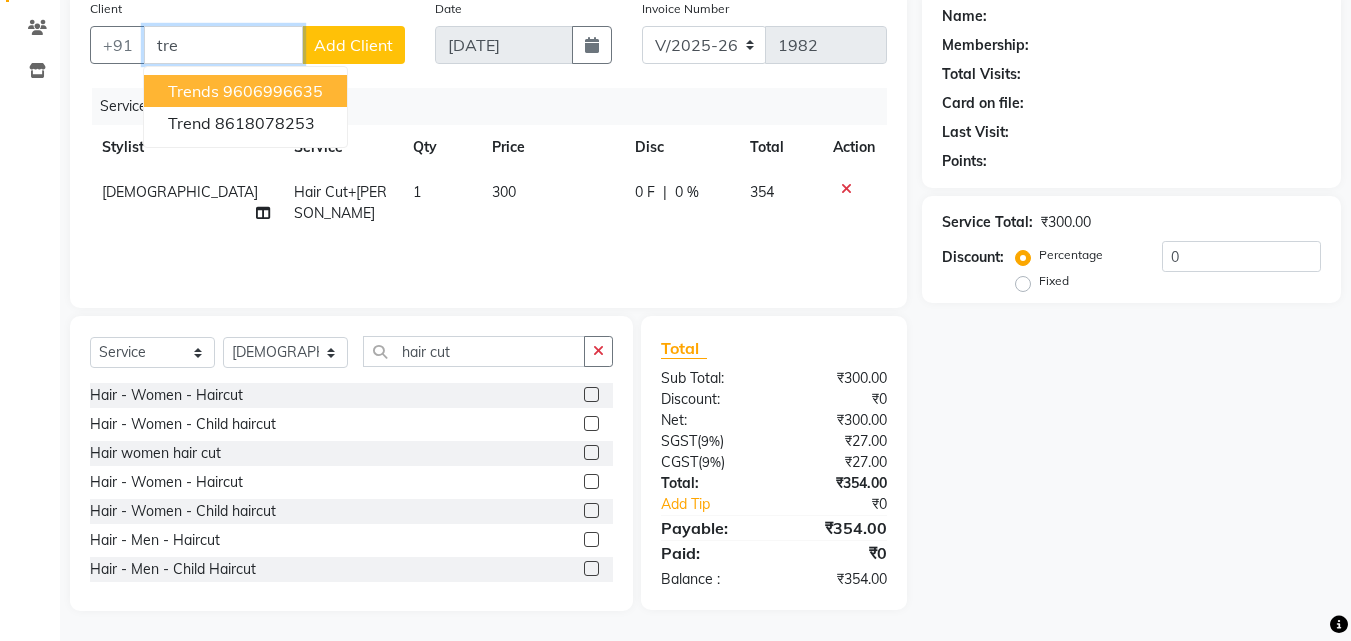 click on "9606996635" at bounding box center [273, 91] 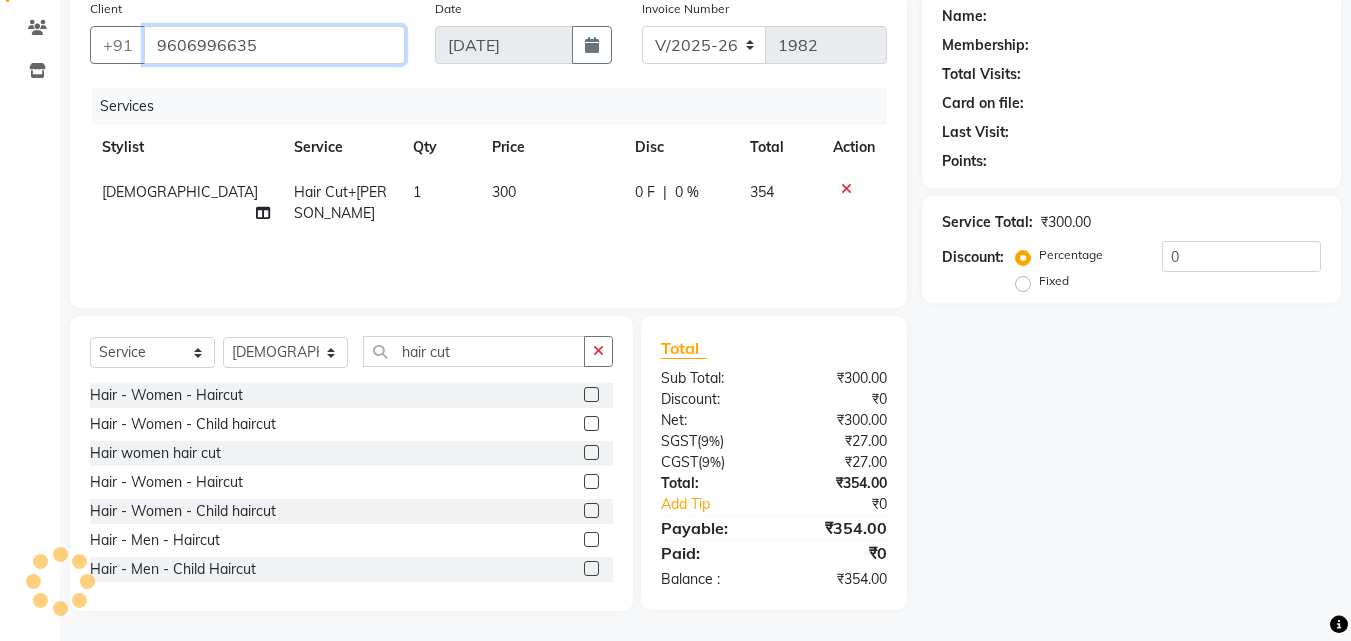 type on "9606996635" 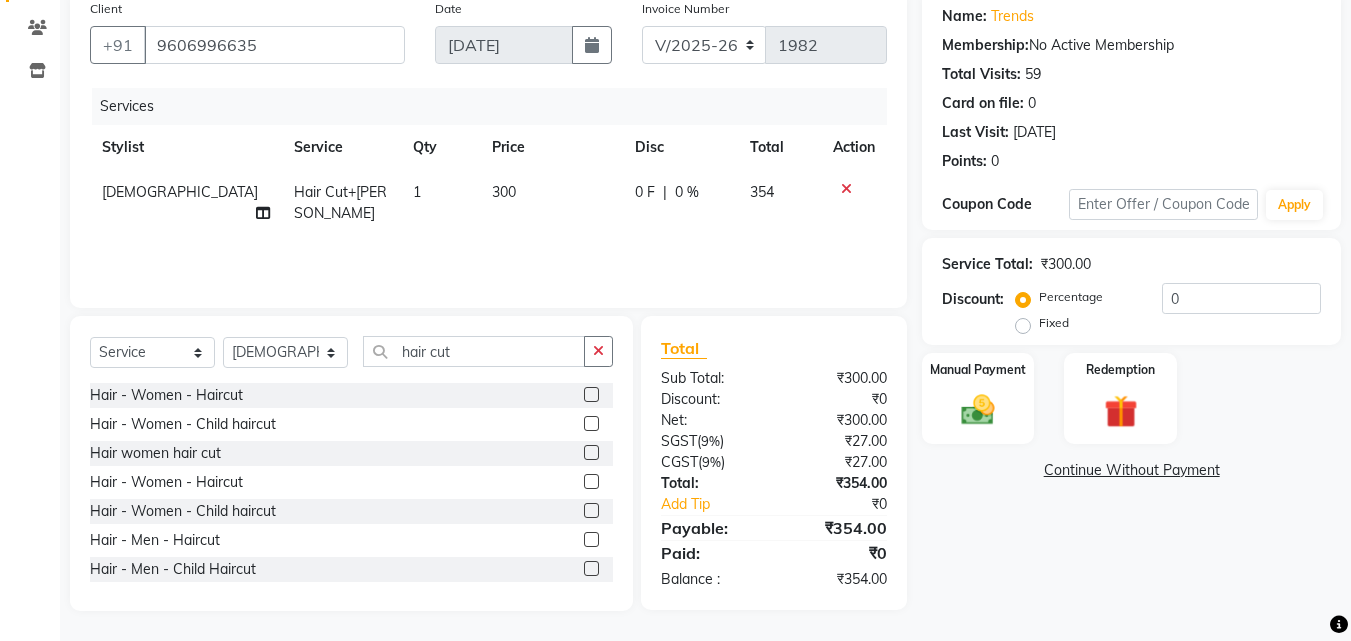 scroll, scrollTop: 0, scrollLeft: 0, axis: both 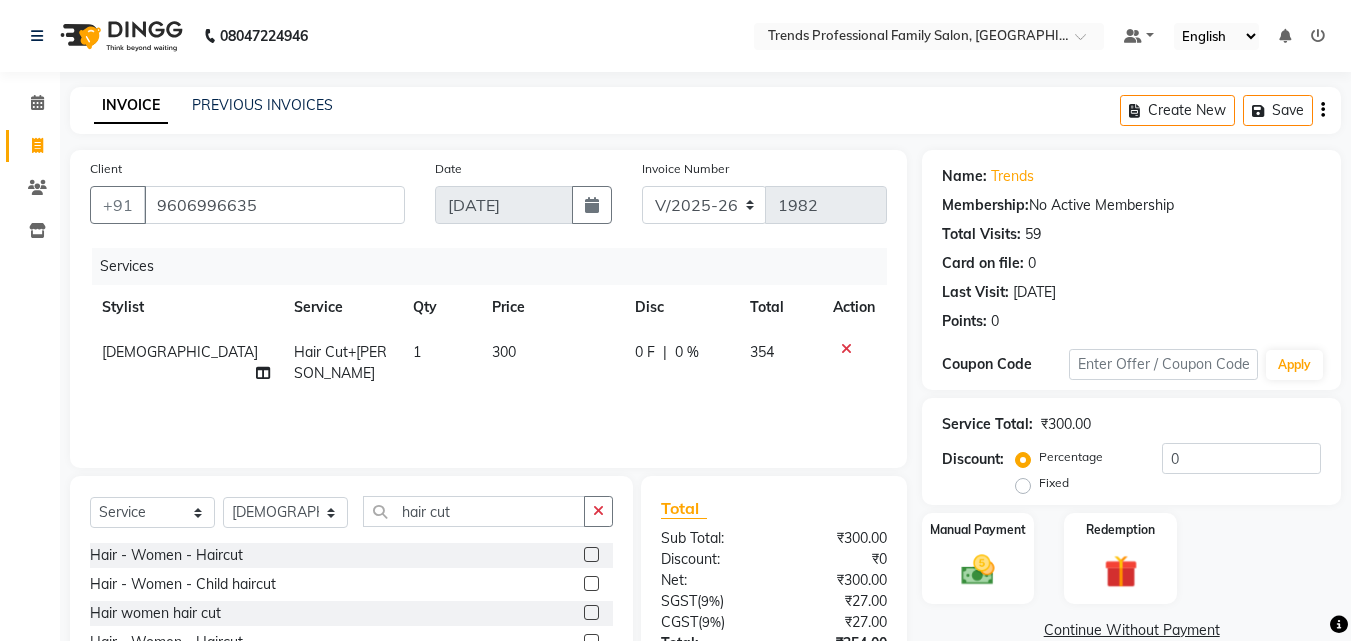 click 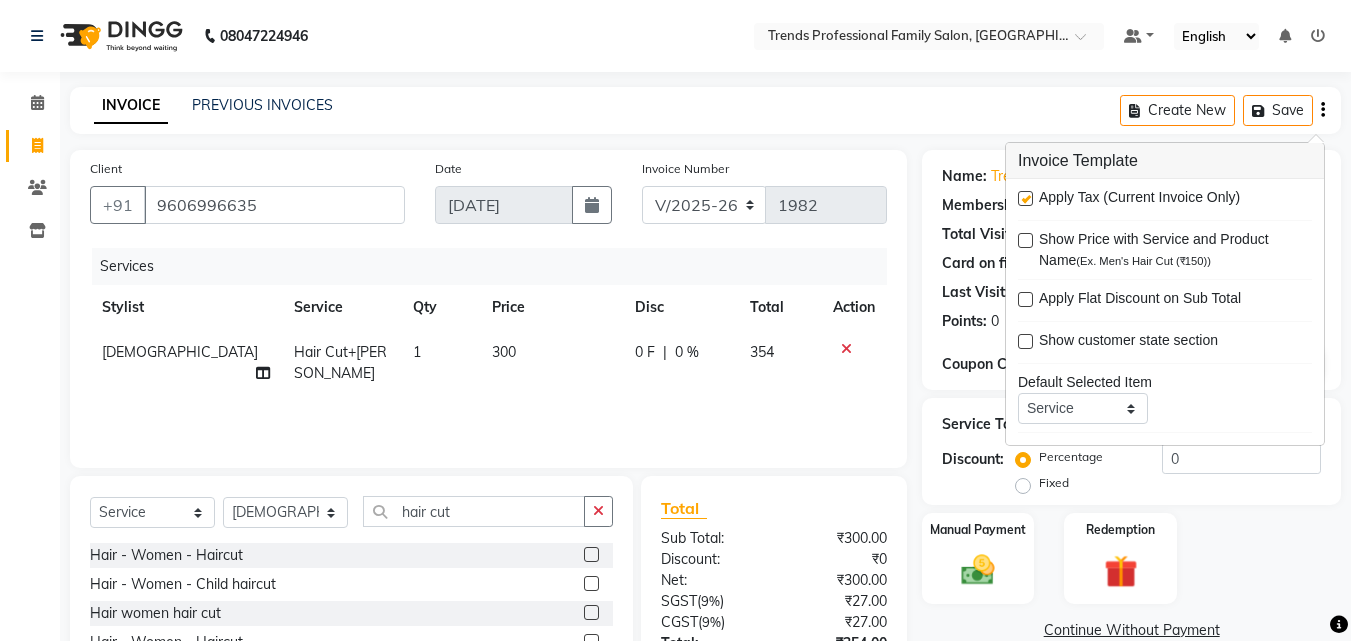 click at bounding box center [1025, 198] 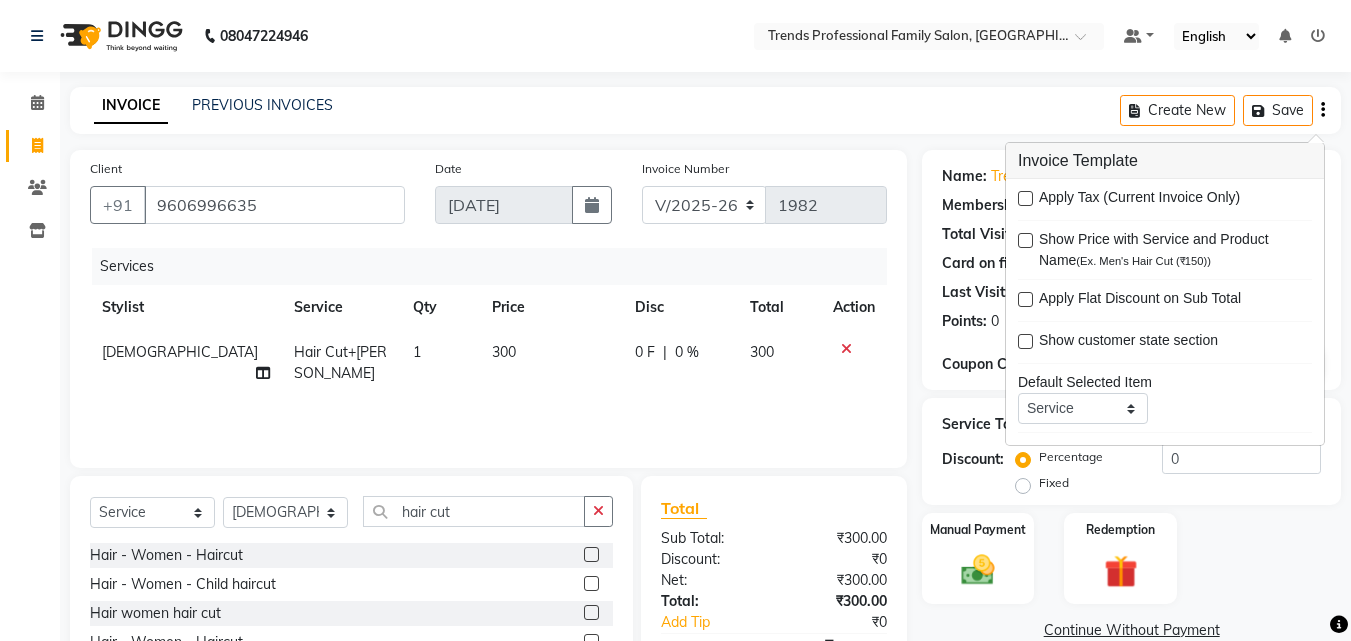 click on "INVOICE PREVIOUS INVOICES Create New   Save  Client [PHONE_NUMBER] Date [DATE] Invoice Number V/2025 V/[PHONE_NUMBER] Services Stylist Service Qty Price Disc Total Action SHIVA Hair Cut+[PERSON_NAME] 1 300 0 F | 0 % 300 Select  Service  Product  Membership  Package Voucher Prepaid Gift Card  Select Stylist [PERSON_NAME] [PERSON_NAME] [PERSON_NAME] RUSTHAM SEEMA [PERSON_NAME] Sumika Trends hair cut Hair - Women - Haircut  Hair - Women - Child haircut  Hair women hair cut  Hair - Women - Haircut  Hair - Women - Child haircut  Hair - Men - Haircut  Hair - Men - Child Haircut  Hair Cut+[PERSON_NAME]  Men Hair Cut  Total Sub Total: ₹300.00 Discount: ₹0 Net: ₹300.00 Total: ₹300.00 Add Tip ₹0 Payable: ₹300.00 Paid: ₹0 Balance   : ₹300.00 Name: Trends  Membership:  No Active Membership  Total Visits:  59 Card on file:  0 Last Visit:   [DATE] Points:   0  Coupon Code Apply Service Total:  ₹300.00  Discount:  Percentage   Fixed  0 Manual Payment Redemption  Continue Without Payment" 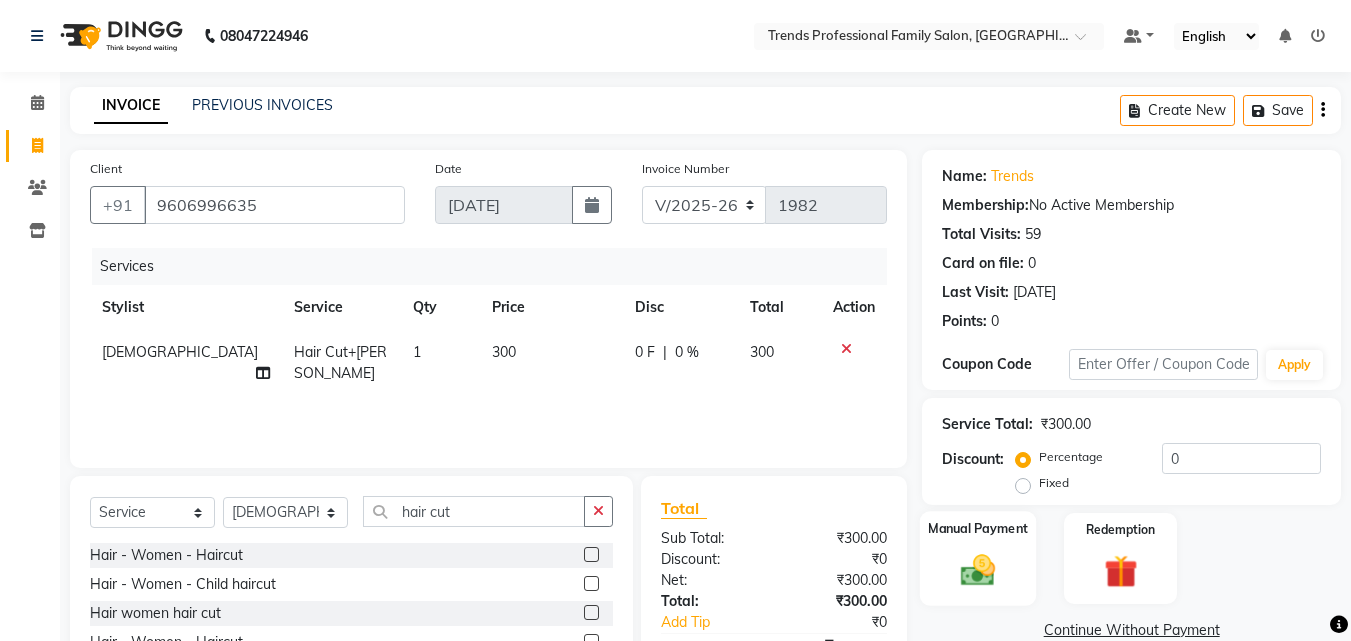 scroll, scrollTop: 160, scrollLeft: 0, axis: vertical 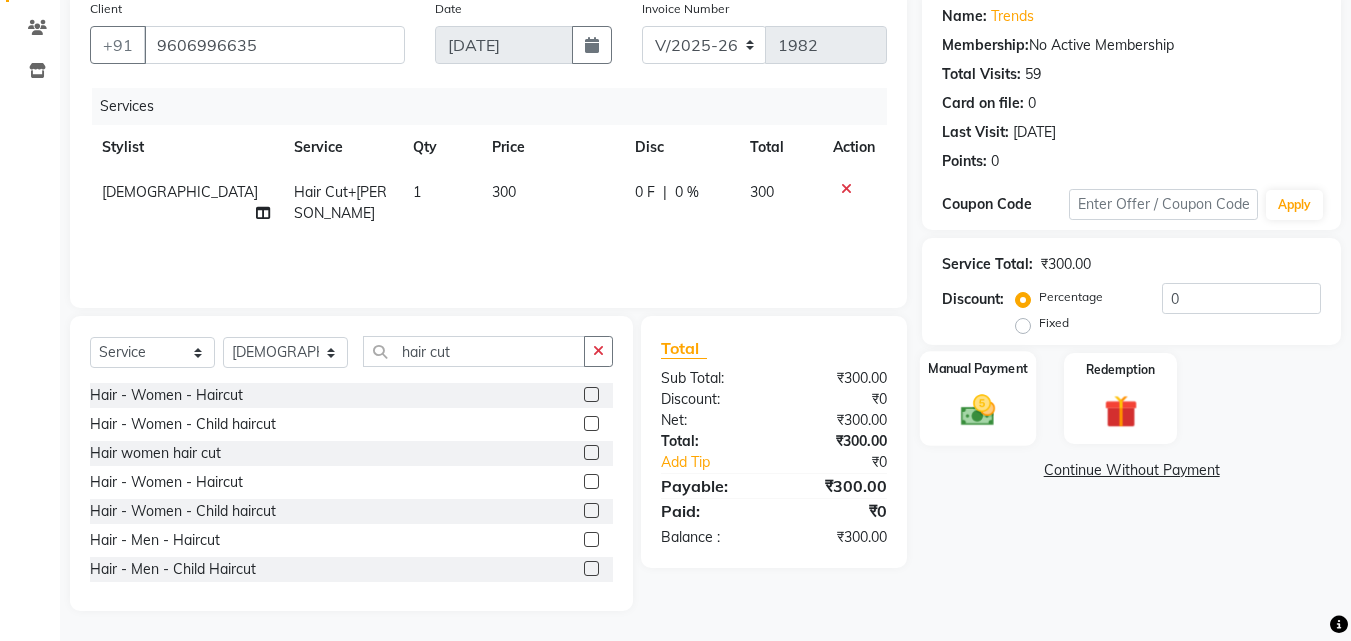 click 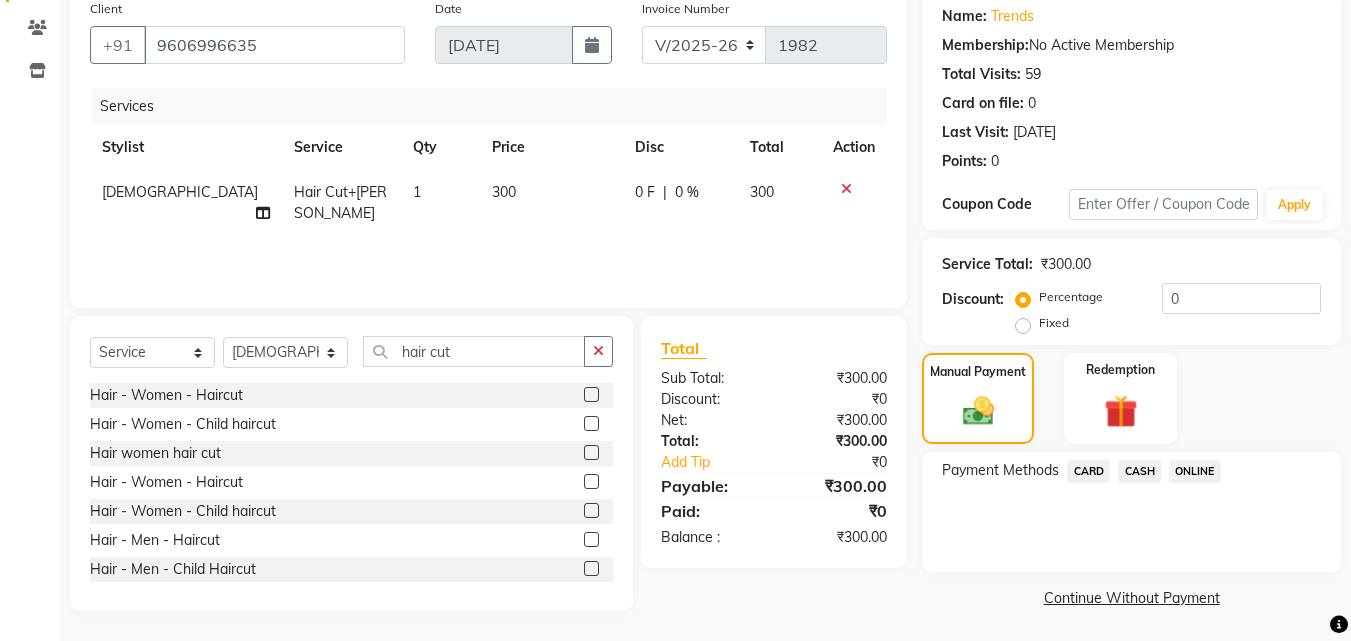 click on "ONLINE" 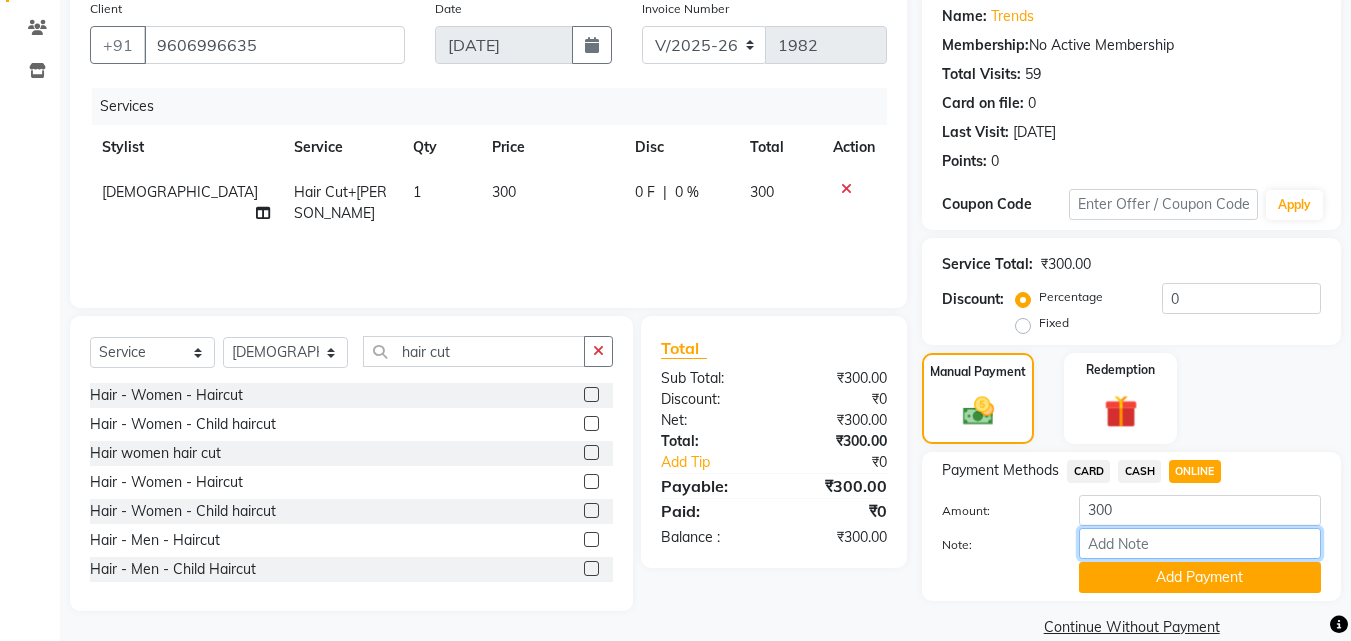 click on "Note:" at bounding box center [1200, 543] 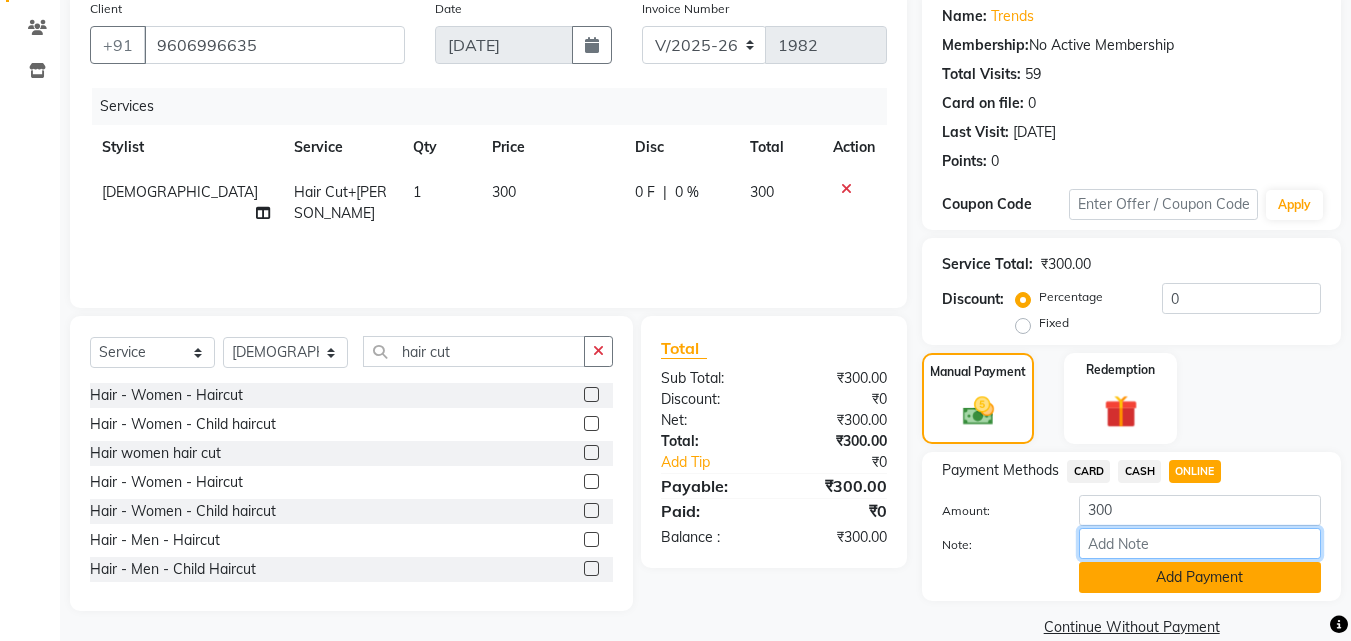 type on "THANK YOU VISIT AGAIN" 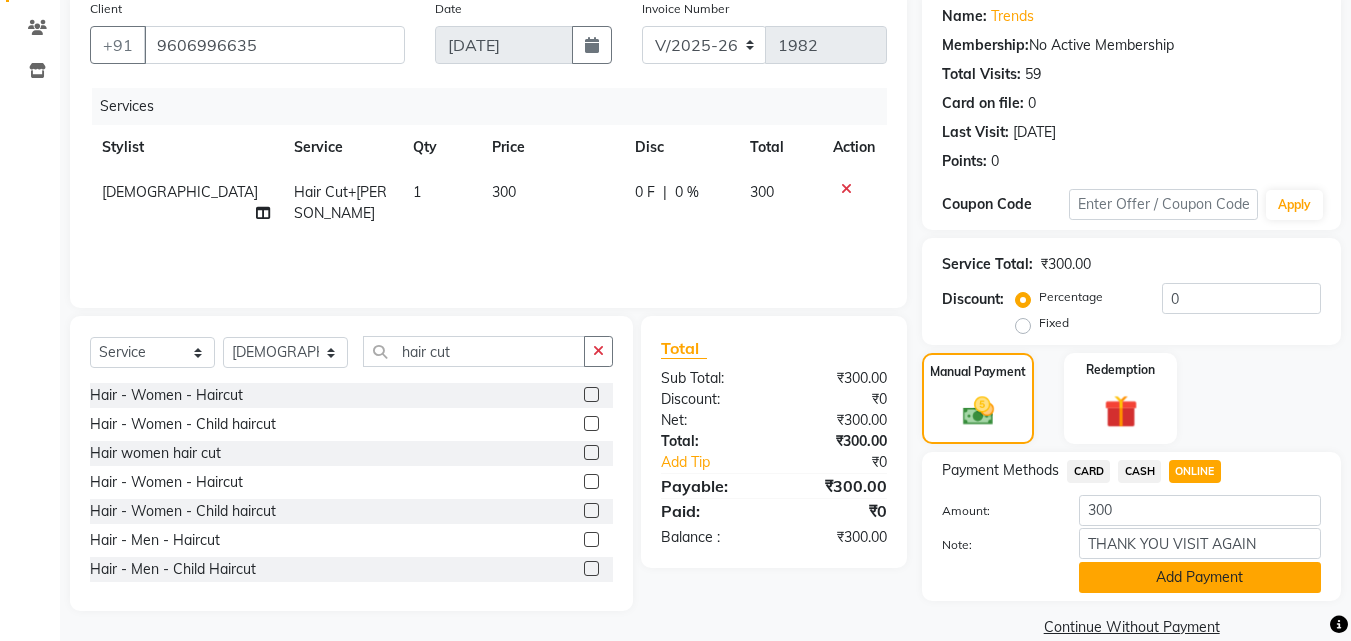 click on "Add Payment" 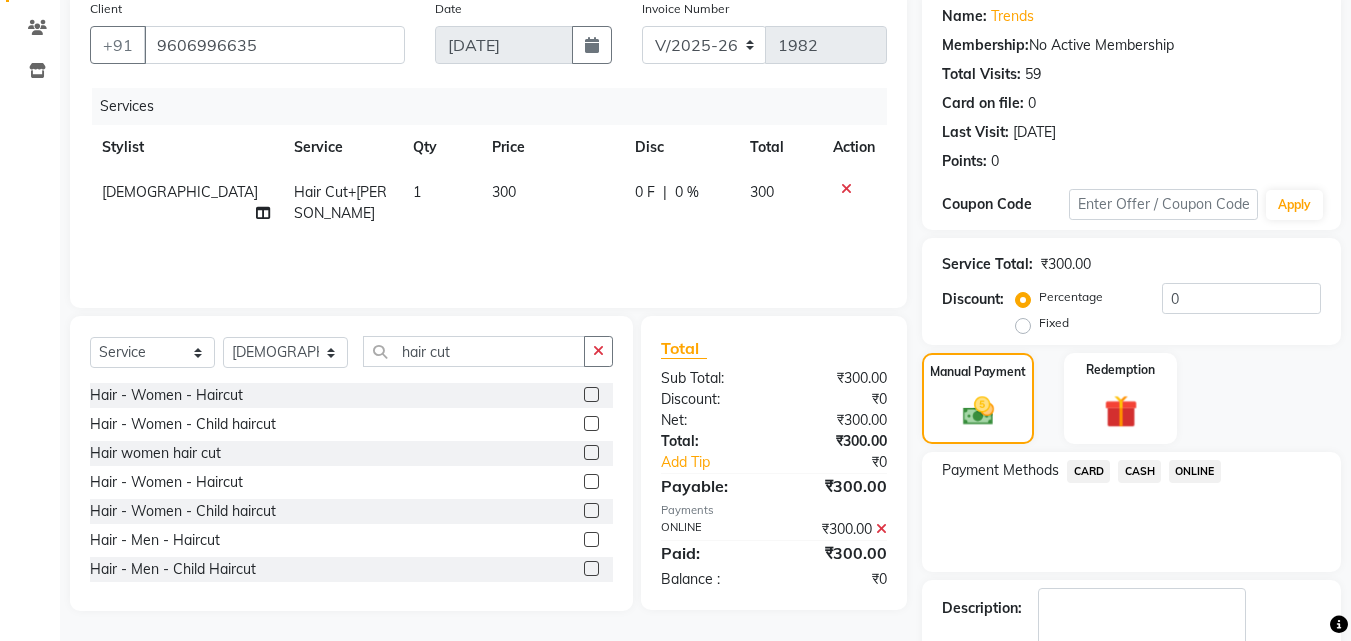 scroll, scrollTop: 275, scrollLeft: 0, axis: vertical 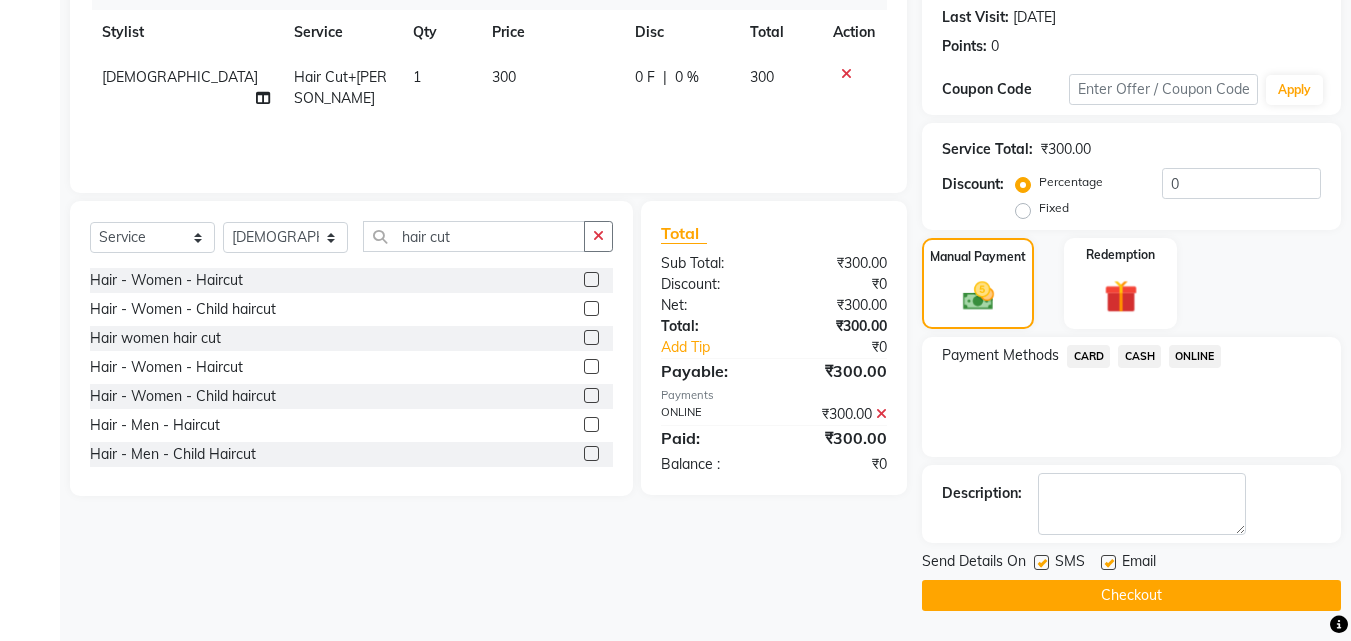 click 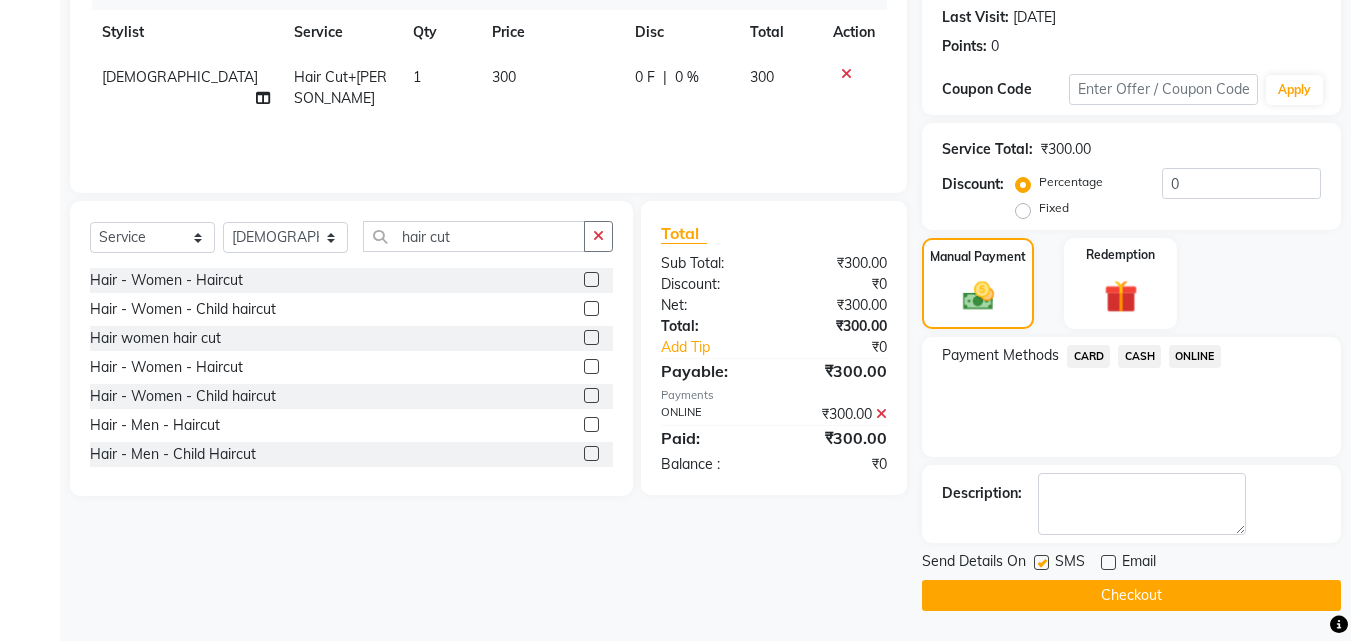 click 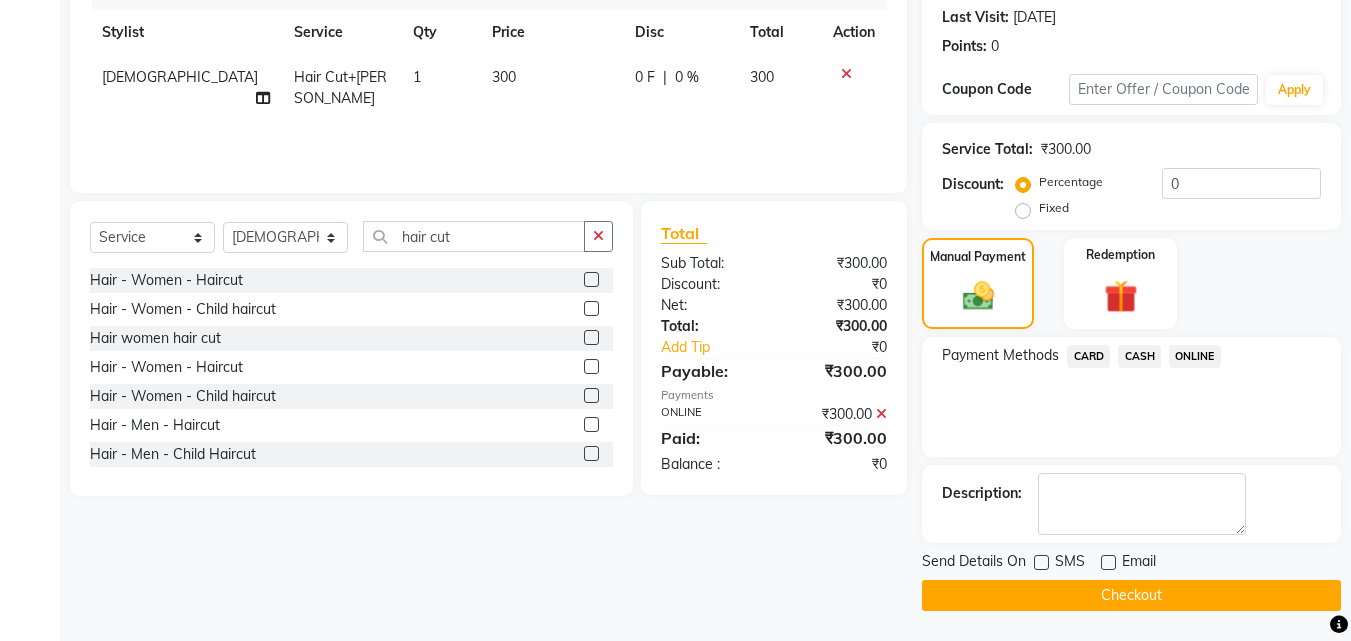 click on "Checkout" 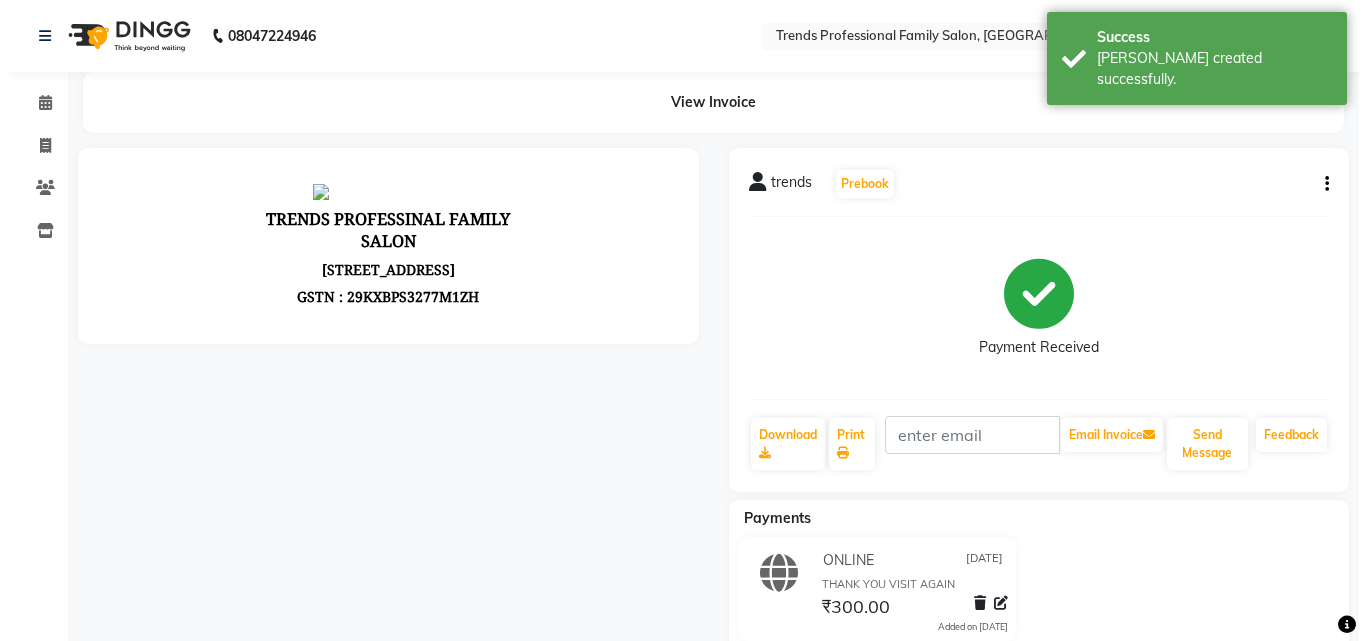 scroll, scrollTop: 0, scrollLeft: 0, axis: both 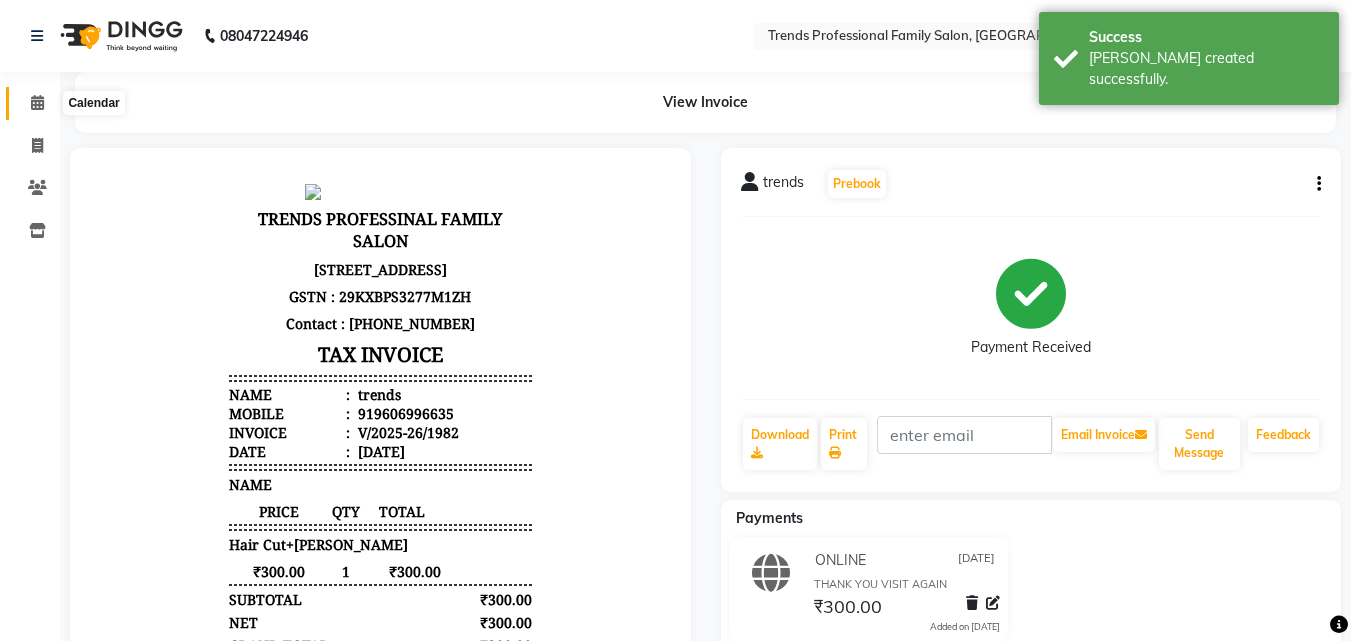 click 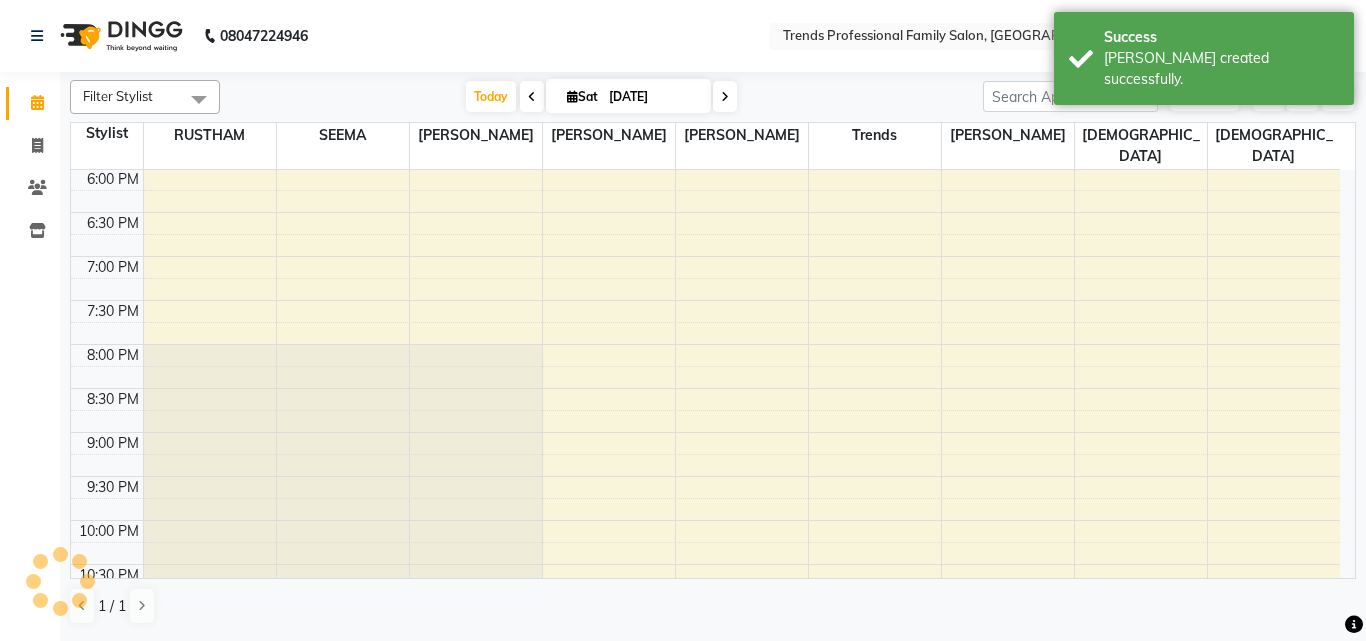 scroll, scrollTop: 311, scrollLeft: 0, axis: vertical 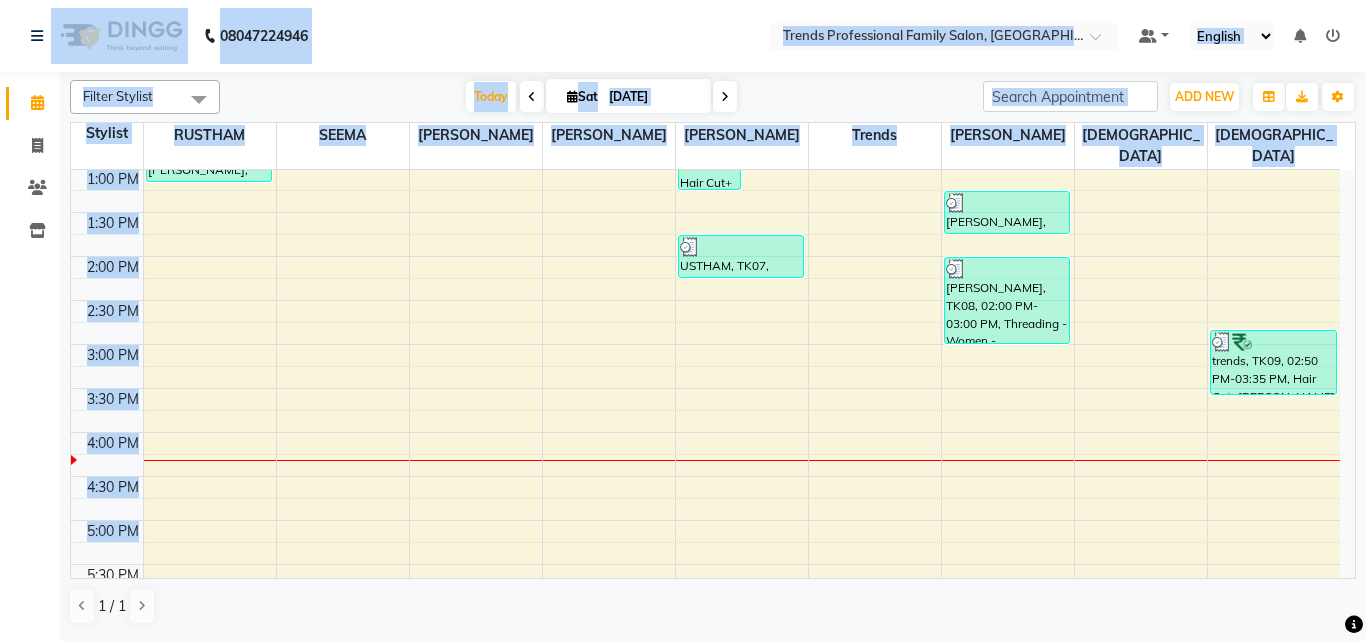 click on "08047224946 Select Location × Trends Professional Family Salon, Nelamangala Default Panel My Panel English ENGLISH Español العربية मराठी हिंदी ગુજરાતી தமிழ் 中文 Notifications nothing to show ☀ Trends Professional Family Salon, Nelamangala  Calendar  Invoice  Clients  Inventory Completed InProgress Upcoming Dropped Tentative Check-In Confirm Bookings Segments Page Builder Filter Stylist Select All [PERSON_NAME] [PERSON_NAME] [PERSON_NAME] RUSTHAM SEEMA [PERSON_NAME] Trends [DATE]  [DATE] Toggle Dropdown Add Appointment Add Invoice Add Client Toggle Dropdown Add Appointment Add Invoice Add Client ADD NEW Toggle Dropdown Add Appointment Add Invoice Add Client Filter Stylist Select All [PERSON_NAME] [PERSON_NAME] [PERSON_NAME] RUSTHAM SEEMA [PERSON_NAME] Trends Group By  Staff View   Room View  View as Vertical  Vertical - Week View  Horizontal  Horizontal - Week View  List  Toggle Dropdown Calendar Settings Manage Tags   Arrange Stylists   Reset Stylists  Zoom 9" at bounding box center [683, 319] 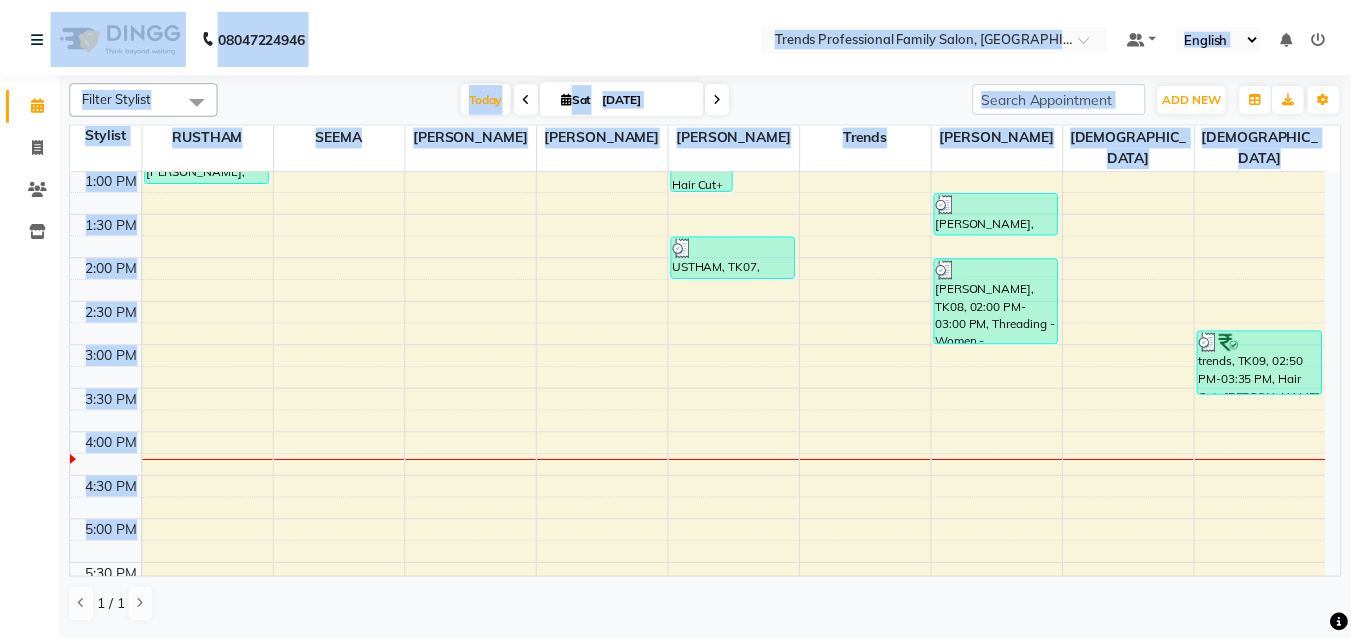 scroll, scrollTop: 445, scrollLeft: 0, axis: vertical 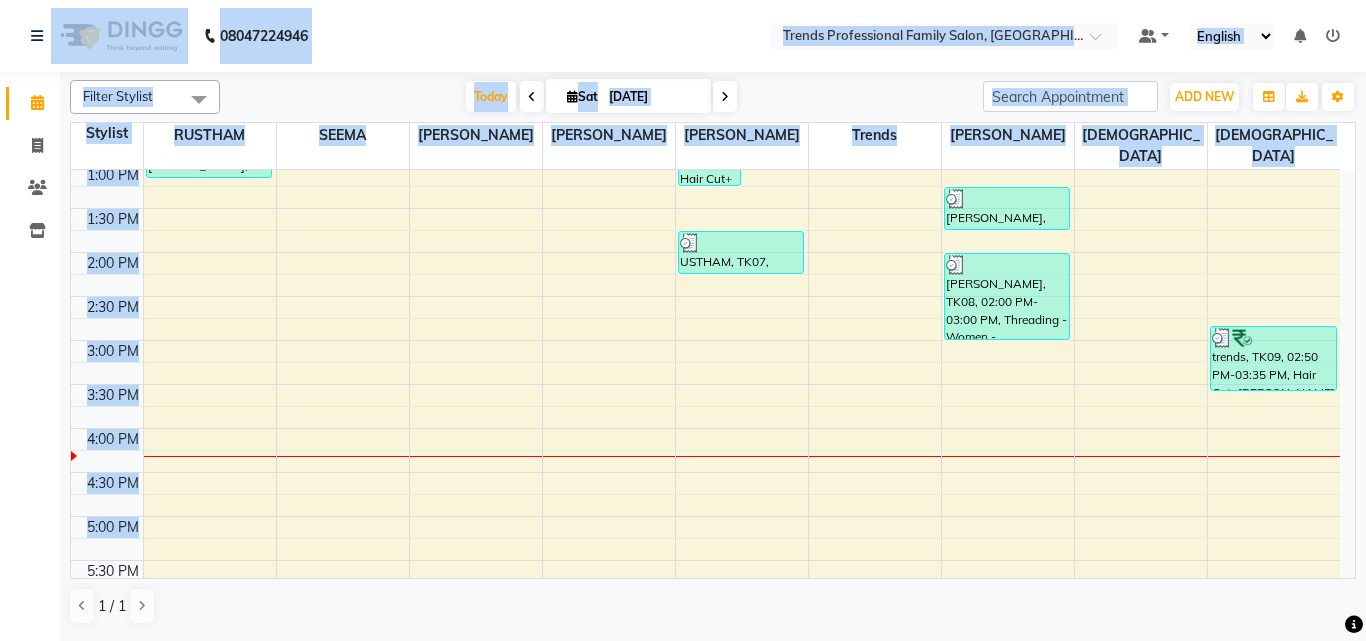 click on "Calendar  Invoice  Clients  Inventory Completed InProgress Upcoming Dropped Tentative Check-In Confirm Bookings Segments Page Builder" 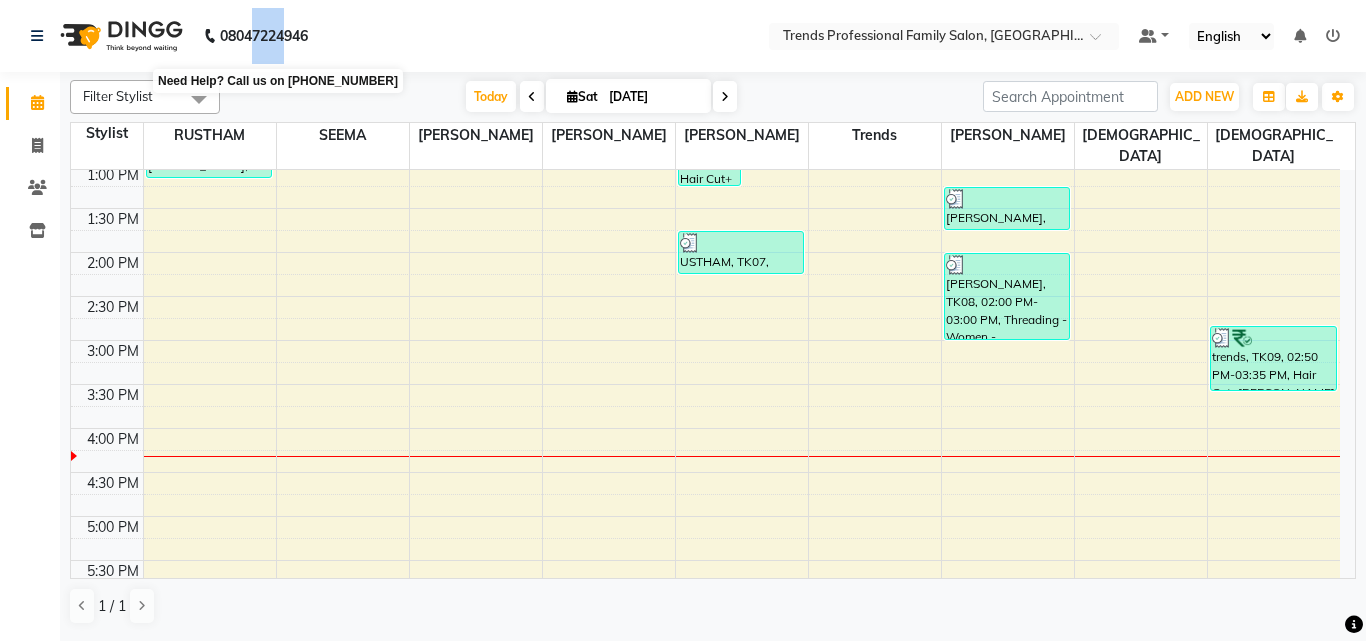 drag, startPoint x: 287, startPoint y: 32, endPoint x: 257, endPoint y: 29, distance: 30.149628 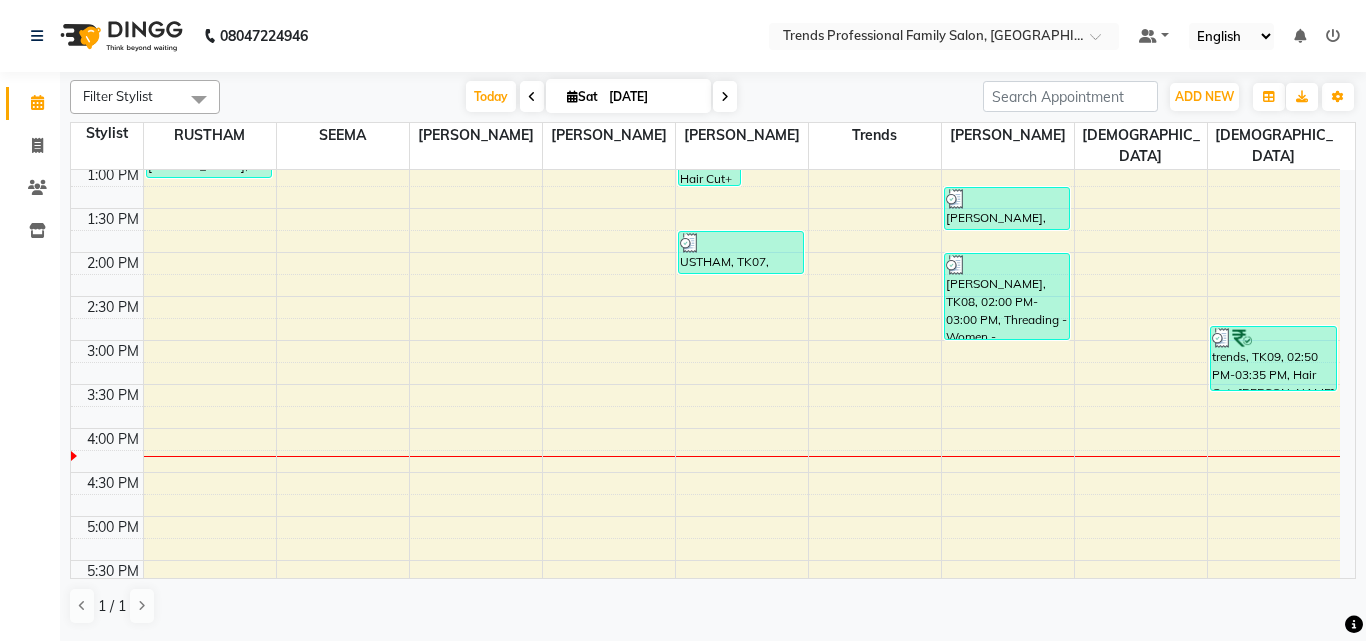 click on "08047224946" 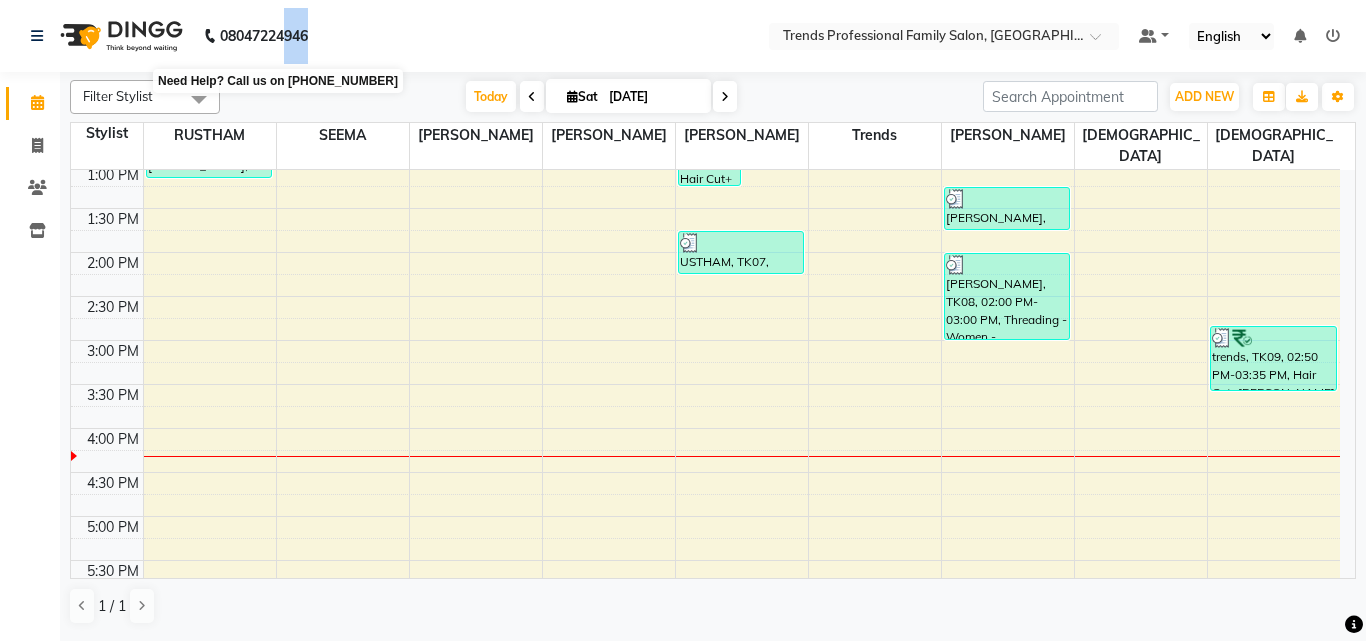 drag, startPoint x: 315, startPoint y: 26, endPoint x: 285, endPoint y: 27, distance: 30.016663 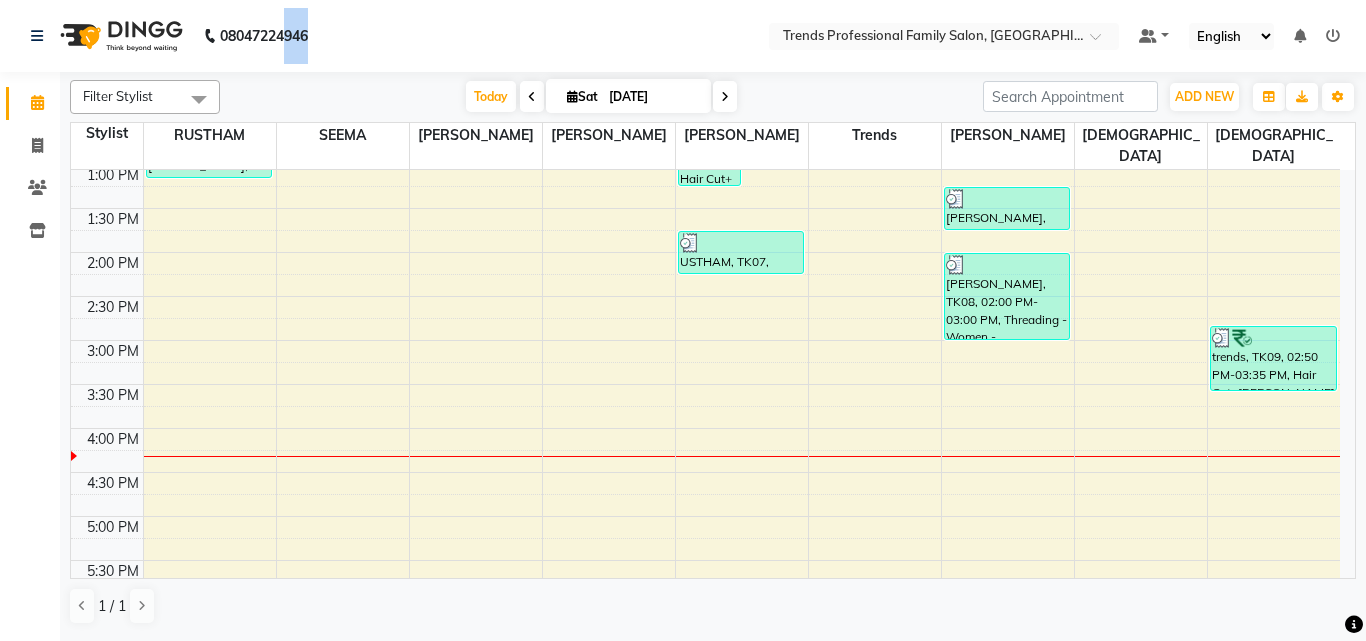 click on "08047224946" 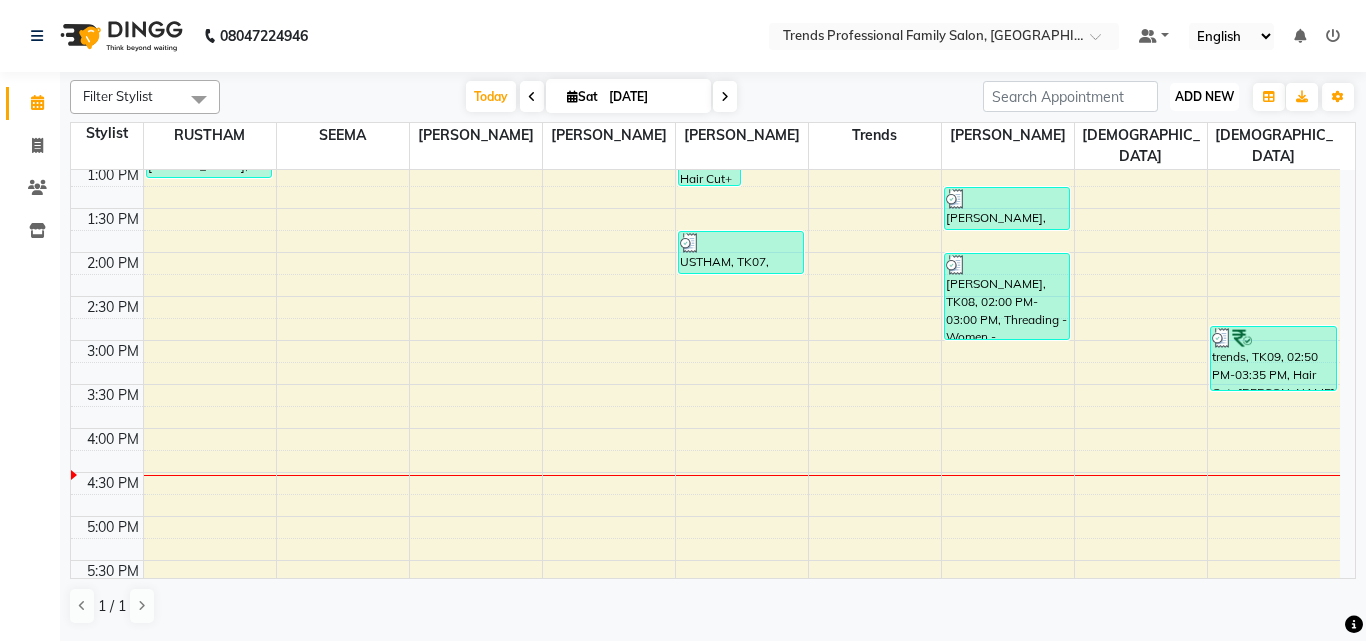 click on "ADD NEW" at bounding box center (1204, 96) 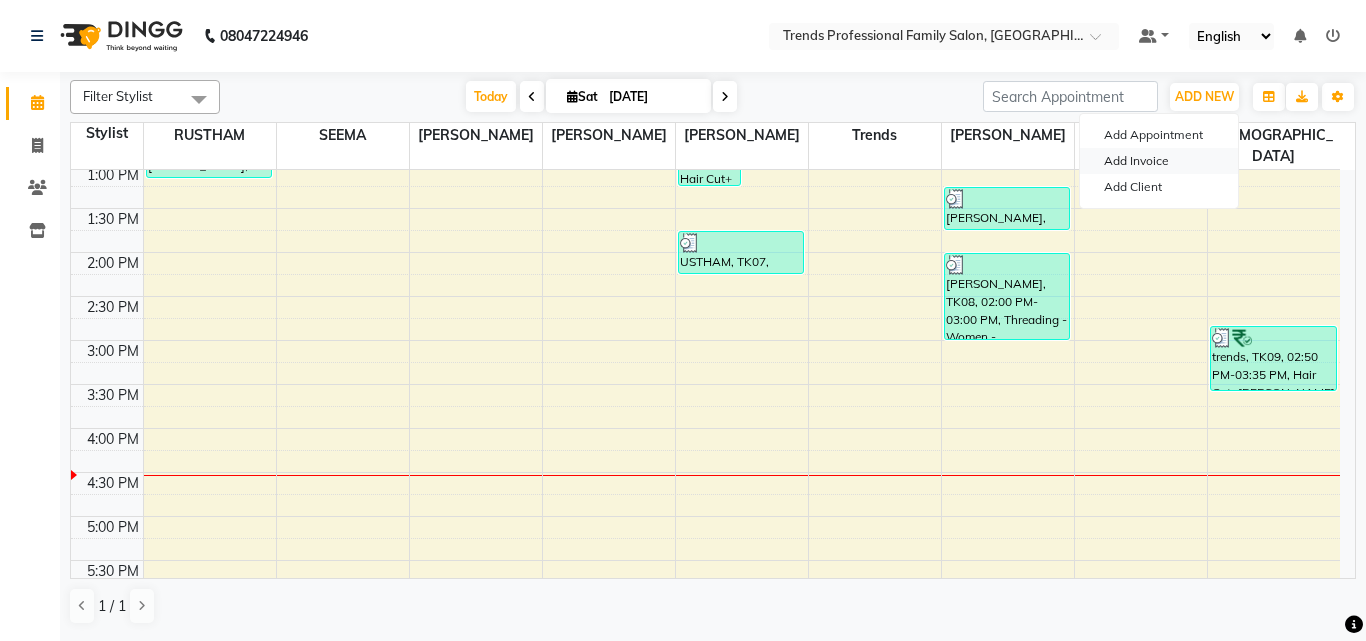 click on "Add Invoice" at bounding box center [1159, 161] 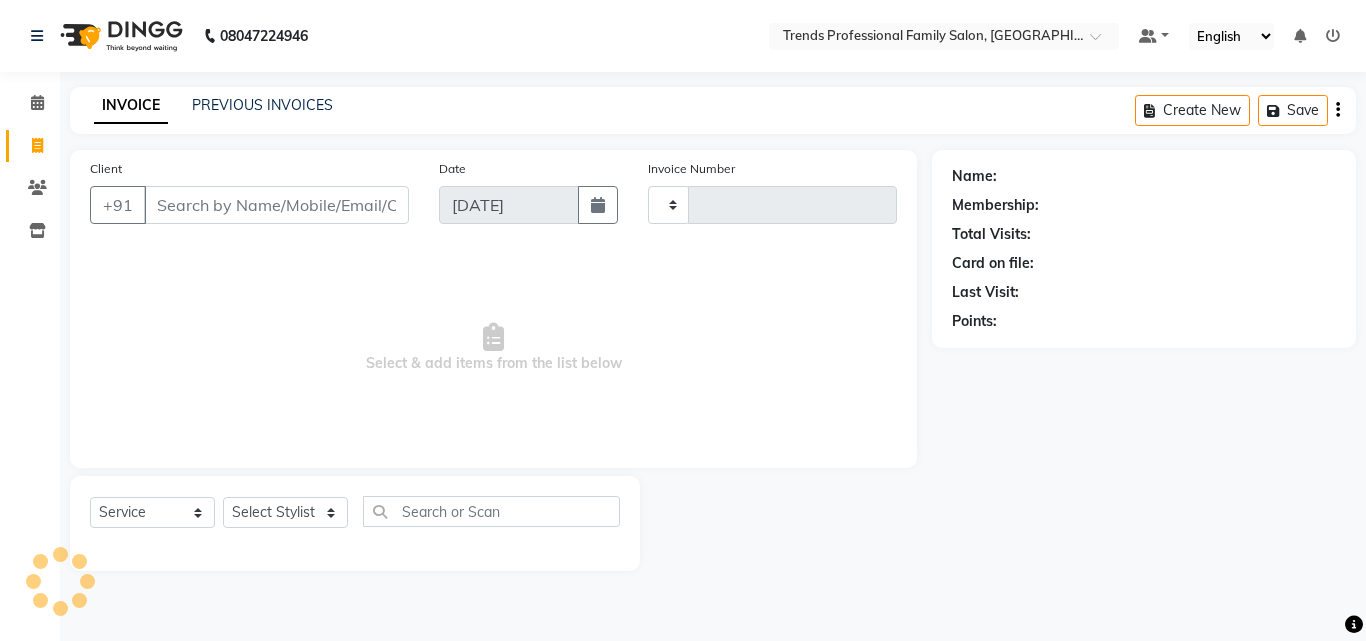 type on "1983" 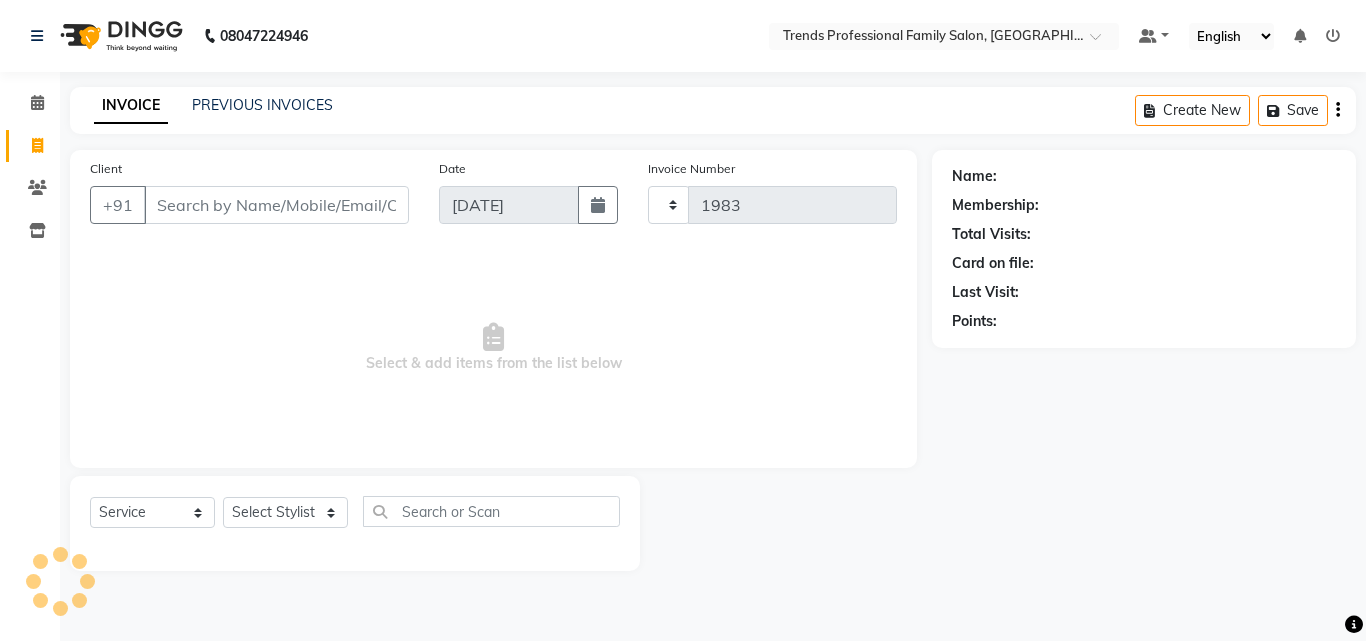 select on "7345" 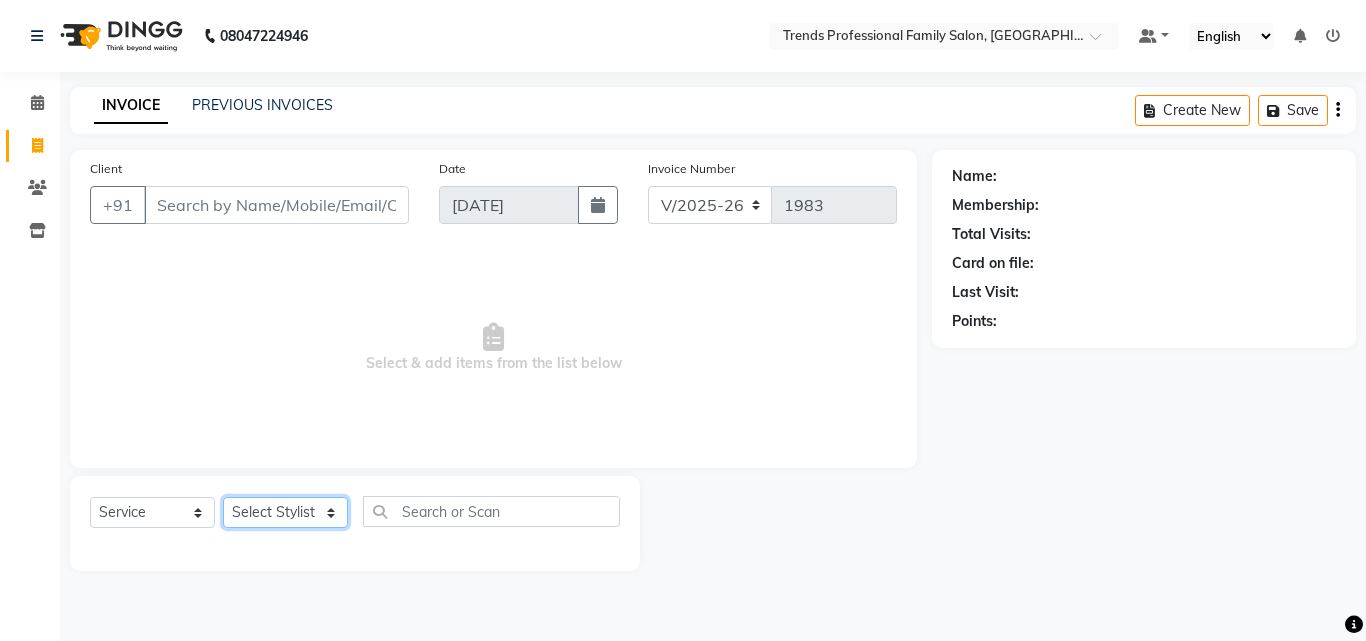 click on "Select Stylist" 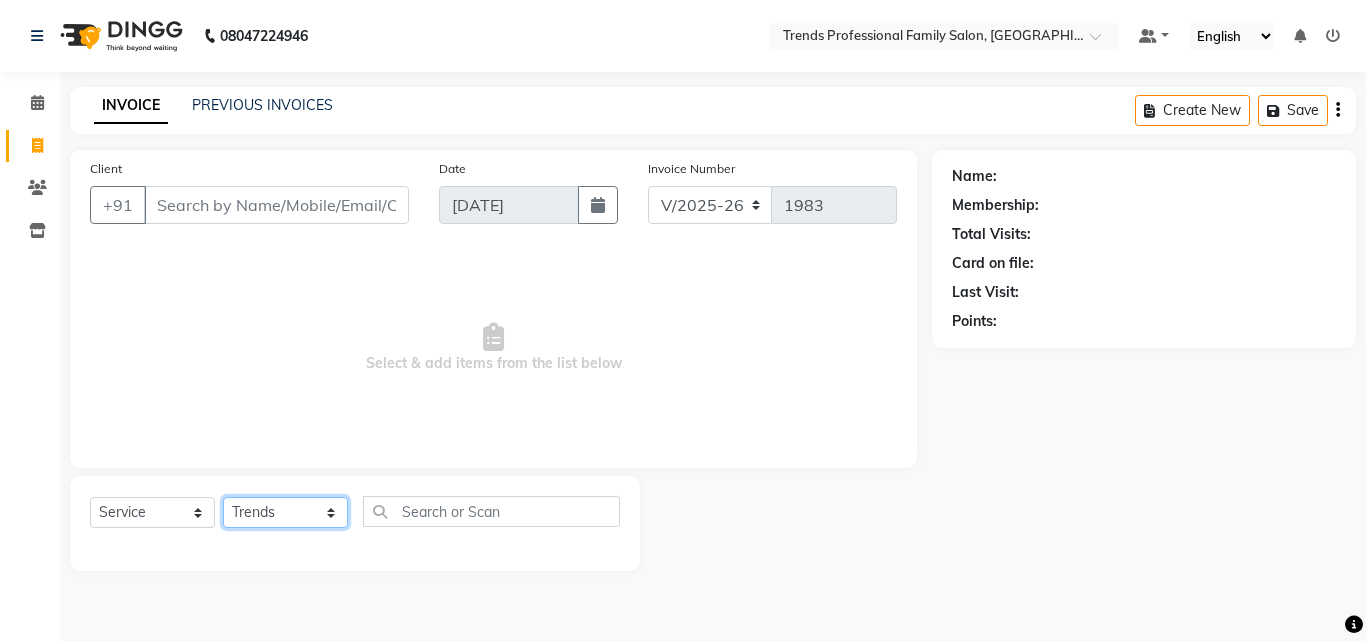 click on "Select Stylist [PERSON_NAME] [PERSON_NAME] [PERSON_NAME] [PERSON_NAME] [DEMOGRAPHIC_DATA][PERSON_NAME] Sumika Trends" 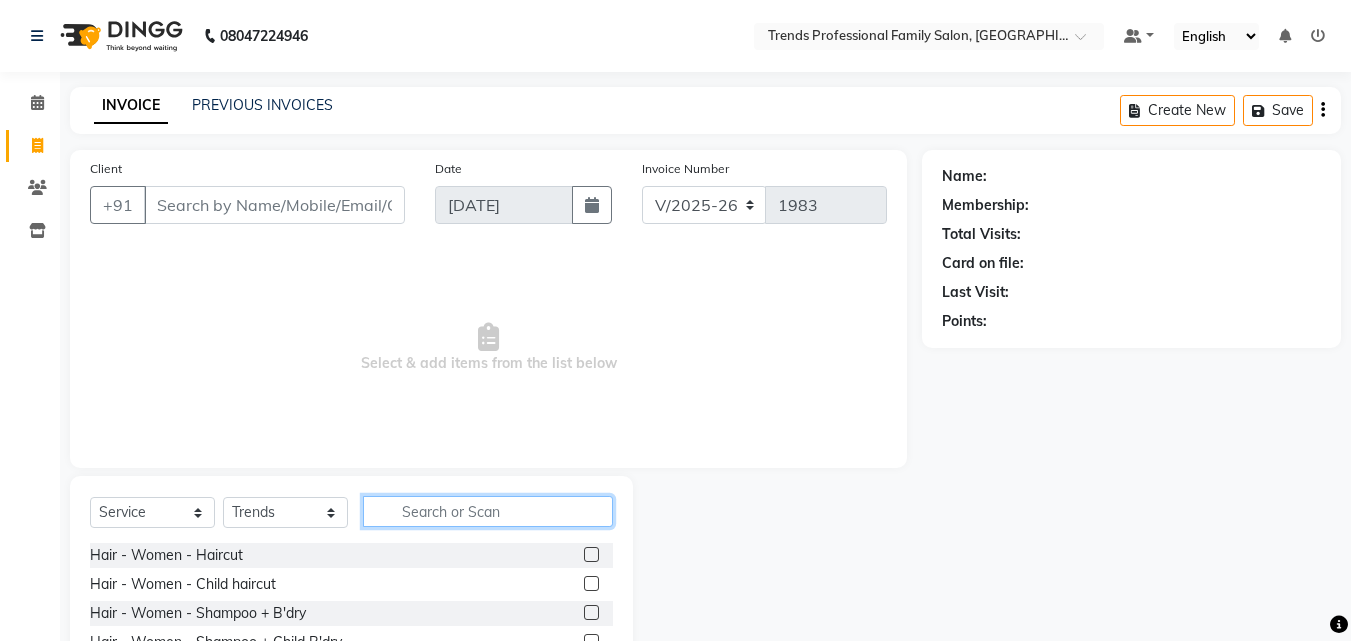 click 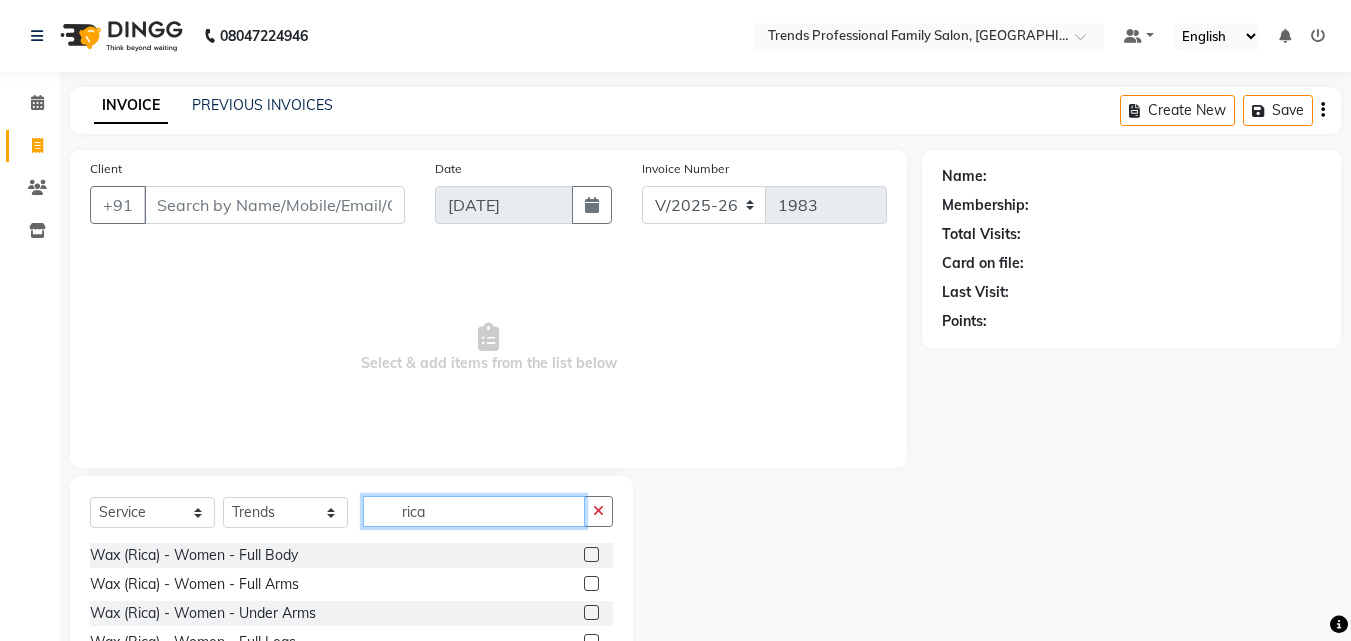 scroll, scrollTop: 160, scrollLeft: 0, axis: vertical 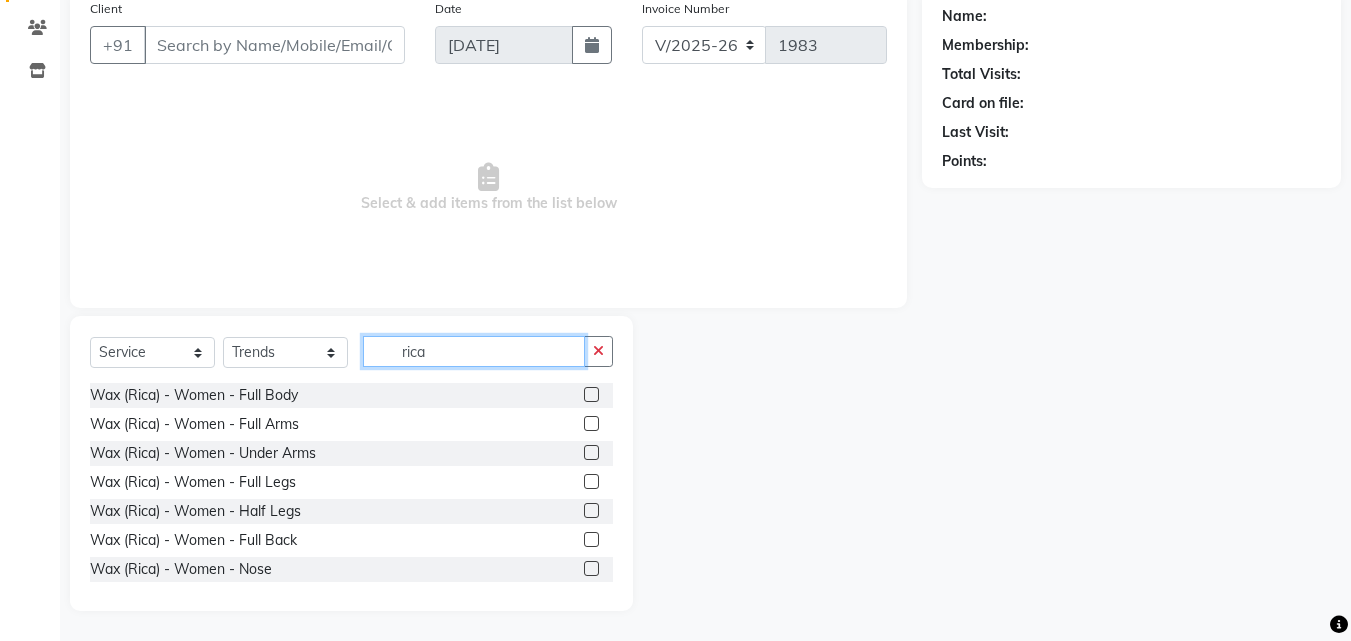 type on "rica" 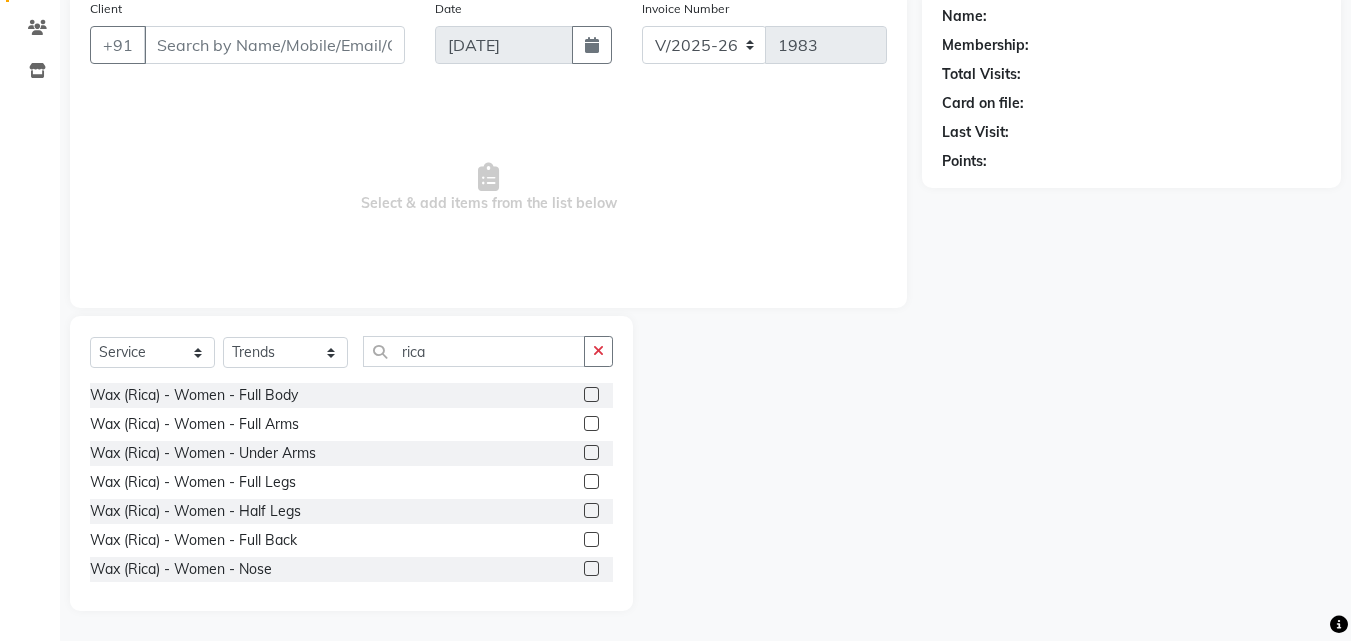 click 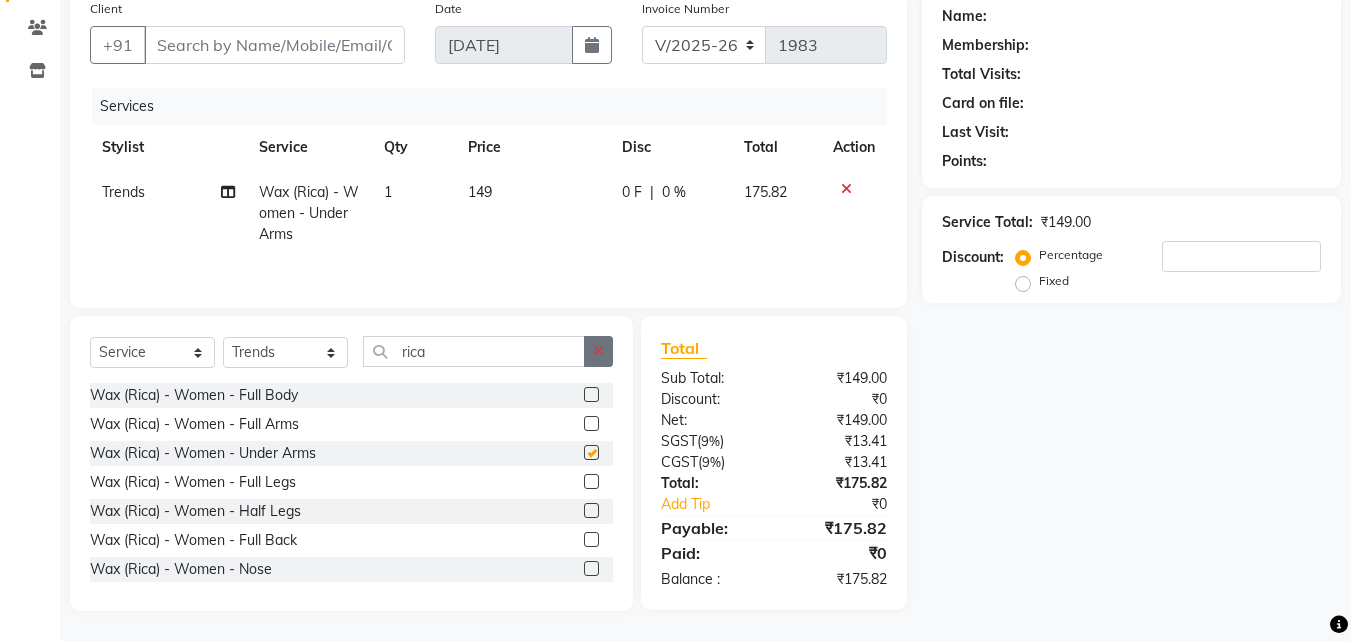 checkbox on "false" 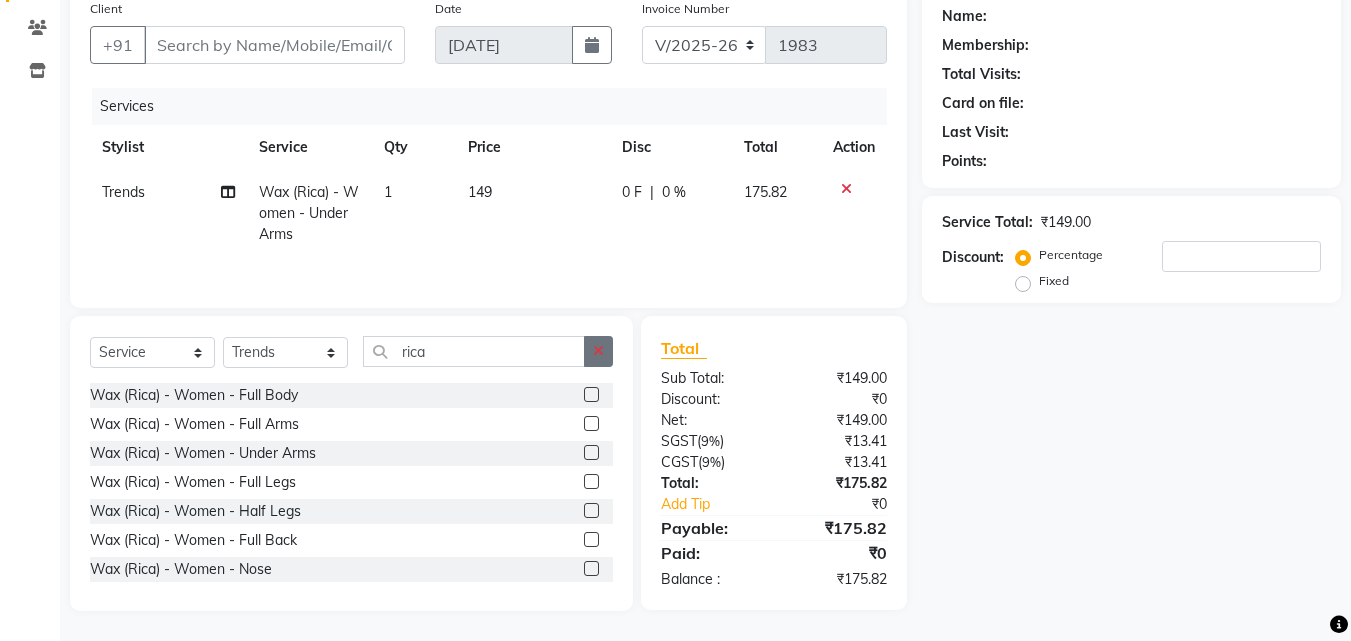 click 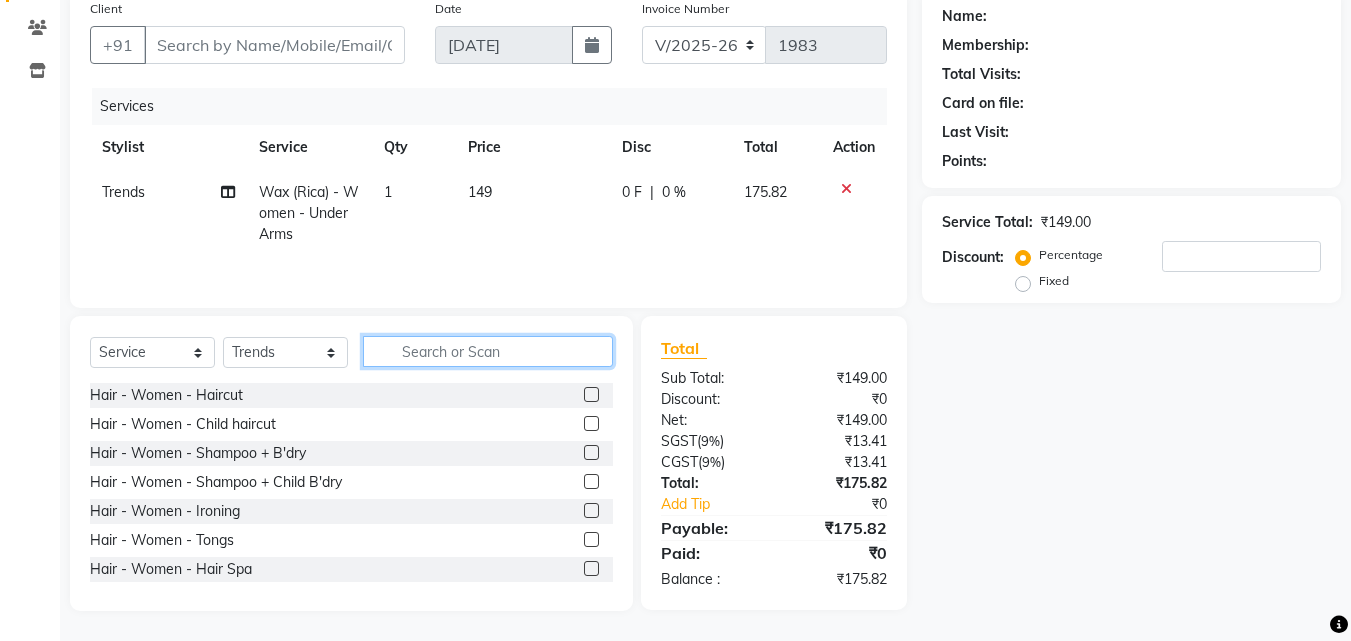type on "r" 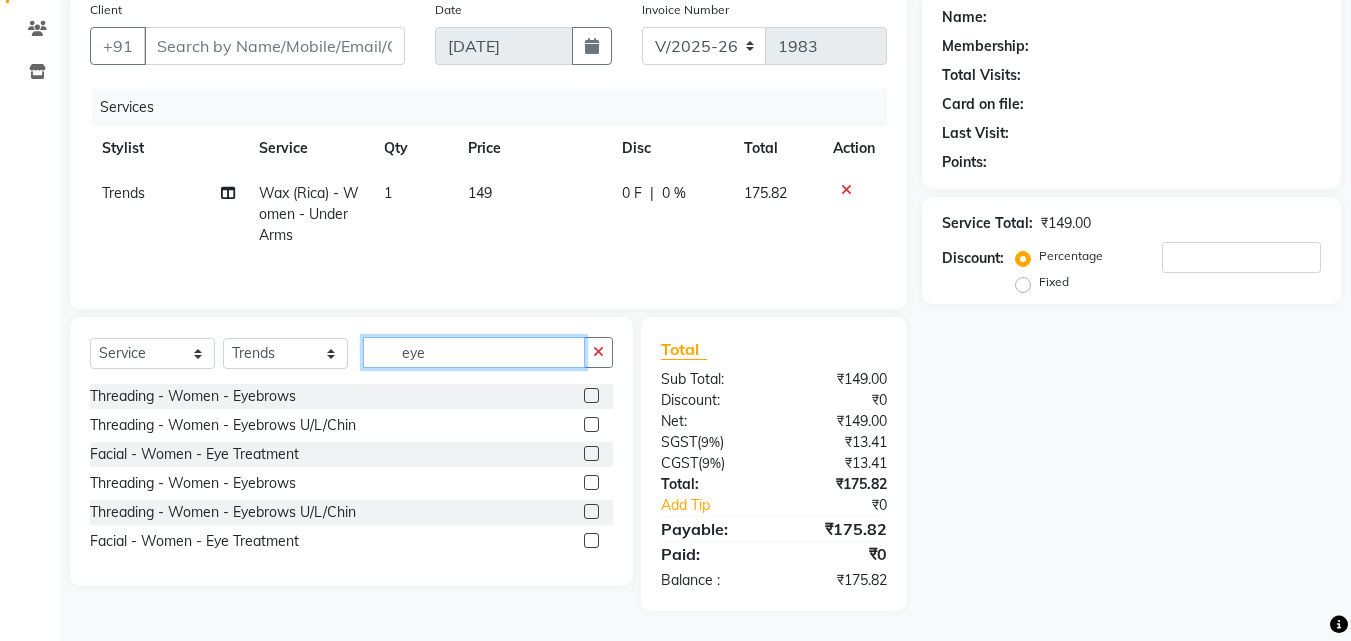 scroll, scrollTop: 159, scrollLeft: 0, axis: vertical 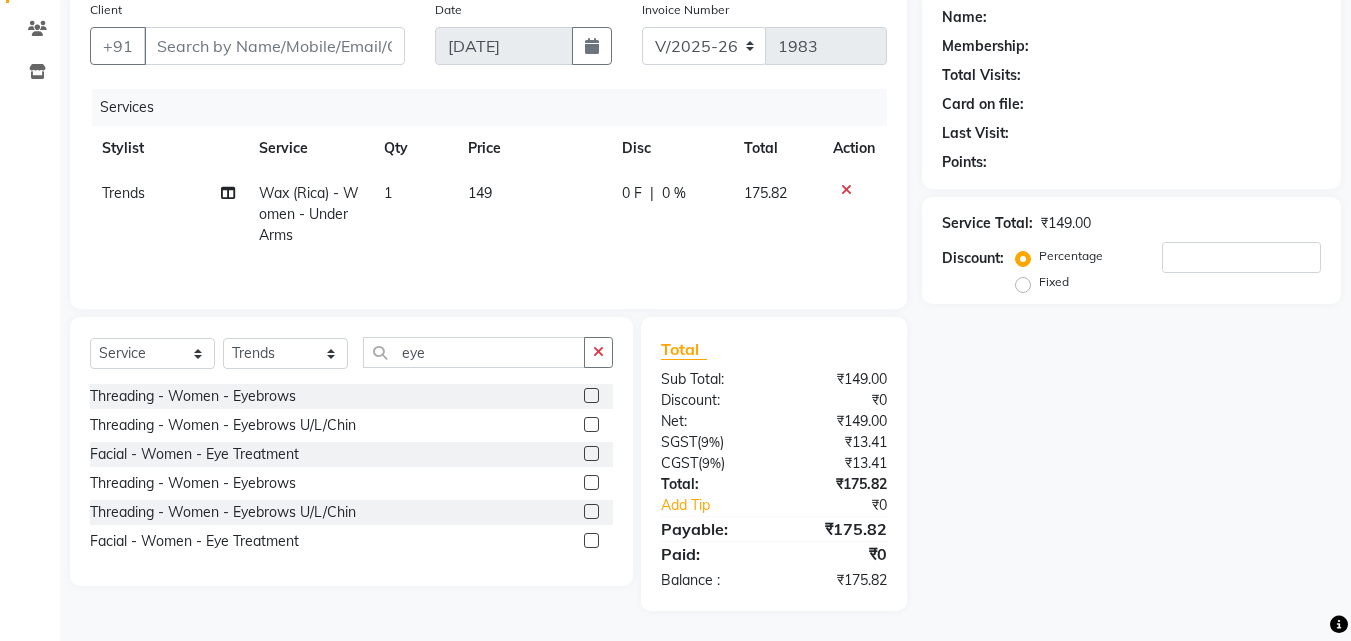 click 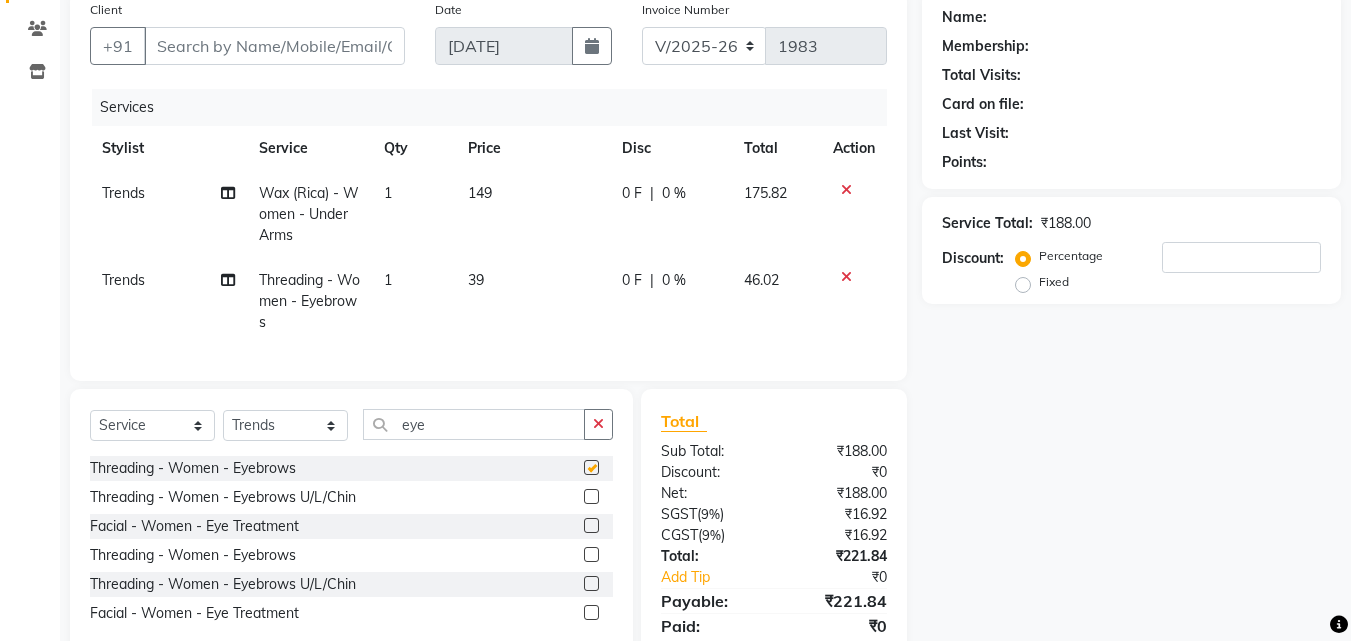 checkbox on "false" 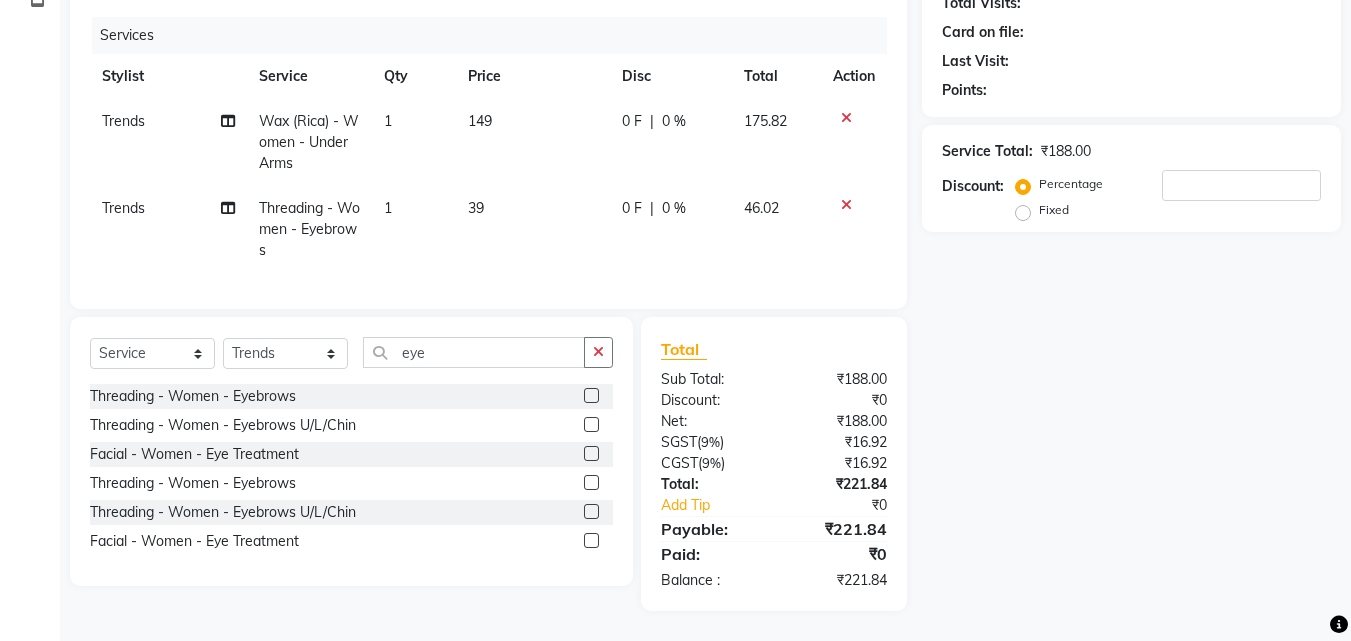 scroll, scrollTop: 0, scrollLeft: 0, axis: both 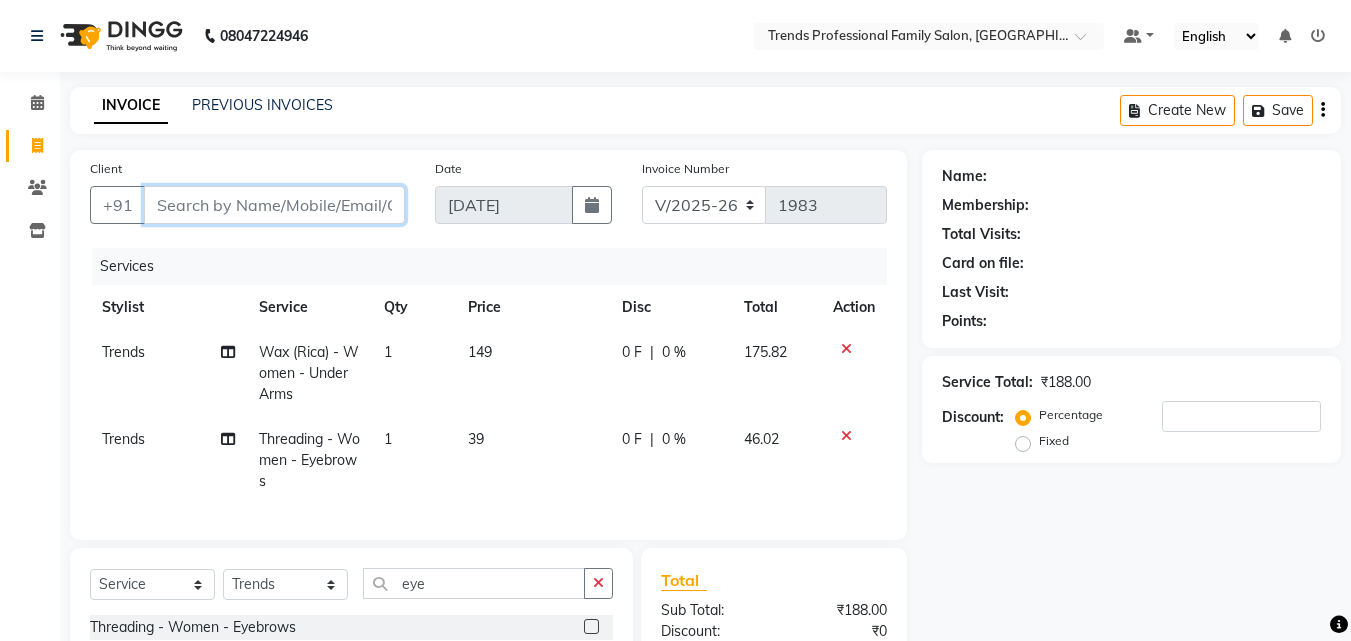 click on "Client" at bounding box center (274, 205) 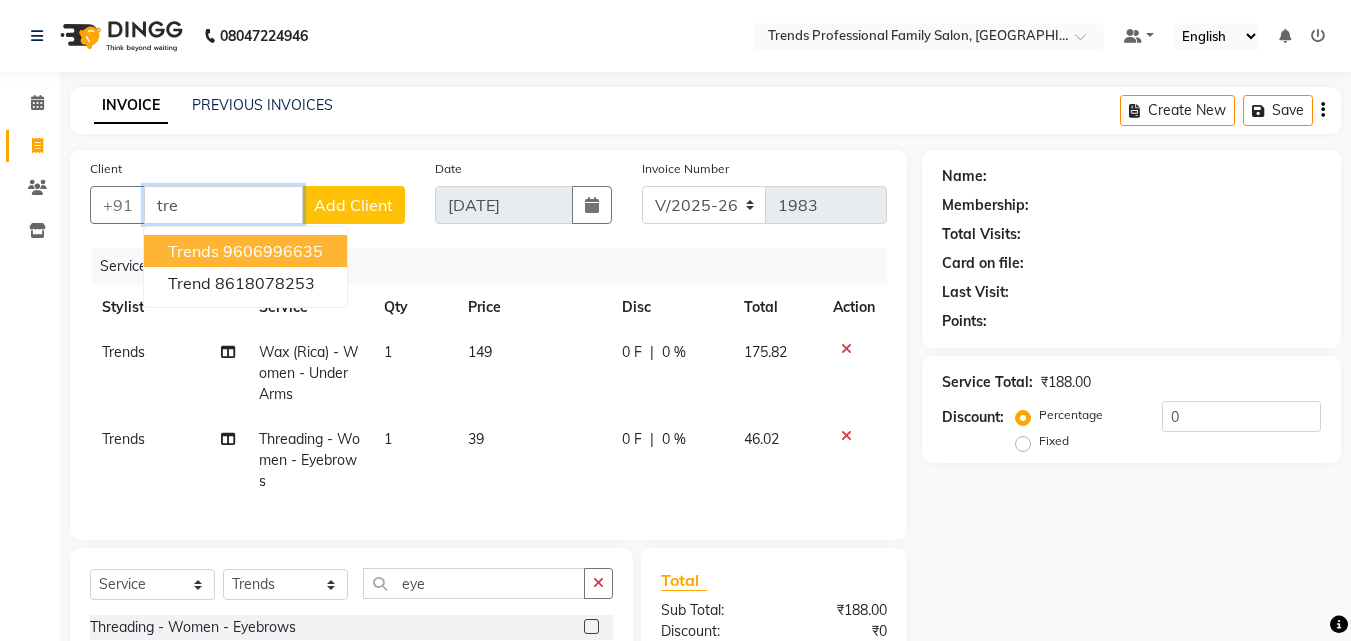 click on "9606996635" at bounding box center (273, 251) 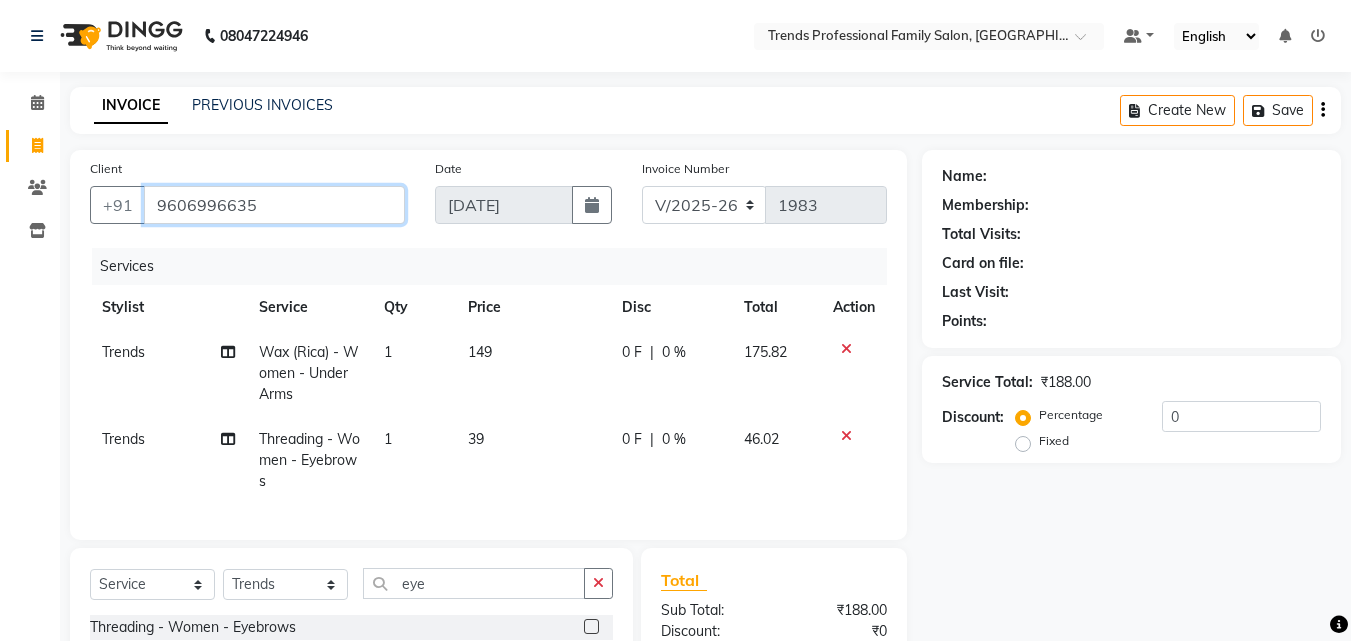 type on "9606996635" 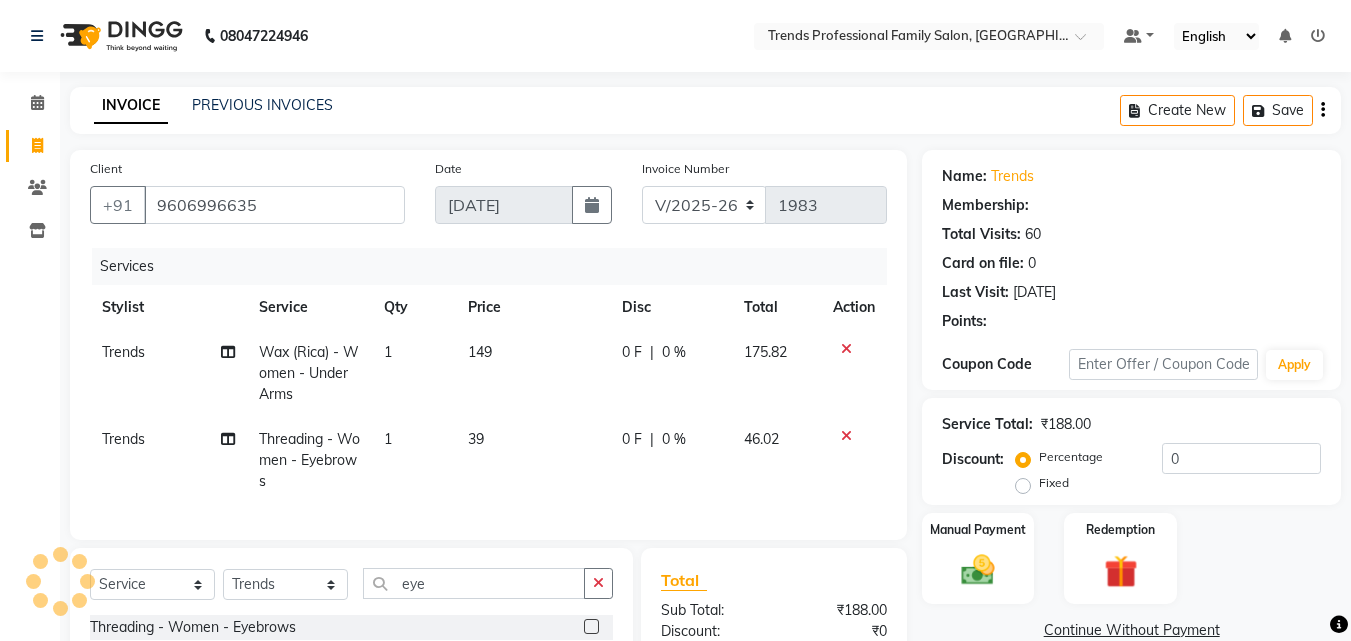 scroll, scrollTop: 246, scrollLeft: 0, axis: vertical 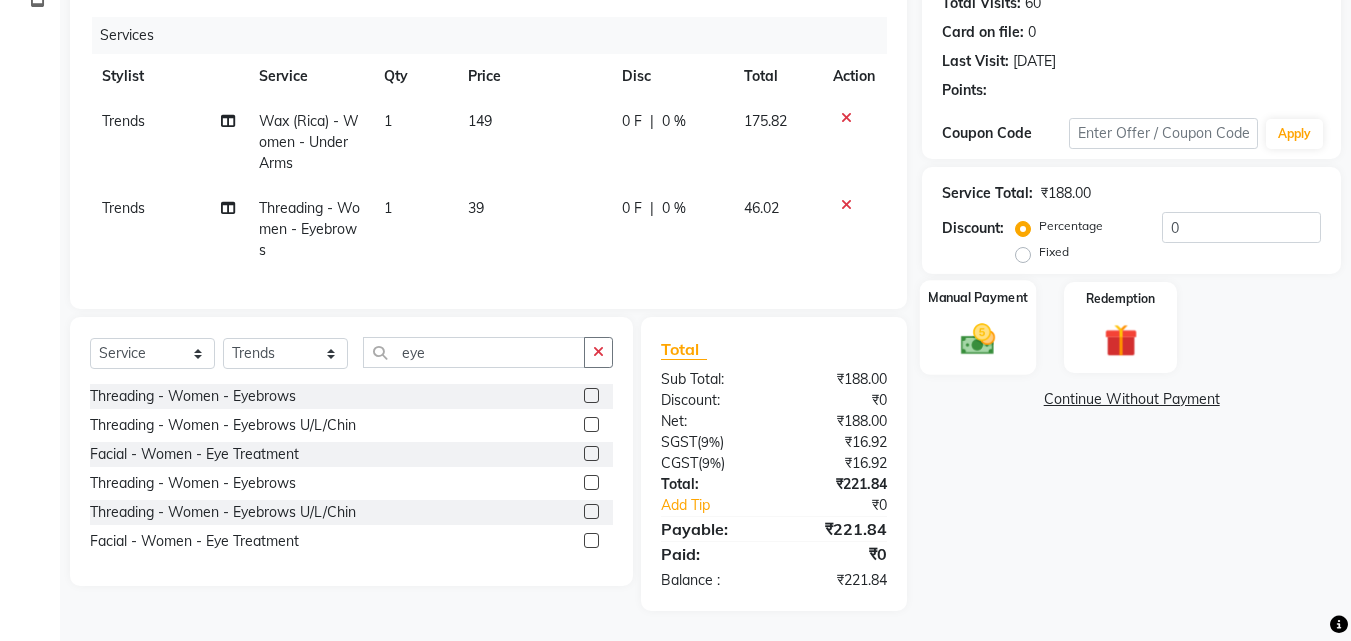 click 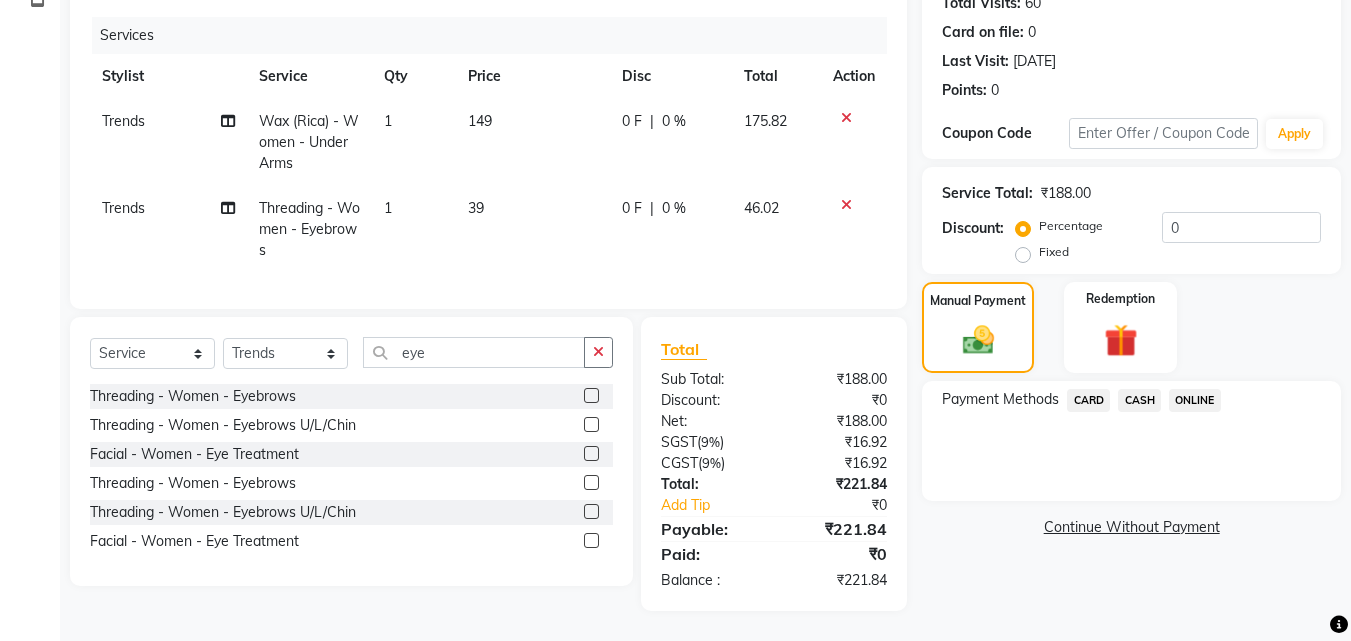 click on "ONLINE" 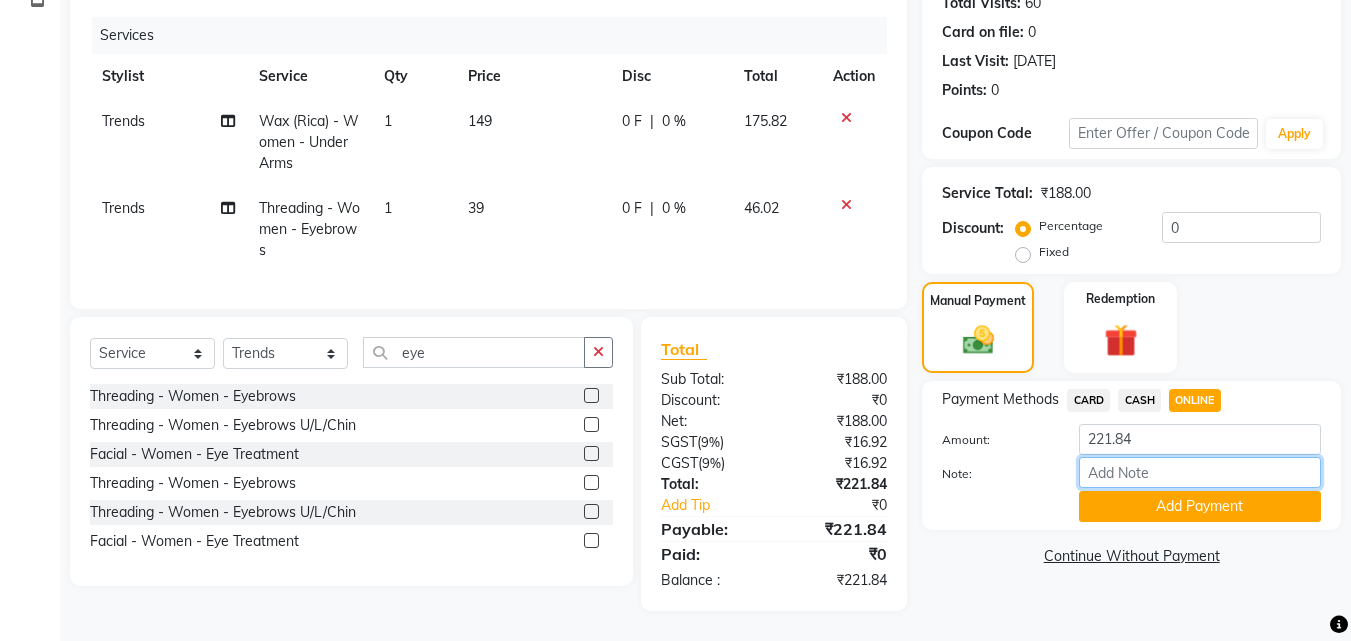 drag, startPoint x: 1156, startPoint y: 454, endPoint x: 1194, endPoint y: 462, distance: 38.832977 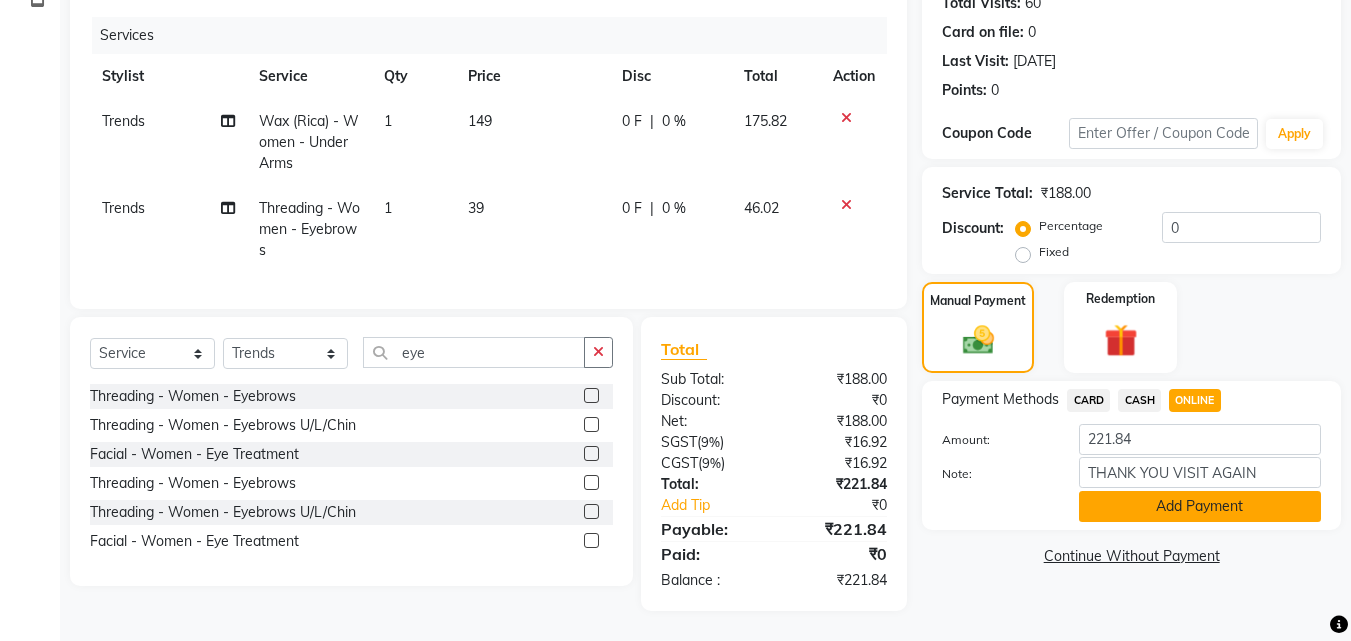 drag, startPoint x: 1215, startPoint y: 473, endPoint x: 1162, endPoint y: 498, distance: 58.60034 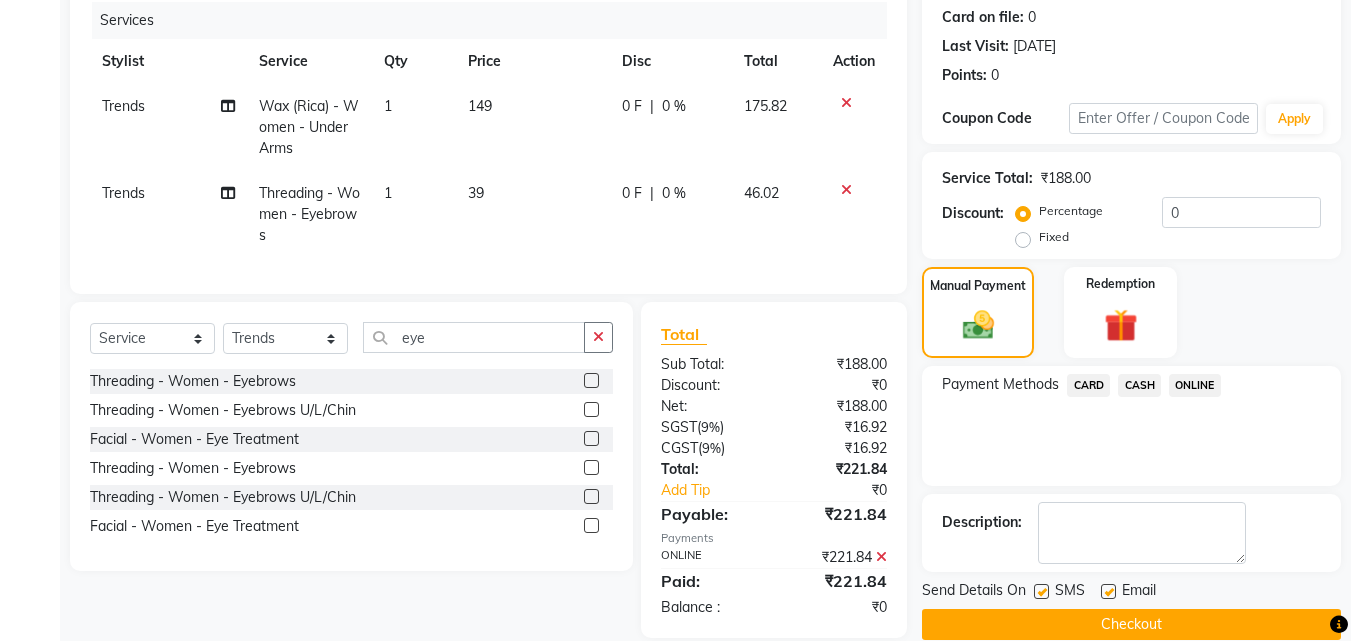 scroll, scrollTop: 288, scrollLeft: 0, axis: vertical 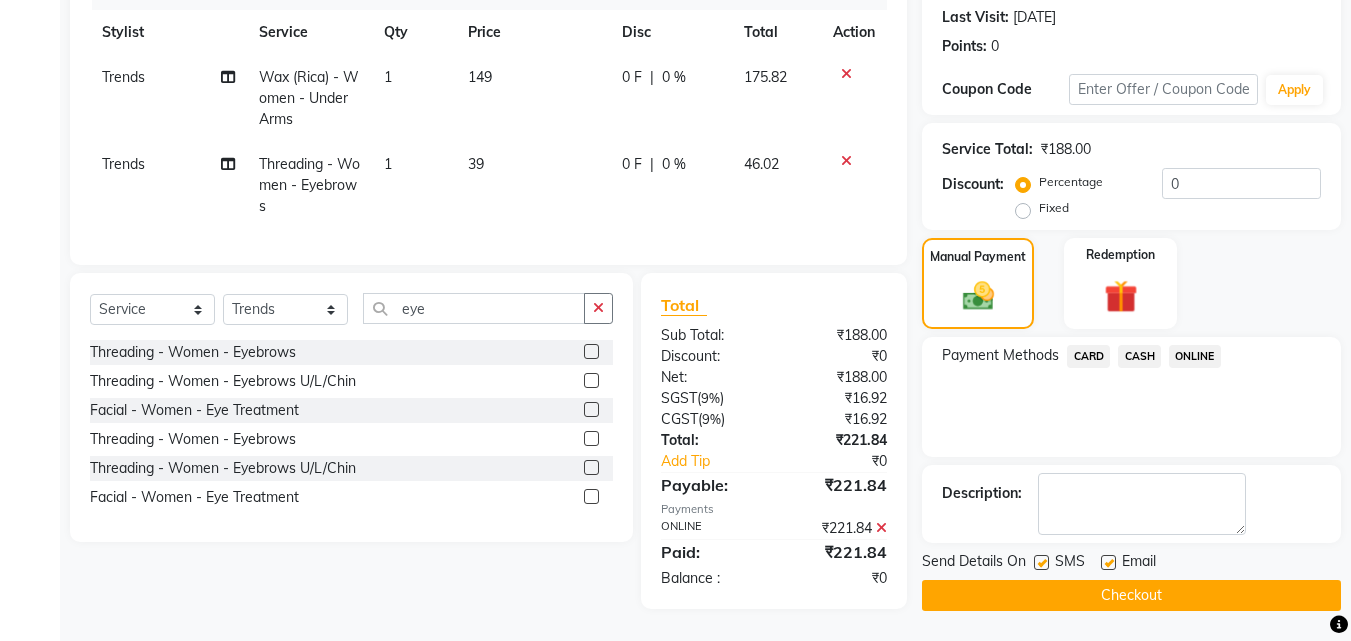 drag, startPoint x: 1044, startPoint y: 549, endPoint x: 1087, endPoint y: 547, distance: 43.046486 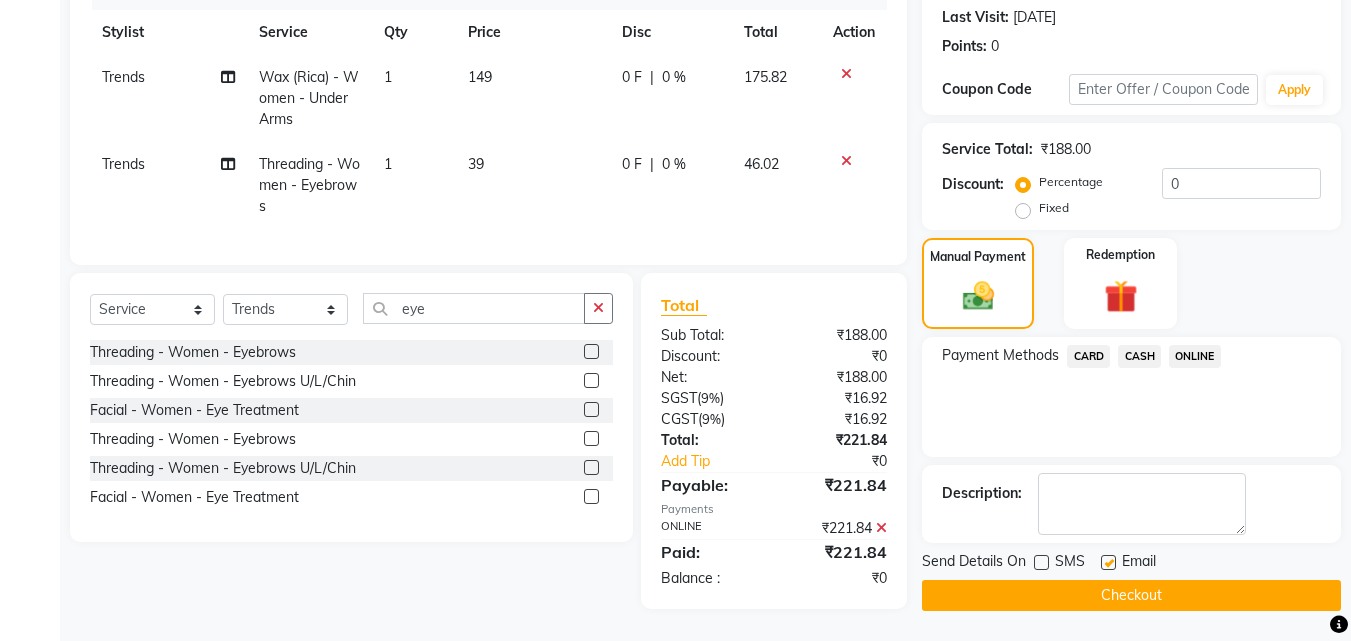 click 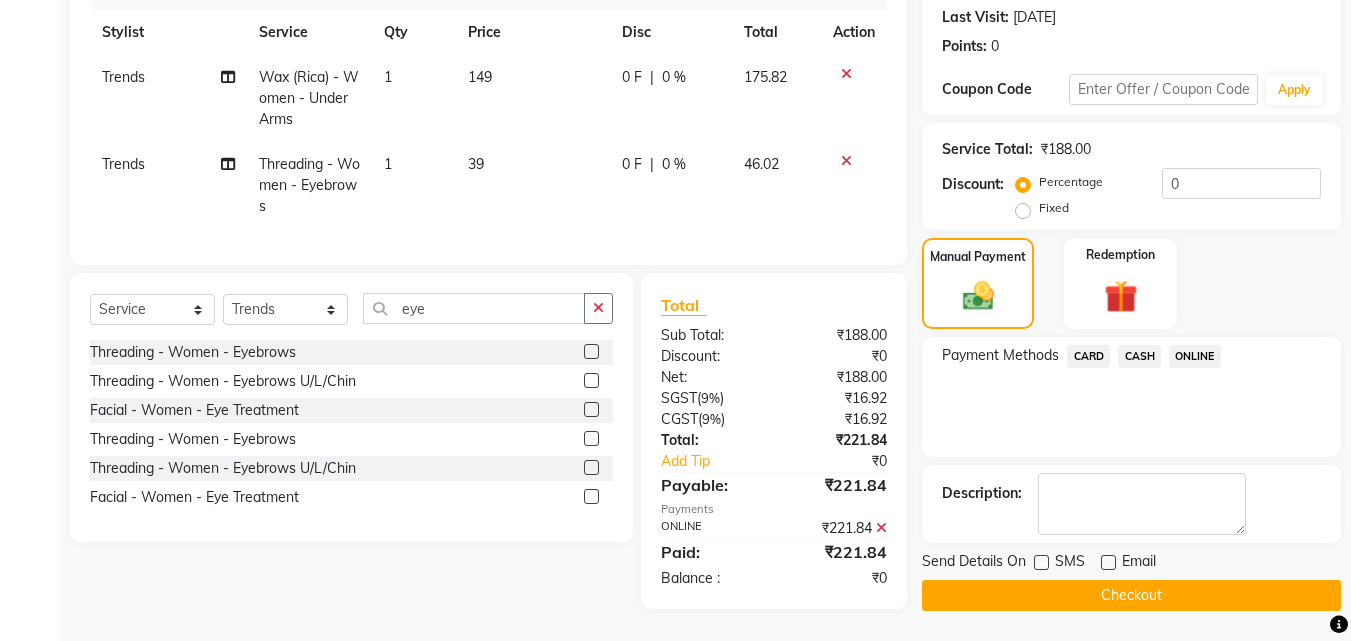 click on "Checkout" 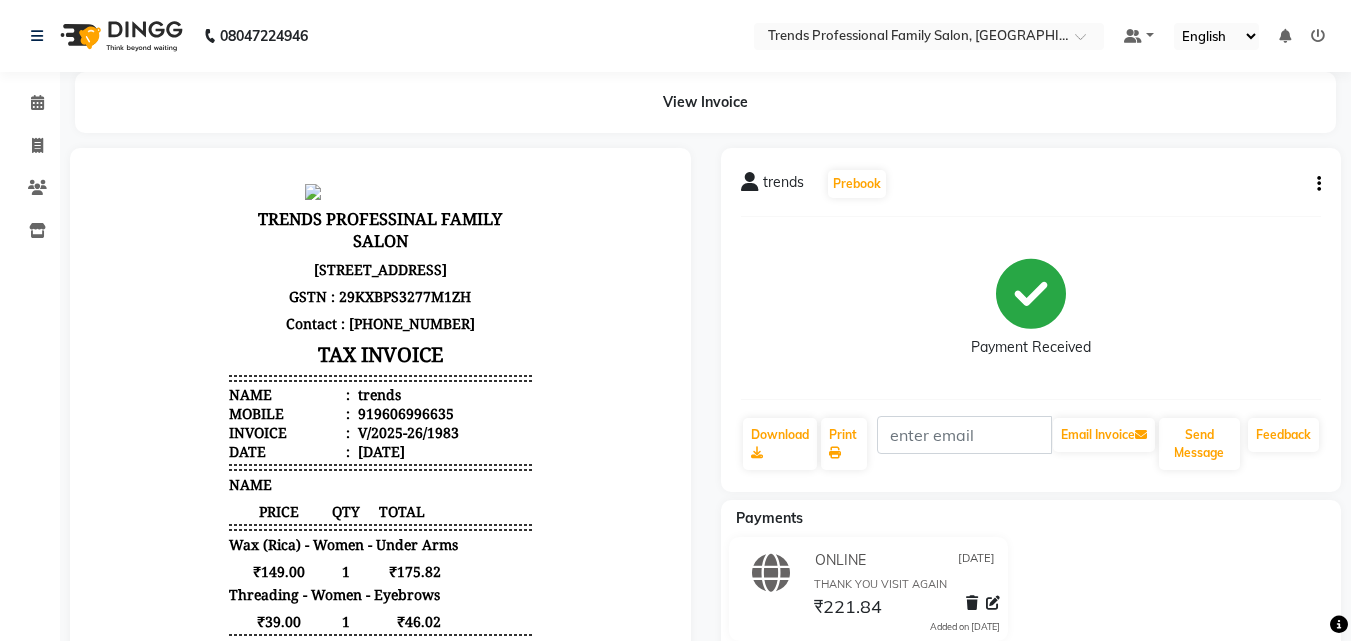 scroll, scrollTop: 290, scrollLeft: 0, axis: vertical 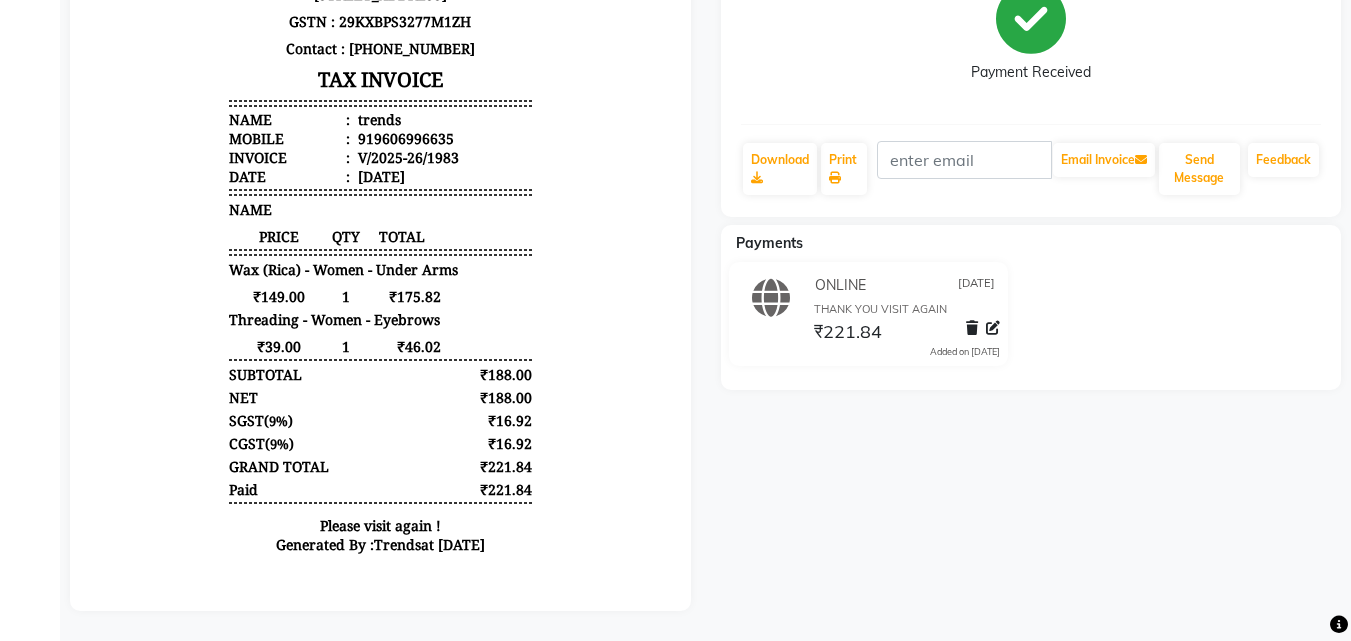 drag, startPoint x: 313, startPoint y: 380, endPoint x: 112, endPoint y: 383, distance: 201.02238 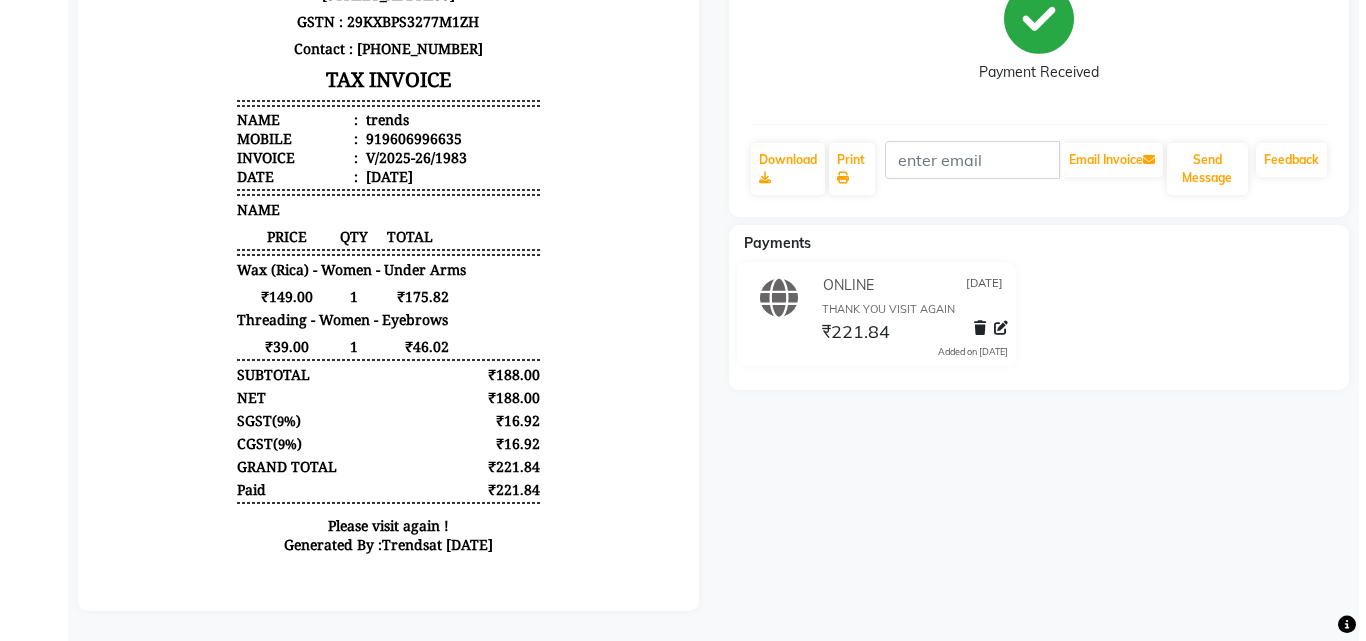 scroll, scrollTop: 0, scrollLeft: 0, axis: both 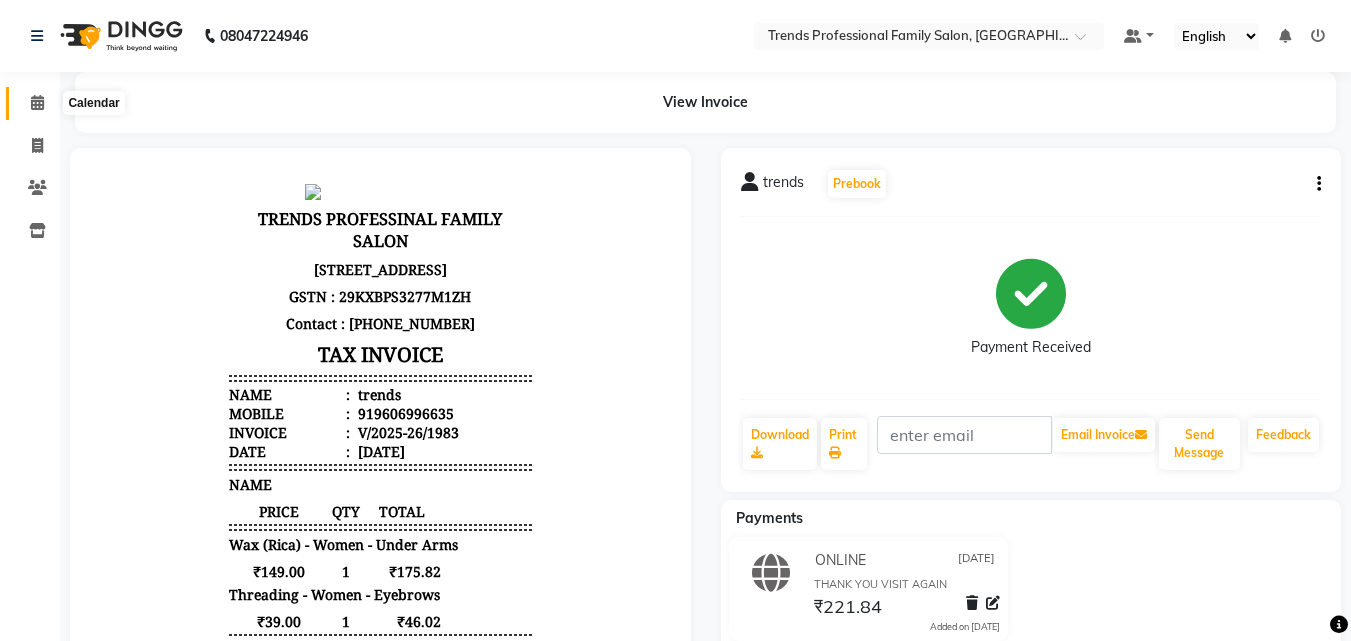 click 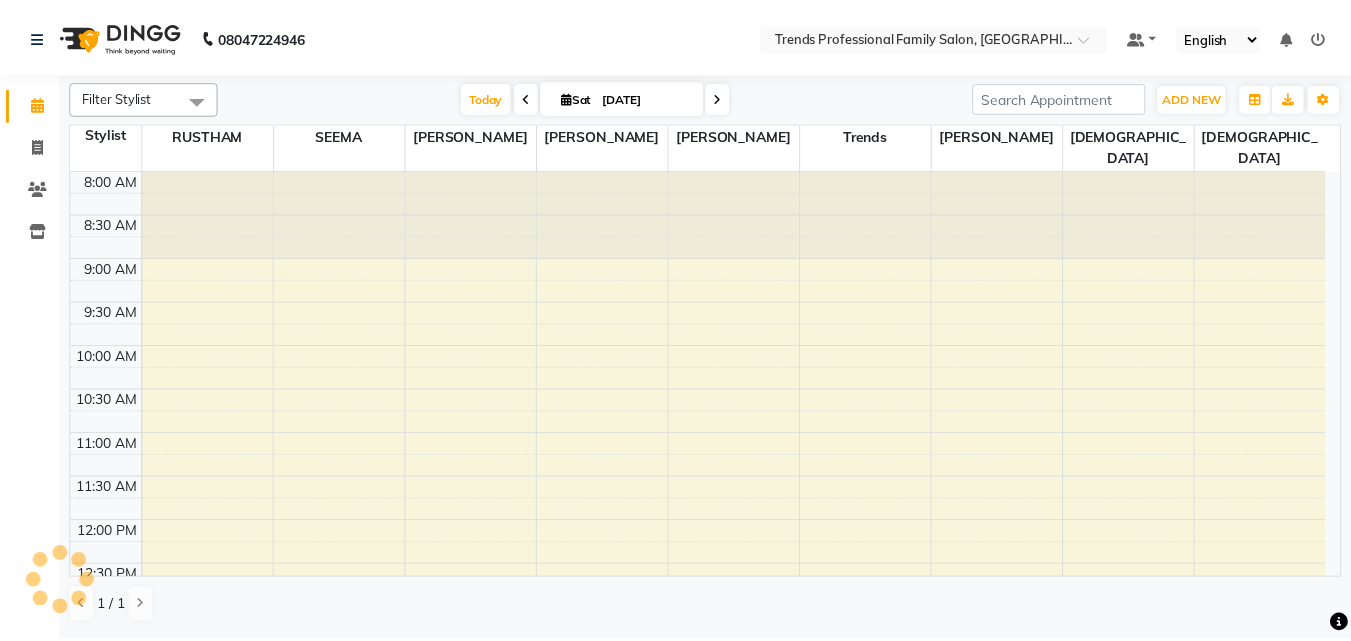 scroll, scrollTop: 0, scrollLeft: 0, axis: both 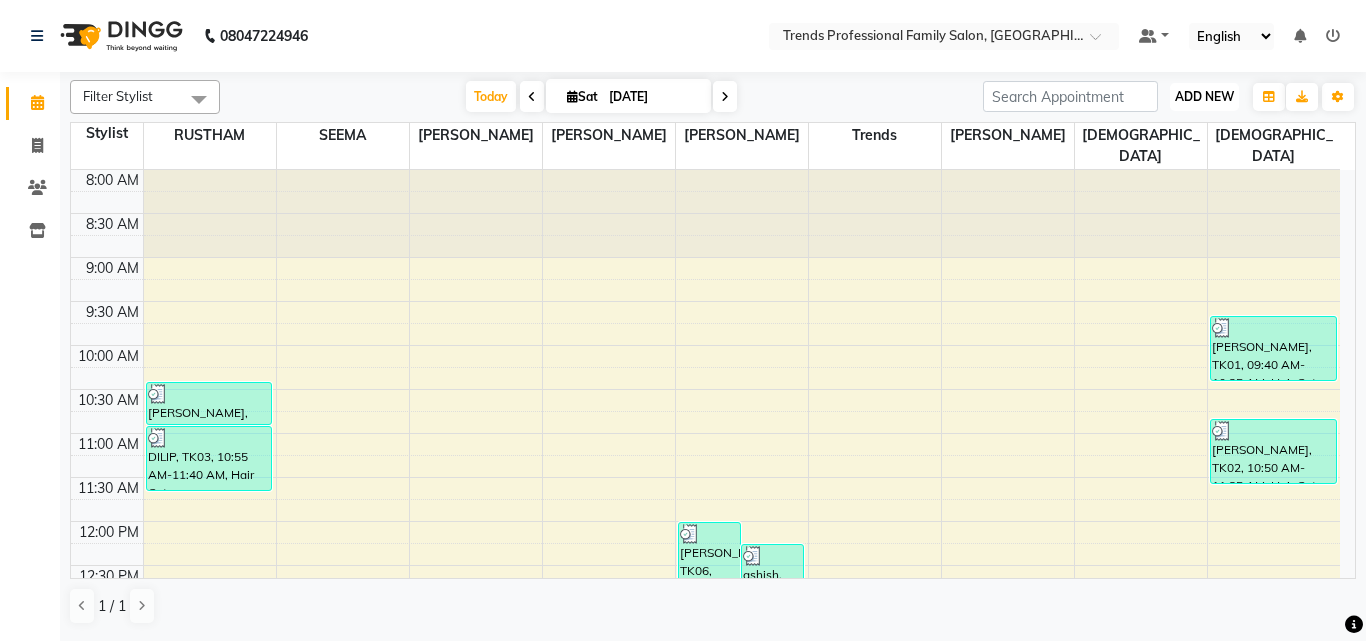 click on "ADD NEW Toggle Dropdown" at bounding box center [1204, 97] 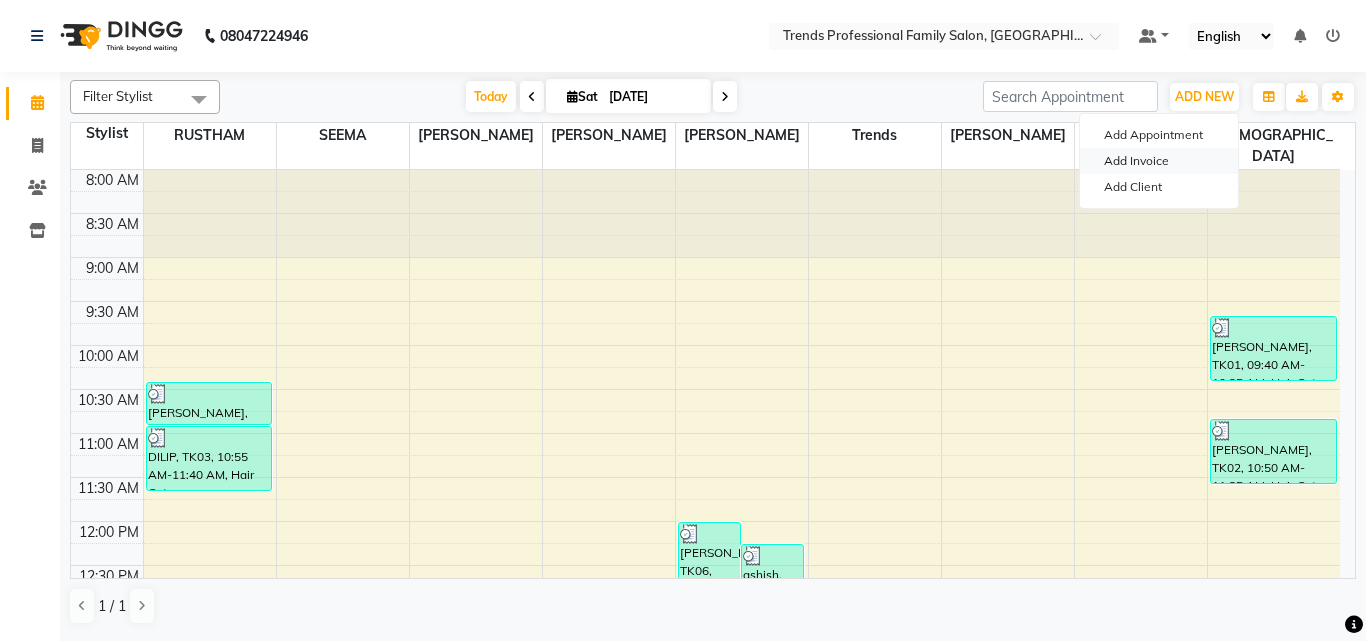 click on "Add Invoice" at bounding box center [1159, 161] 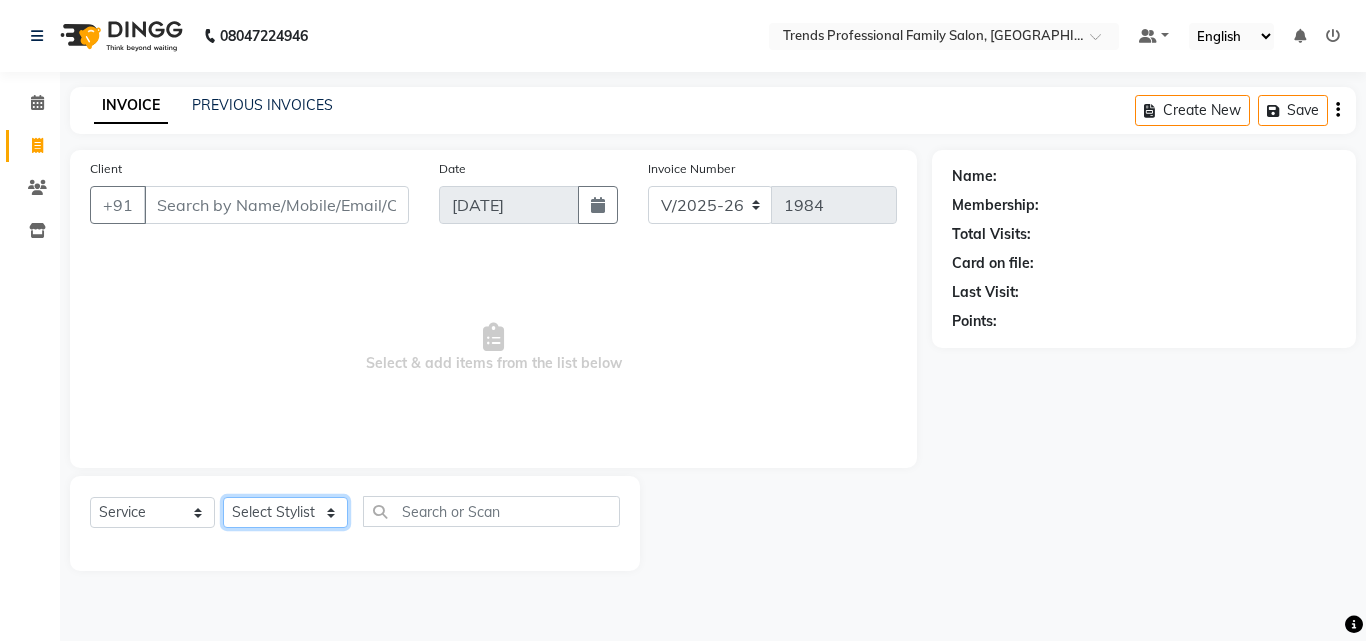 click on "Select Stylist" 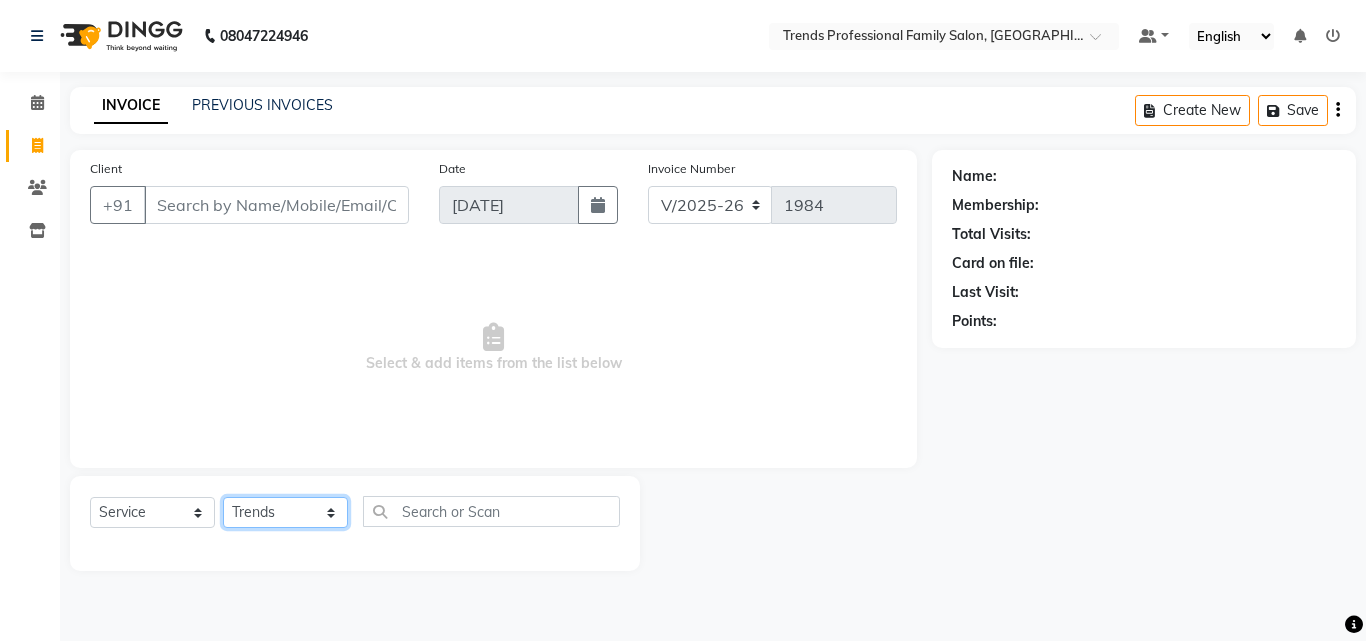 click on "Select Stylist [PERSON_NAME] [PERSON_NAME] [PERSON_NAME] [PERSON_NAME] [DEMOGRAPHIC_DATA][PERSON_NAME] Sumika Trends" 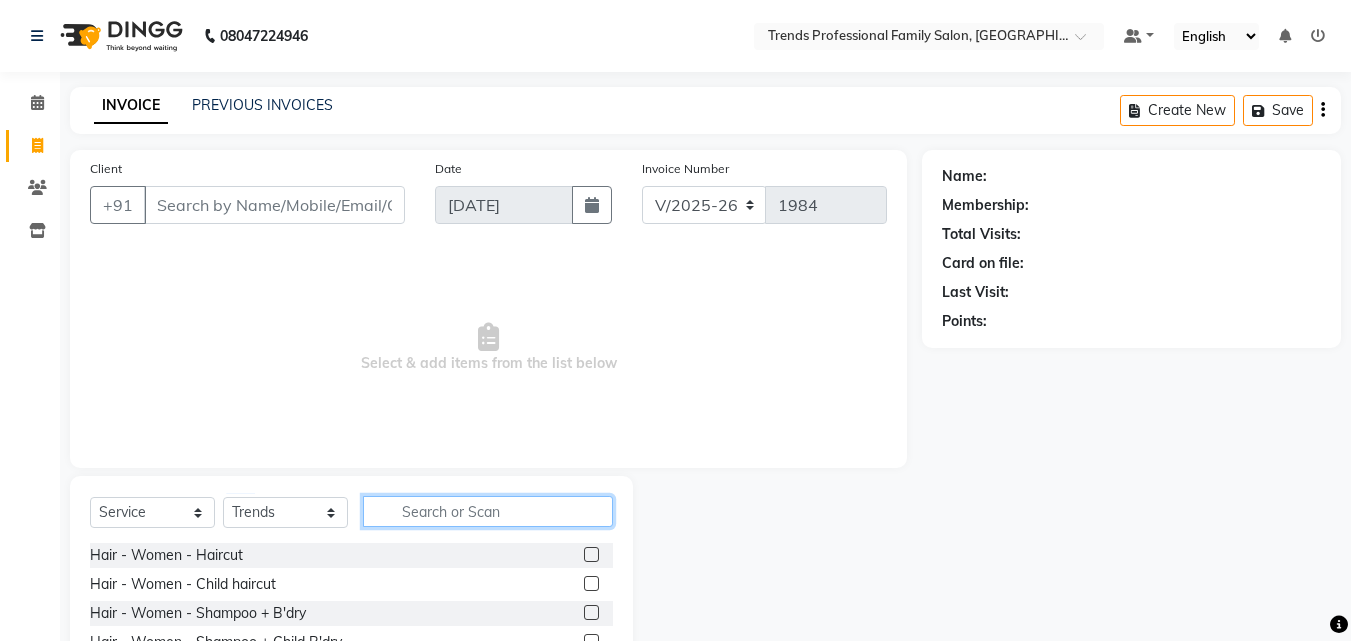 click 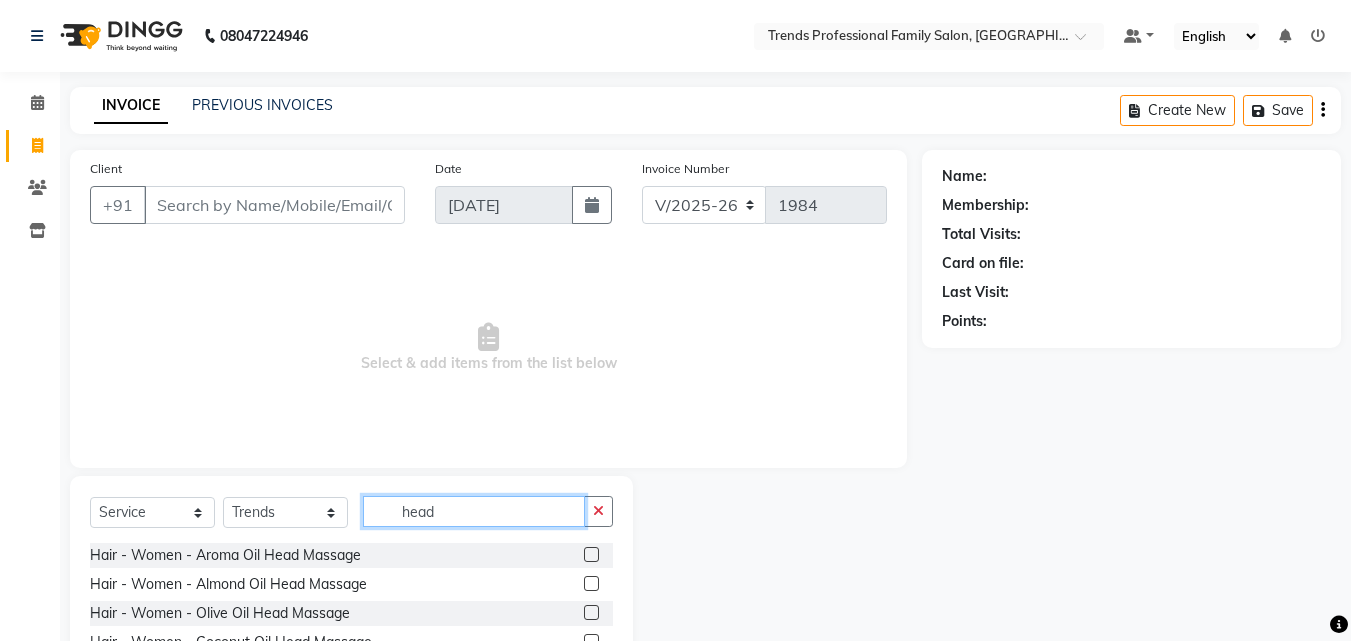 scroll, scrollTop: 160, scrollLeft: 0, axis: vertical 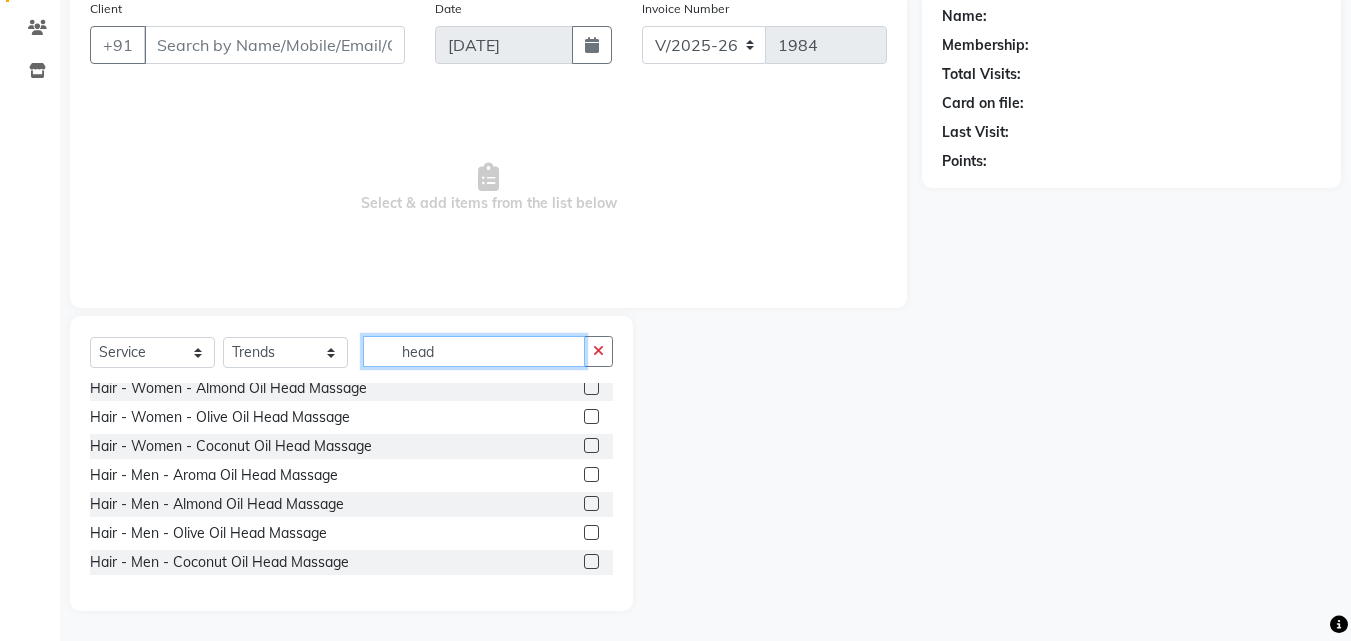 type on "head" 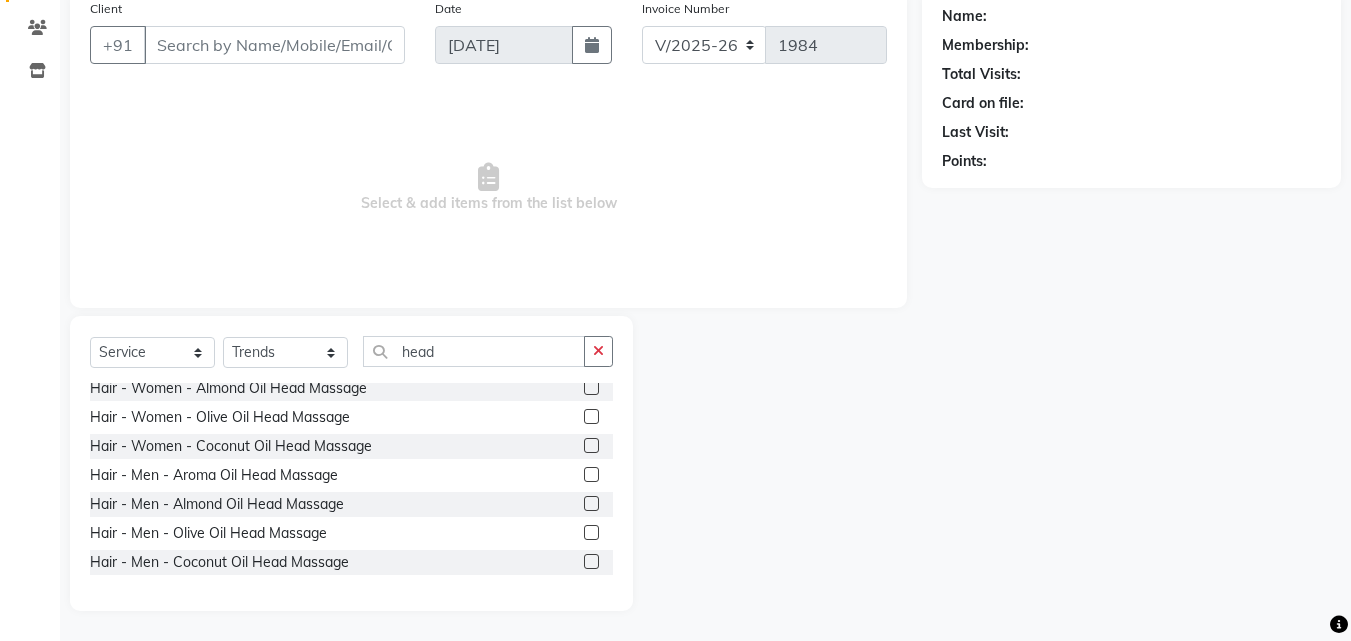 click 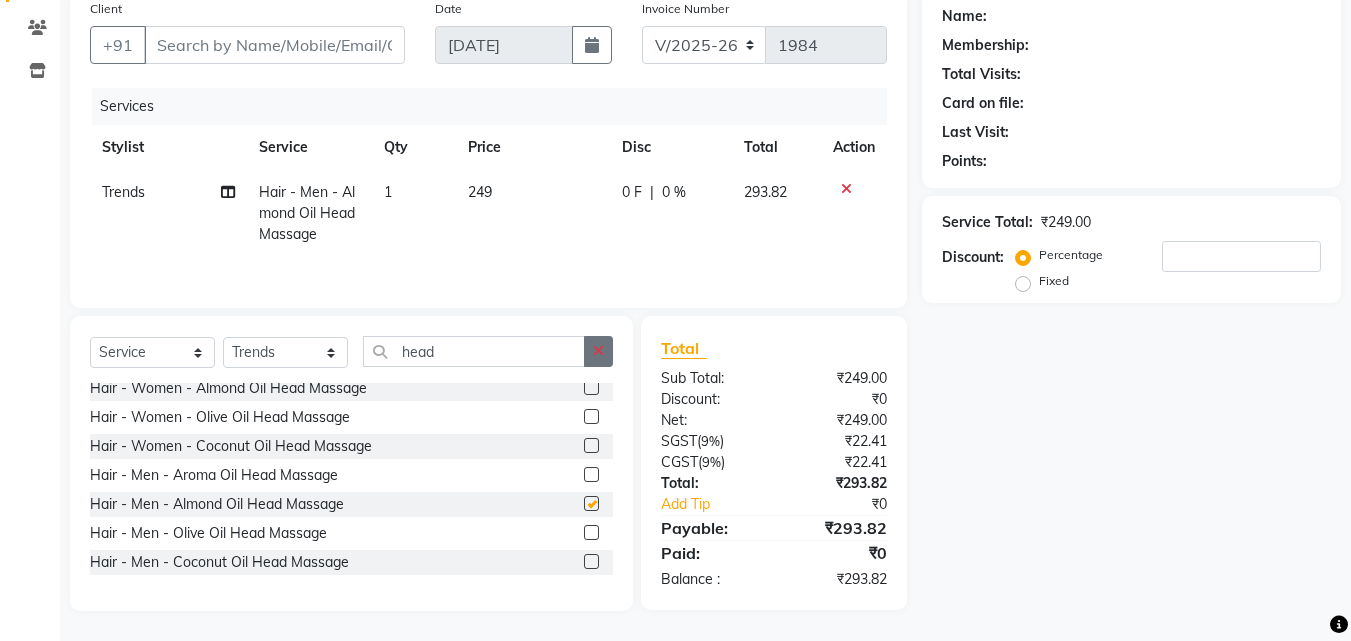 checkbox on "false" 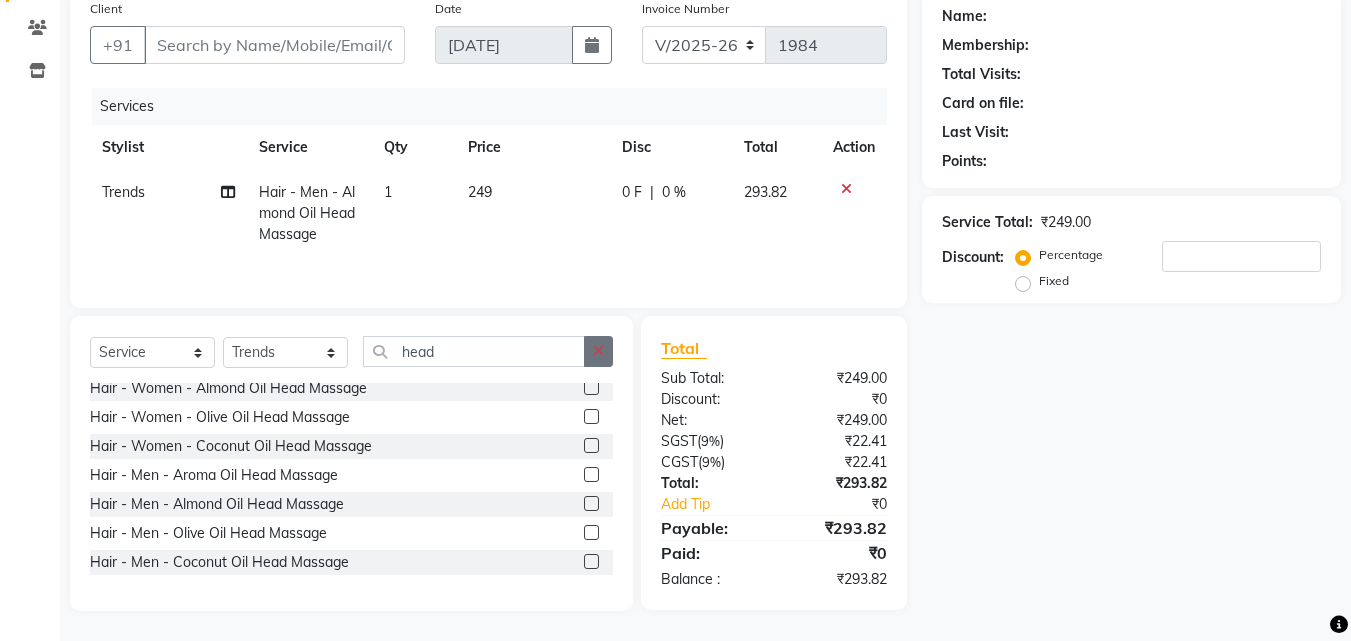 click 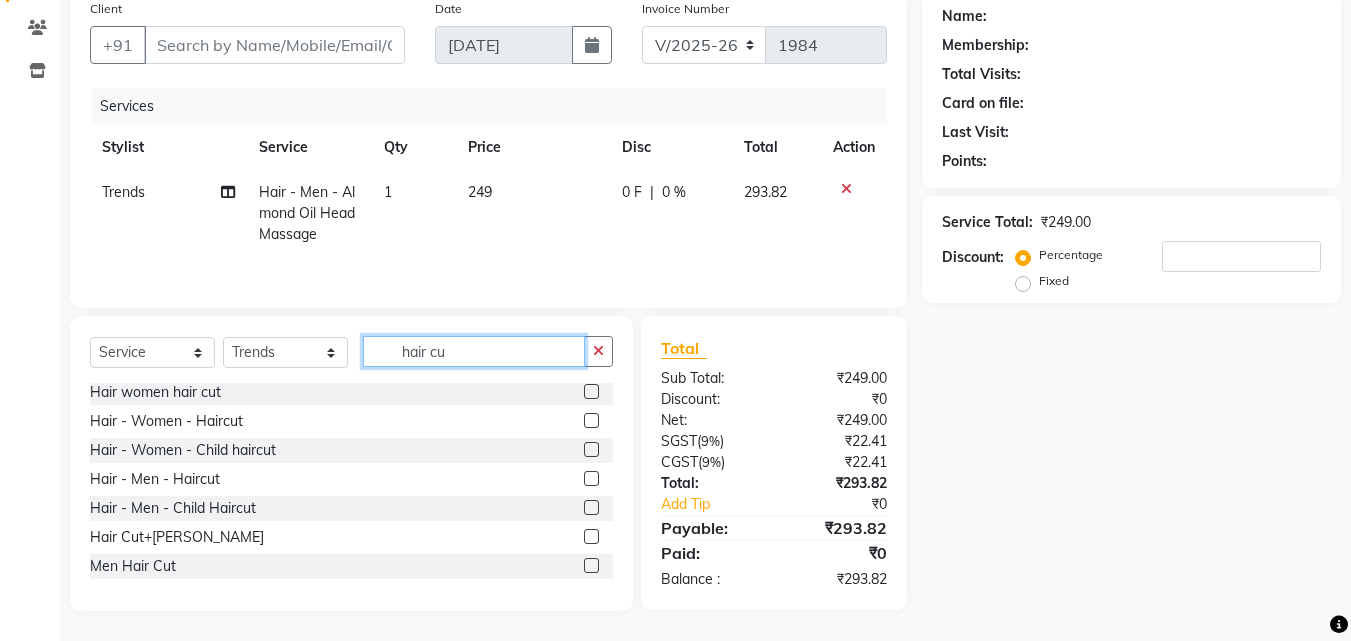 scroll, scrollTop: 36, scrollLeft: 0, axis: vertical 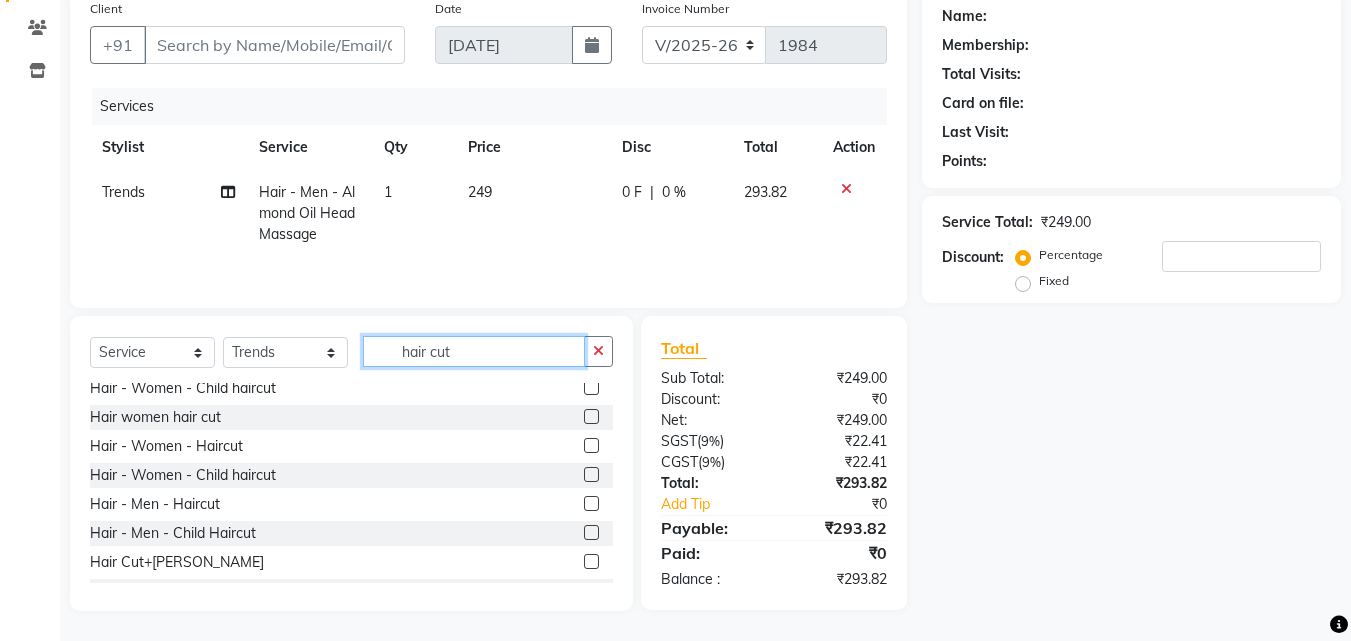 type on "hair cut" 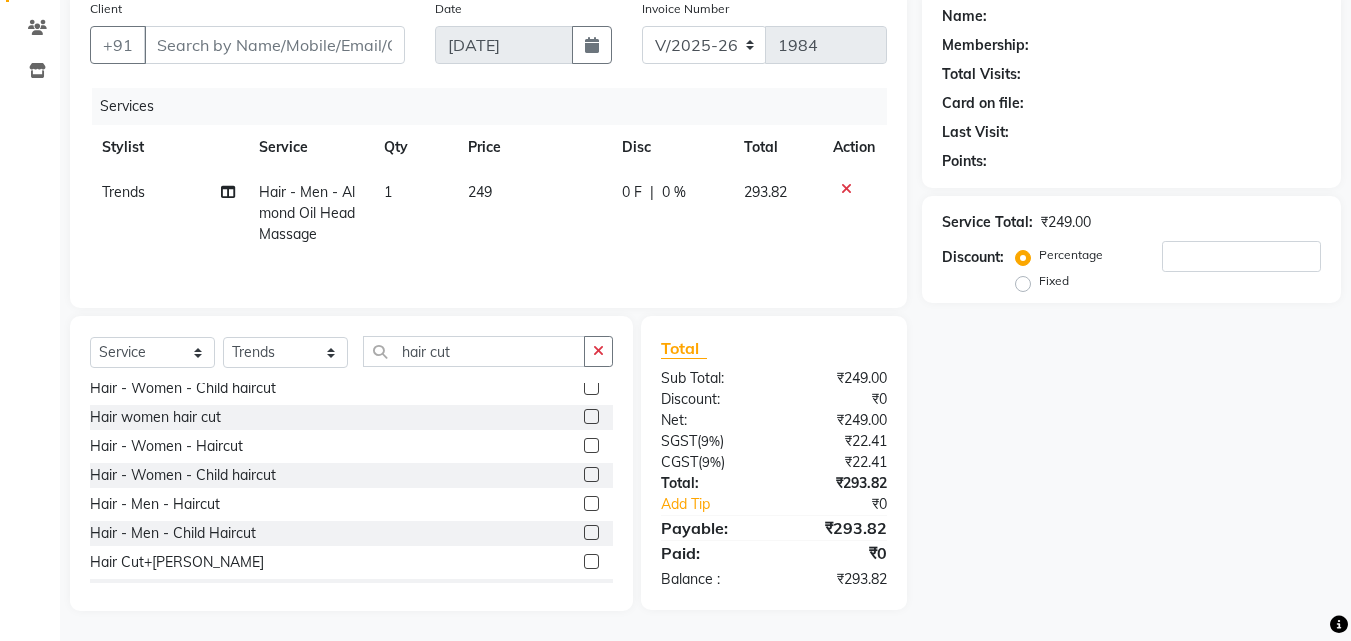click 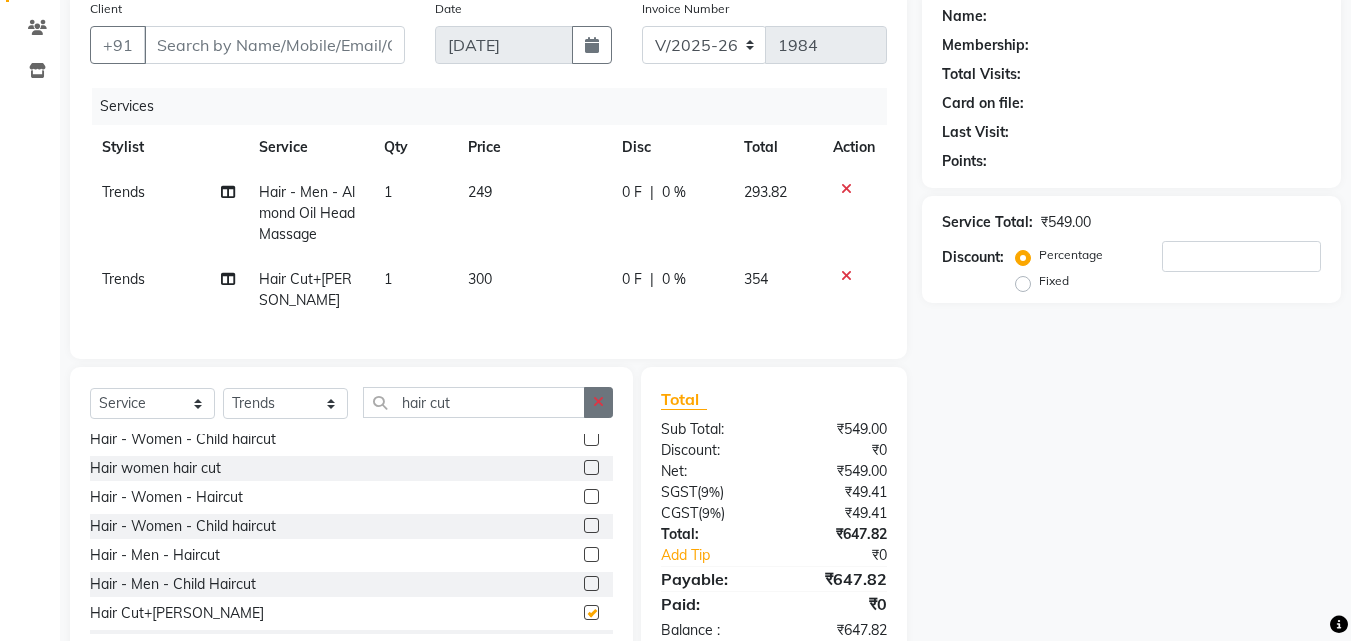 checkbox on "false" 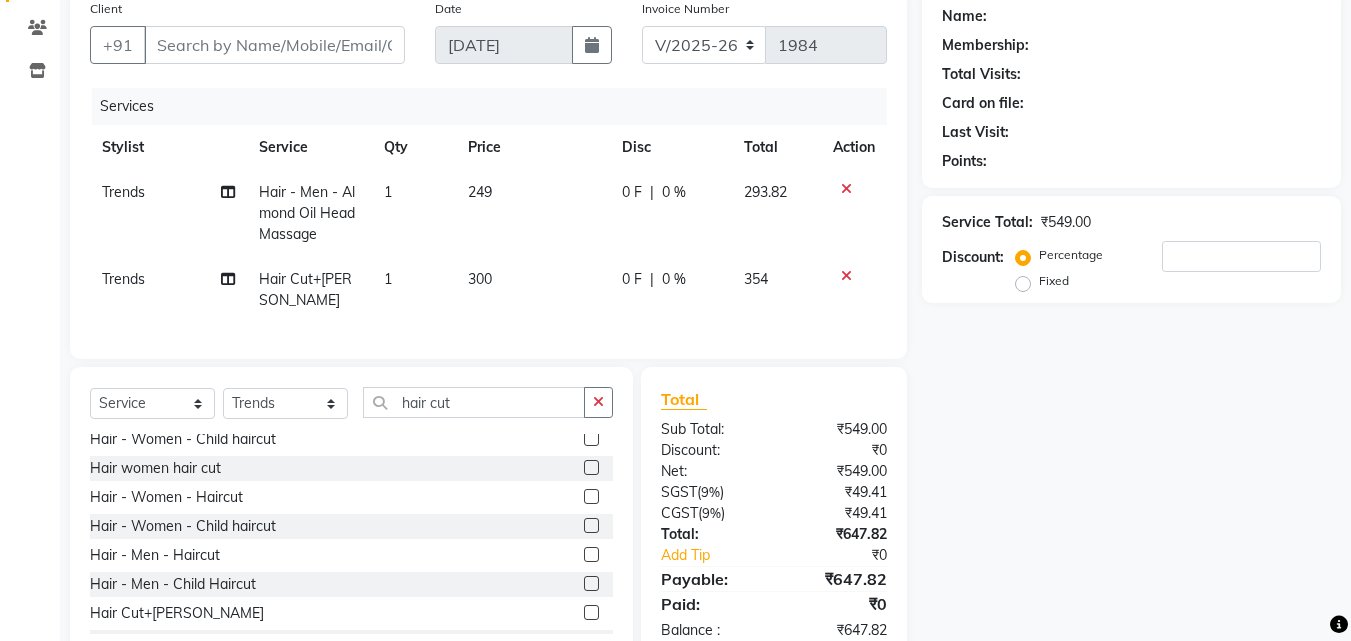 click 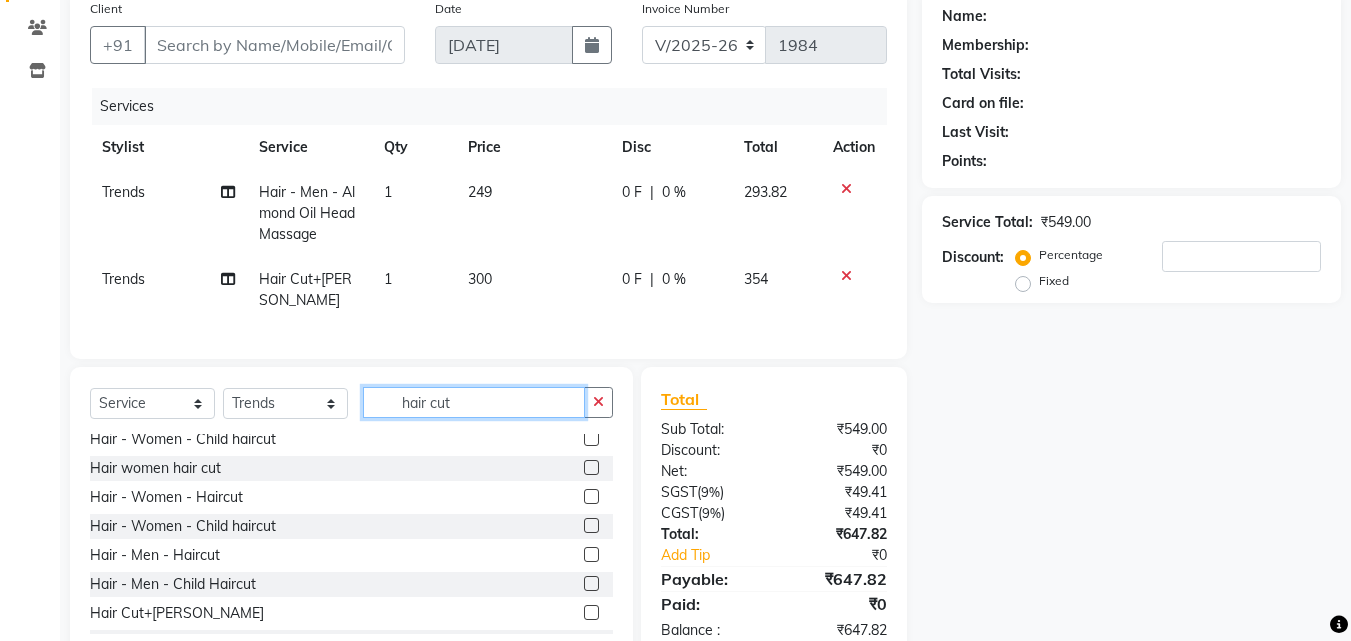 type 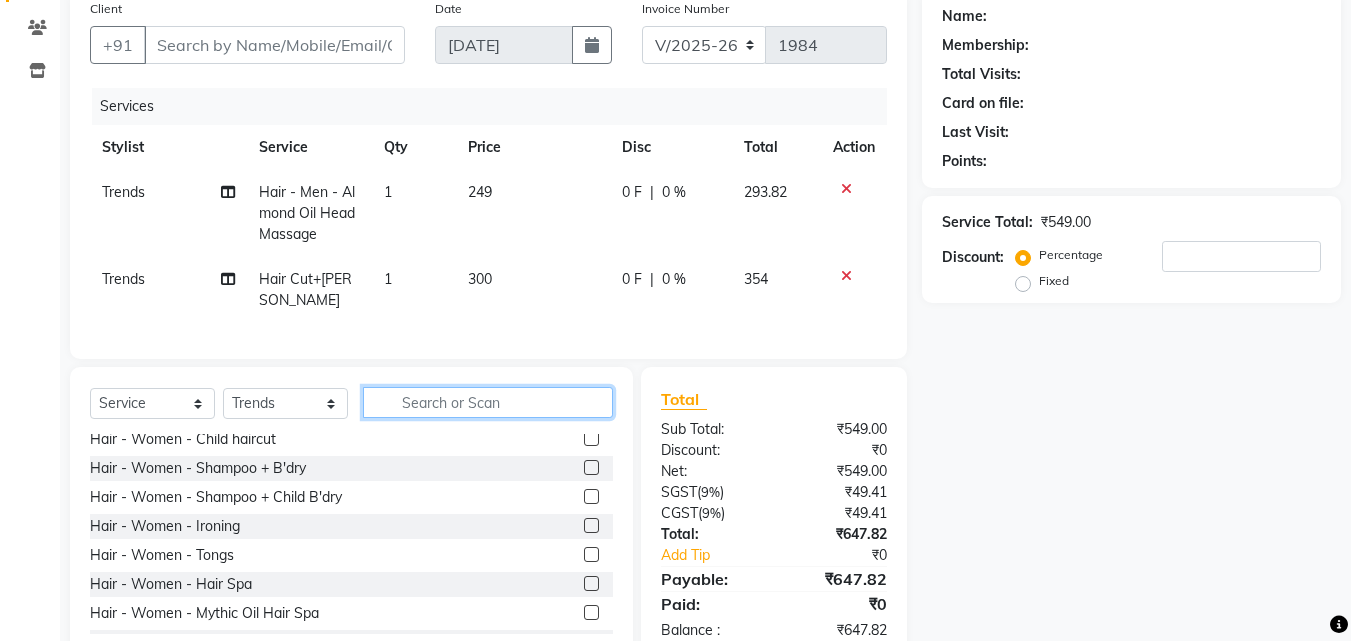 scroll, scrollTop: 0, scrollLeft: 0, axis: both 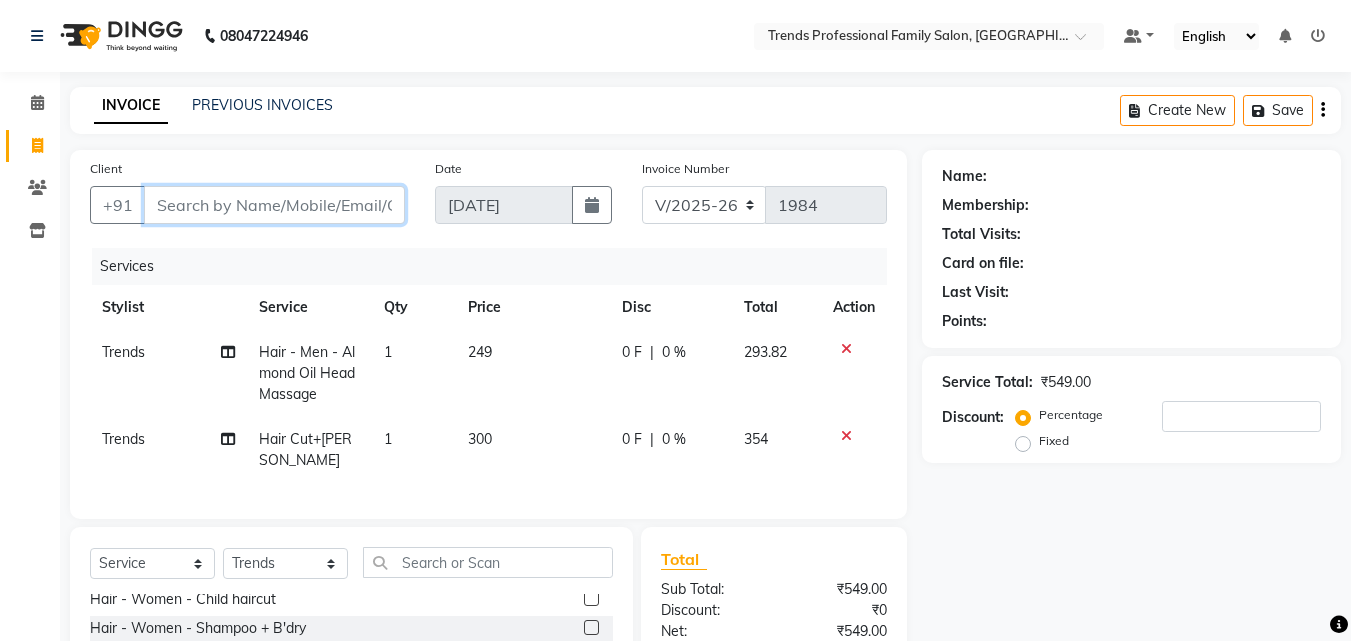 click on "Client" at bounding box center [274, 205] 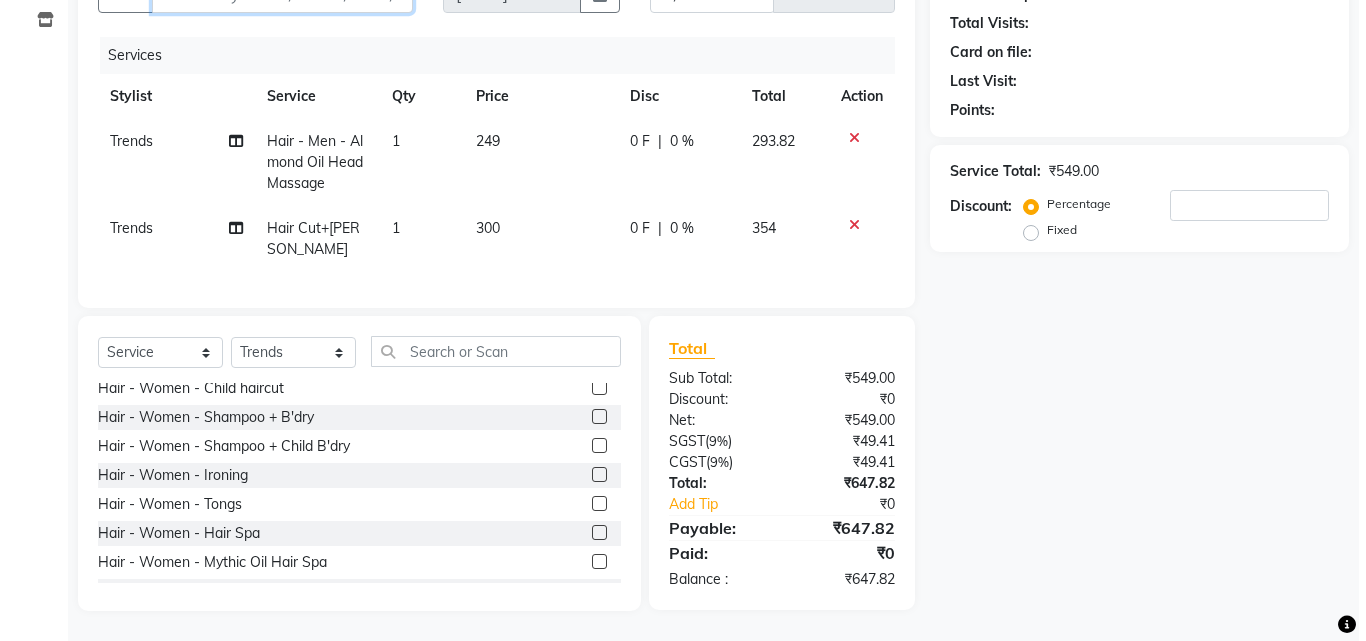 scroll, scrollTop: 0, scrollLeft: 0, axis: both 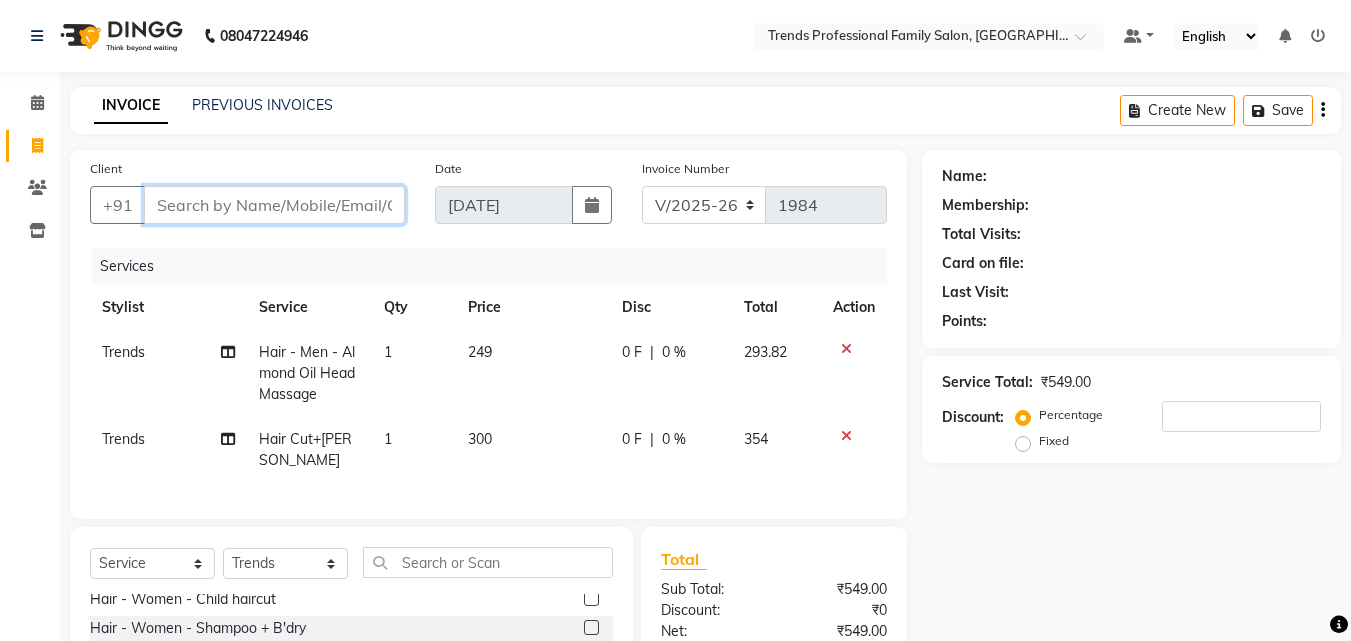 click on "Client" at bounding box center (274, 205) 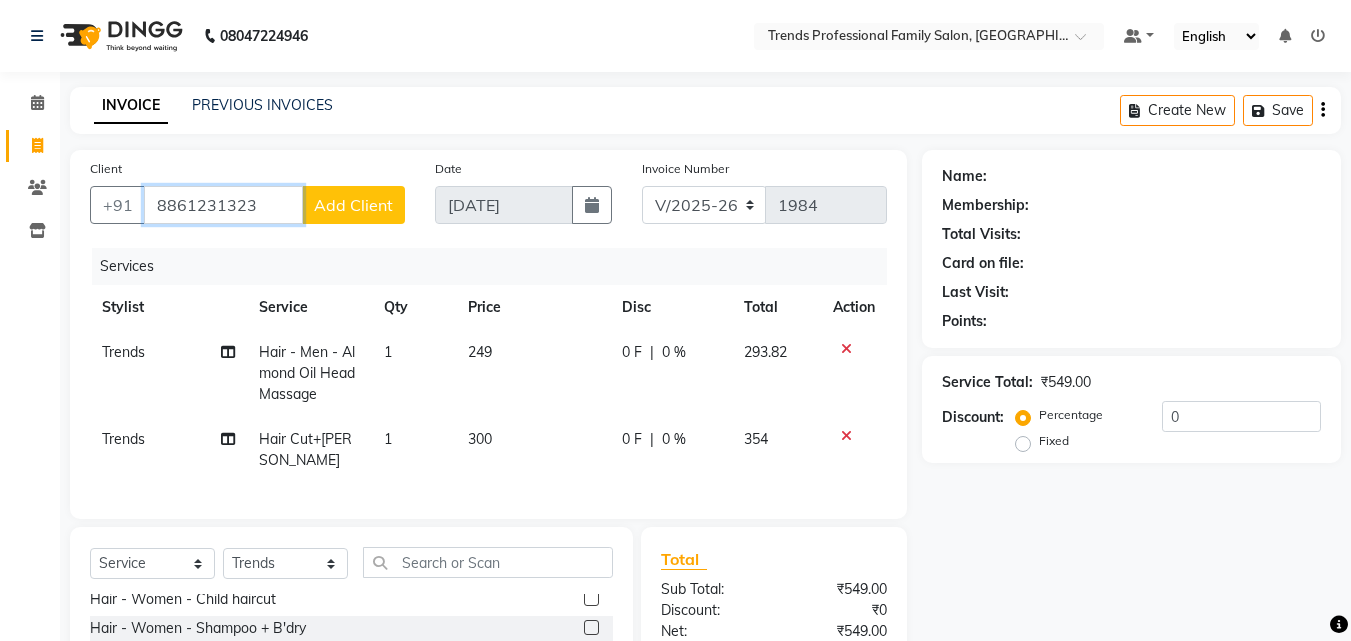 type on "8861231323" 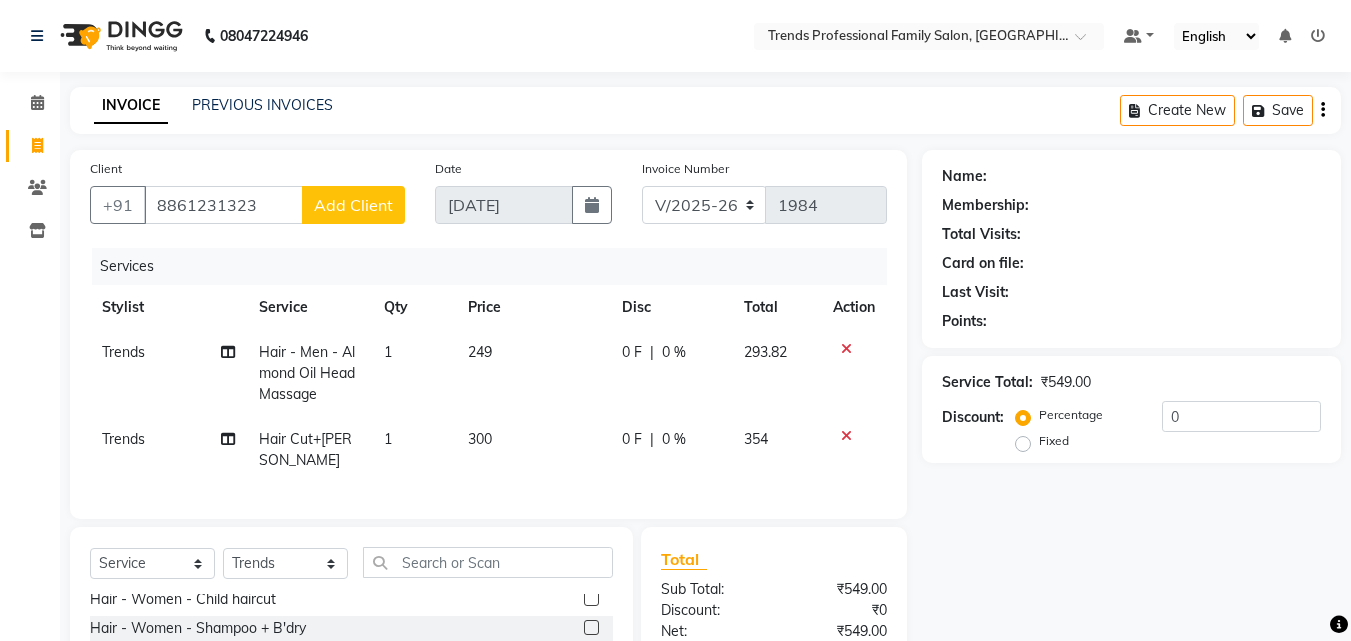 click on "Add Client" 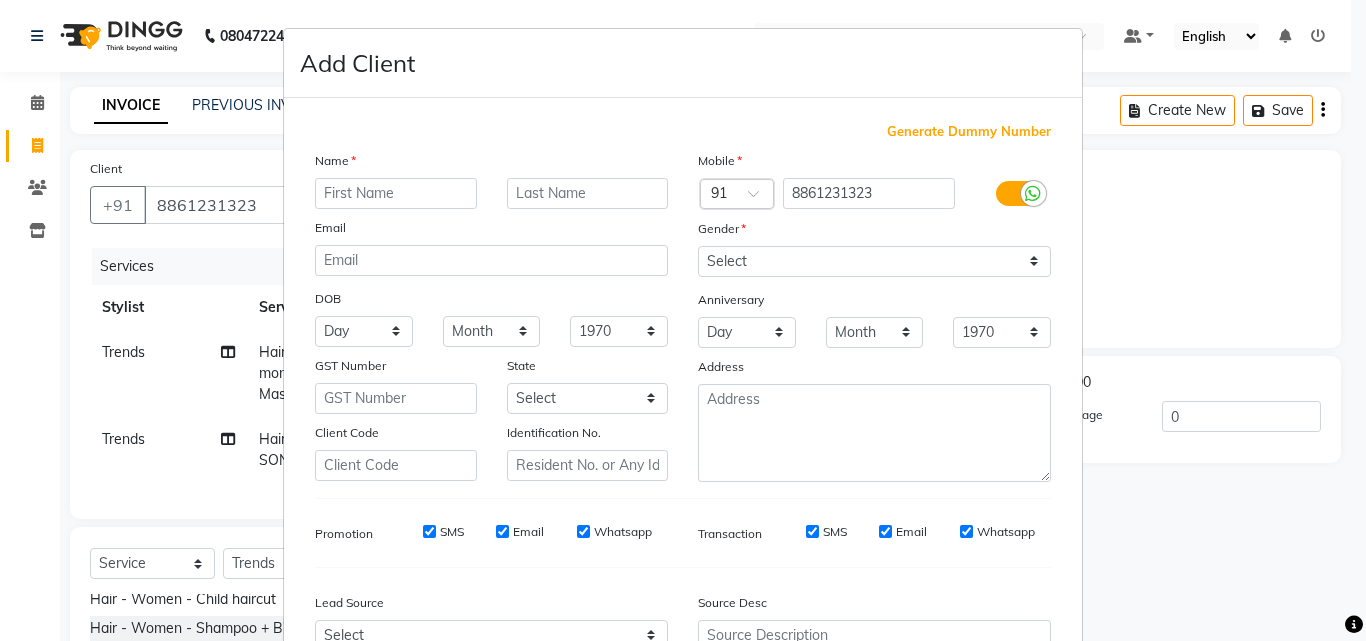 click on "Add Client Generate Dummy Number Name Email DOB Day 01 02 03 04 05 06 07 08 09 10 11 12 13 14 15 16 17 18 19 20 21 22 23 24 25 26 27 28 29 30 31 Month January February March April May June July August September October November [DATE] 1941 1942 1943 1944 1945 1946 1947 1948 1949 1950 1951 1952 1953 1954 1955 1956 1957 1958 1959 1960 1961 1962 1963 1964 1965 1966 1967 1968 1969 1970 1971 1972 1973 1974 1975 1976 1977 1978 1979 1980 1981 1982 1983 1984 1985 1986 1987 1988 1989 1990 1991 1992 1993 1994 1995 1996 1997 1998 1999 2000 2001 2002 2003 2004 2005 2006 2007 2008 2009 2010 2011 2012 2013 2014 2015 2016 2017 2018 2019 2020 2021 2022 2023 2024 GST Number State Select [GEOGRAPHIC_DATA] [GEOGRAPHIC_DATA] [GEOGRAPHIC_DATA] [GEOGRAPHIC_DATA] [GEOGRAPHIC_DATA] [GEOGRAPHIC_DATA] [GEOGRAPHIC_DATA] [GEOGRAPHIC_DATA] and [GEOGRAPHIC_DATA] [GEOGRAPHIC_DATA] [GEOGRAPHIC_DATA] [GEOGRAPHIC_DATA] [GEOGRAPHIC_DATA] [GEOGRAPHIC_DATA] [GEOGRAPHIC_DATA] [GEOGRAPHIC_DATA] [GEOGRAPHIC_DATA] [GEOGRAPHIC_DATA] [GEOGRAPHIC_DATA] [GEOGRAPHIC_DATA] [GEOGRAPHIC_DATA] [GEOGRAPHIC_DATA] [GEOGRAPHIC_DATA] [GEOGRAPHIC_DATA] [GEOGRAPHIC_DATA] [GEOGRAPHIC_DATA] [GEOGRAPHIC_DATA] [GEOGRAPHIC_DATA] [GEOGRAPHIC_DATA] [GEOGRAPHIC_DATA] [GEOGRAPHIC_DATA]" at bounding box center (683, 320) 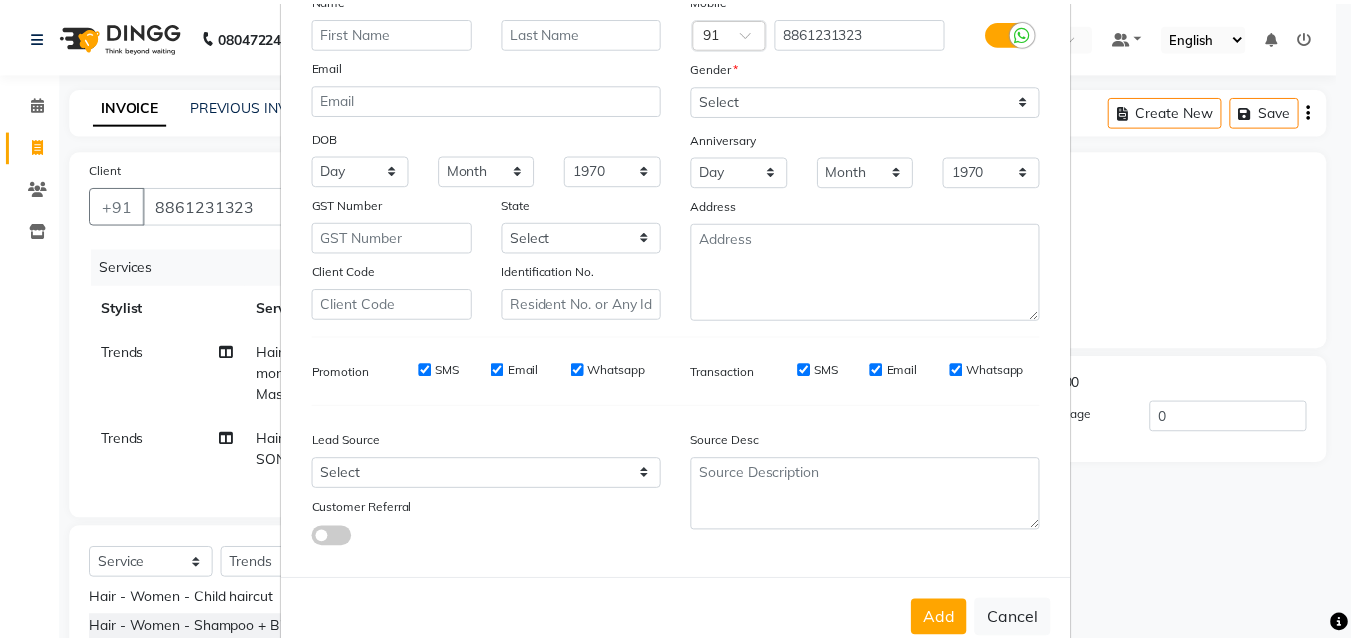 scroll, scrollTop: 208, scrollLeft: 0, axis: vertical 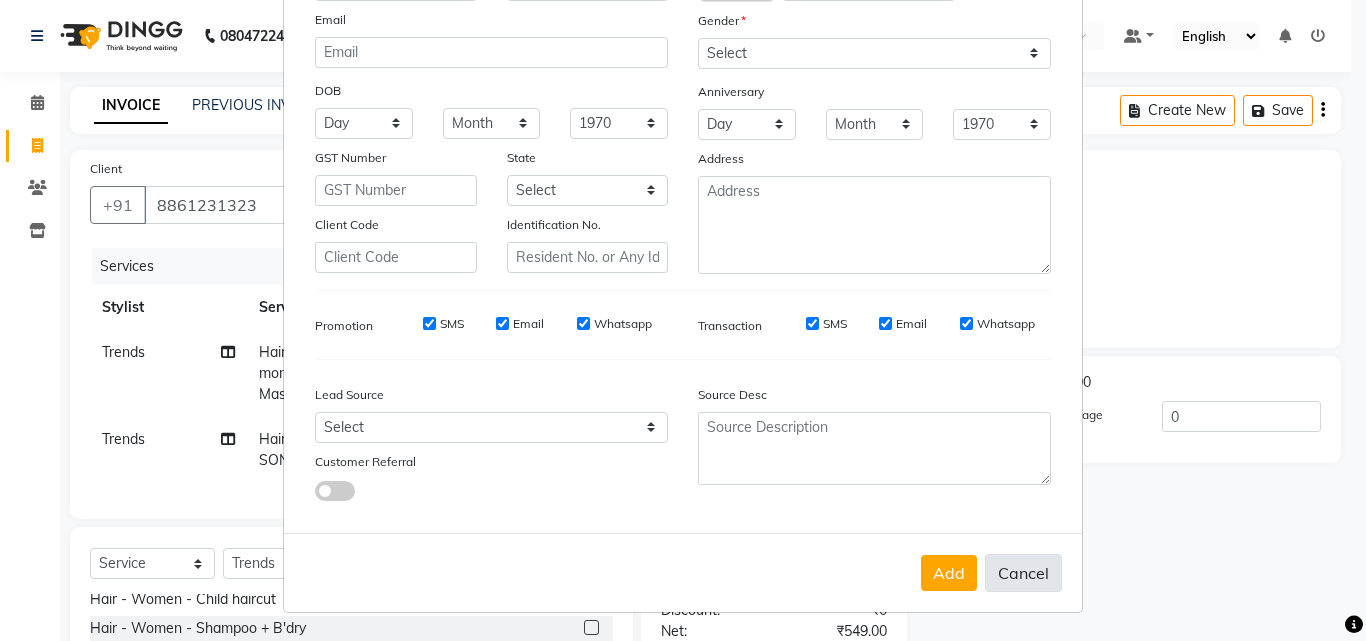 click on "Cancel" at bounding box center (1023, 573) 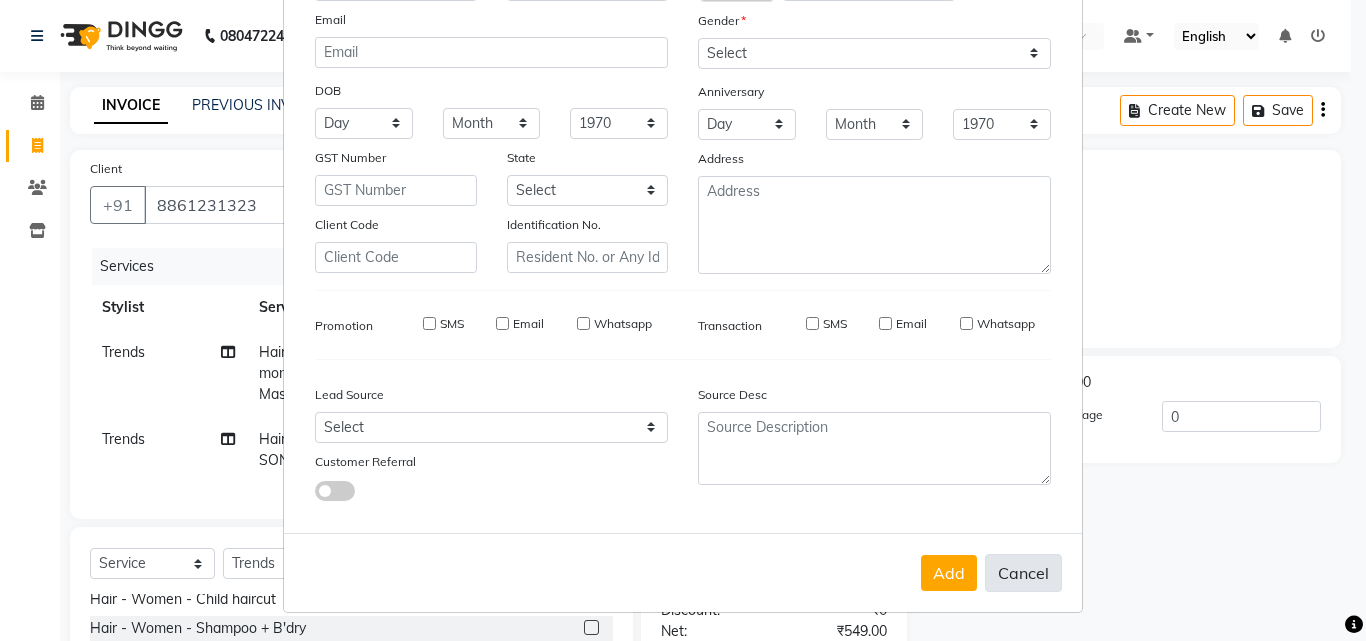 select 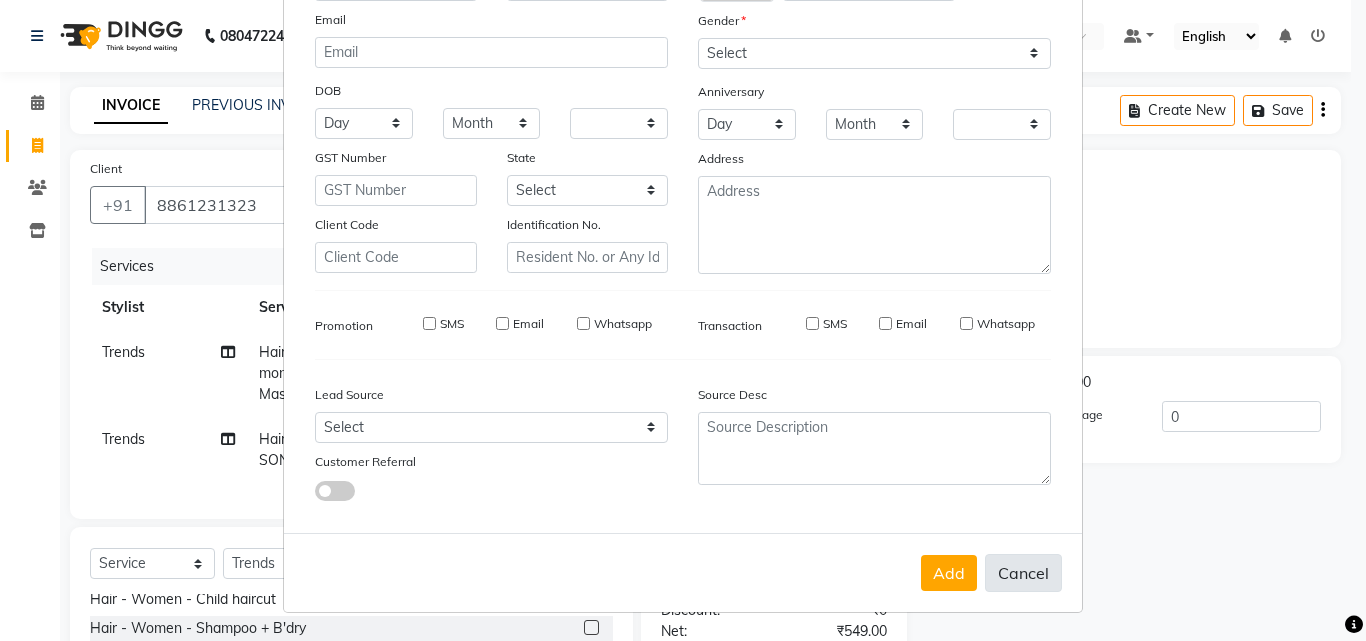 checkbox on "false" 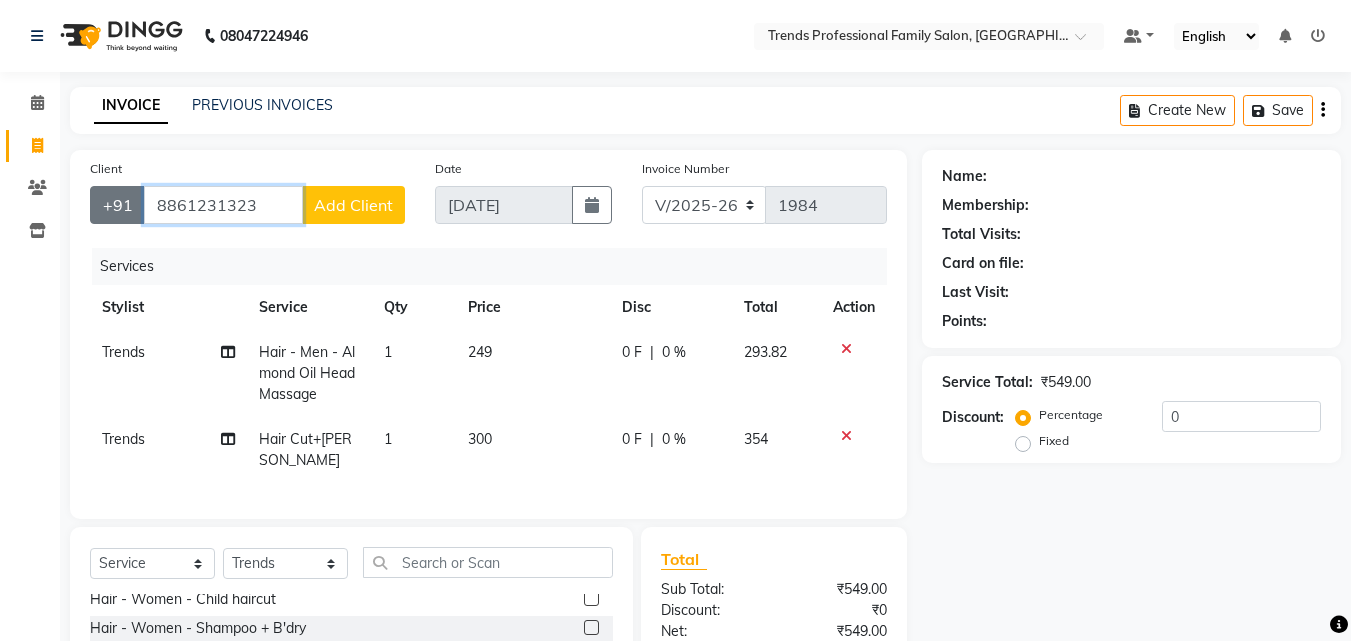 drag, startPoint x: 276, startPoint y: 207, endPoint x: 108, endPoint y: 201, distance: 168.1071 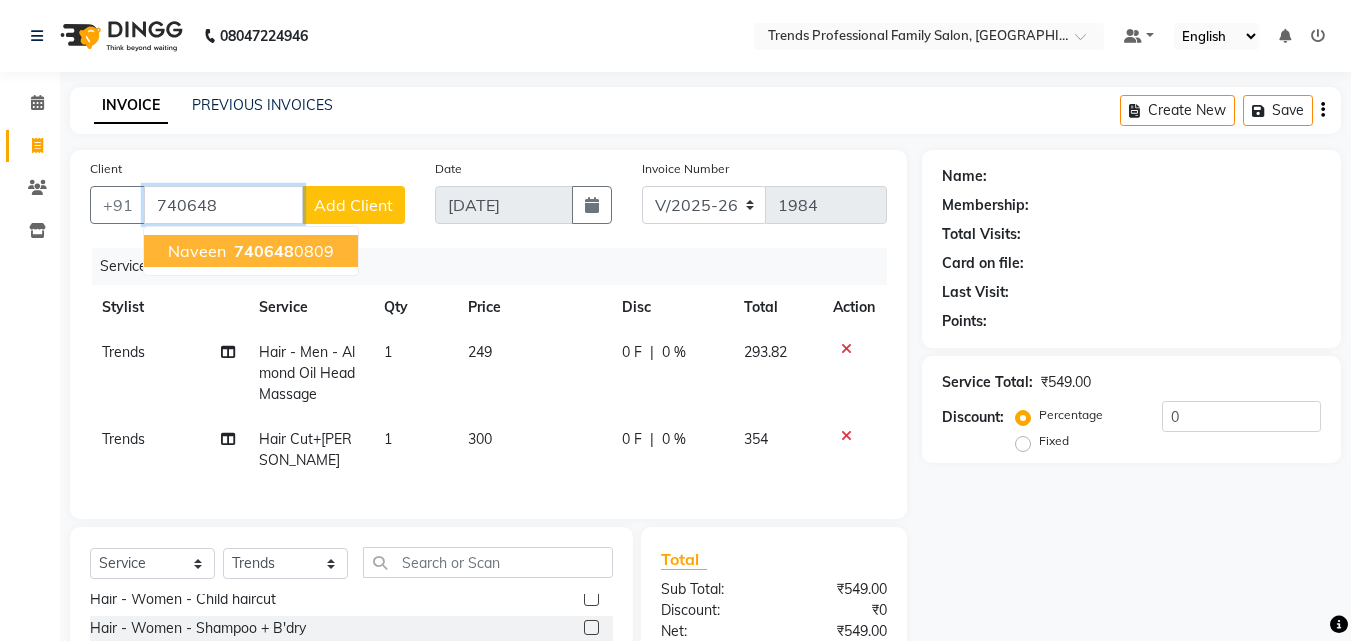click on "740648 0809" at bounding box center [282, 251] 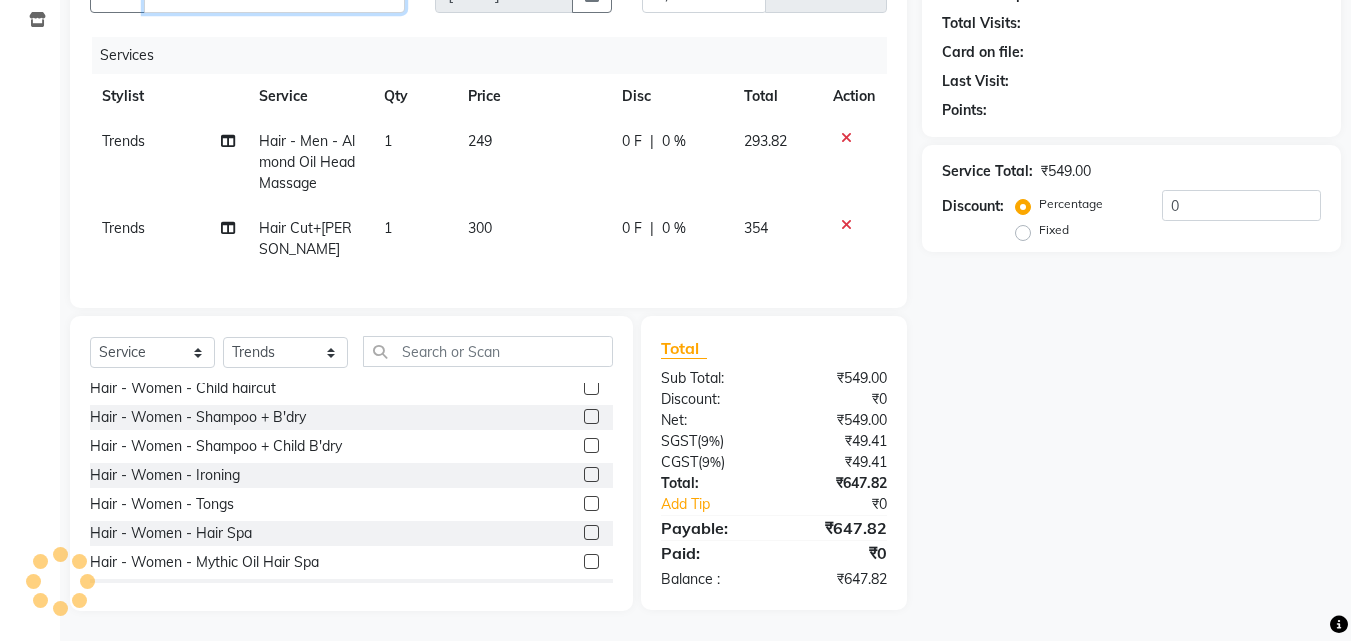 scroll, scrollTop: 222, scrollLeft: 0, axis: vertical 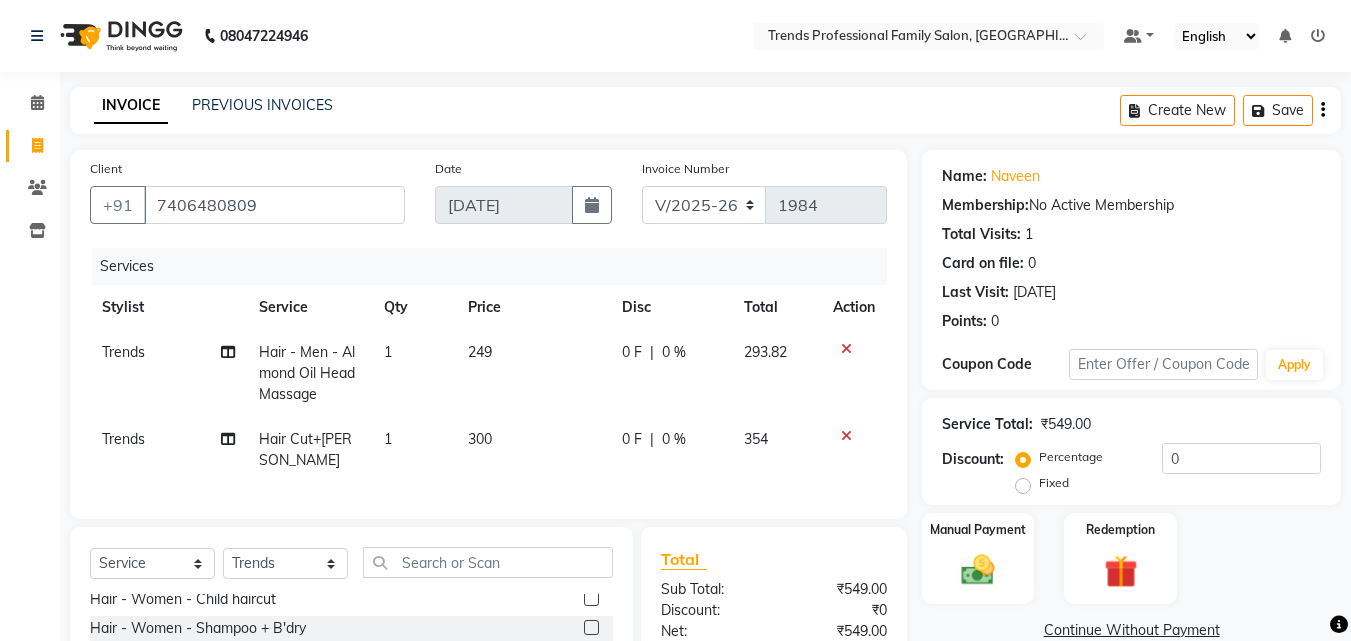 click on "0 %" 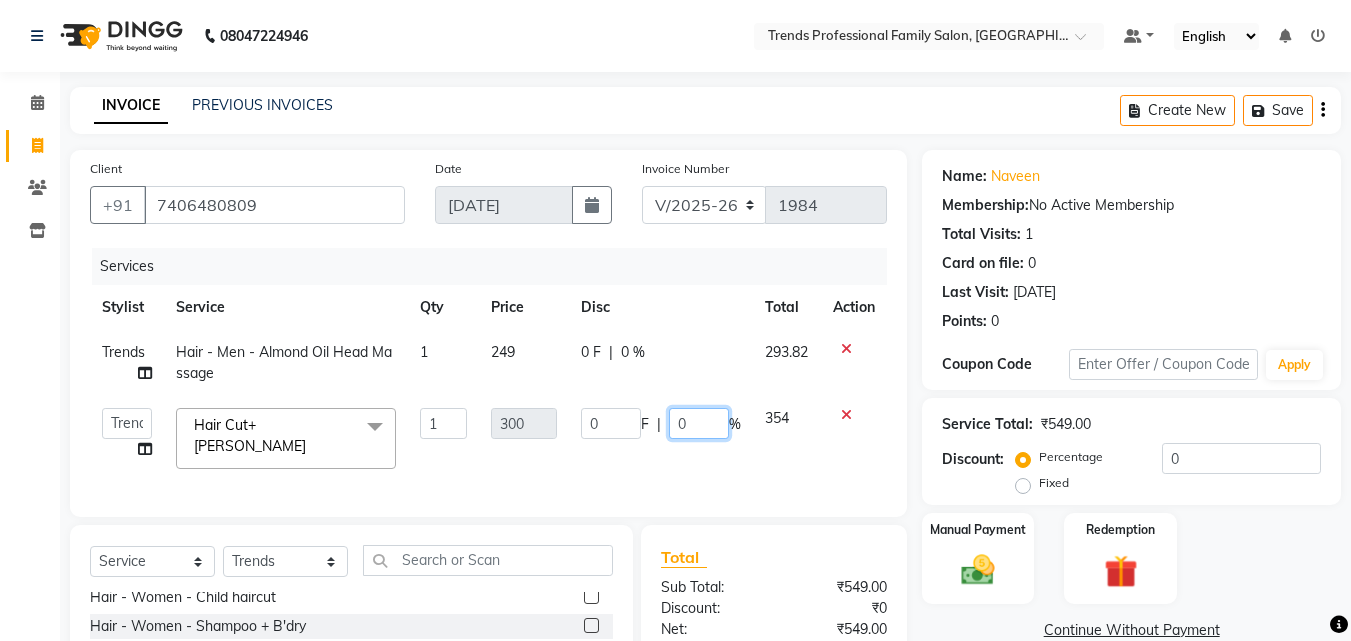 click on "0" 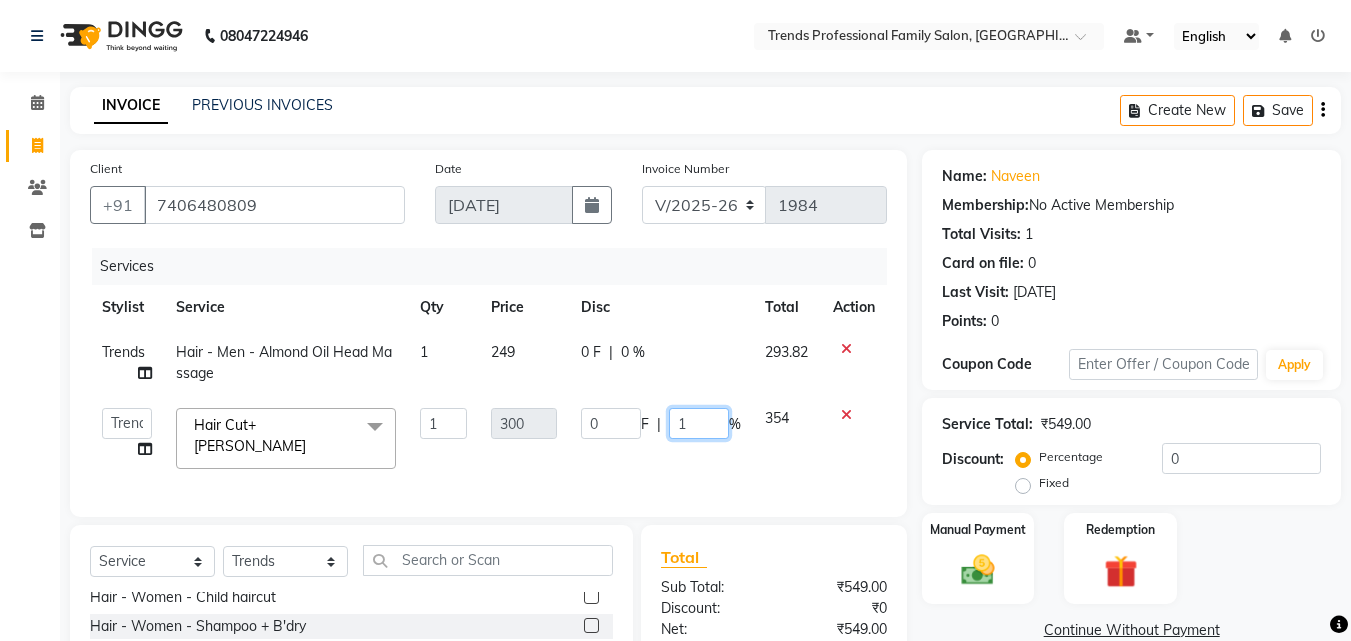 type on "15" 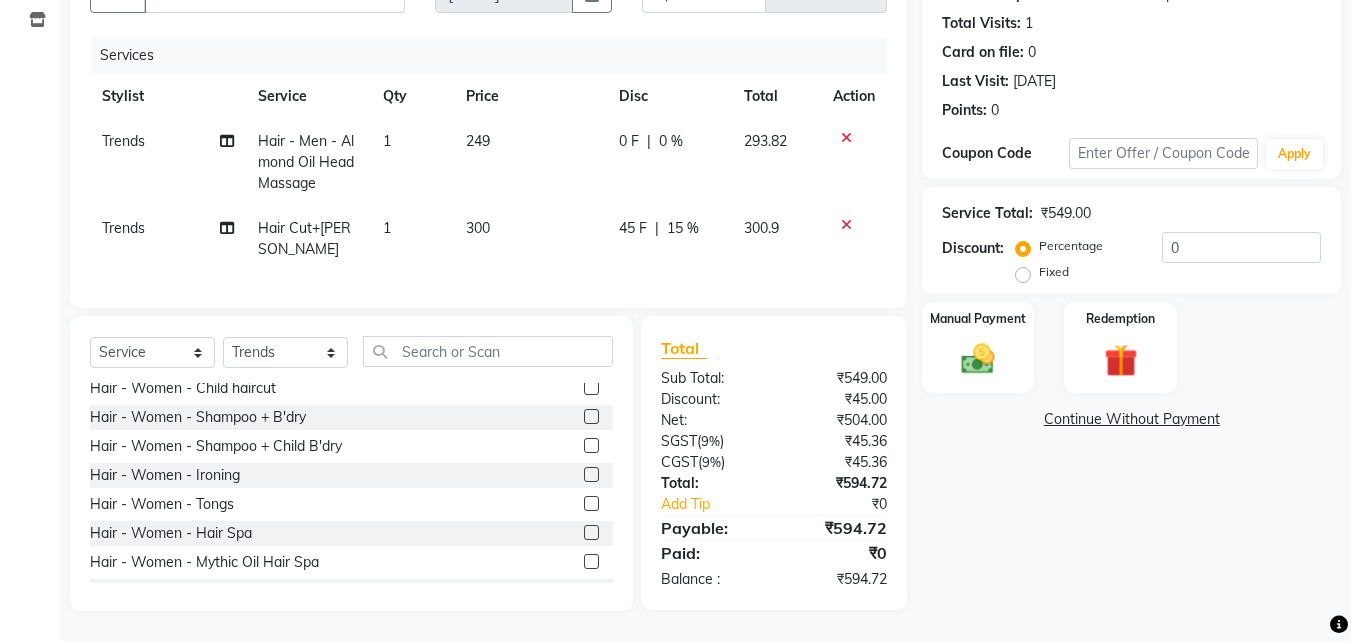 scroll, scrollTop: 215, scrollLeft: 0, axis: vertical 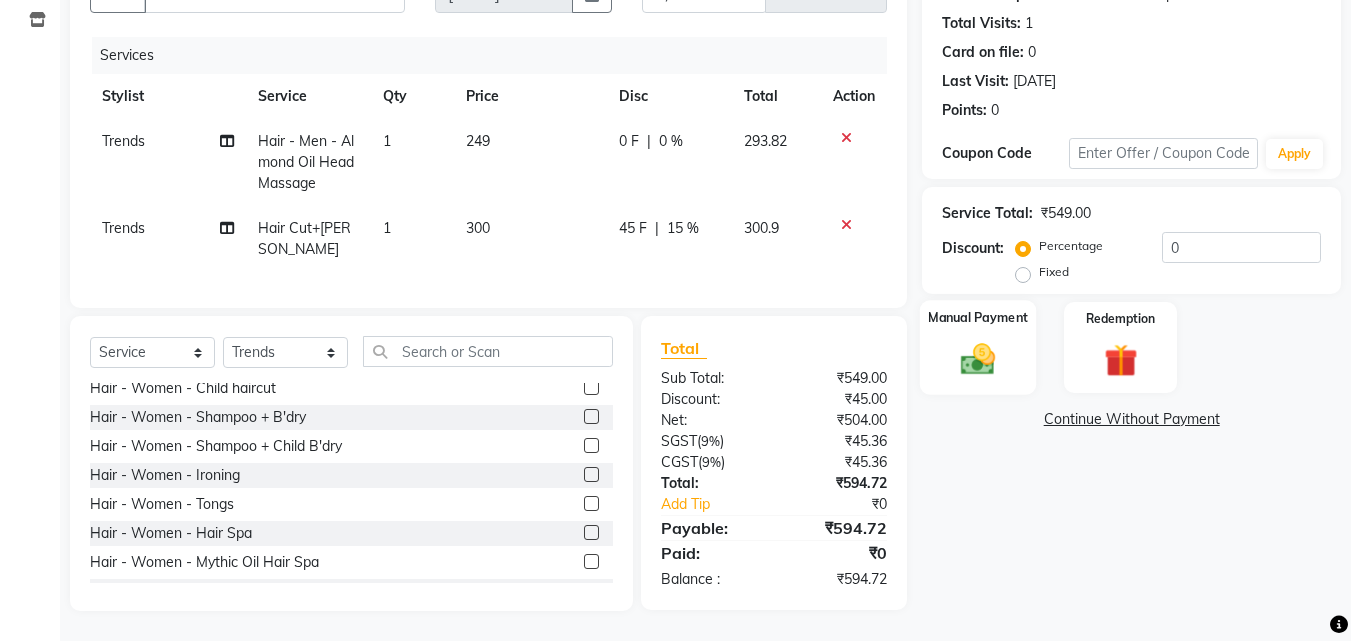 click 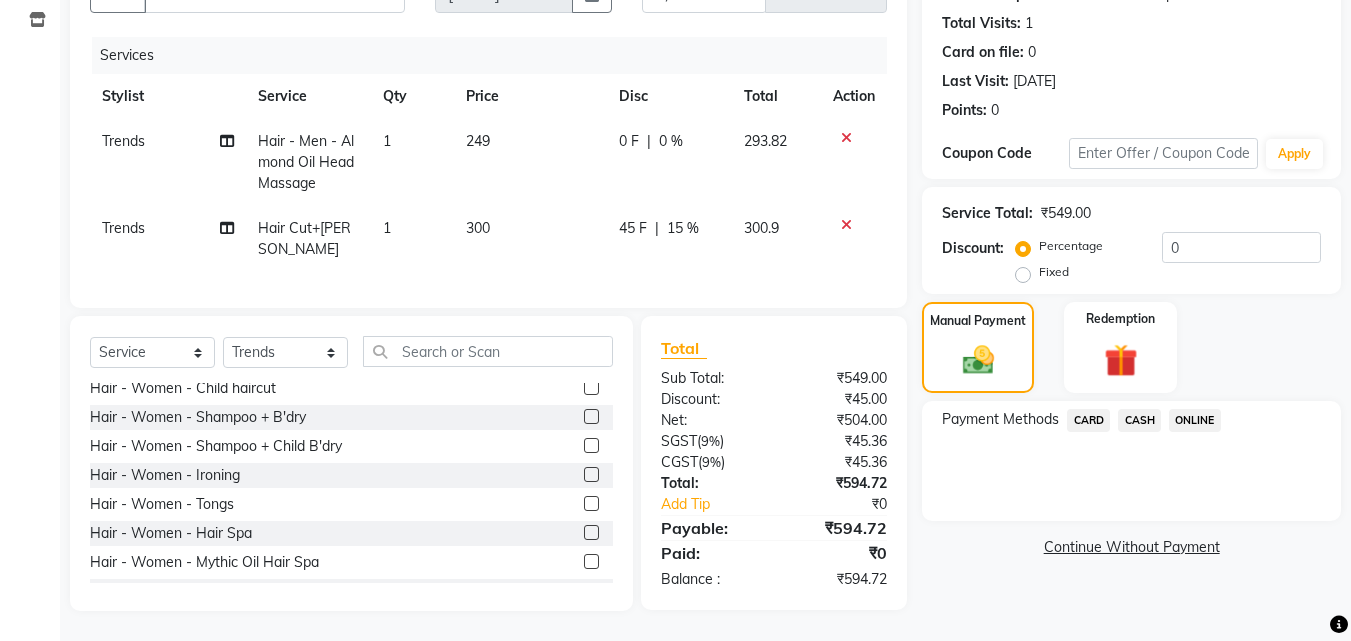 click on "ONLINE" 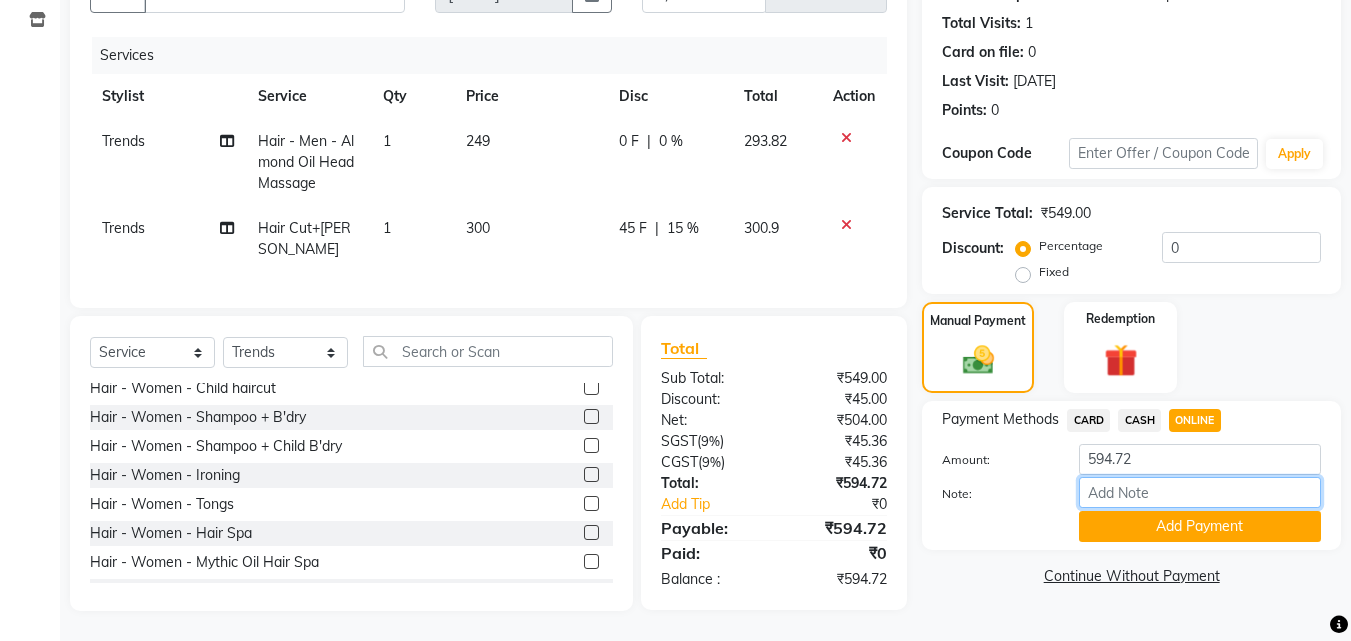 drag, startPoint x: 1097, startPoint y: 484, endPoint x: 1118, endPoint y: 490, distance: 21.84033 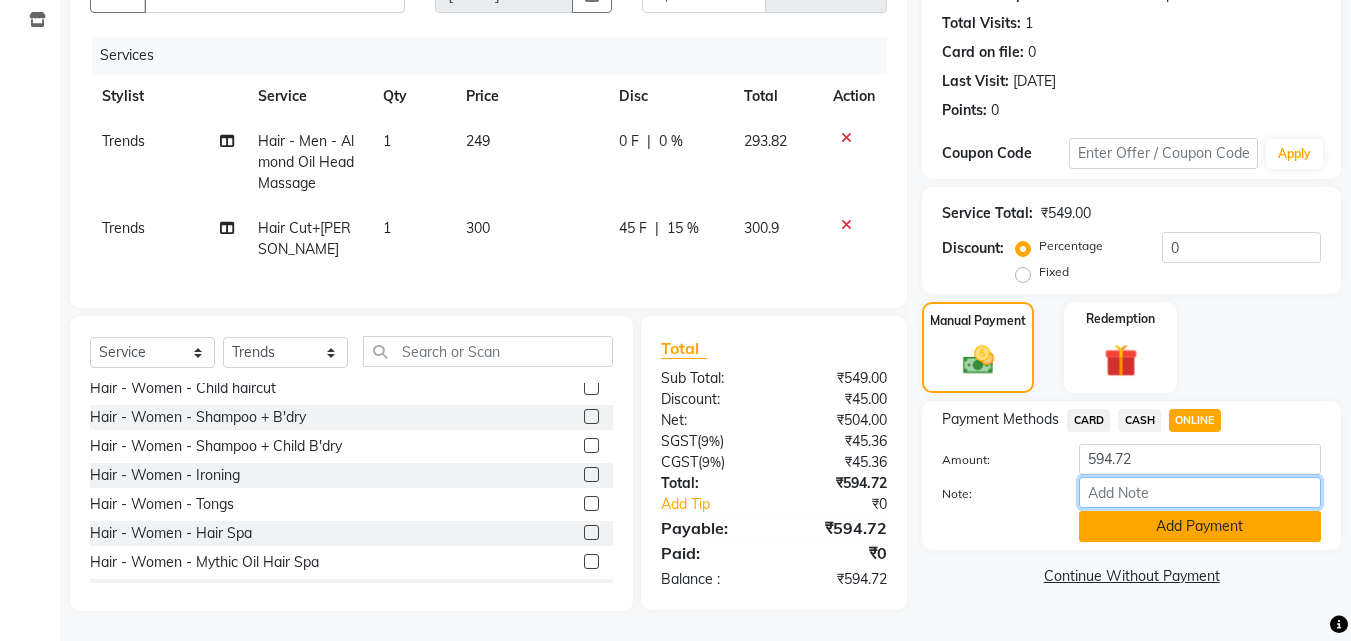 type on "THANK YOU VISIT AGAIN" 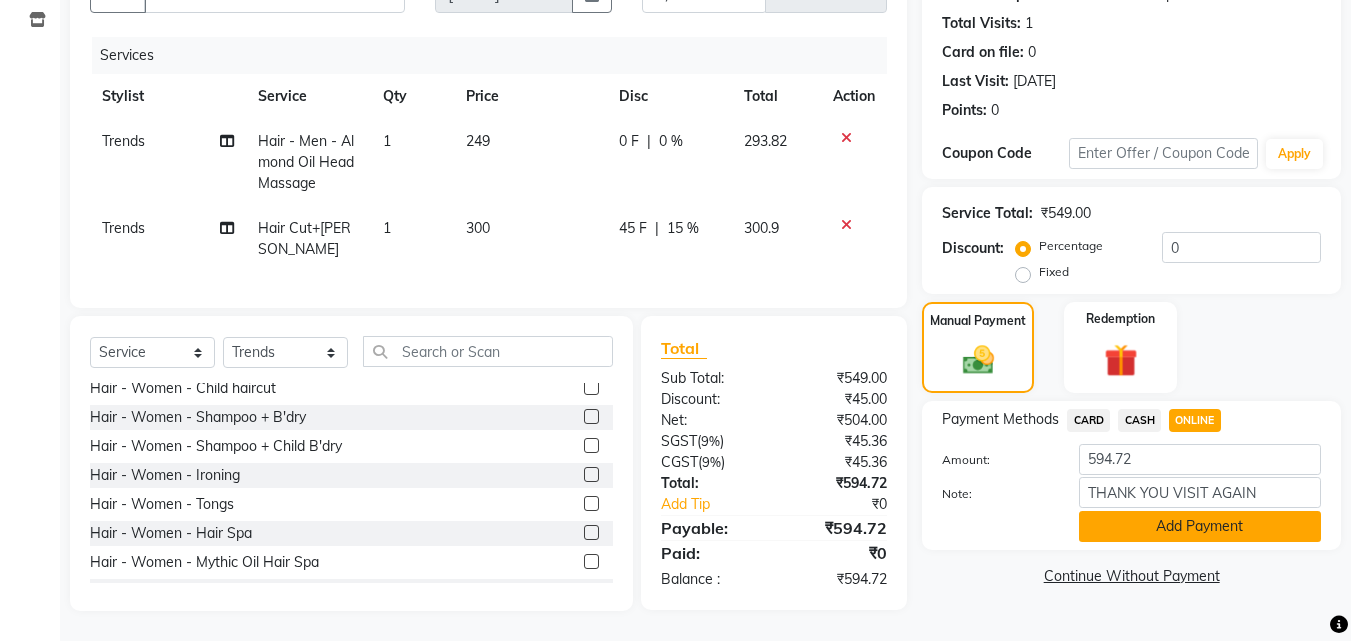 click on "Add Payment" 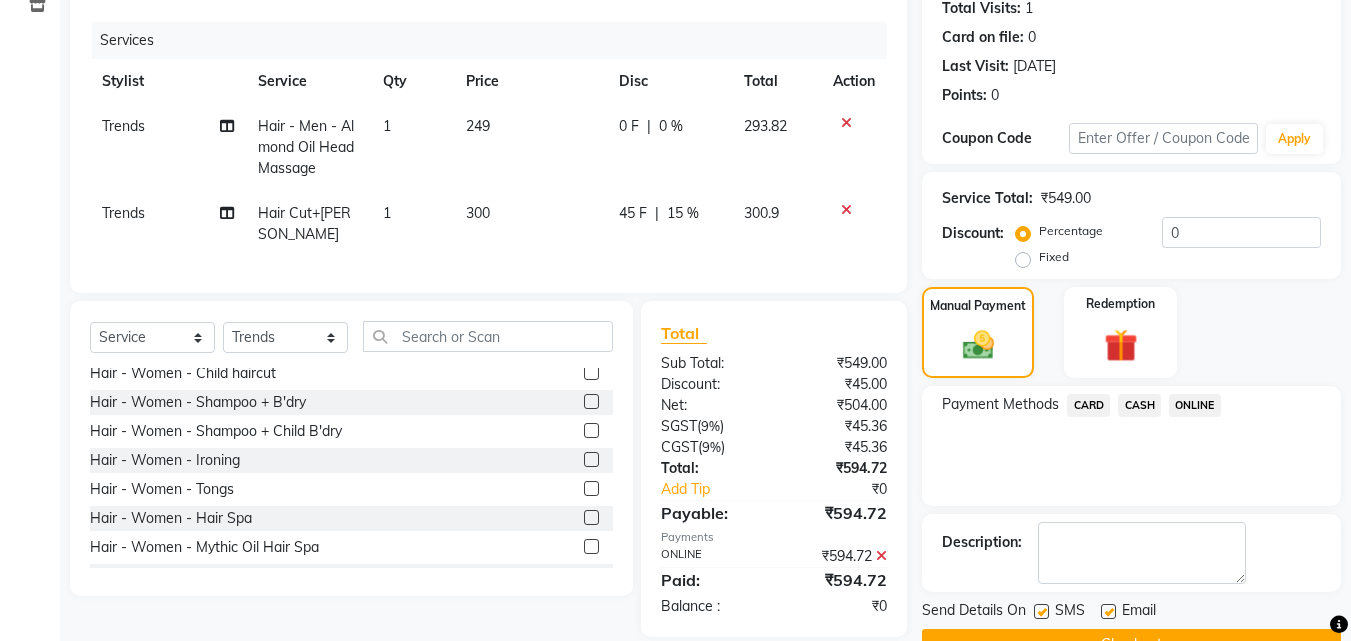 scroll, scrollTop: 275, scrollLeft: 0, axis: vertical 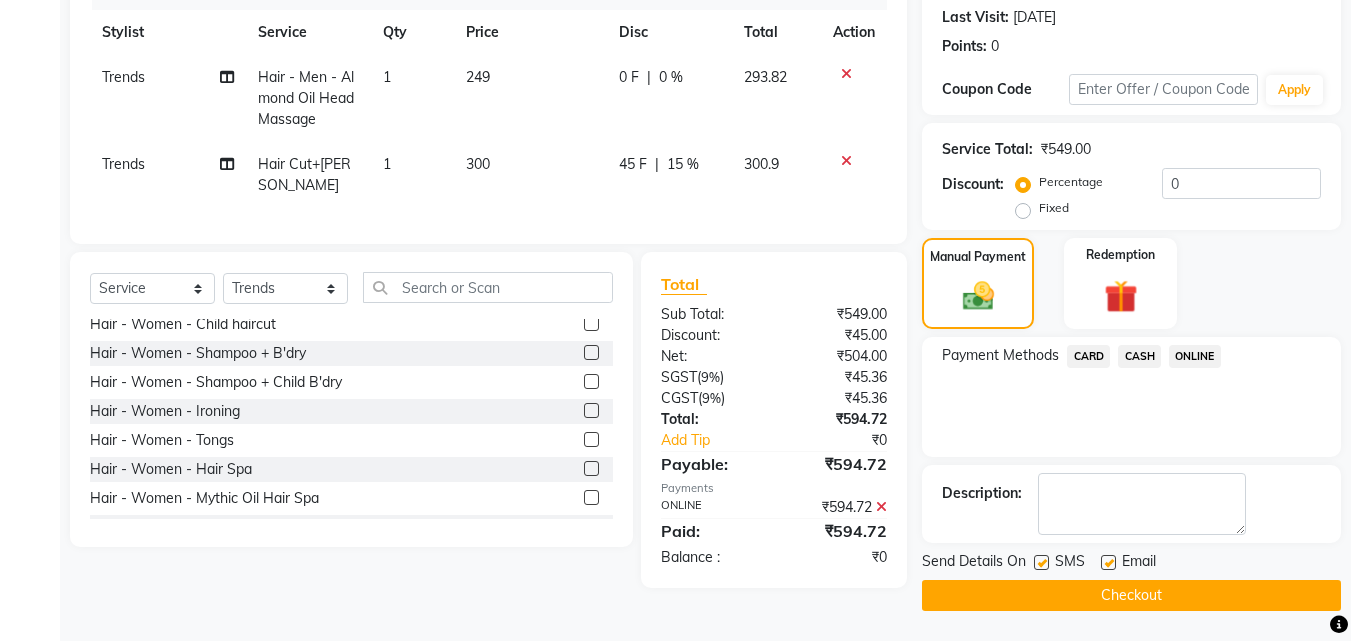 click 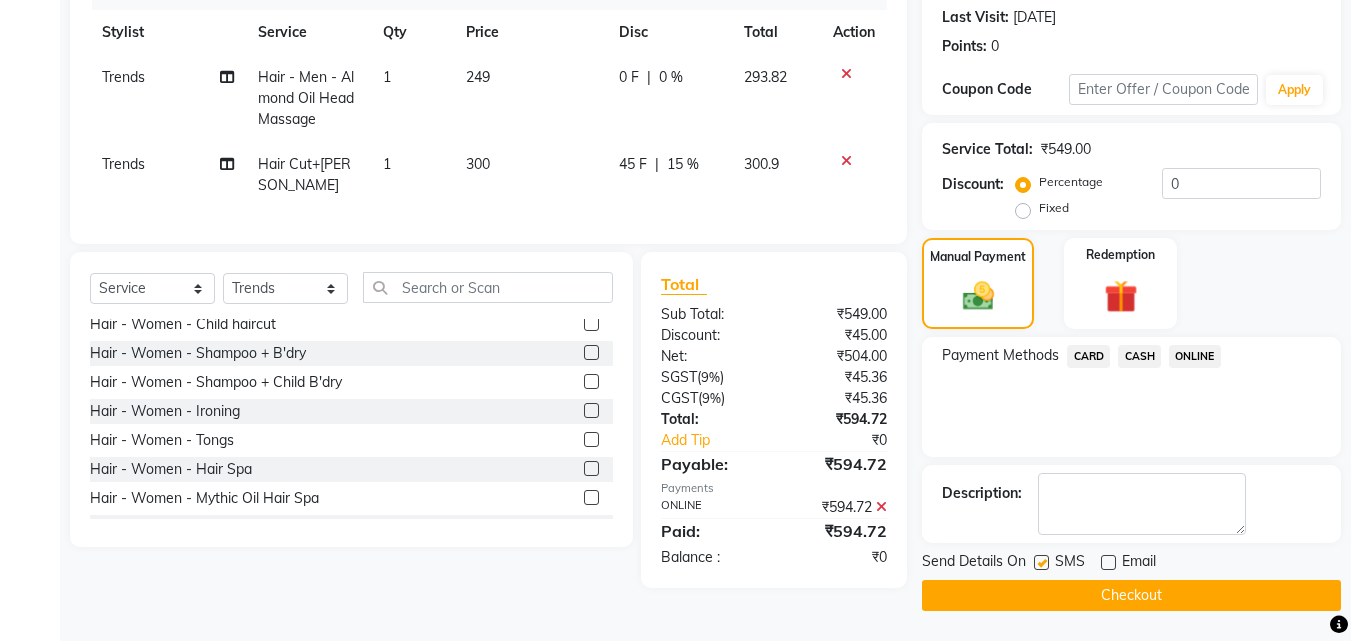 click 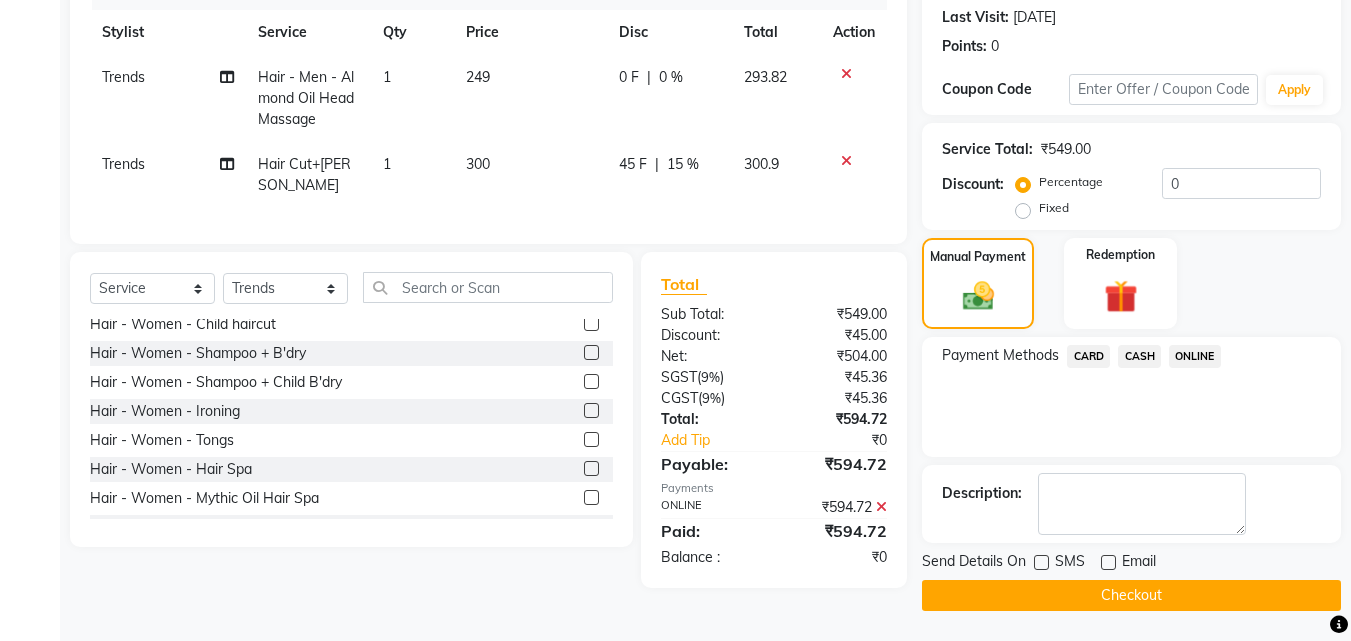 click on "Checkout" 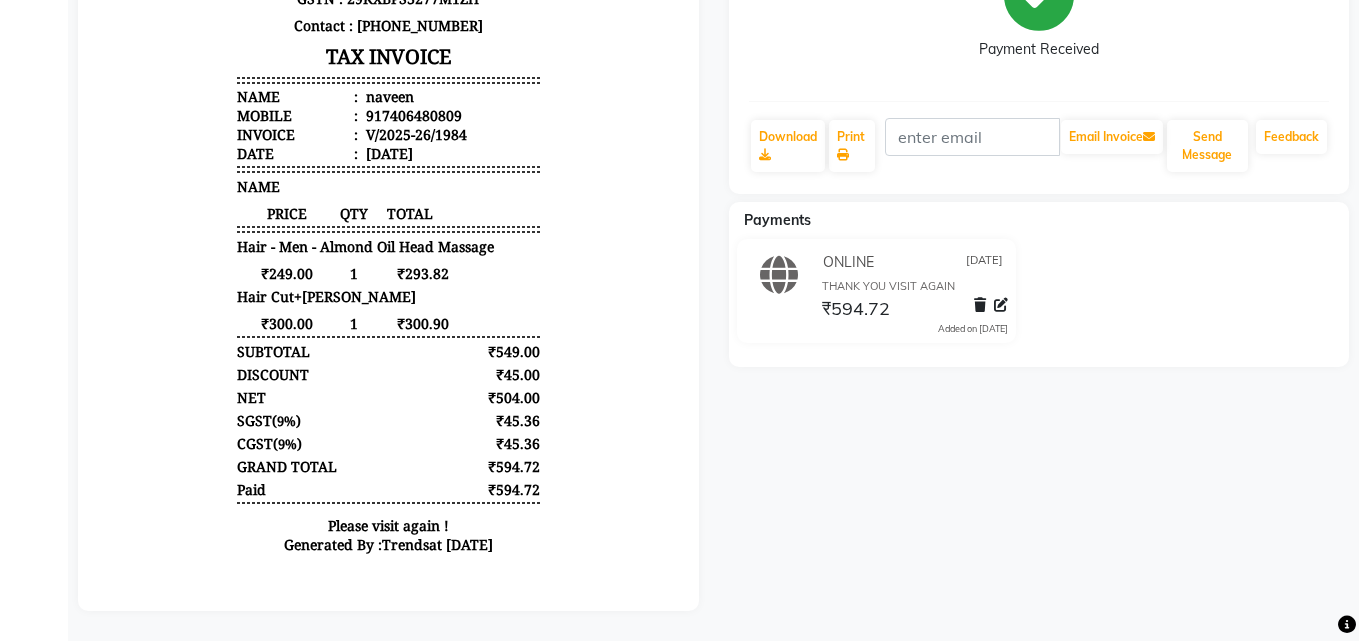 scroll, scrollTop: 0, scrollLeft: 0, axis: both 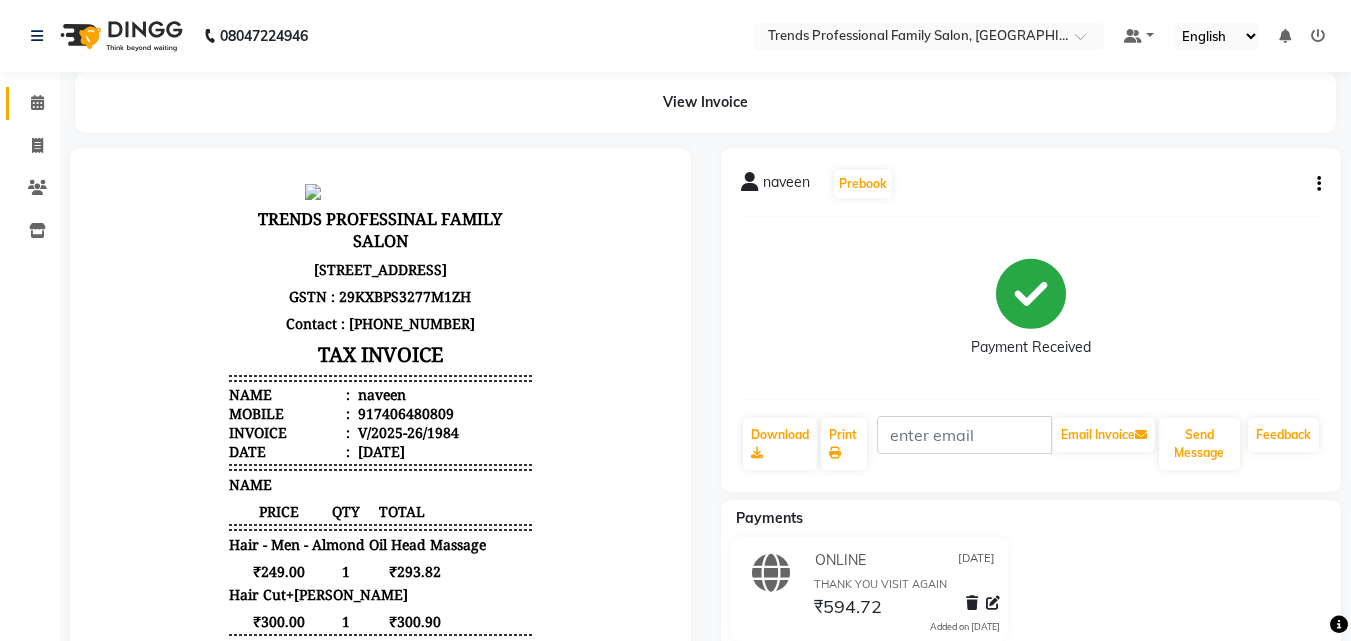 click 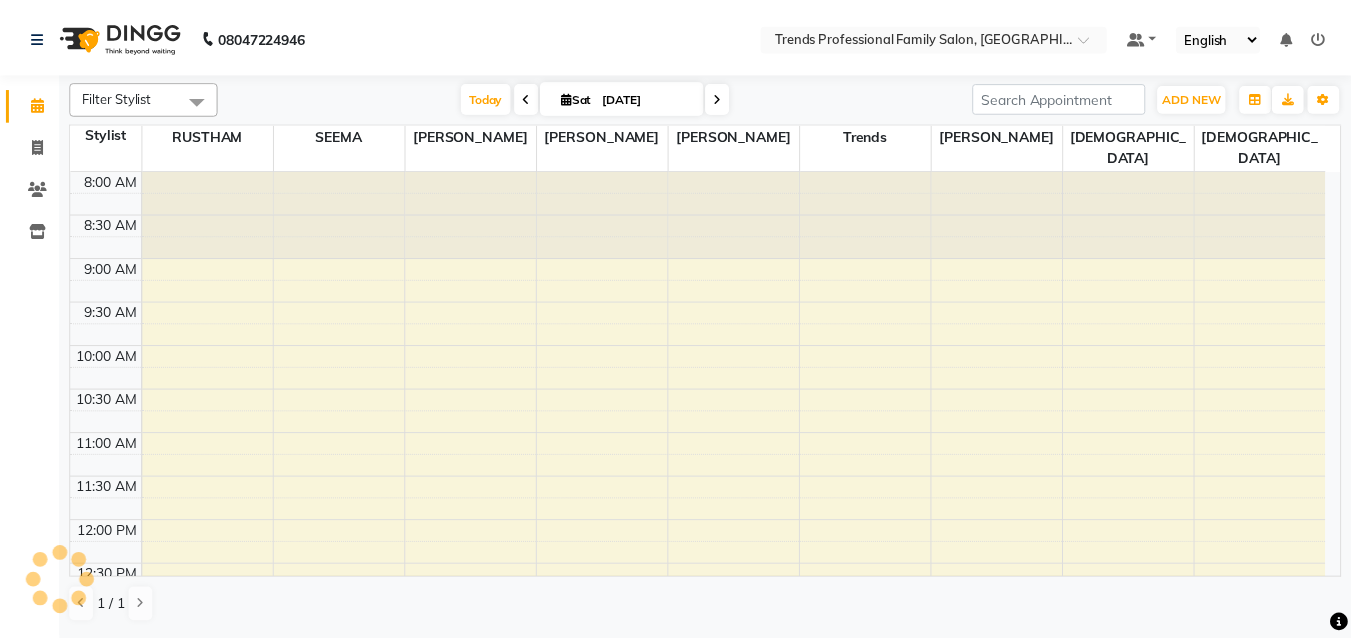 scroll, scrollTop: 0, scrollLeft: 0, axis: both 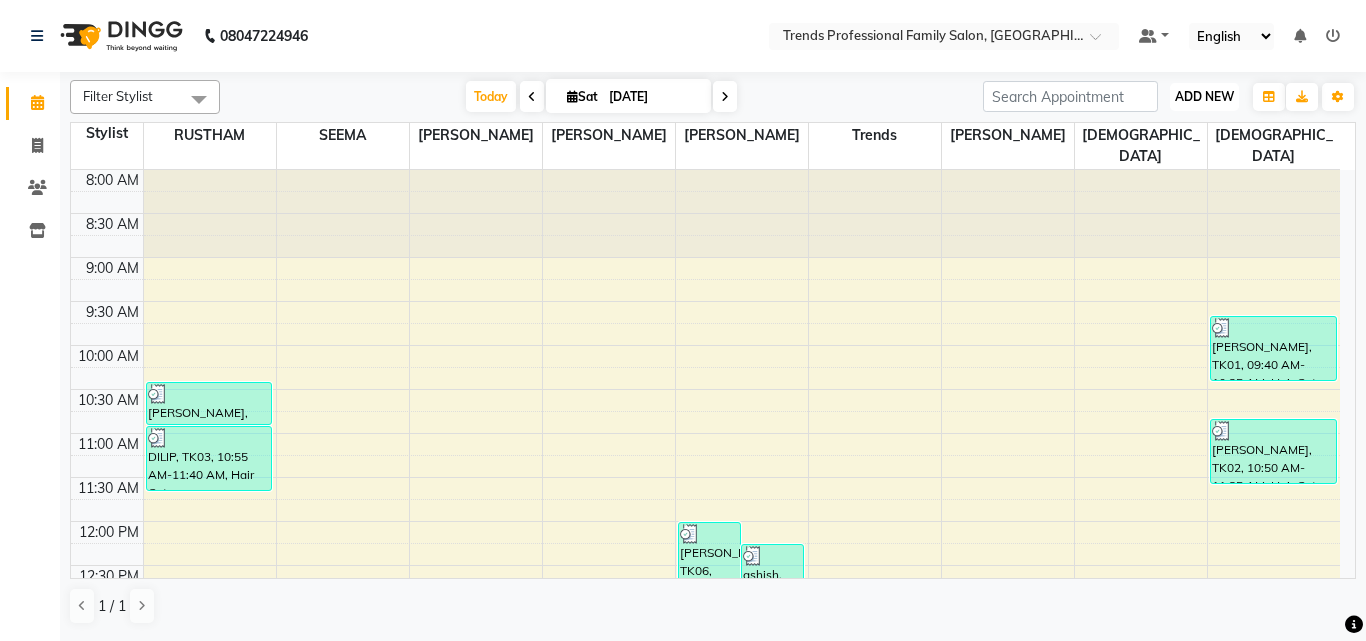 click on "ADD NEW" at bounding box center [1204, 96] 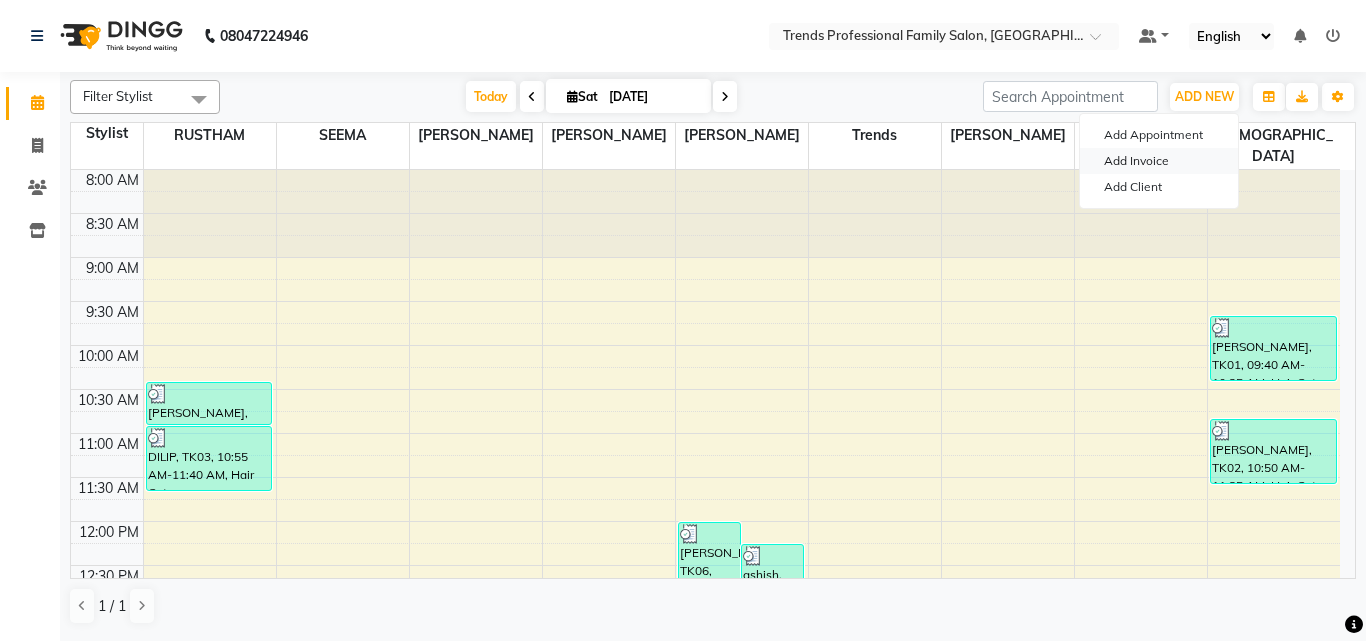 click on "Add Invoice" at bounding box center [1159, 161] 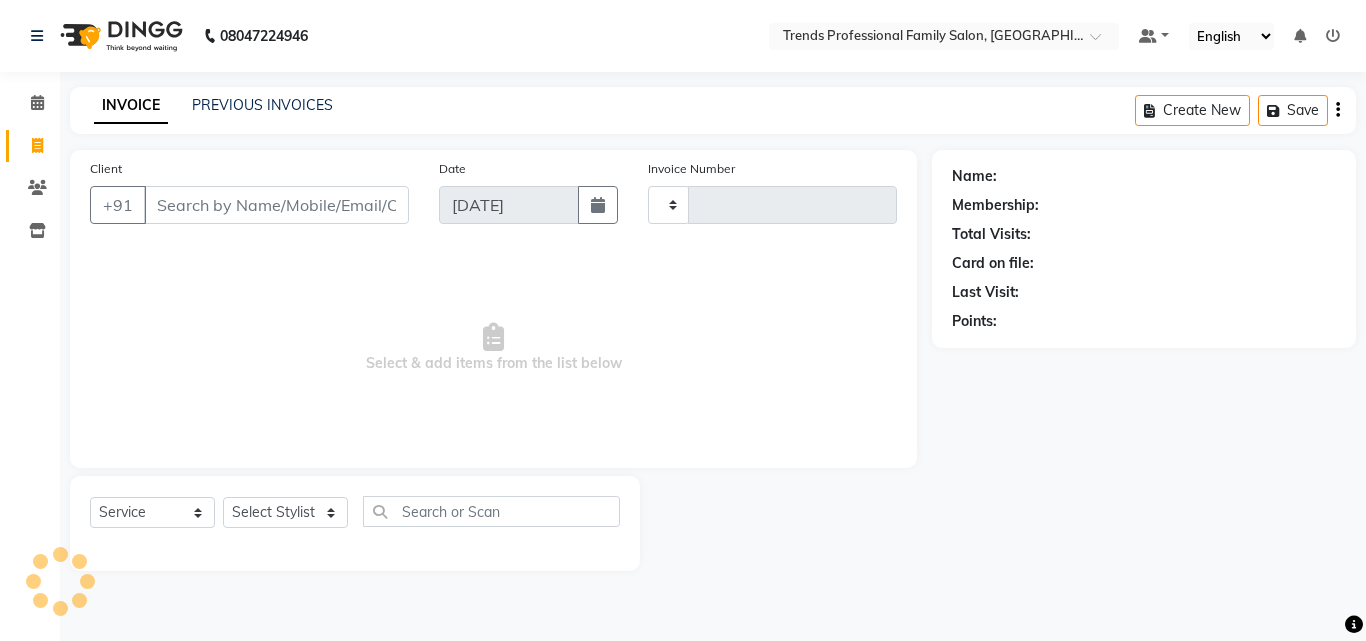 type on "1985" 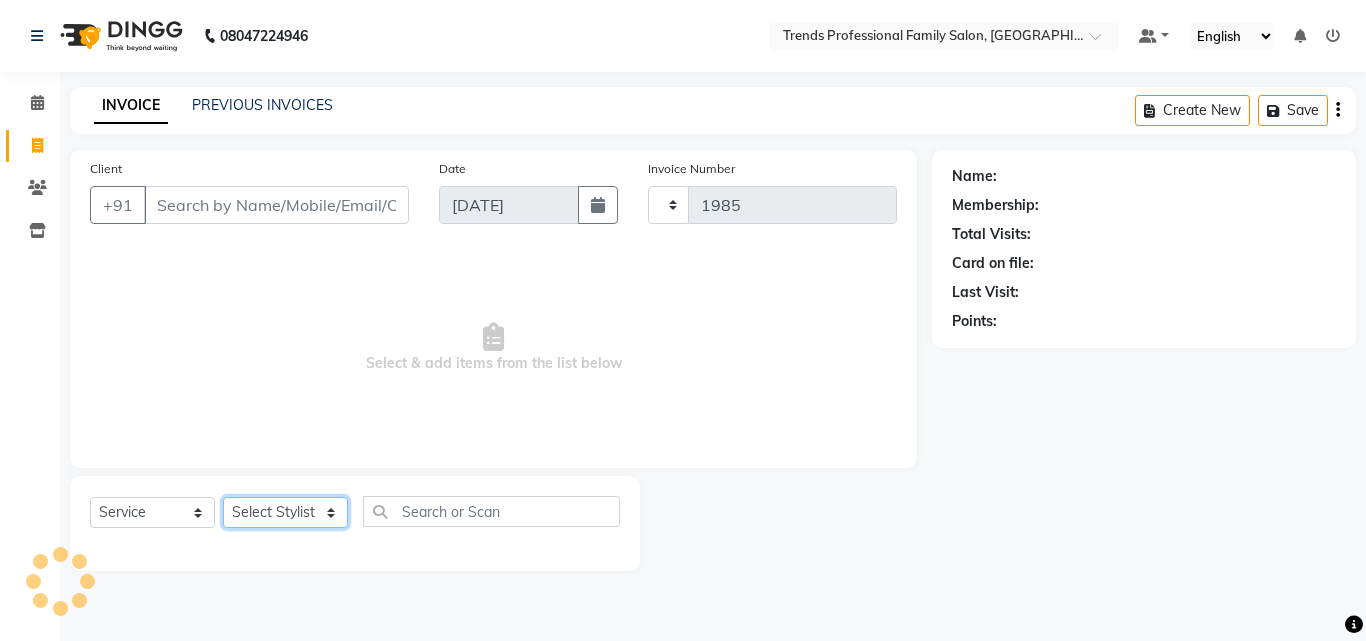 click on "Select Stylist" 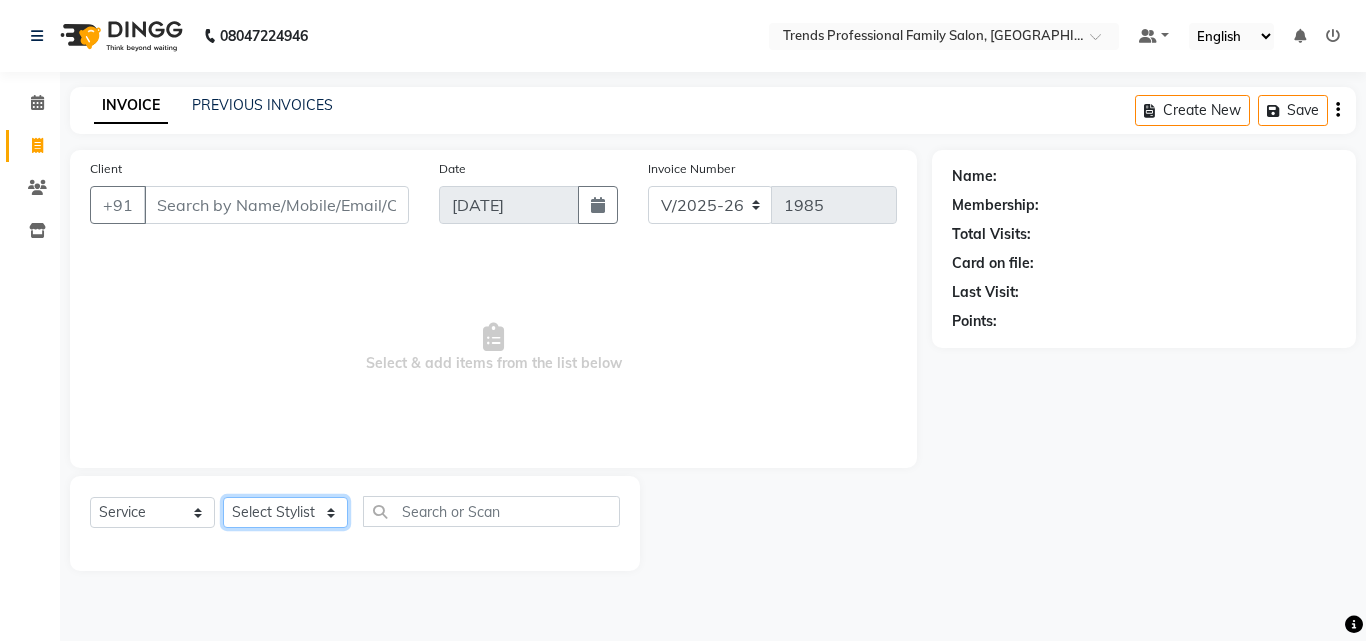 select on "63519" 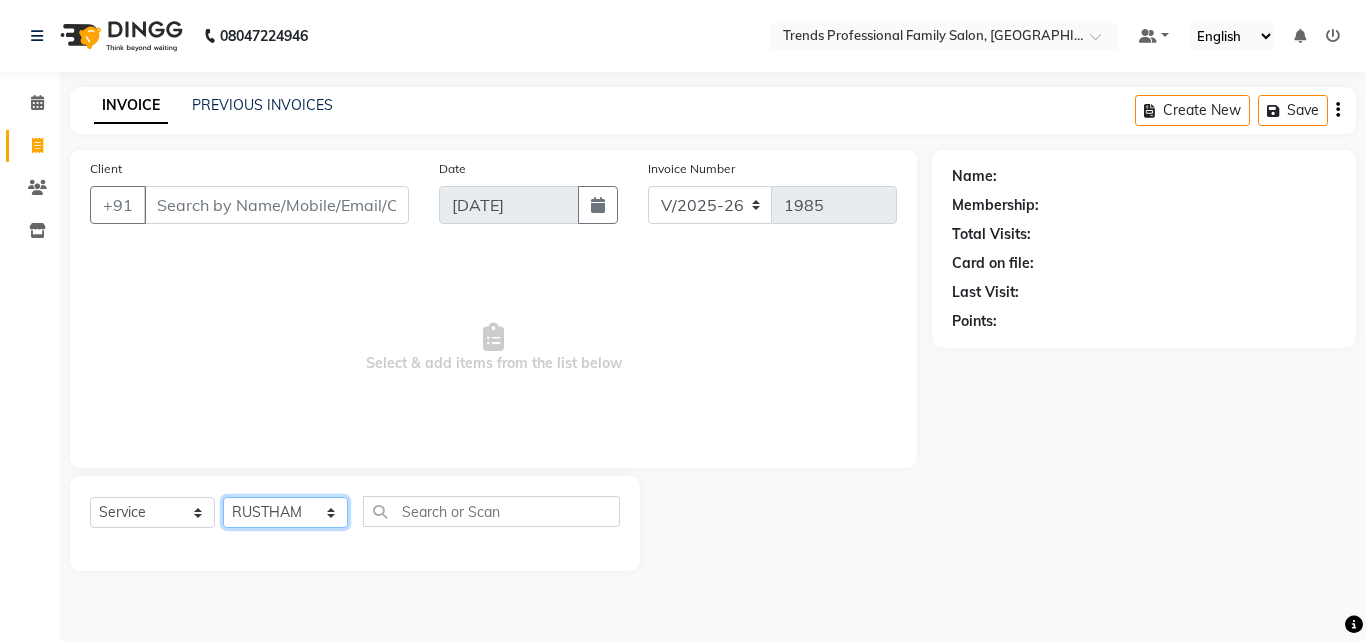 click on "Select Stylist [PERSON_NAME] [PERSON_NAME] [PERSON_NAME] [PERSON_NAME] [DEMOGRAPHIC_DATA][PERSON_NAME] Sumika Trends" 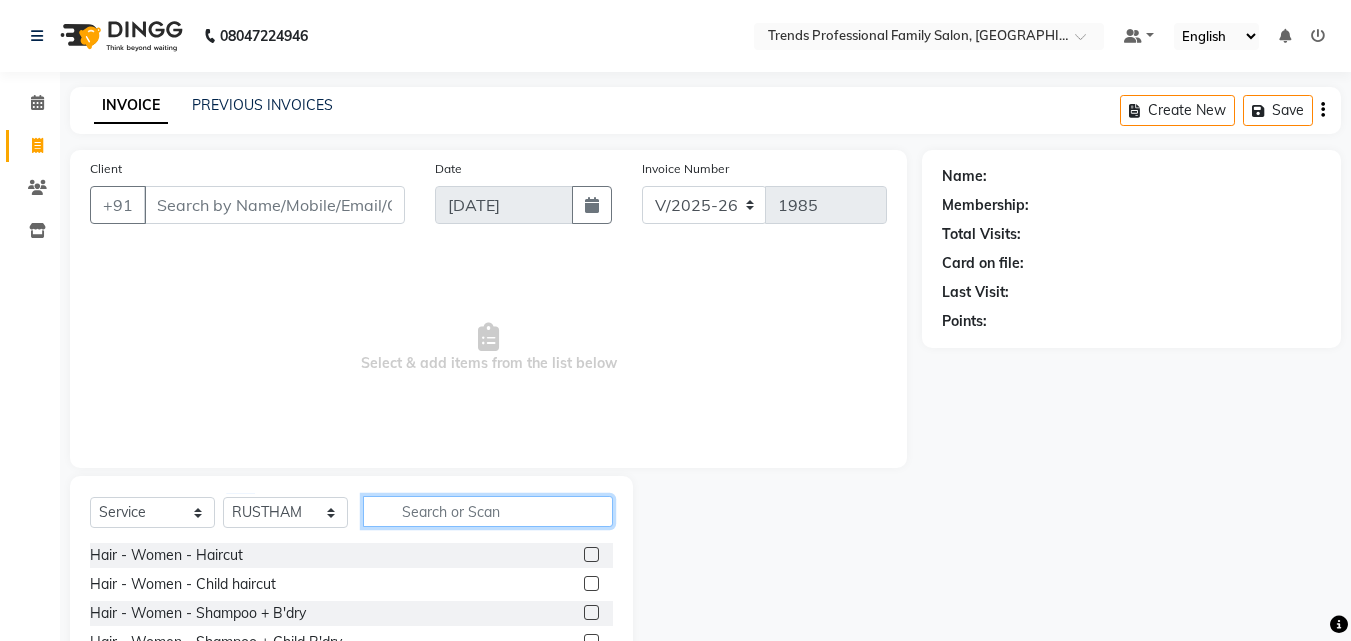 click 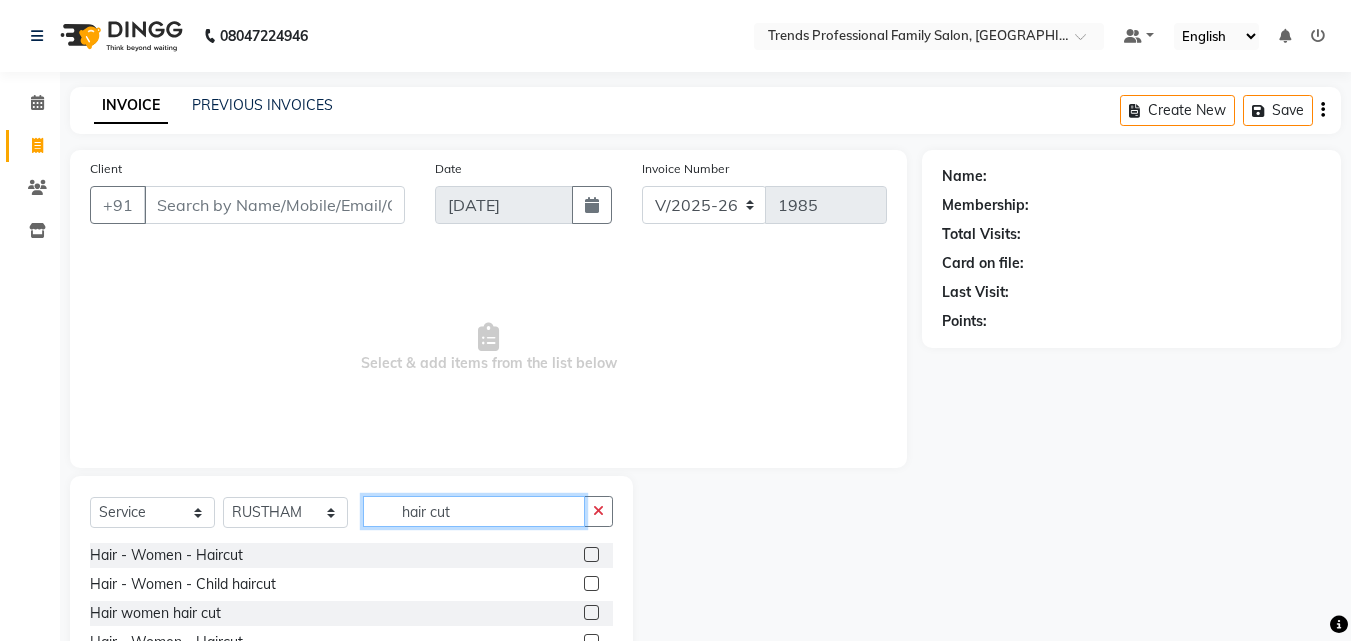 scroll, scrollTop: 160, scrollLeft: 0, axis: vertical 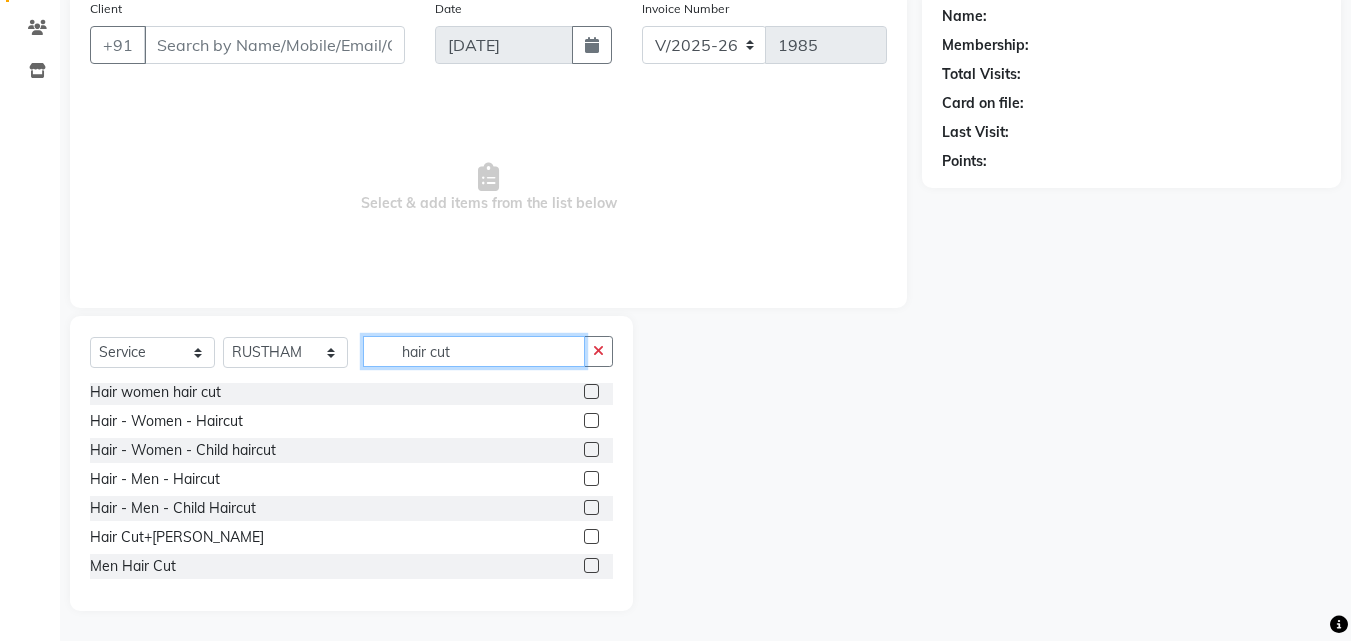 type on "hair cut" 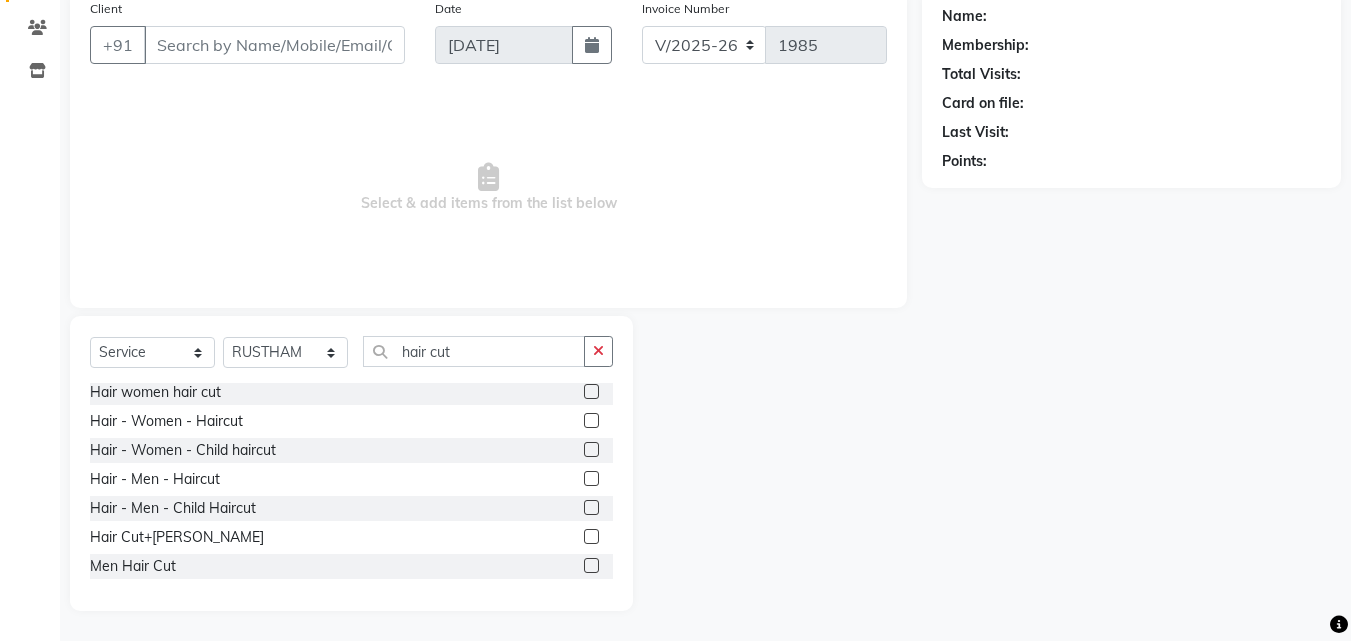 click 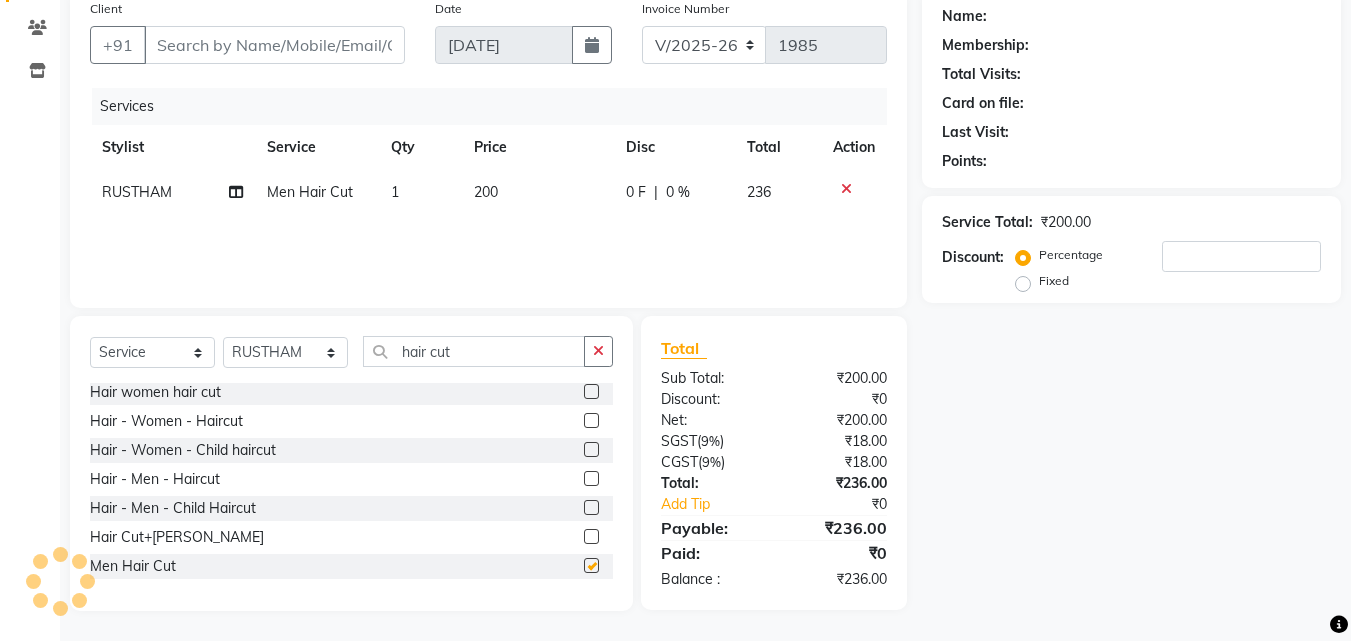 checkbox on "false" 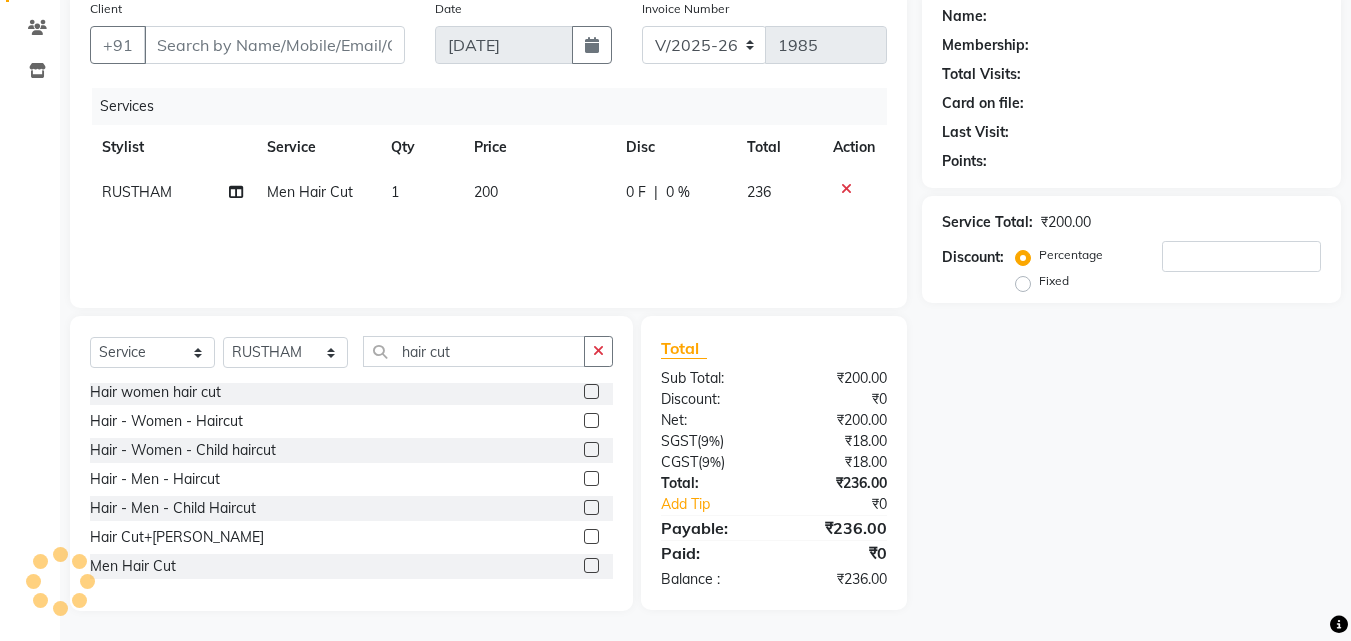scroll, scrollTop: 0, scrollLeft: 0, axis: both 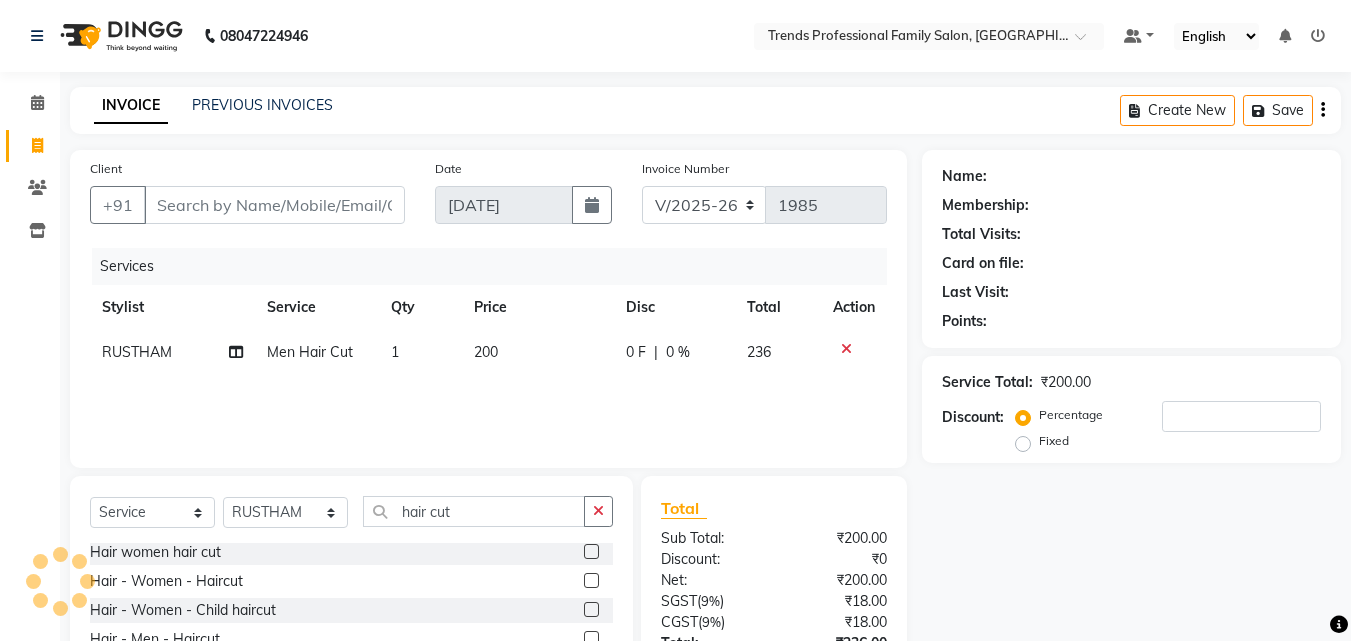 click 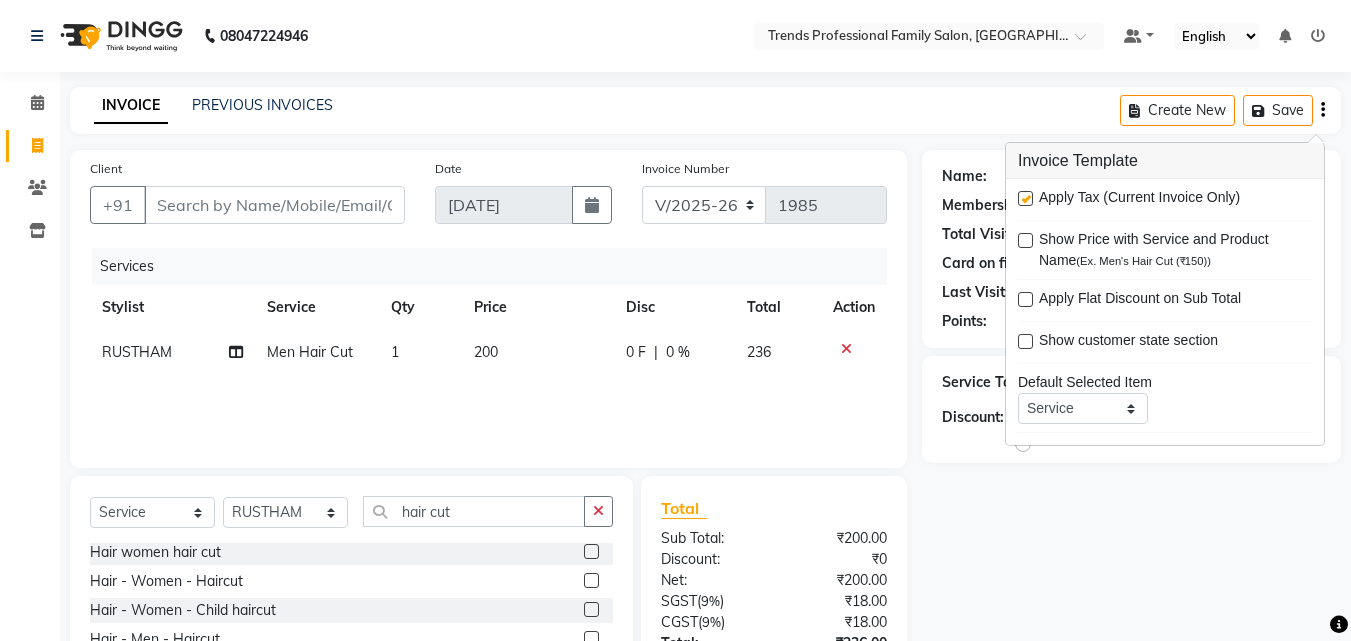 click at bounding box center [1025, 198] 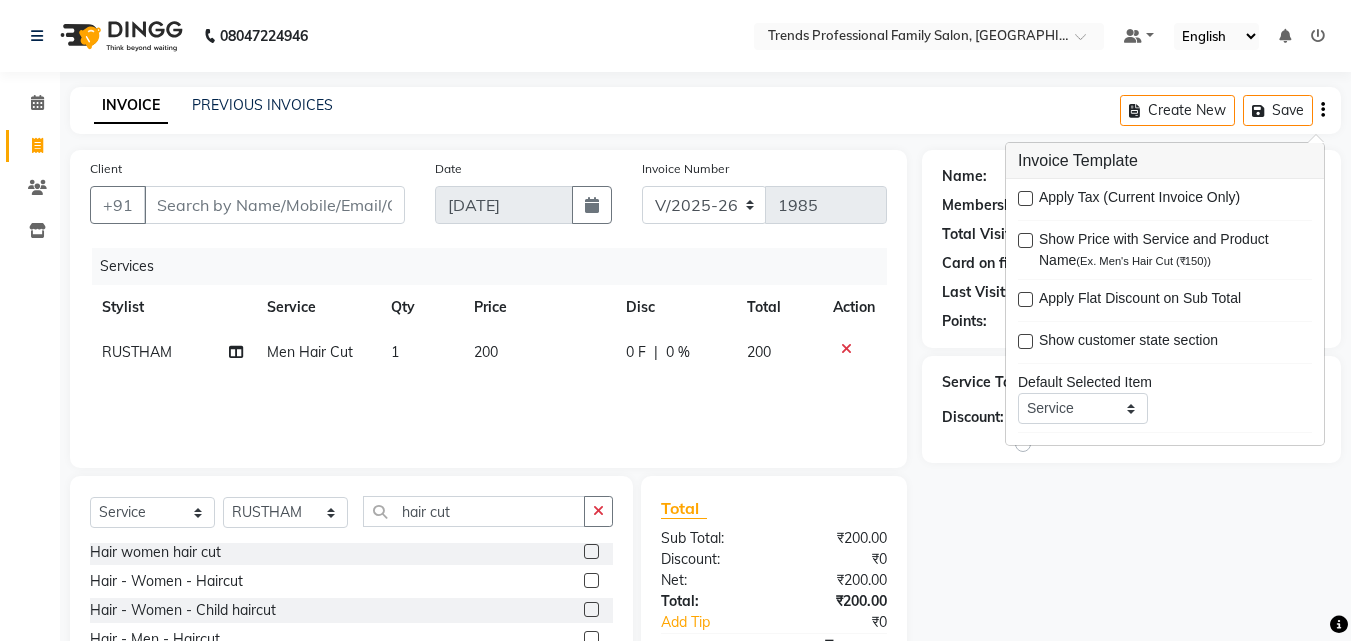 click on "INVOICE PREVIOUS INVOICES Create New   Save" 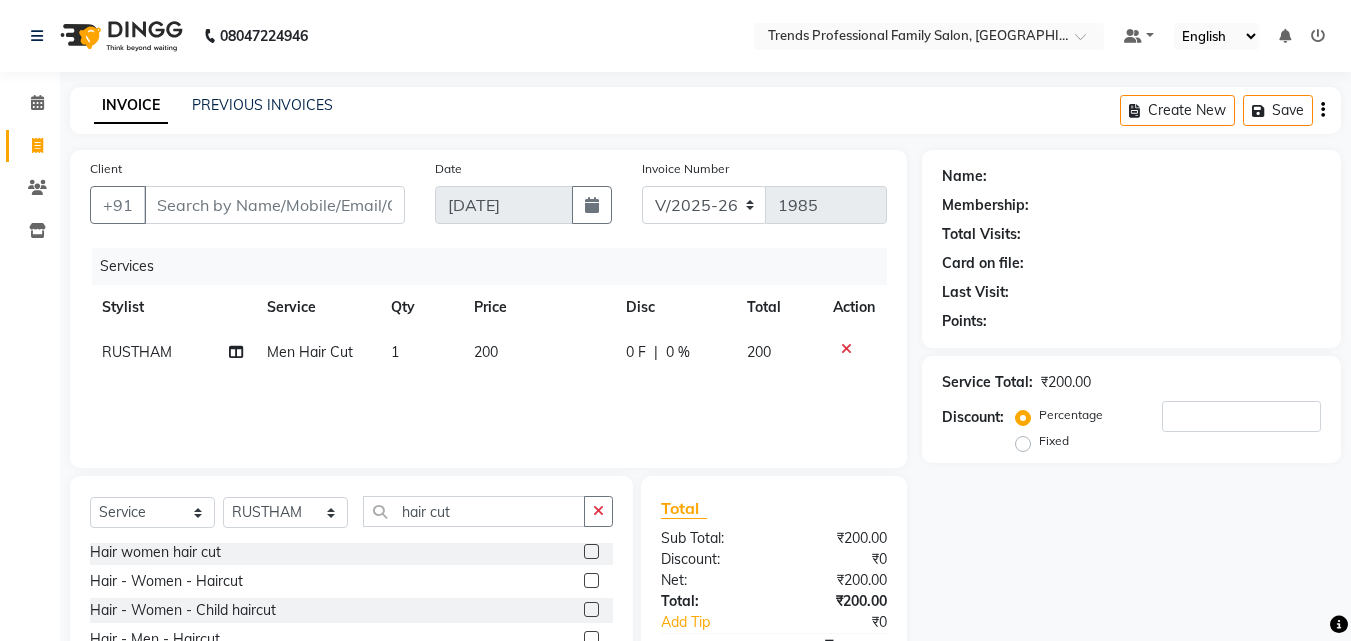 scroll, scrollTop: 160, scrollLeft: 0, axis: vertical 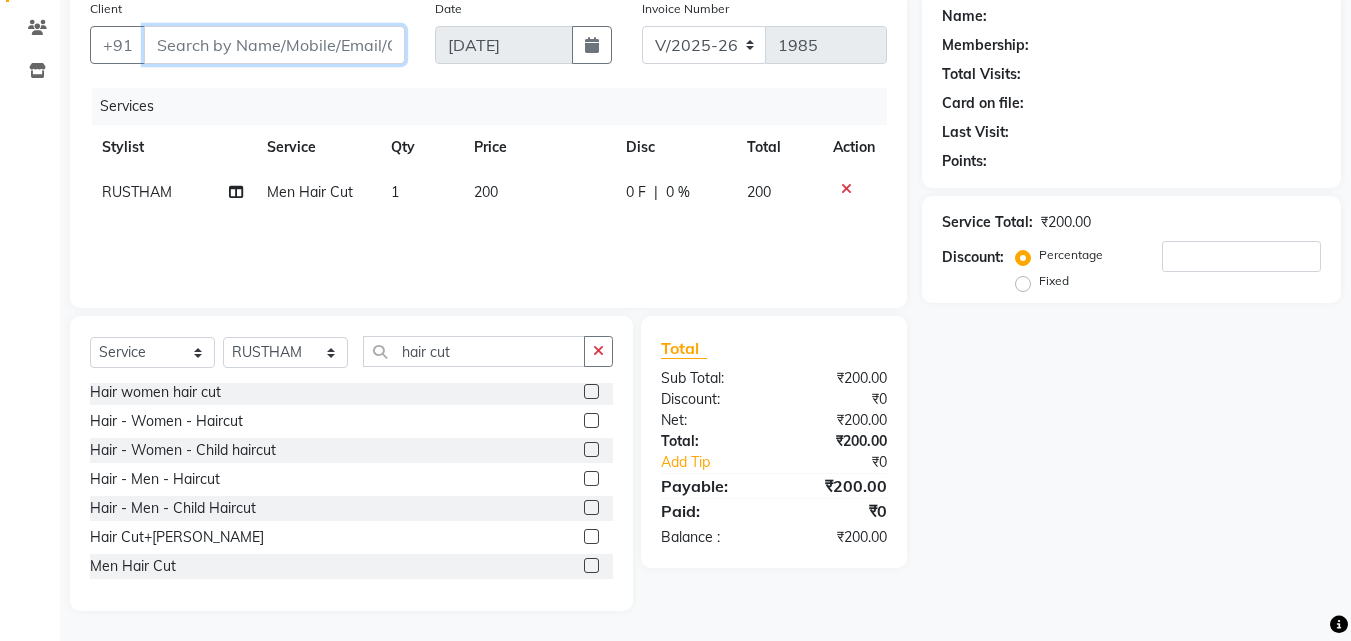 click on "Client" at bounding box center (274, 45) 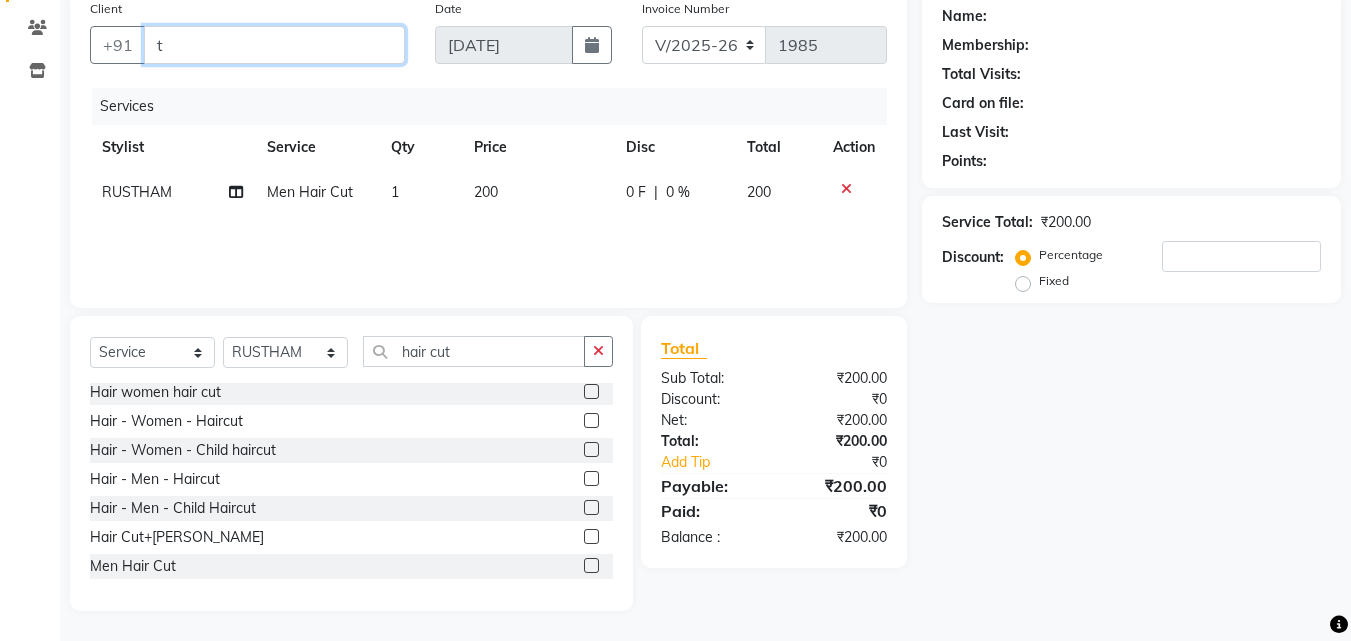 type on "0" 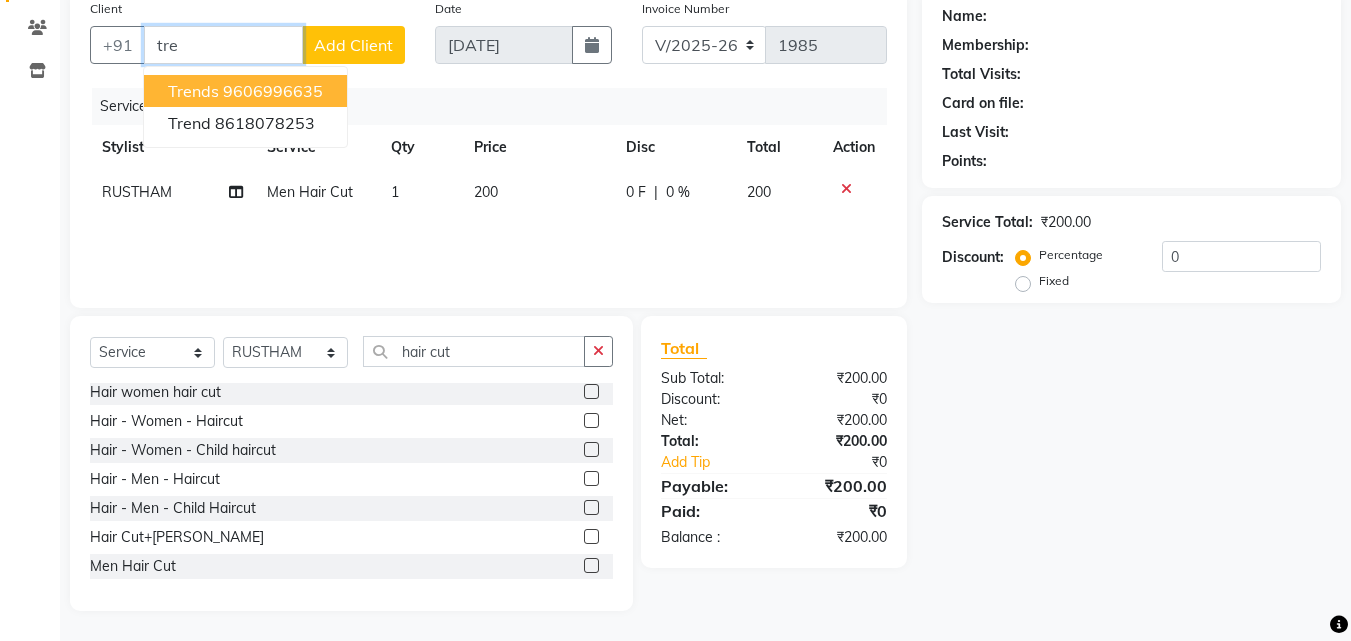 click on "9606996635" at bounding box center (273, 91) 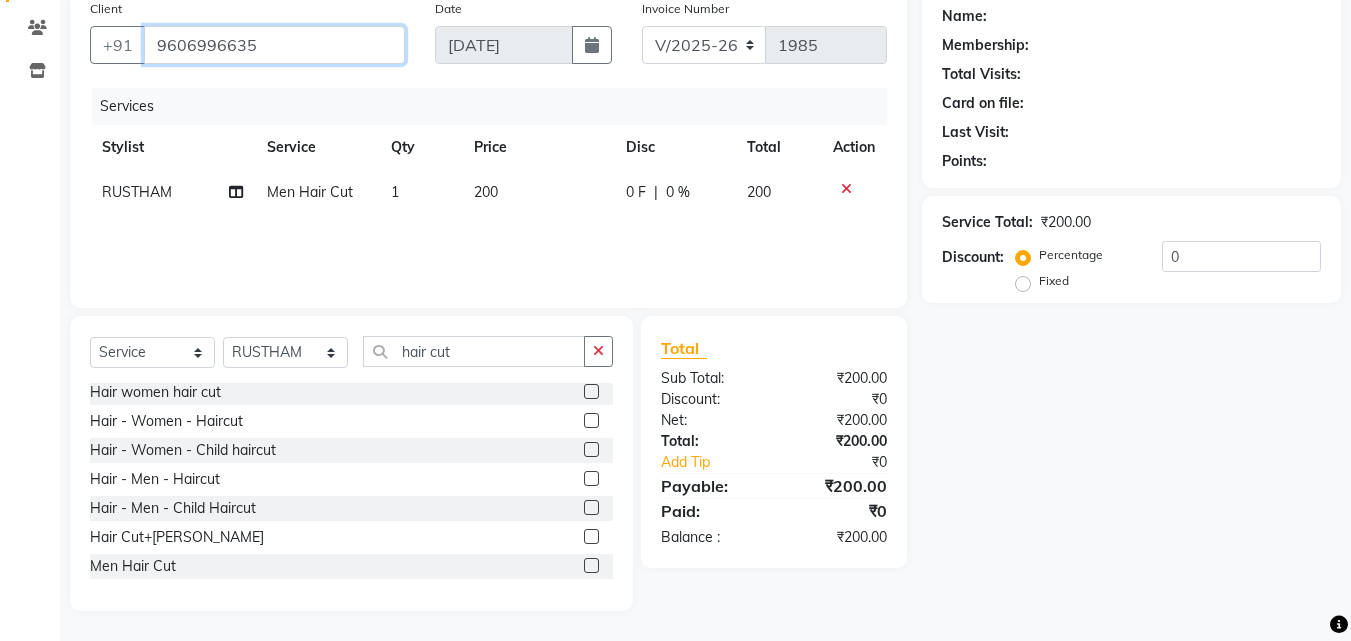 type on "9606996635" 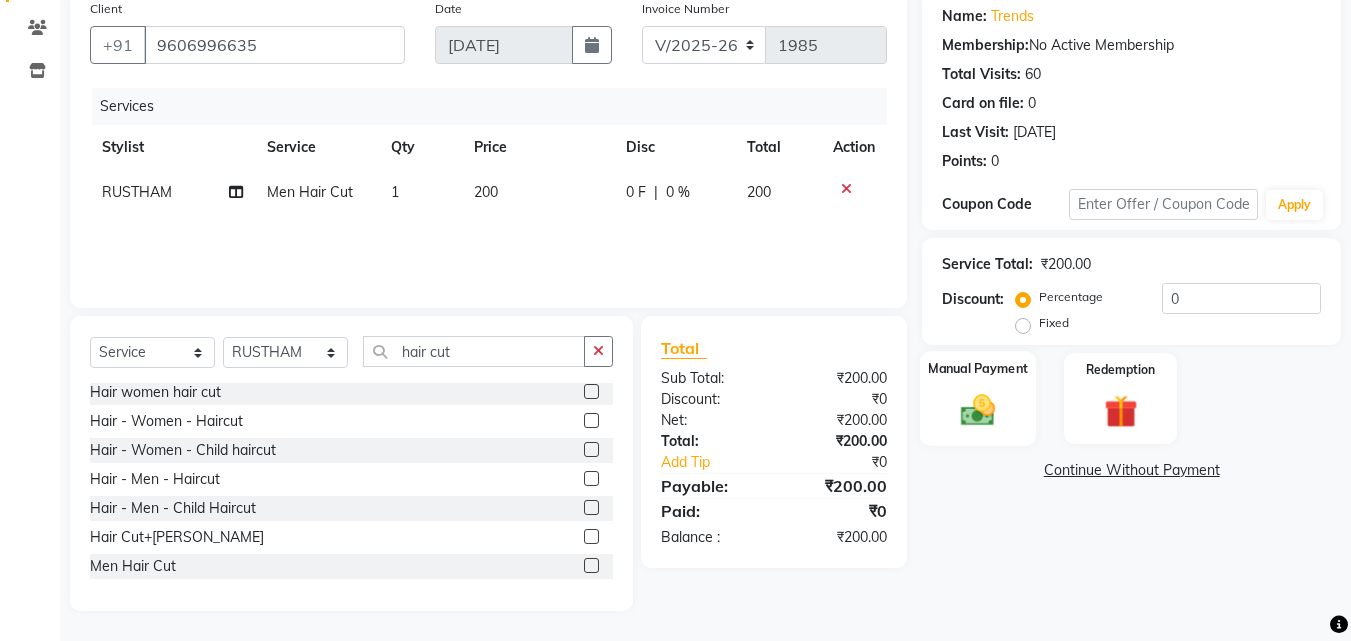 click 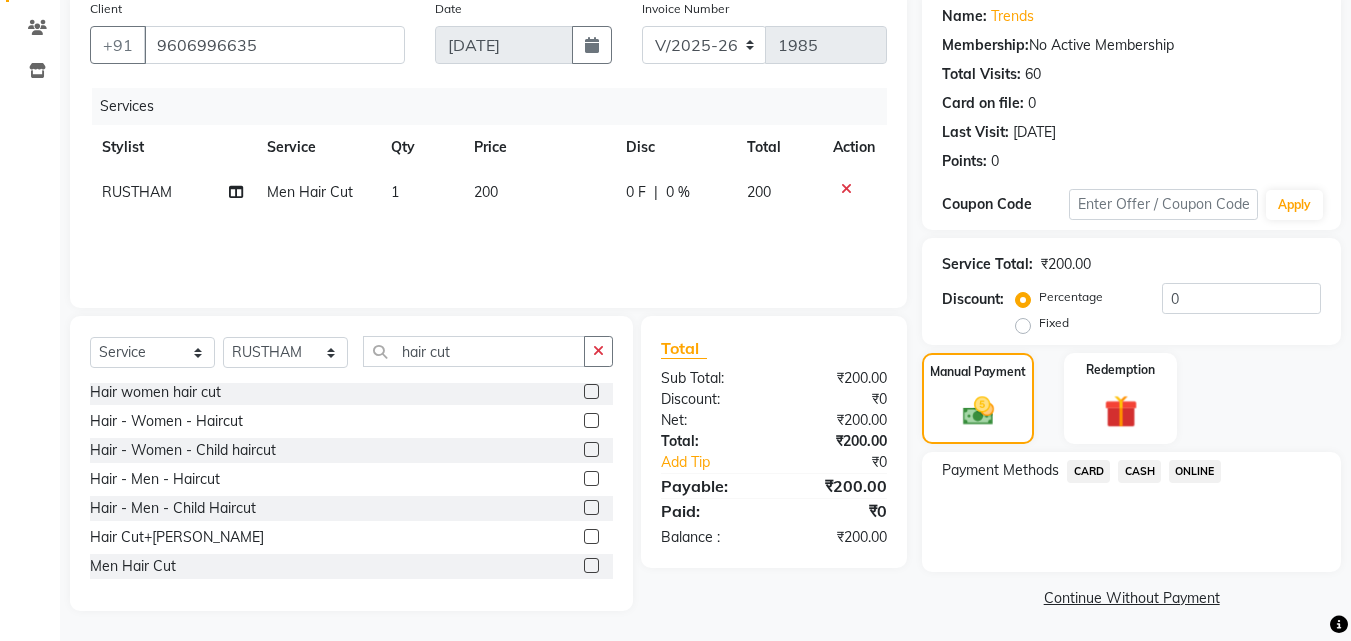 scroll, scrollTop: 162, scrollLeft: 0, axis: vertical 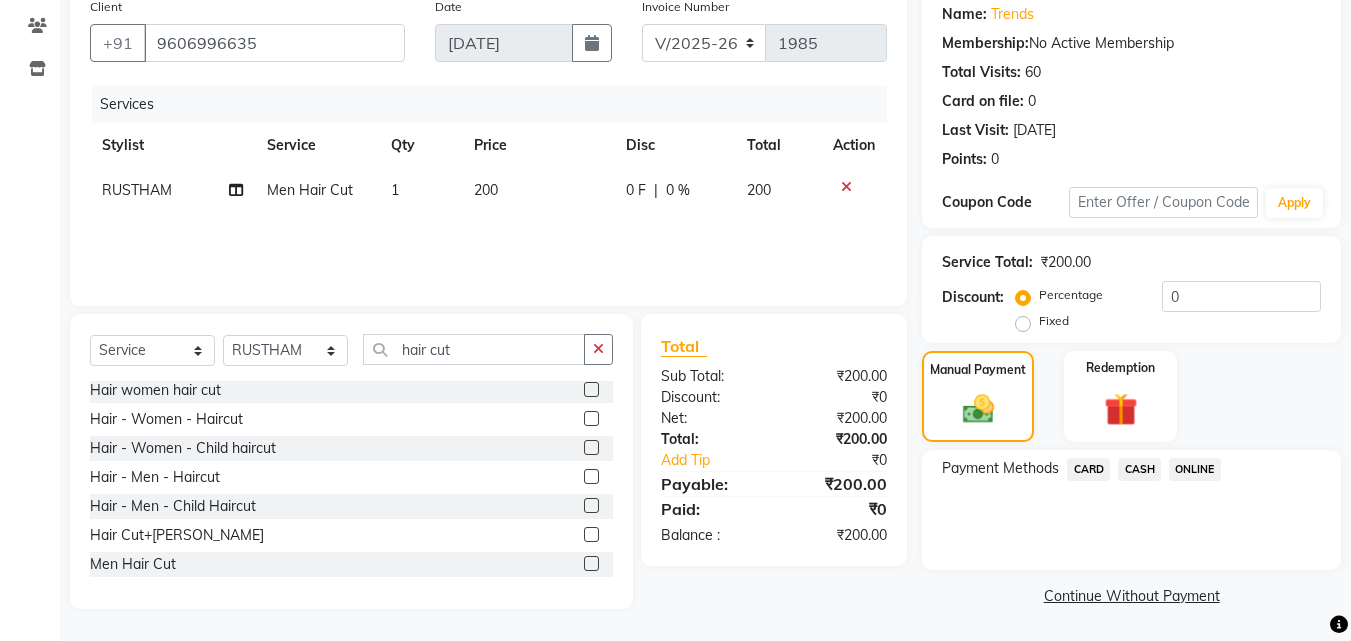 click on "ONLINE" 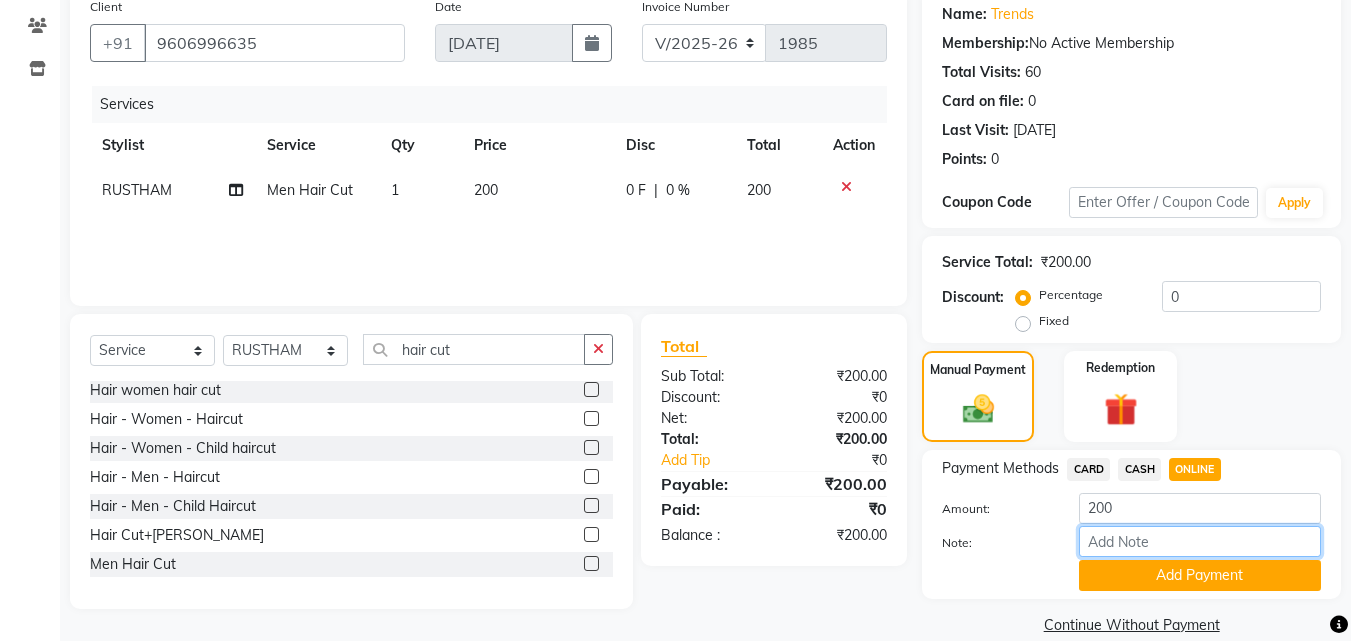 drag, startPoint x: 1141, startPoint y: 535, endPoint x: 1165, endPoint y: 542, distance: 25 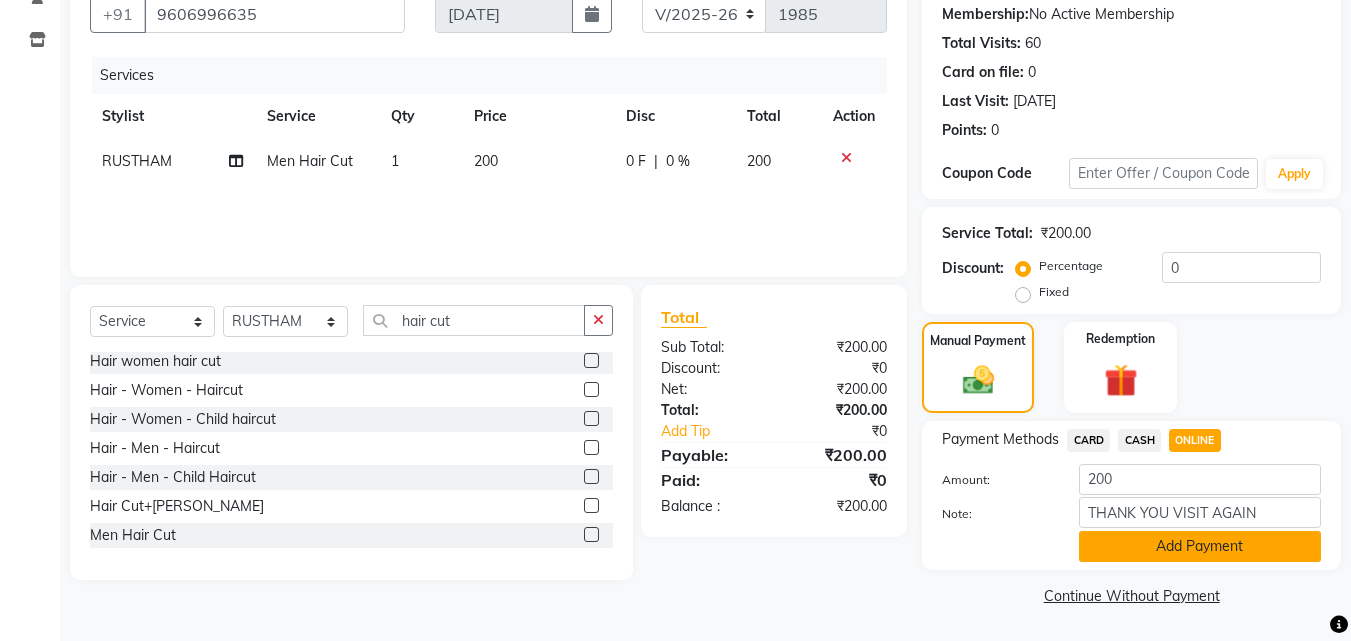 click on "Add Payment" 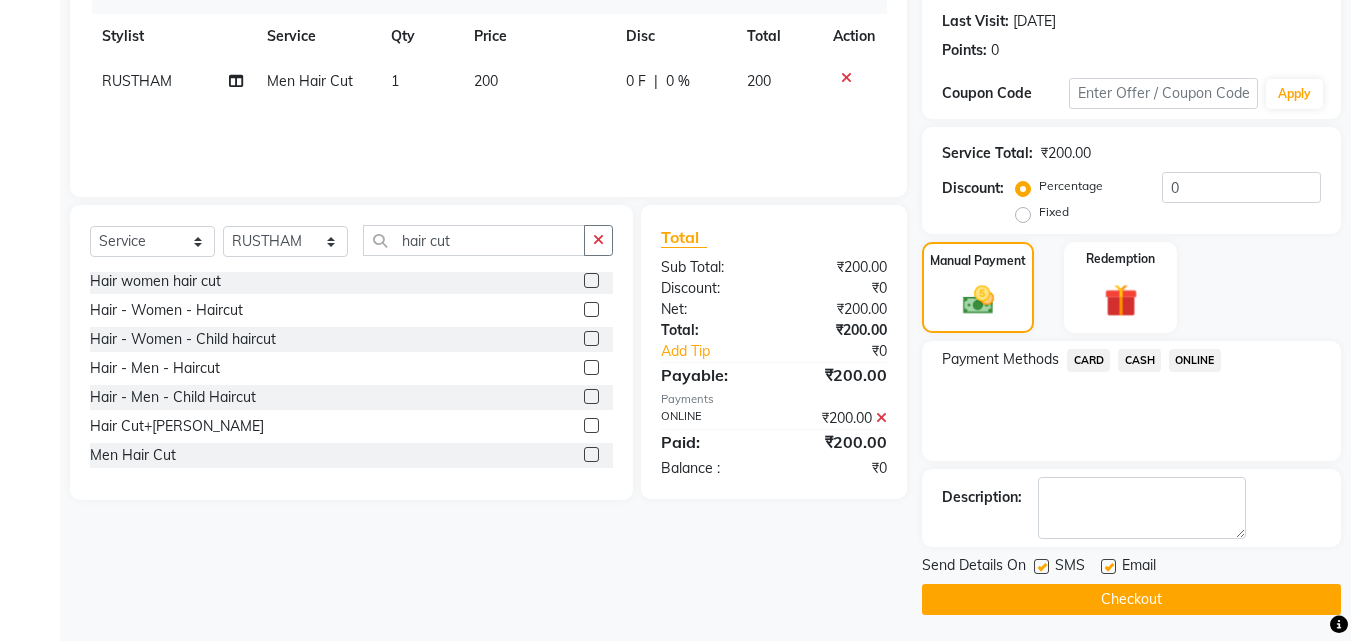 scroll, scrollTop: 275, scrollLeft: 0, axis: vertical 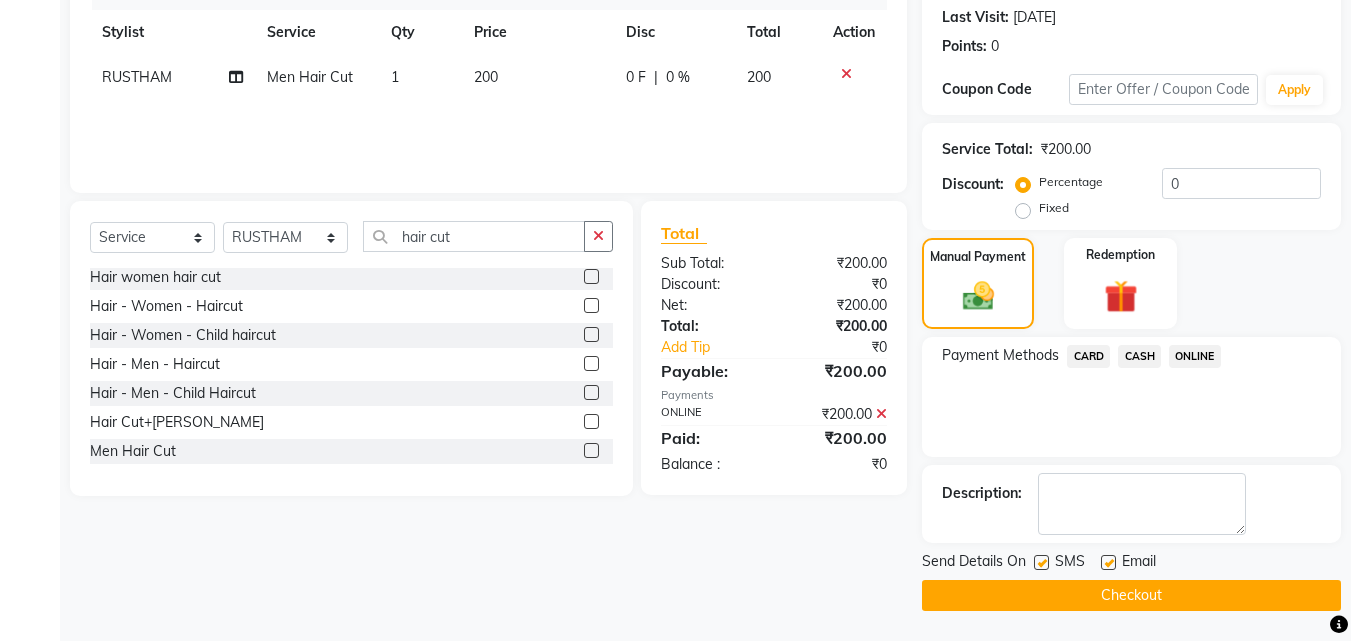click 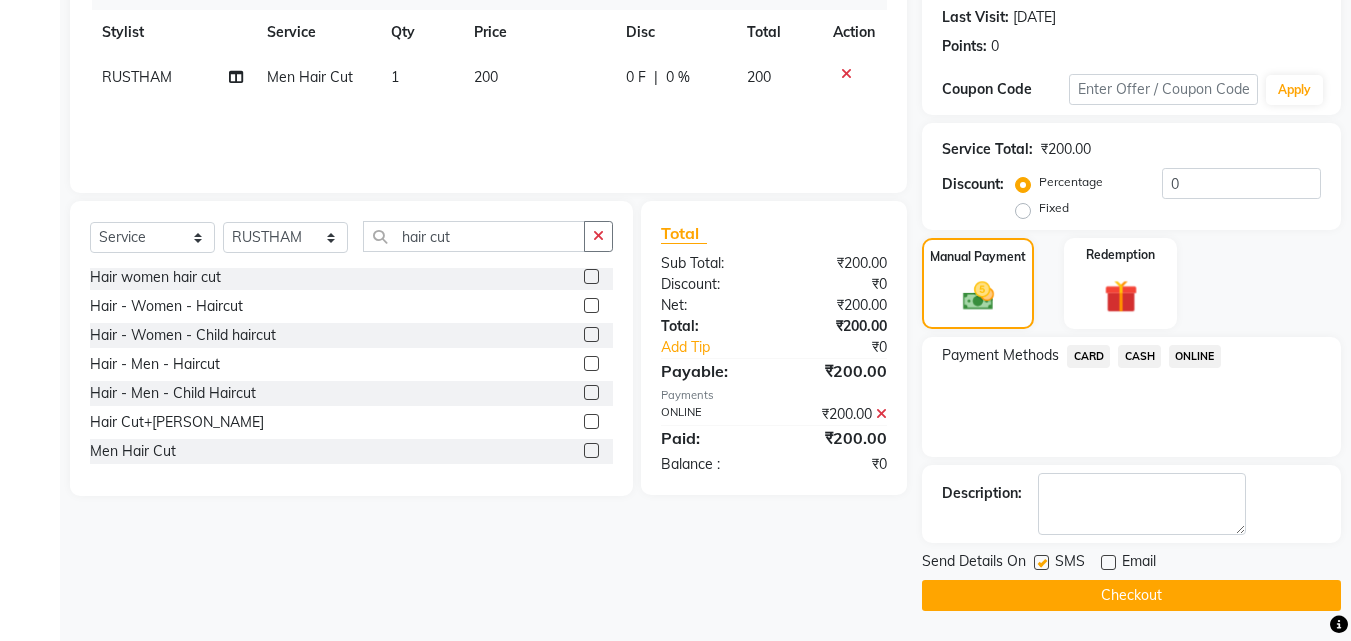click 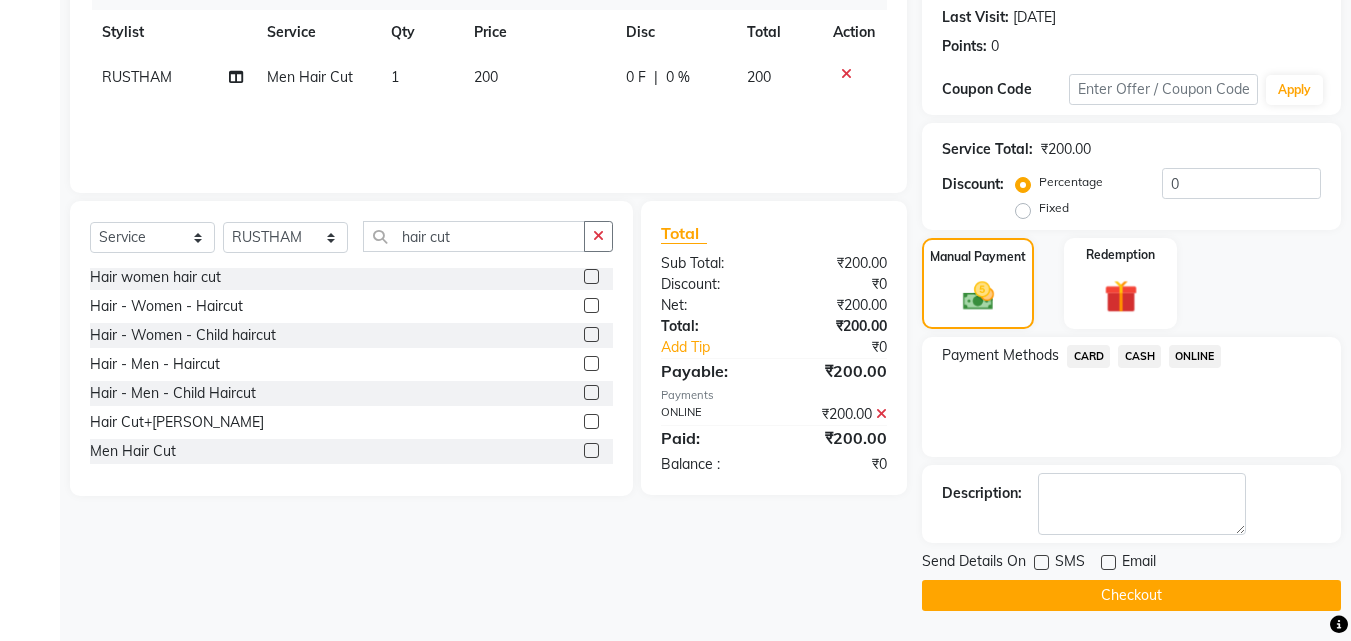 click on "Checkout" 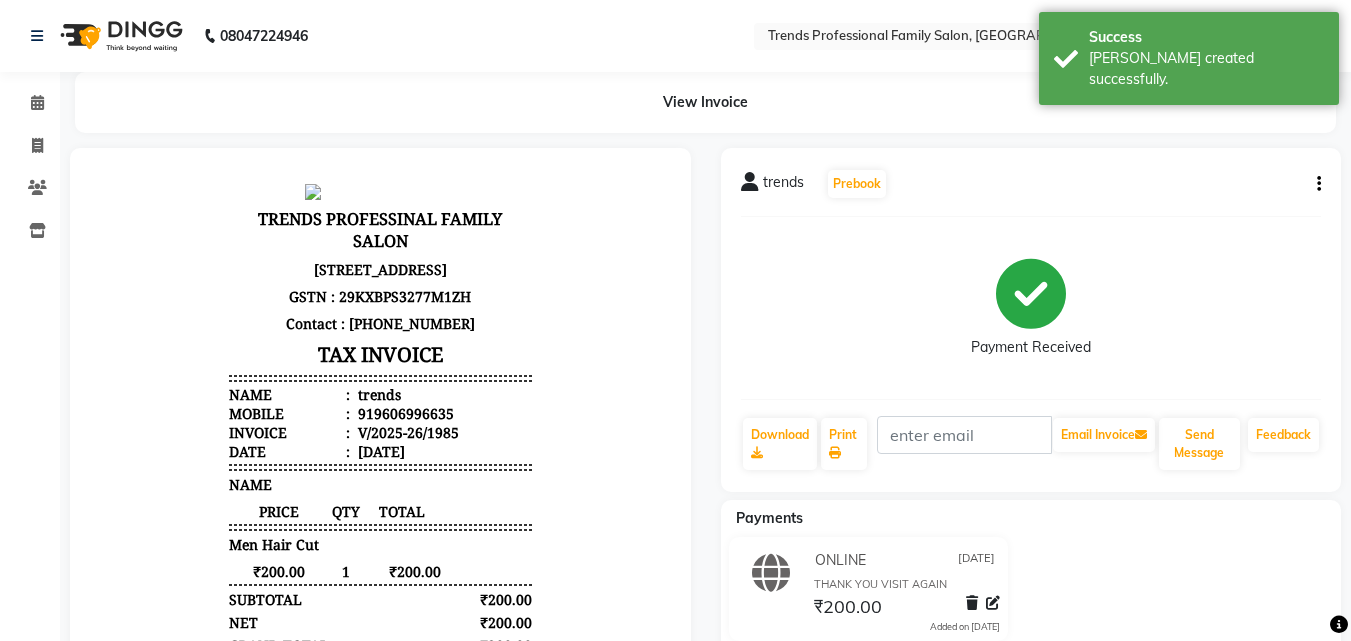 scroll, scrollTop: 0, scrollLeft: 0, axis: both 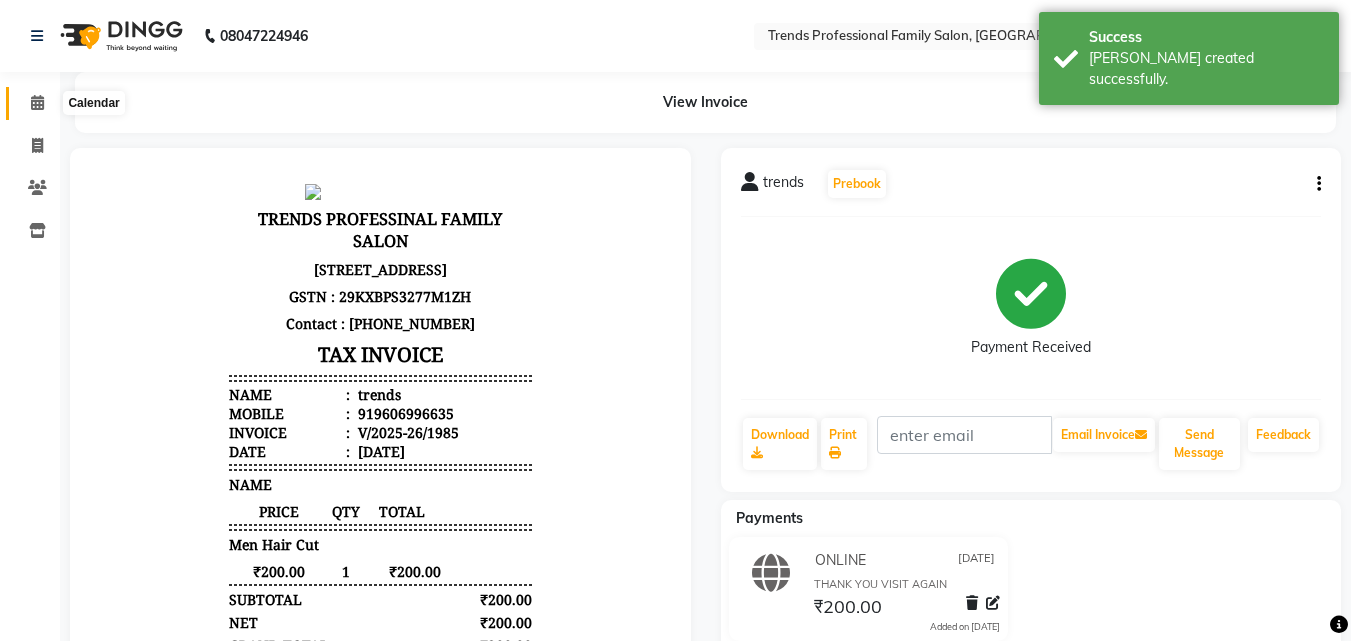 click 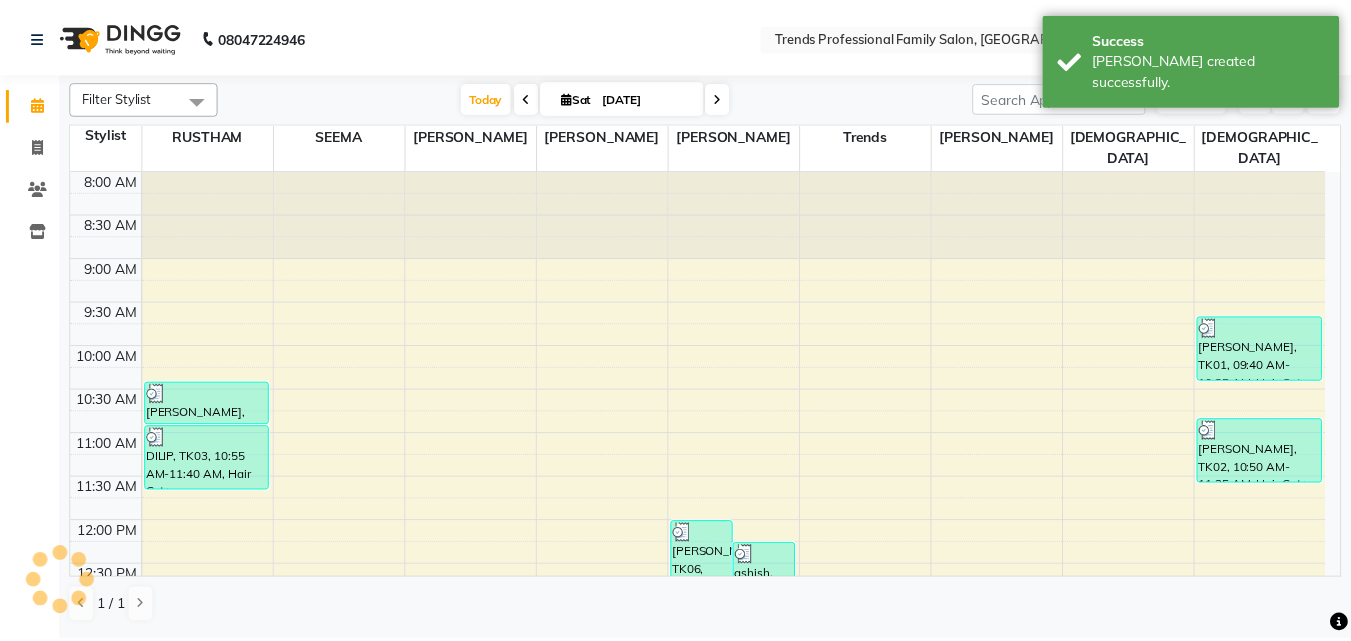 scroll, scrollTop: 793, scrollLeft: 0, axis: vertical 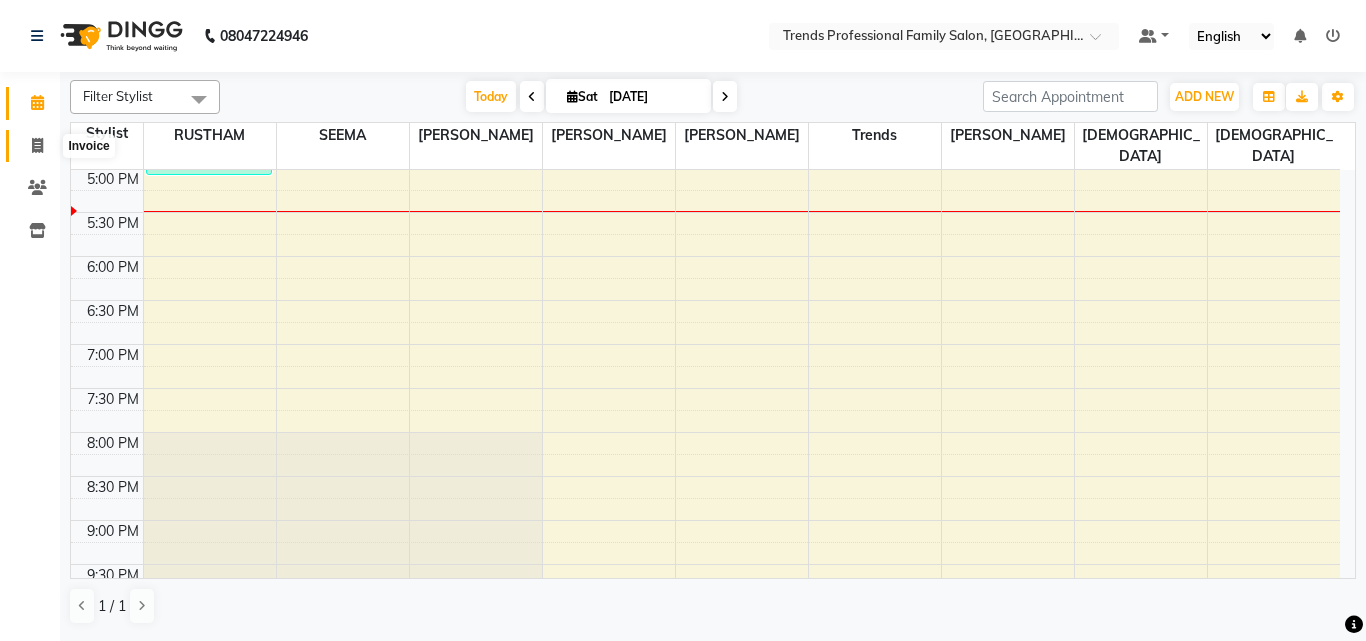 click 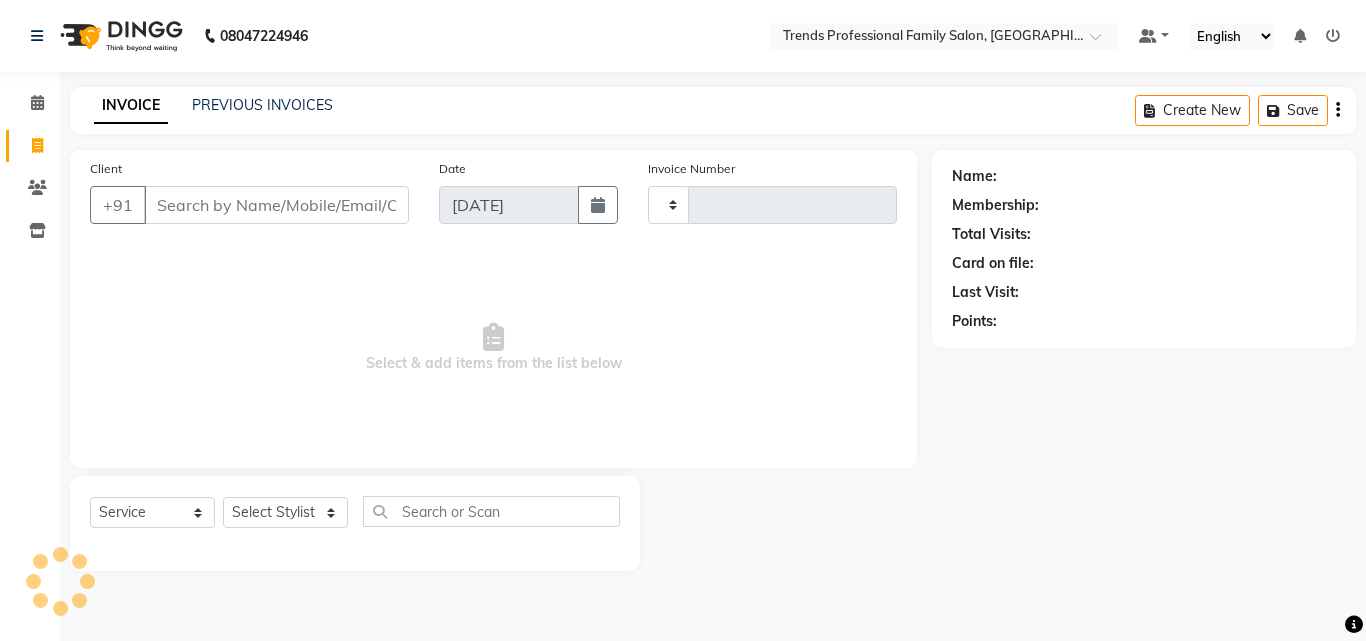 type on "1986" 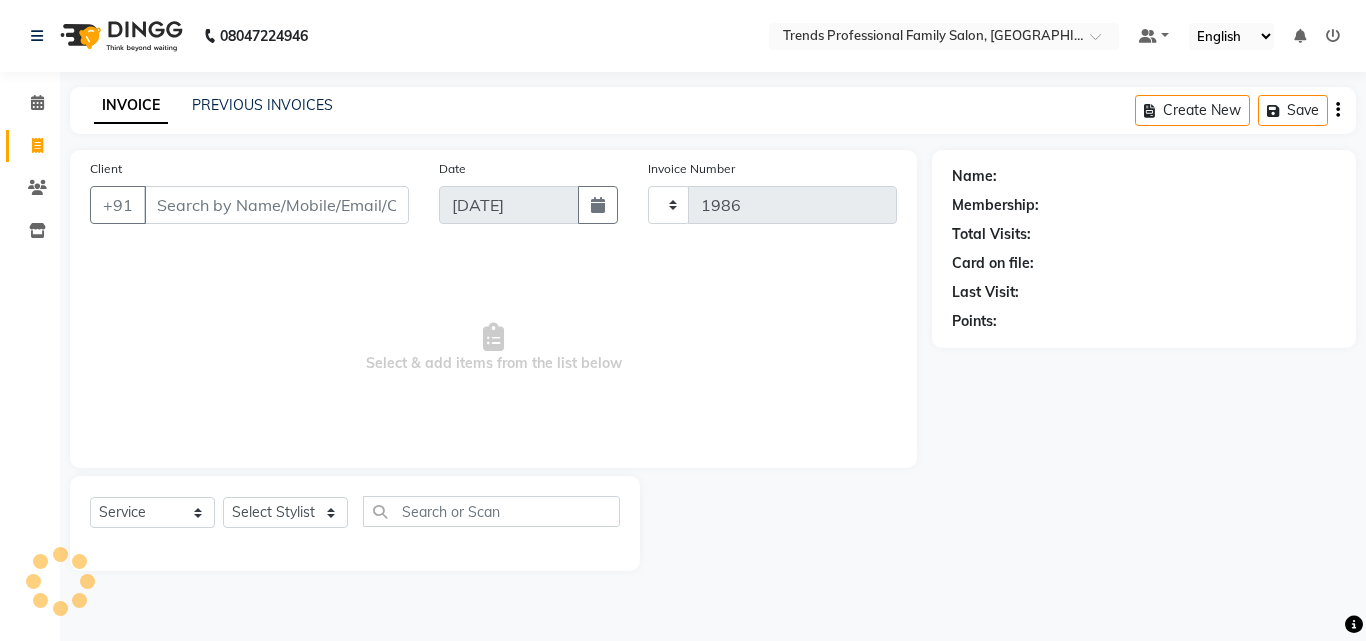 select on "7345" 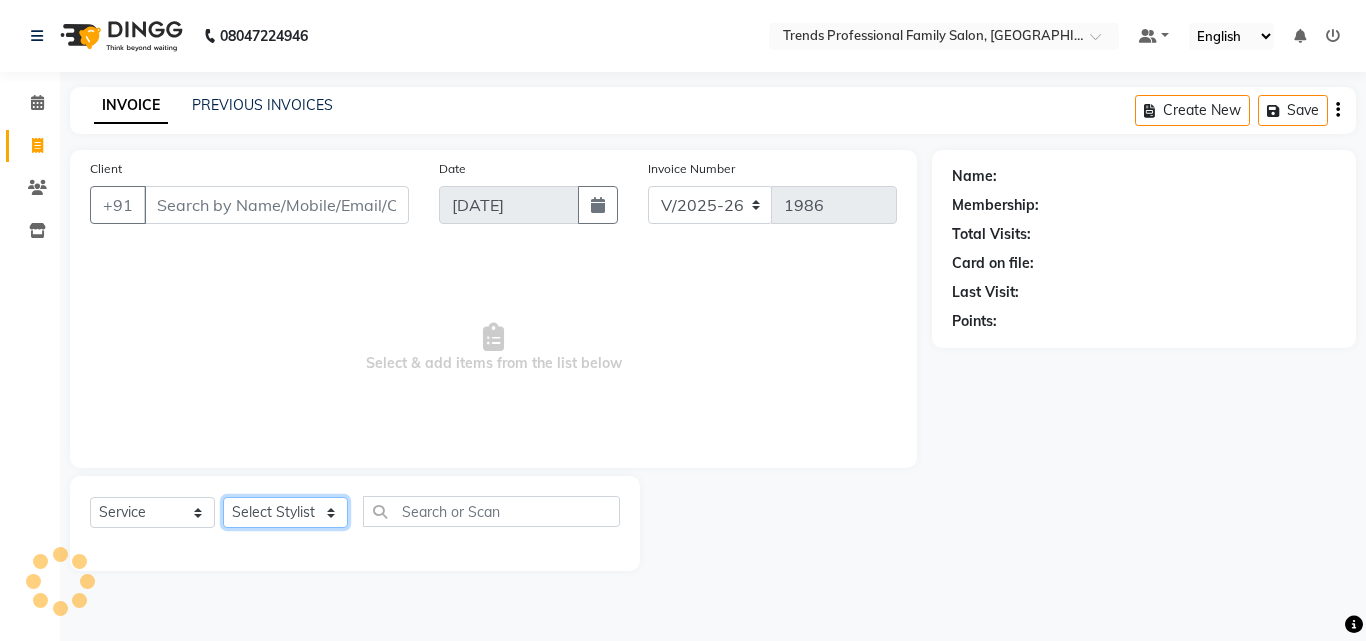 click on "Select Stylist" 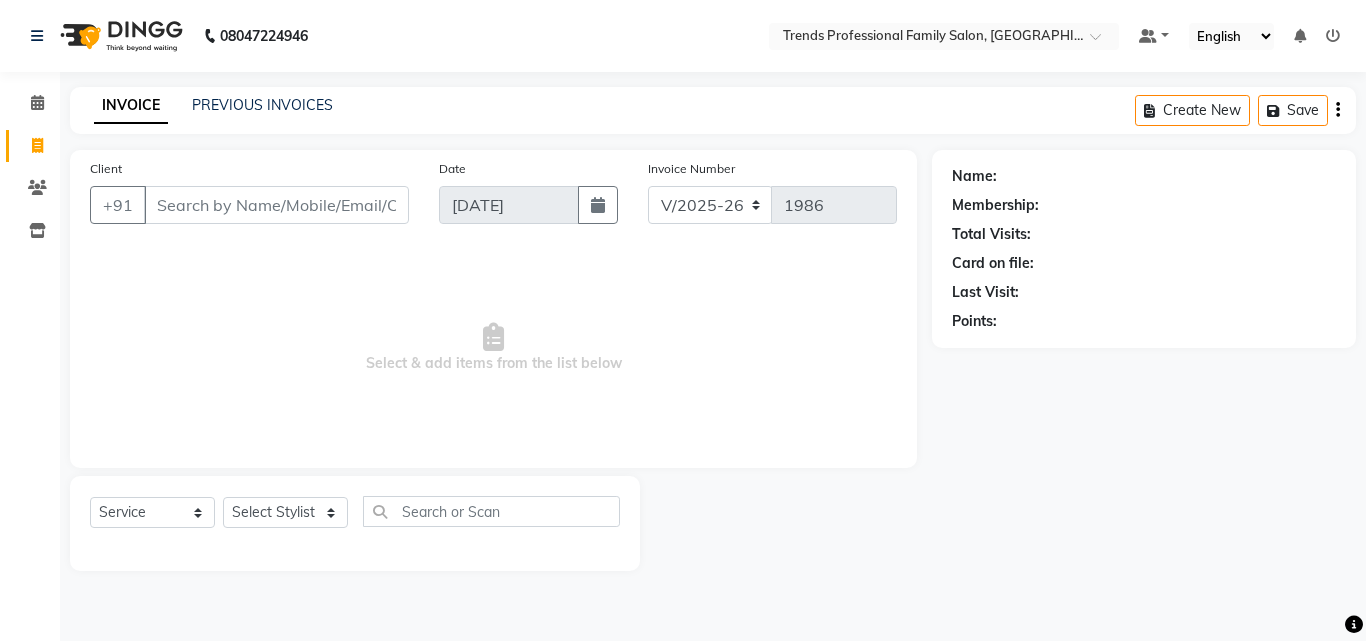 drag, startPoint x: 715, startPoint y: 387, endPoint x: 436, endPoint y: 391, distance: 279.0287 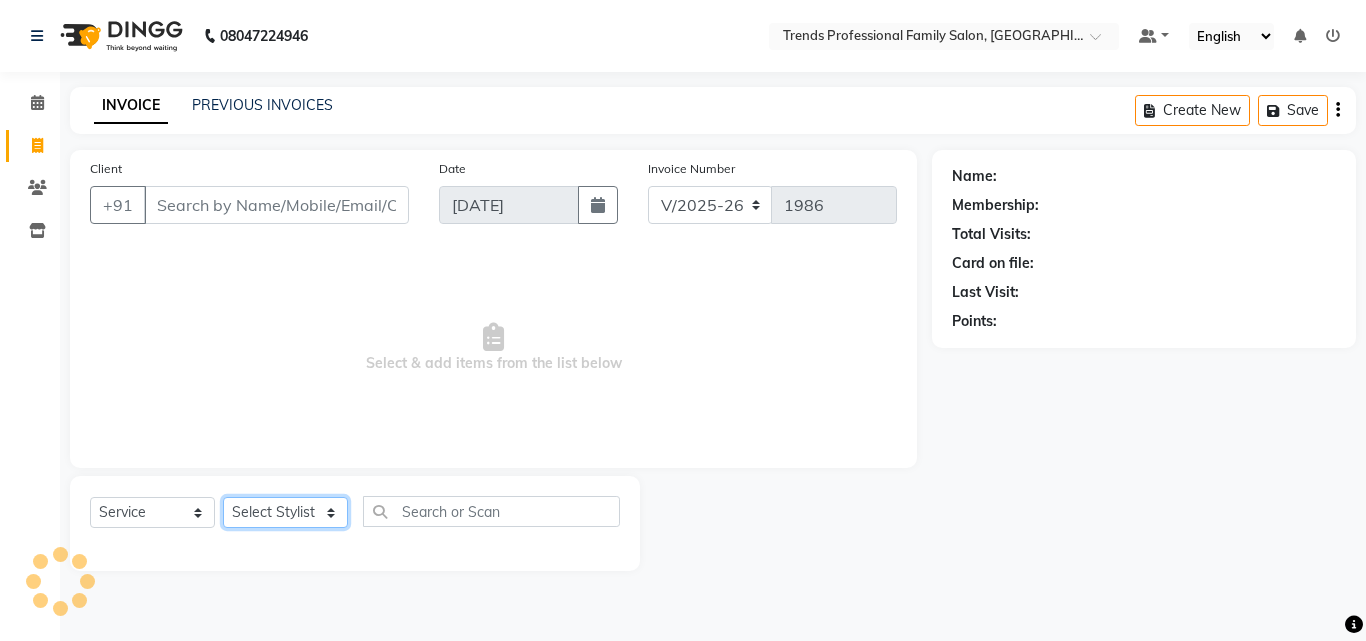 click on "Select Stylist [PERSON_NAME] [PERSON_NAME] [PERSON_NAME] [PERSON_NAME] [DEMOGRAPHIC_DATA][PERSON_NAME] Sumika Trends" 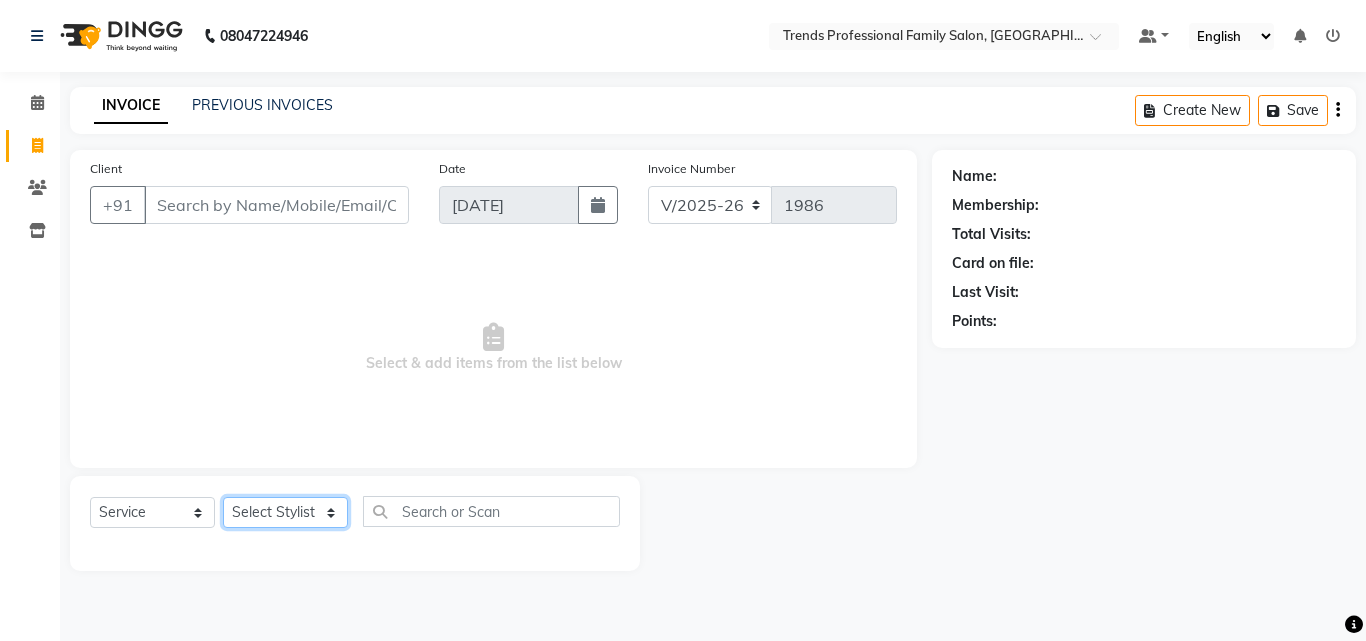 select on "63551" 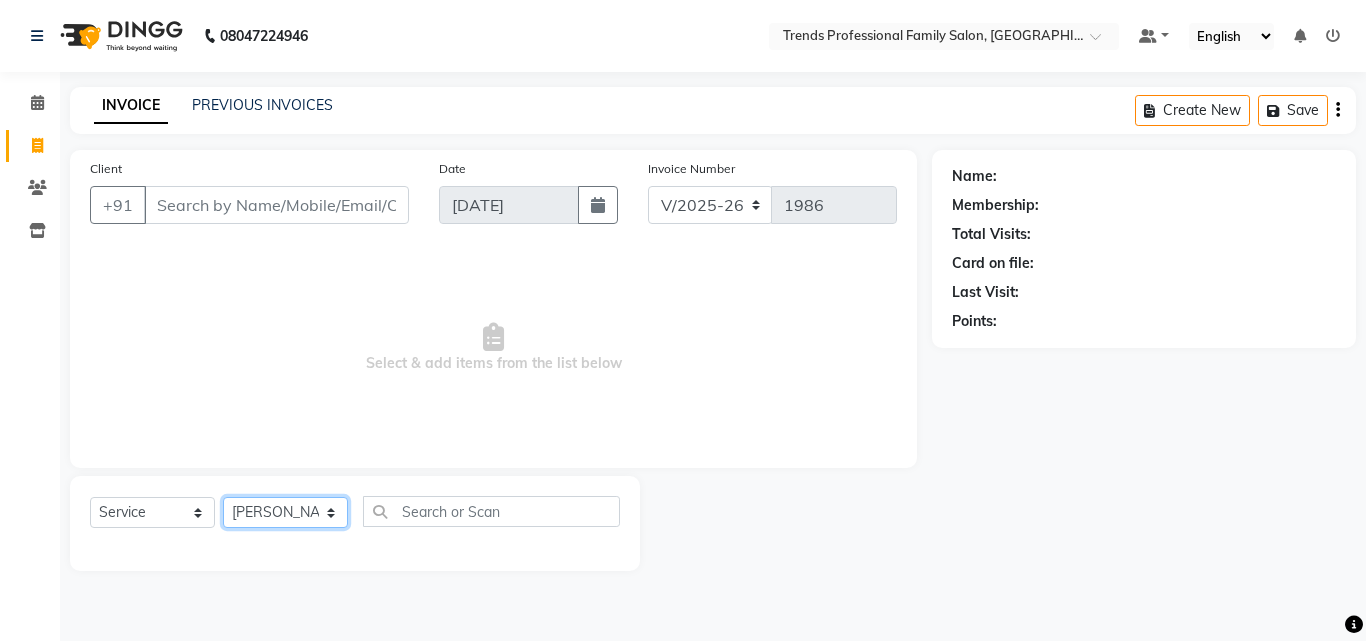 click on "Select Stylist [PERSON_NAME] [PERSON_NAME] [PERSON_NAME] [PERSON_NAME] [DEMOGRAPHIC_DATA][PERSON_NAME] Sumika Trends" 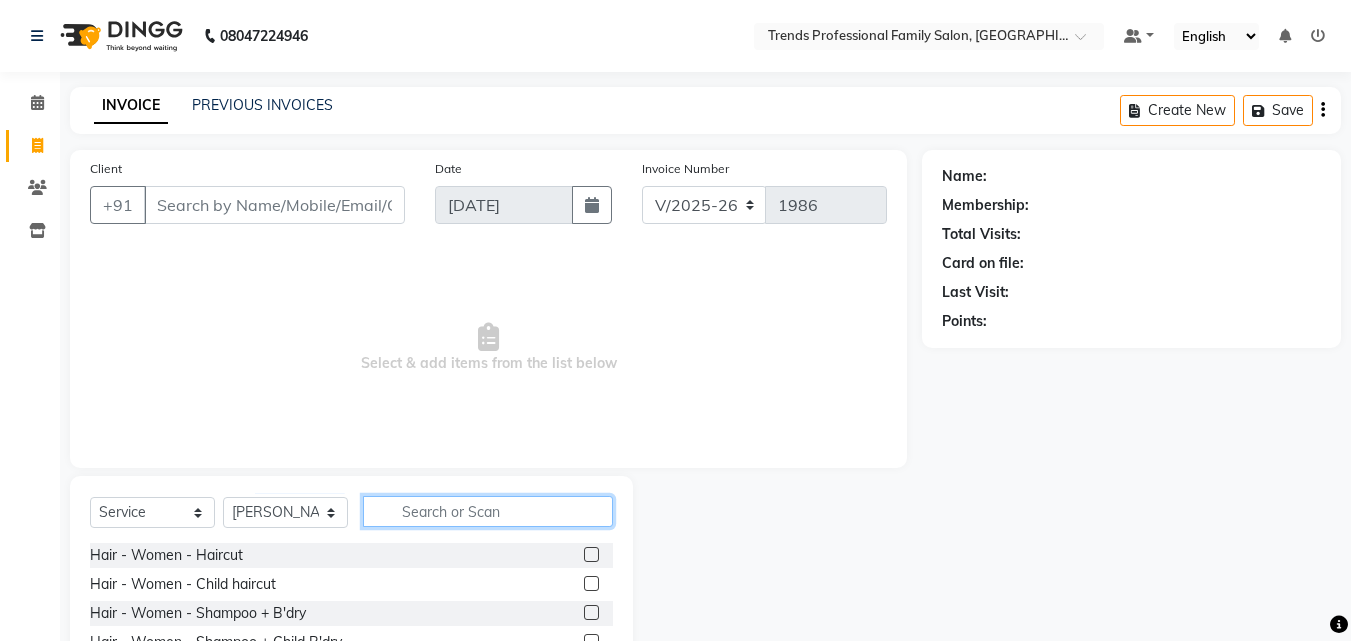 click 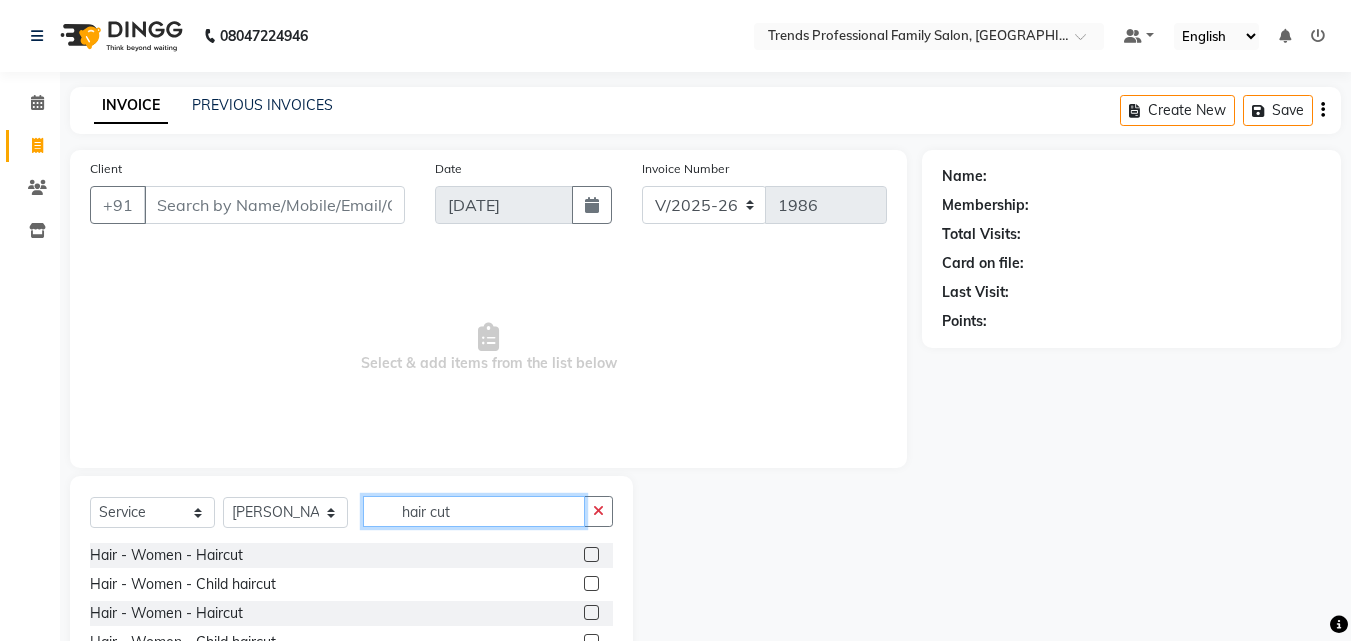 scroll, scrollTop: 134, scrollLeft: 0, axis: vertical 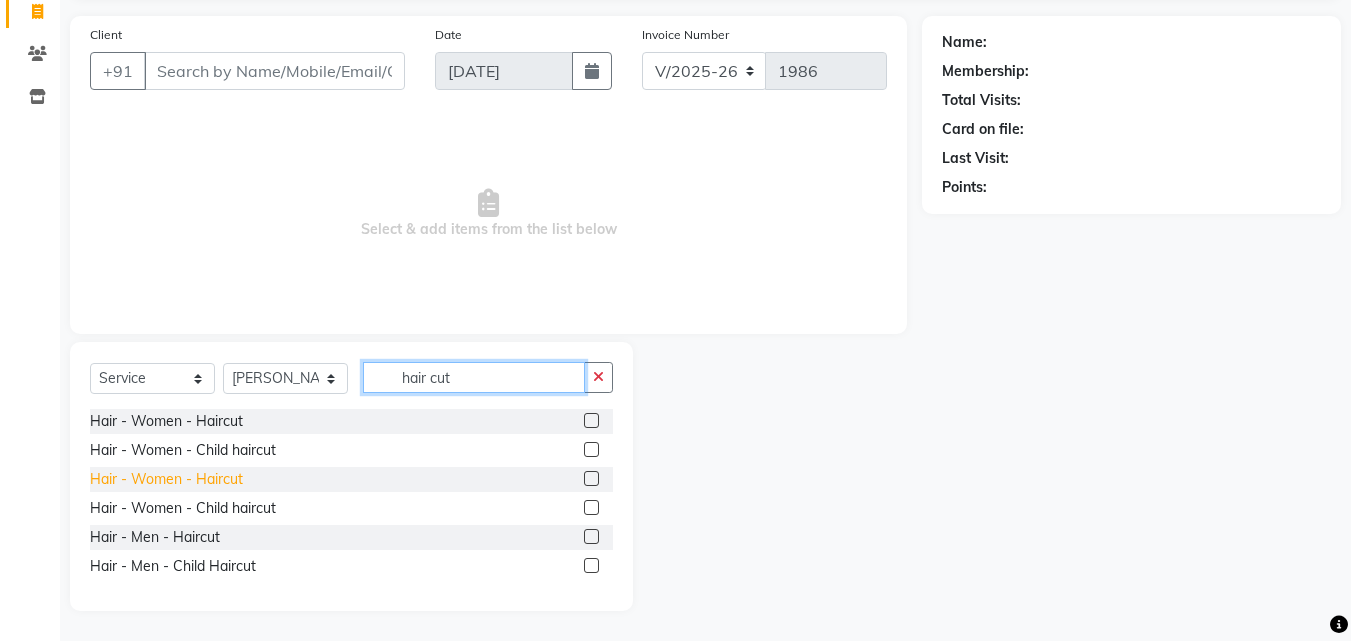 type on "hair cut" 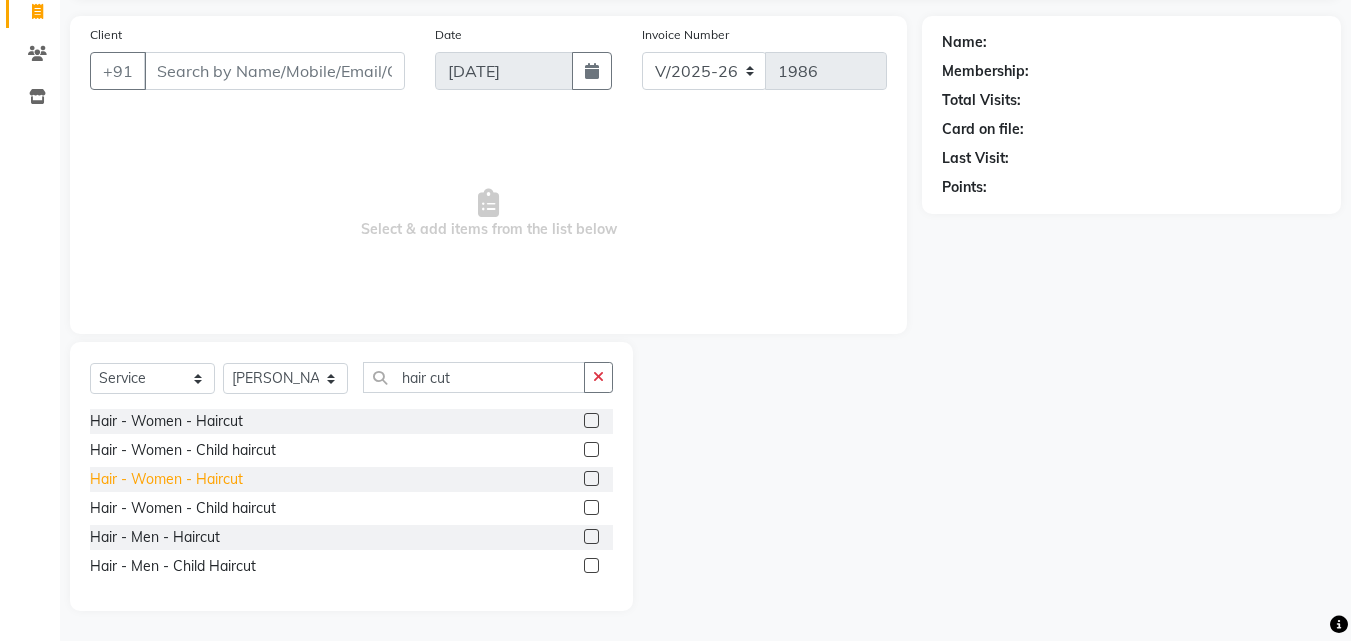 click on "Hair - Women - Haircut" 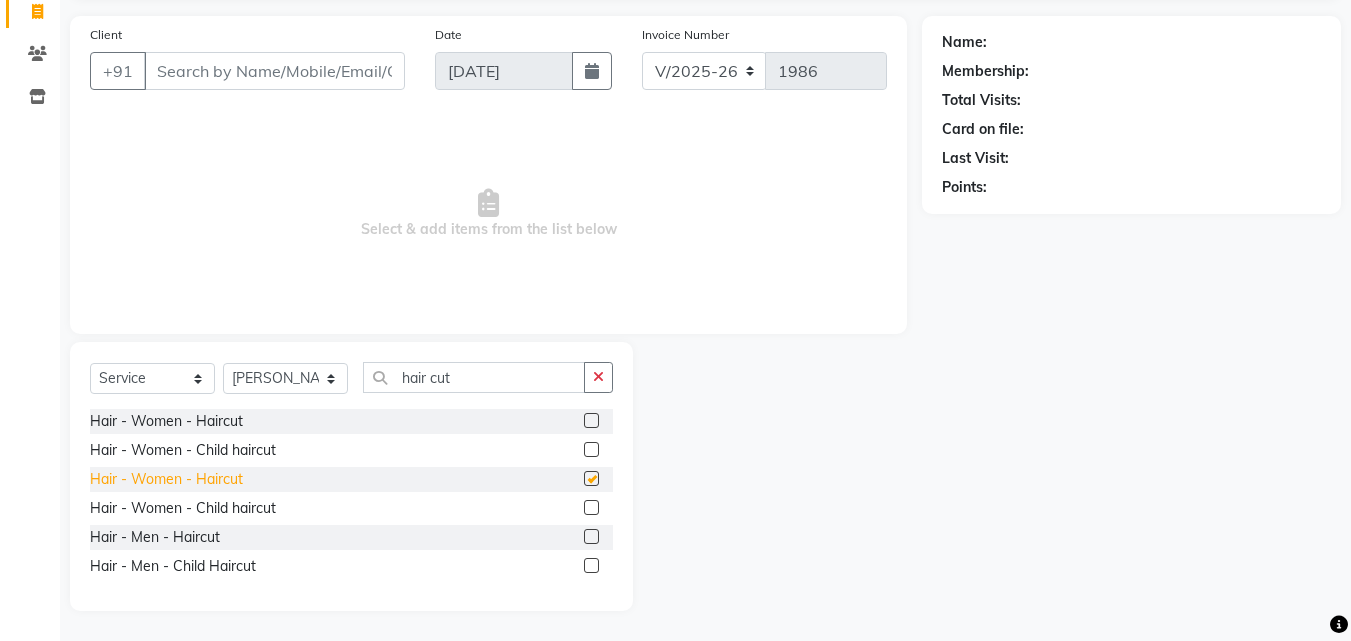 checkbox on "false" 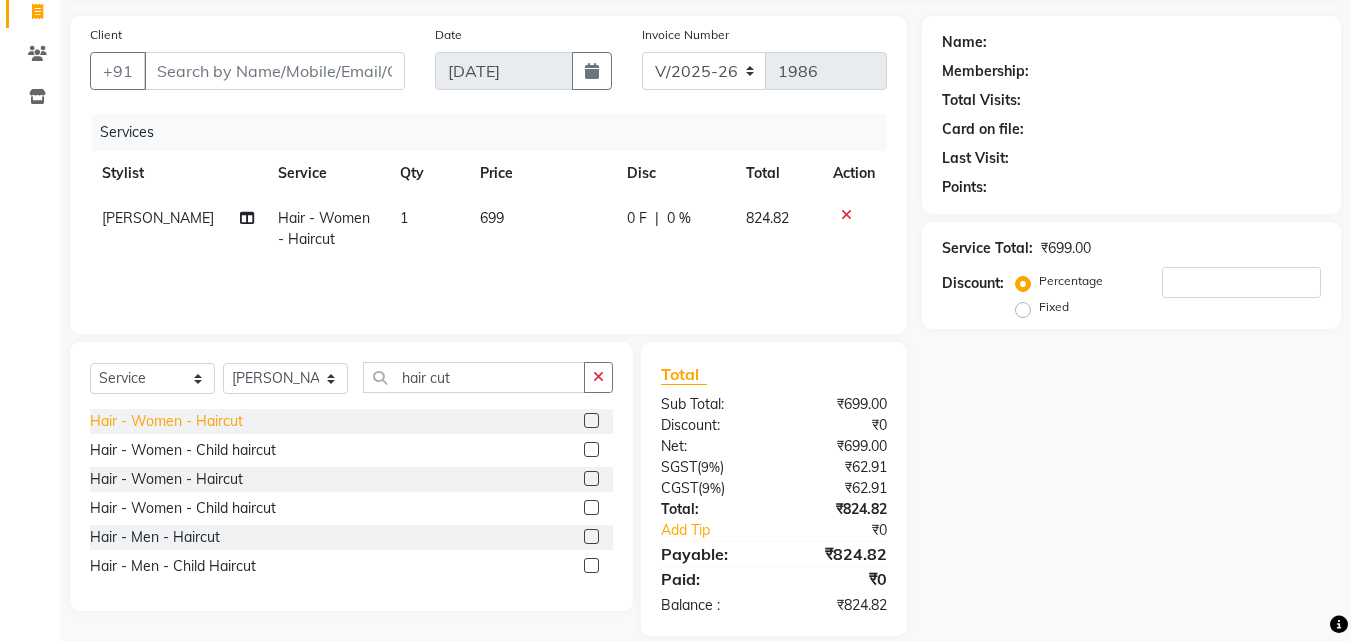 click on "Hair - Women - Haircut" 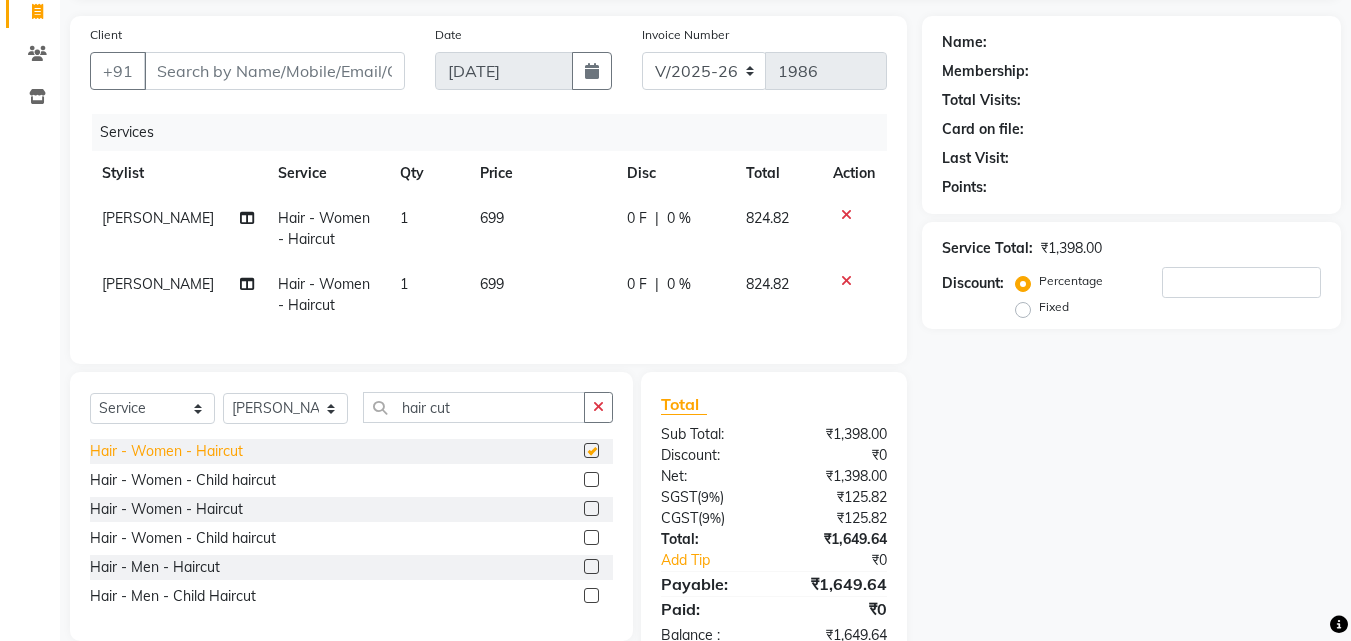 checkbox on "false" 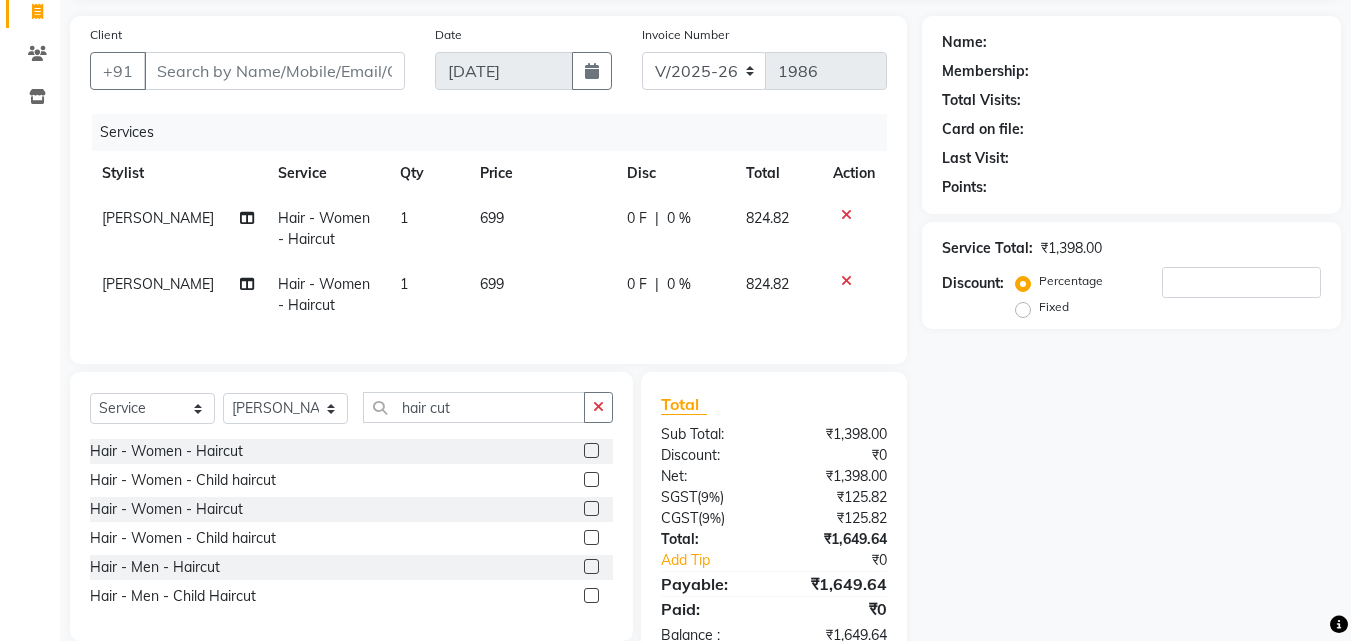 click 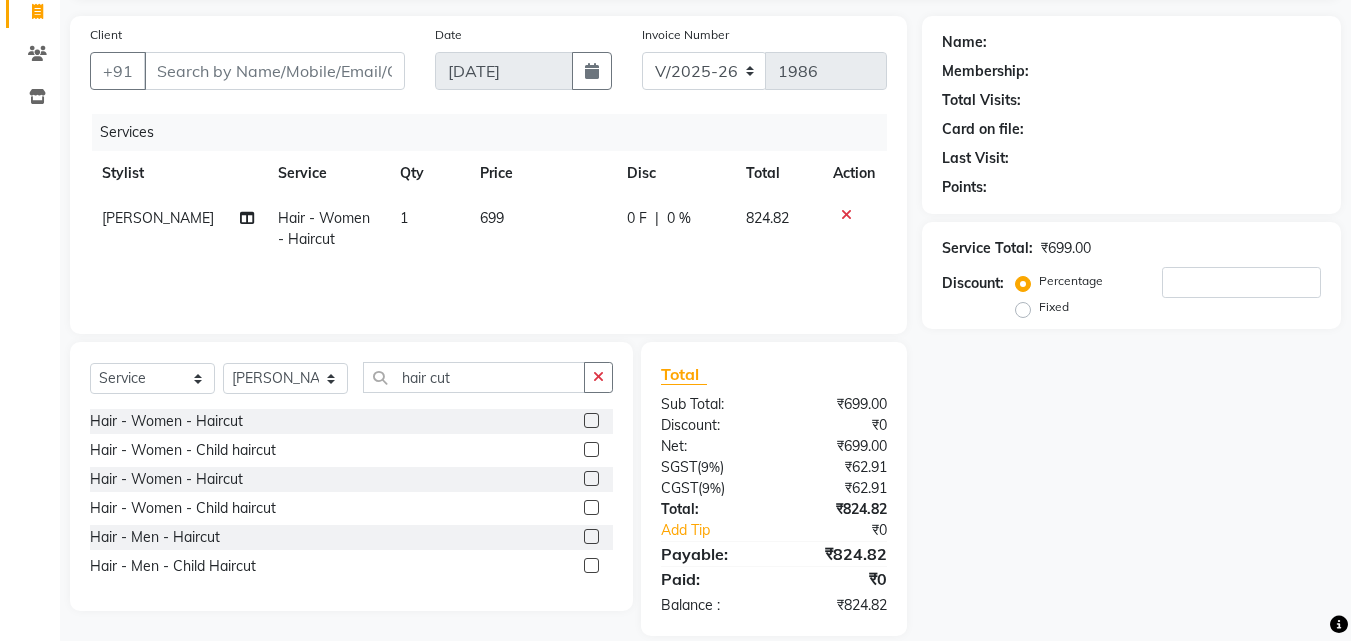 click 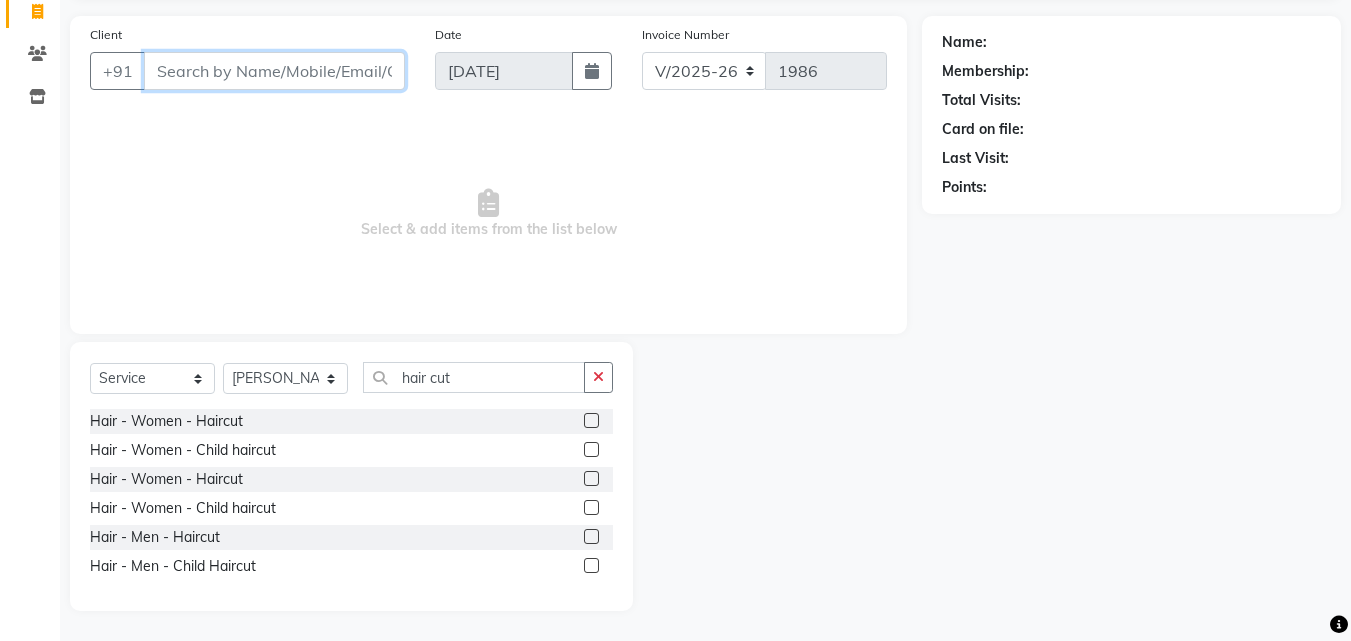 click on "Client" at bounding box center (274, 71) 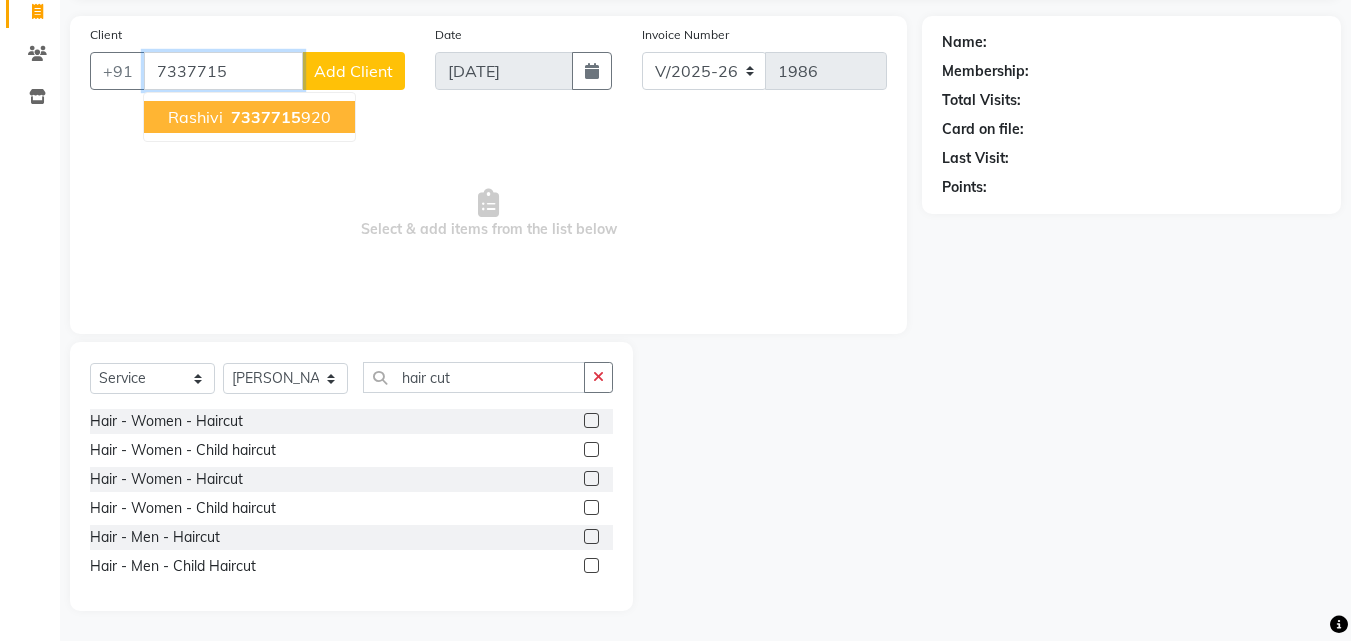 click on "7337715 920" at bounding box center (279, 117) 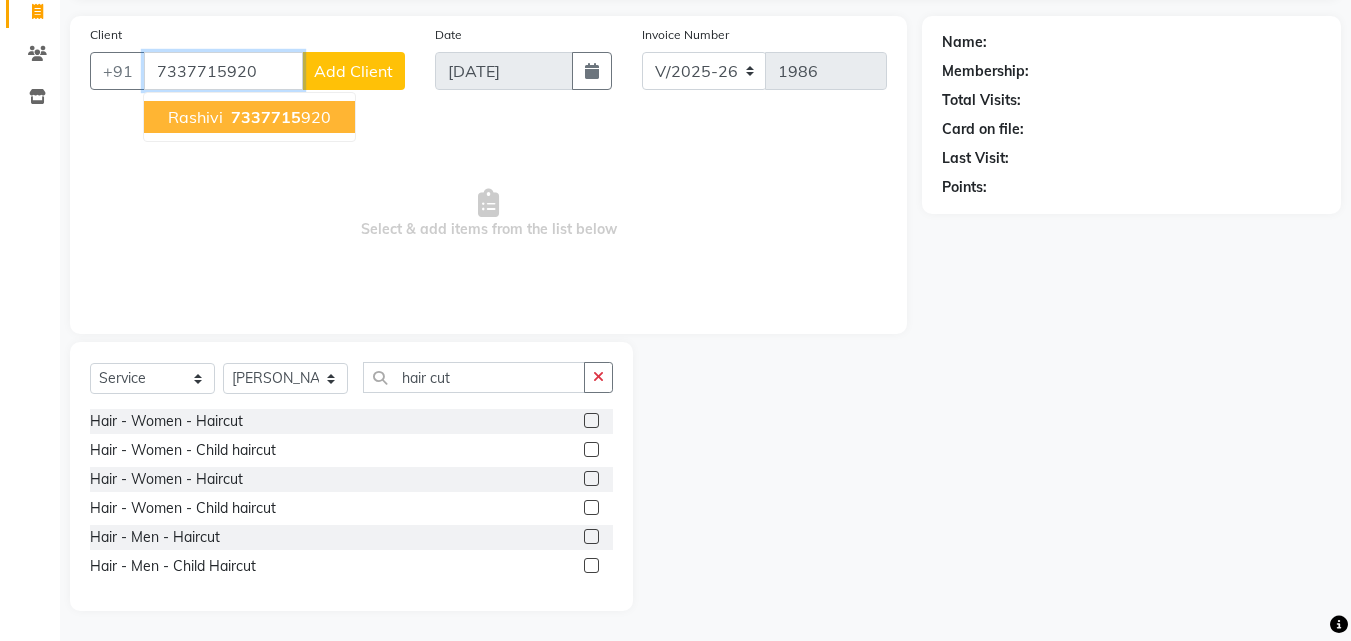 type on "7337715920" 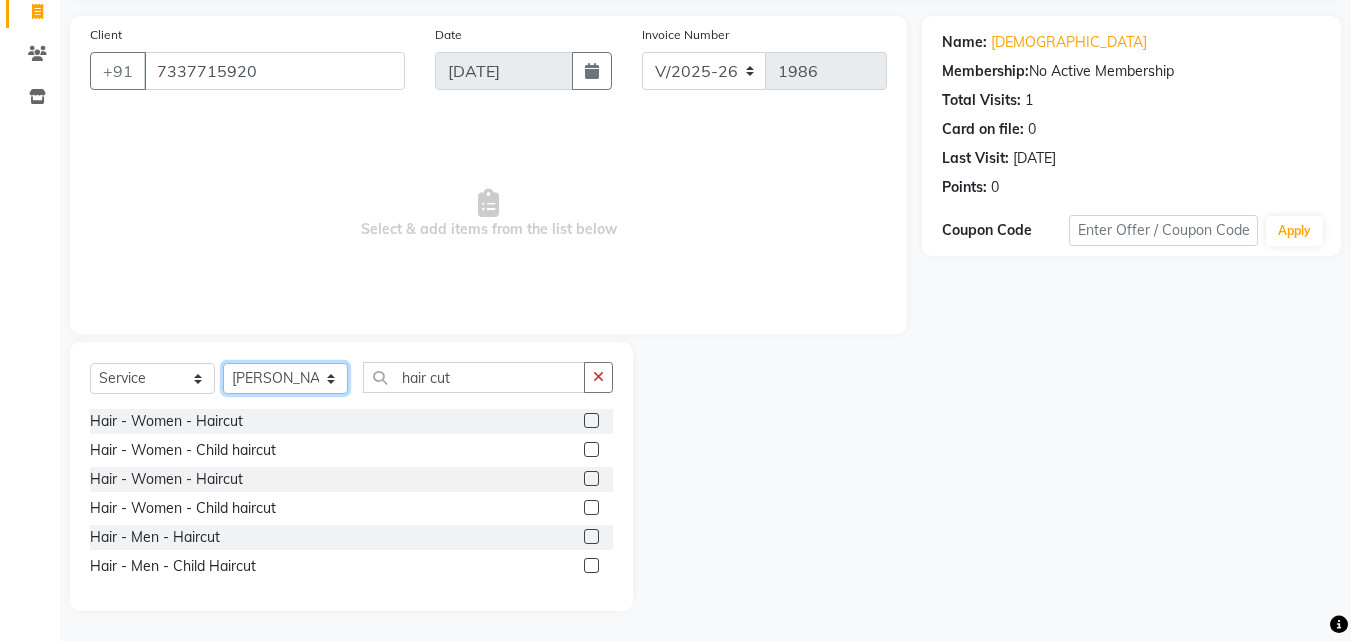 click on "Select Stylist [PERSON_NAME] [PERSON_NAME] [PERSON_NAME] [PERSON_NAME] [DEMOGRAPHIC_DATA][PERSON_NAME] Sumika Trends" 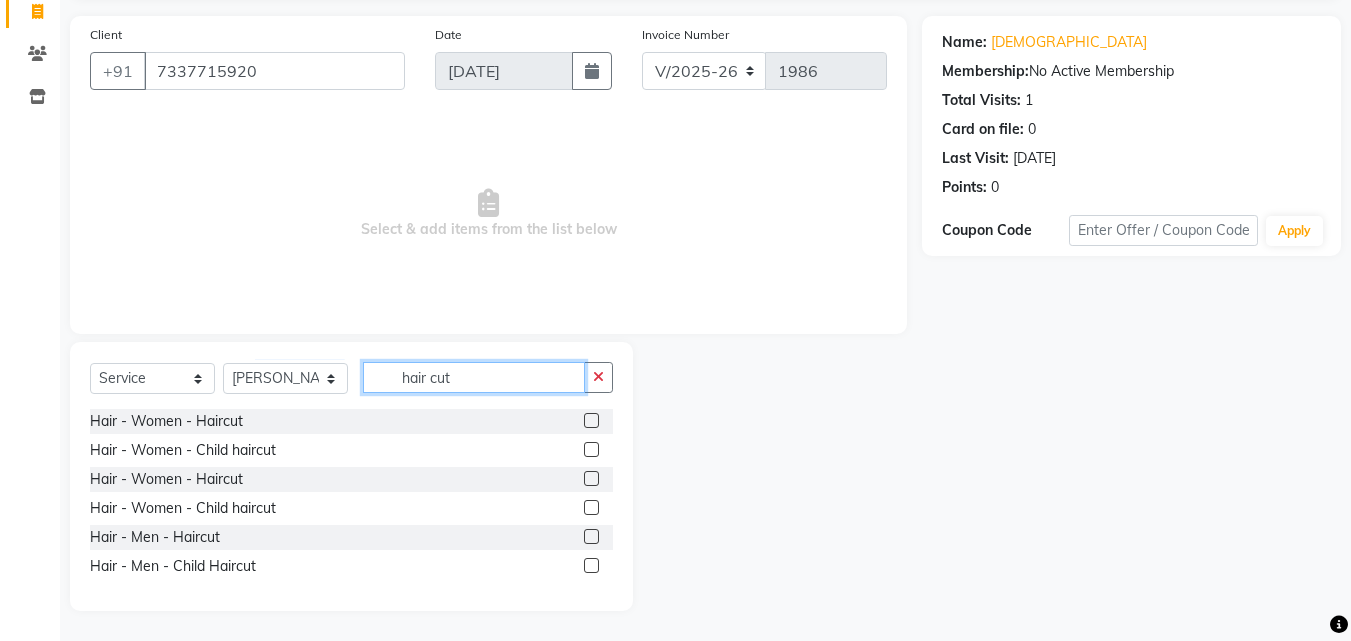 click on "hair cut" 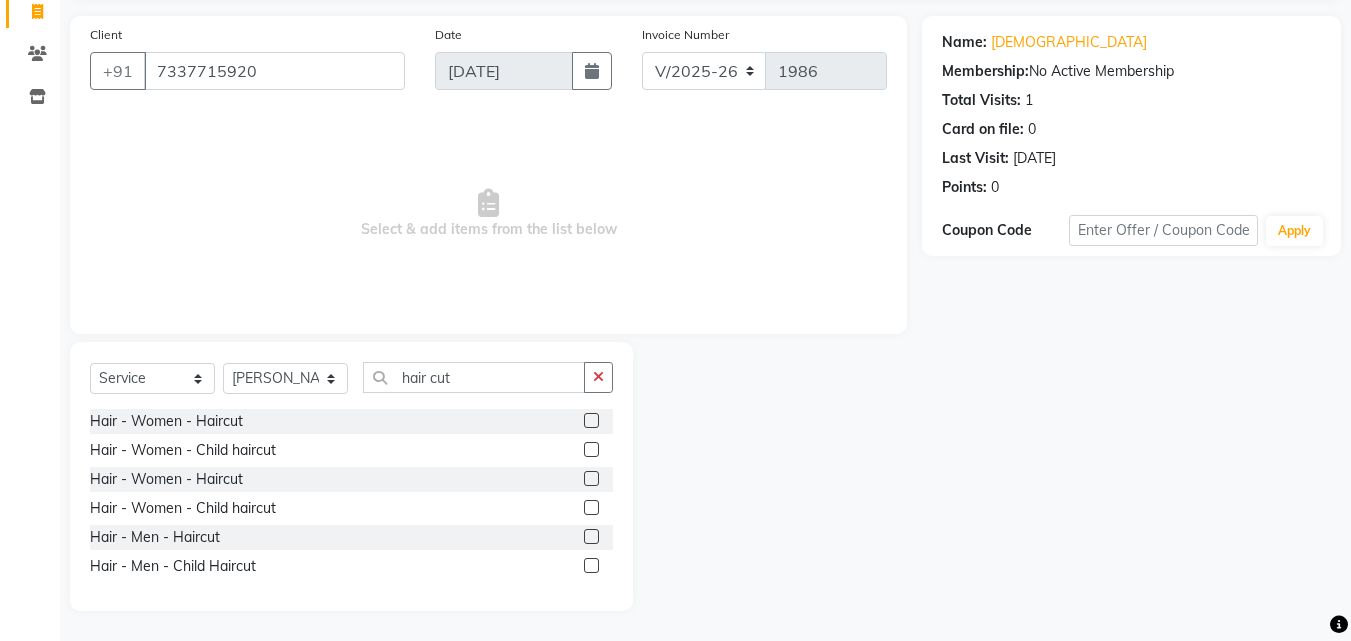 click 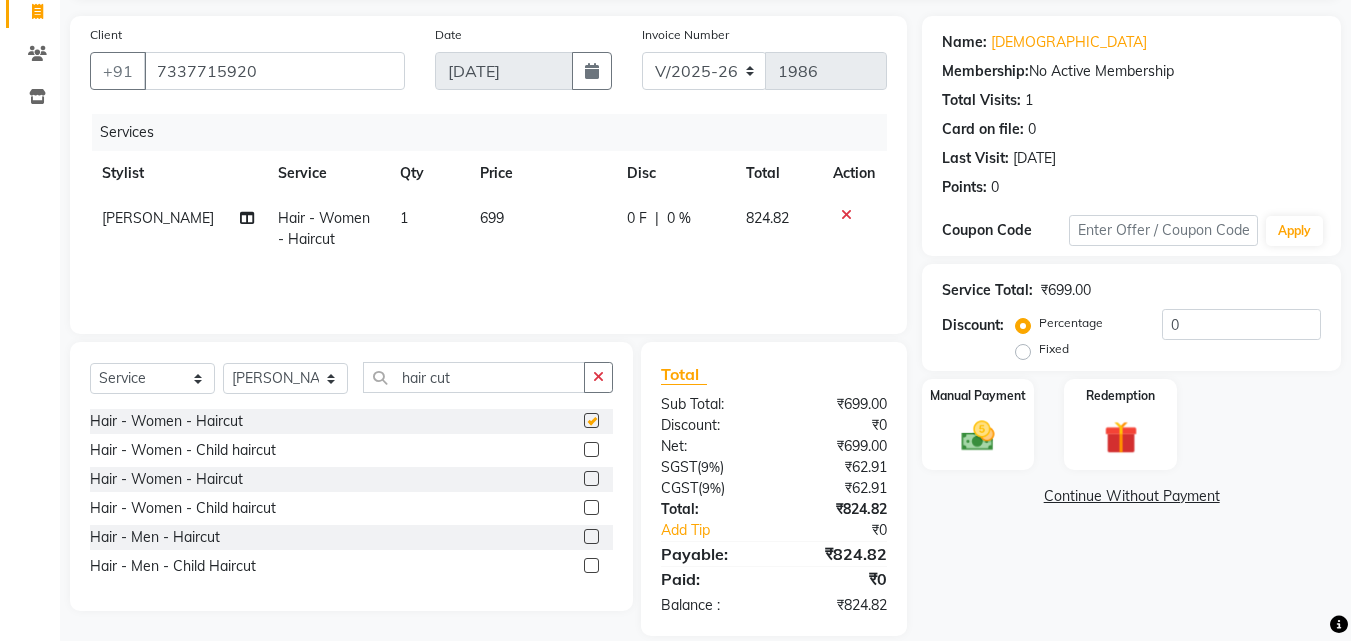 checkbox on "false" 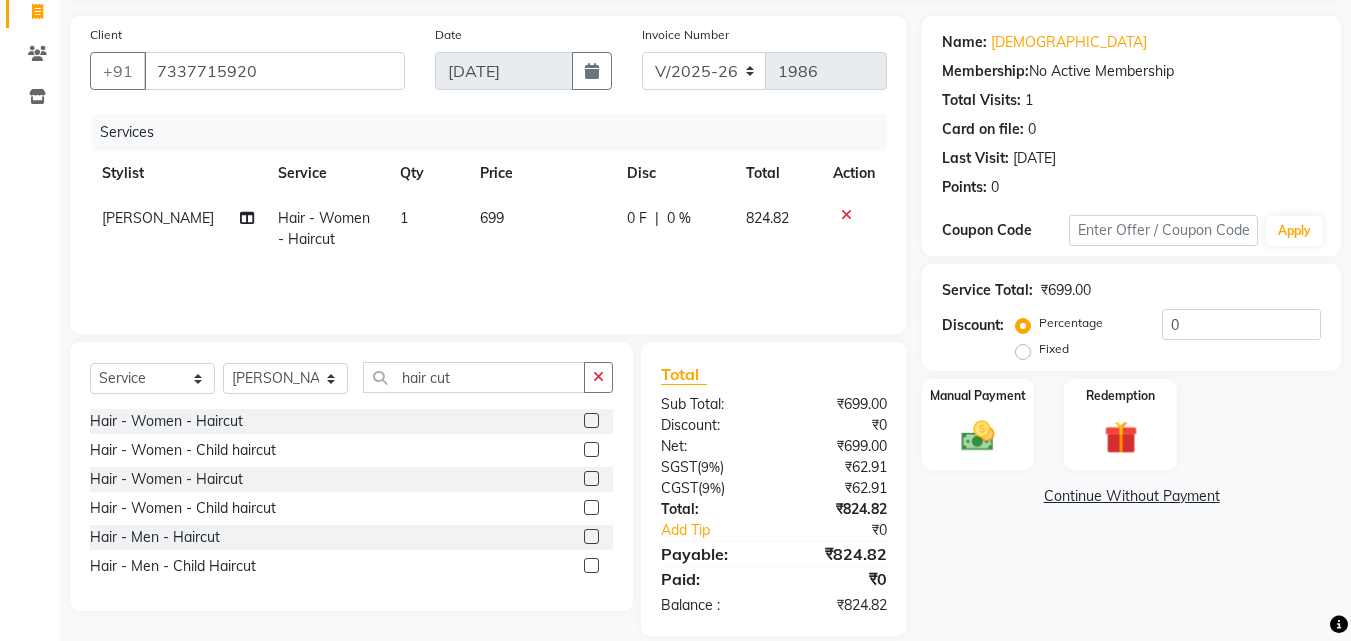 click 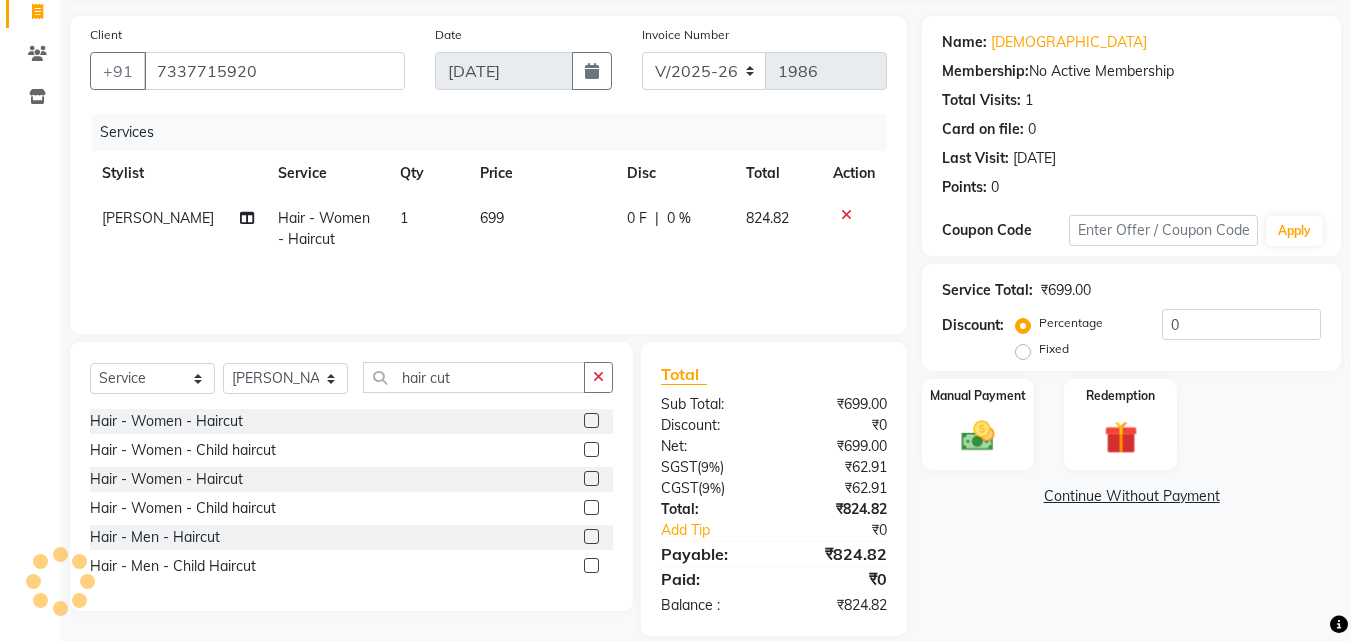 scroll, scrollTop: 159, scrollLeft: 0, axis: vertical 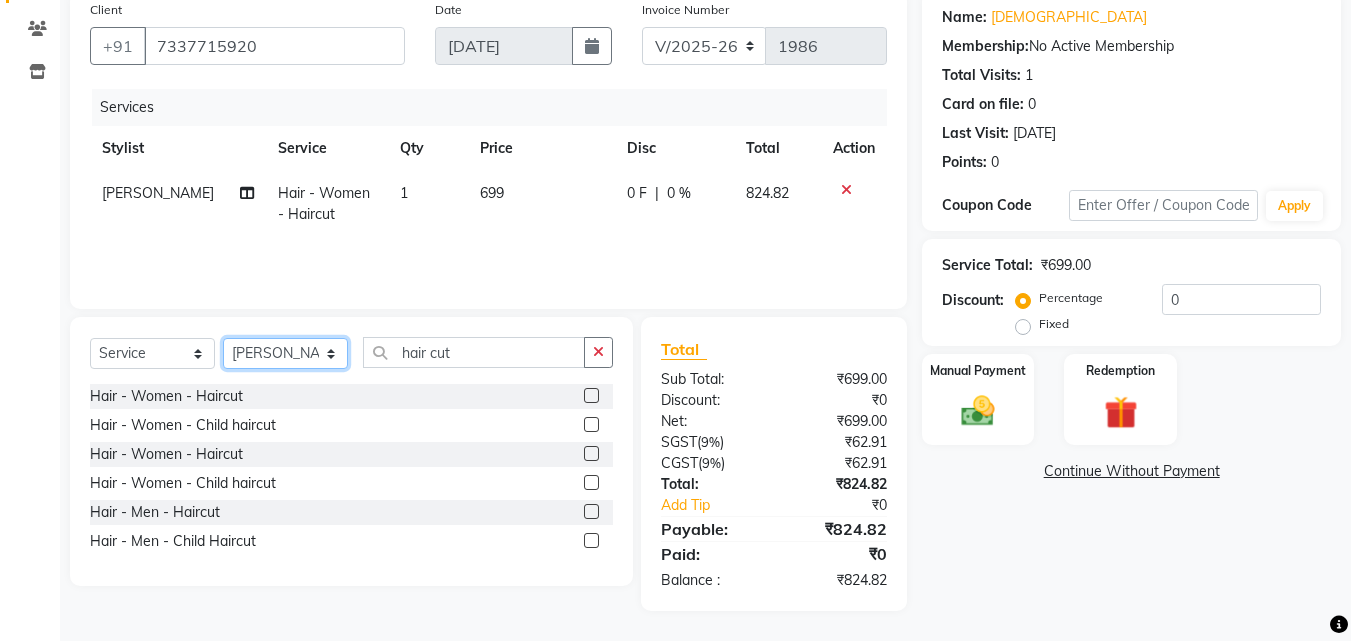 click on "Select Stylist [PERSON_NAME] [PERSON_NAME] [PERSON_NAME] [PERSON_NAME] [DEMOGRAPHIC_DATA][PERSON_NAME] Sumika Trends" 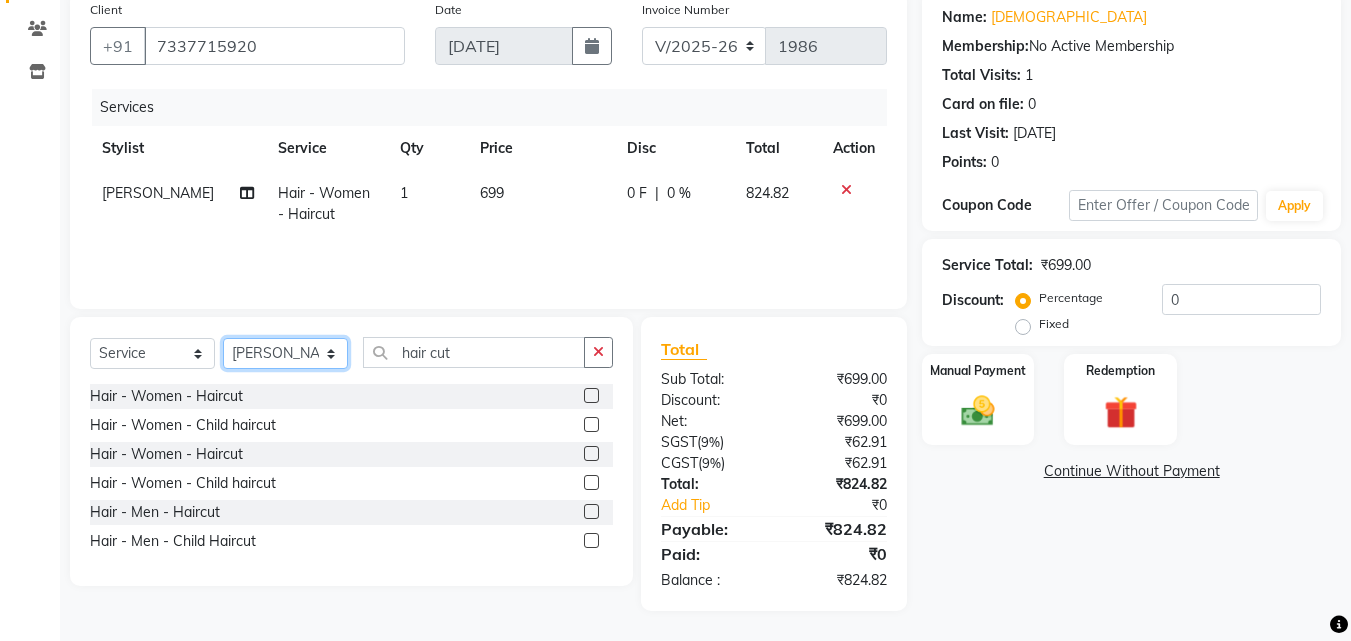 select on "64189" 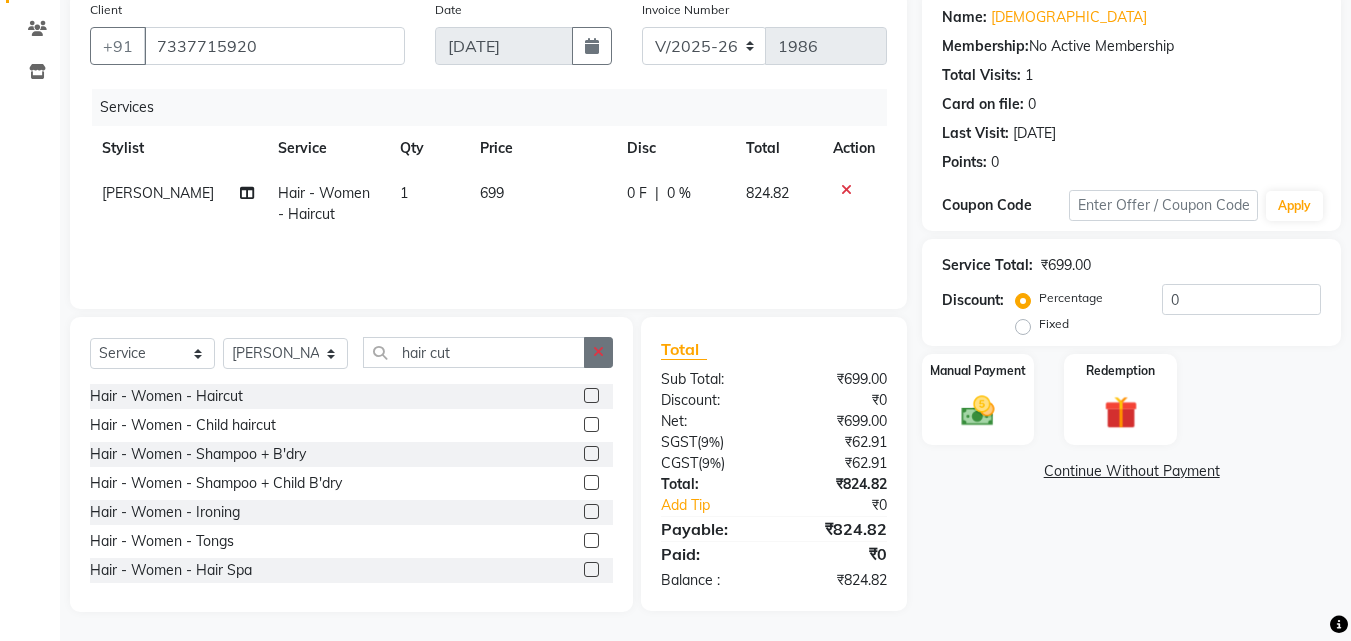 drag, startPoint x: 597, startPoint y: 349, endPoint x: 568, endPoint y: 348, distance: 29.017237 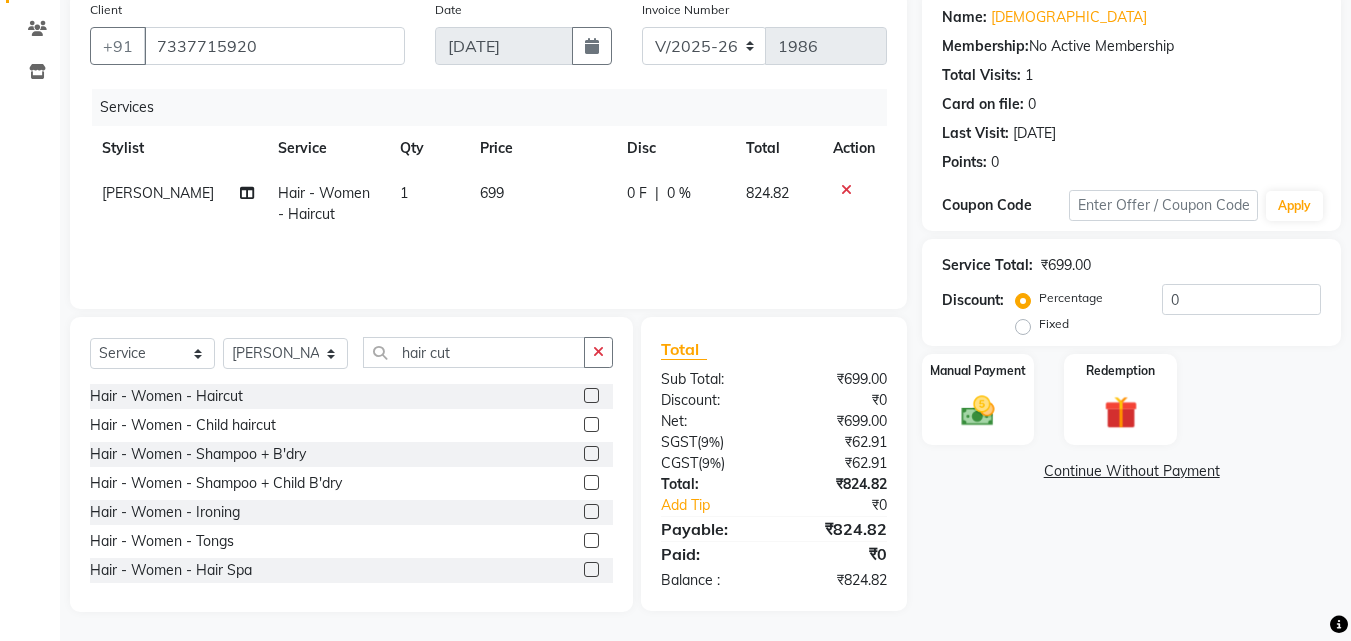 click 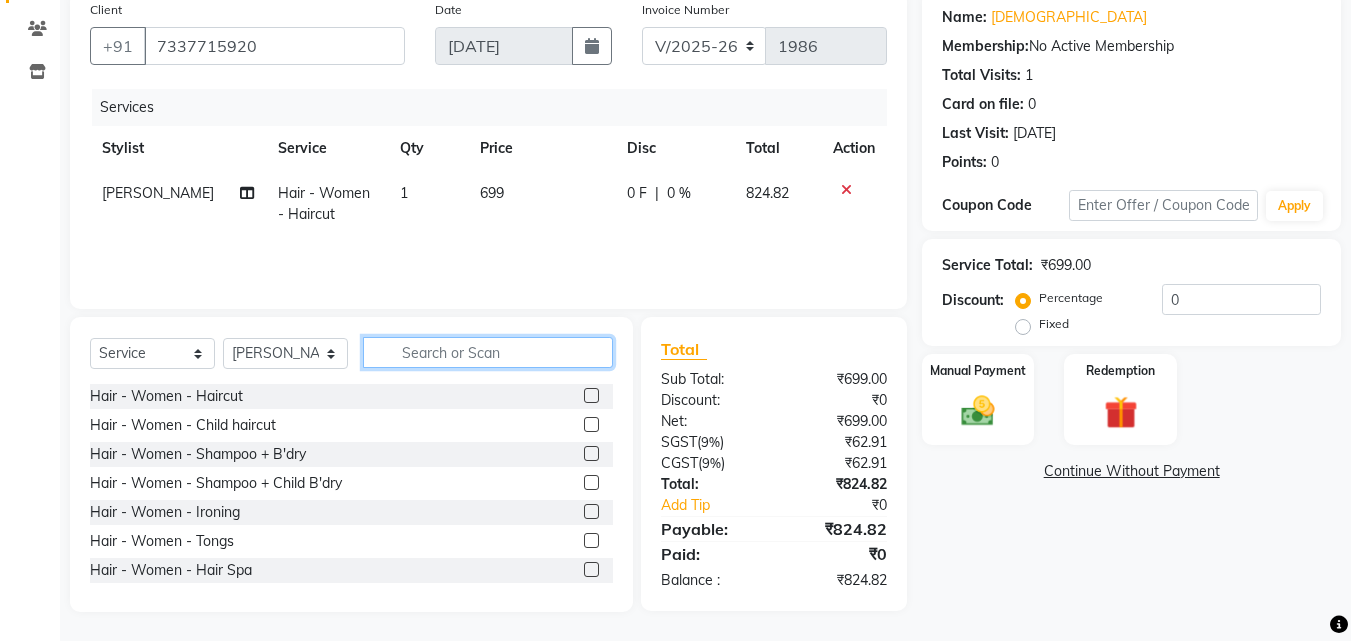 click 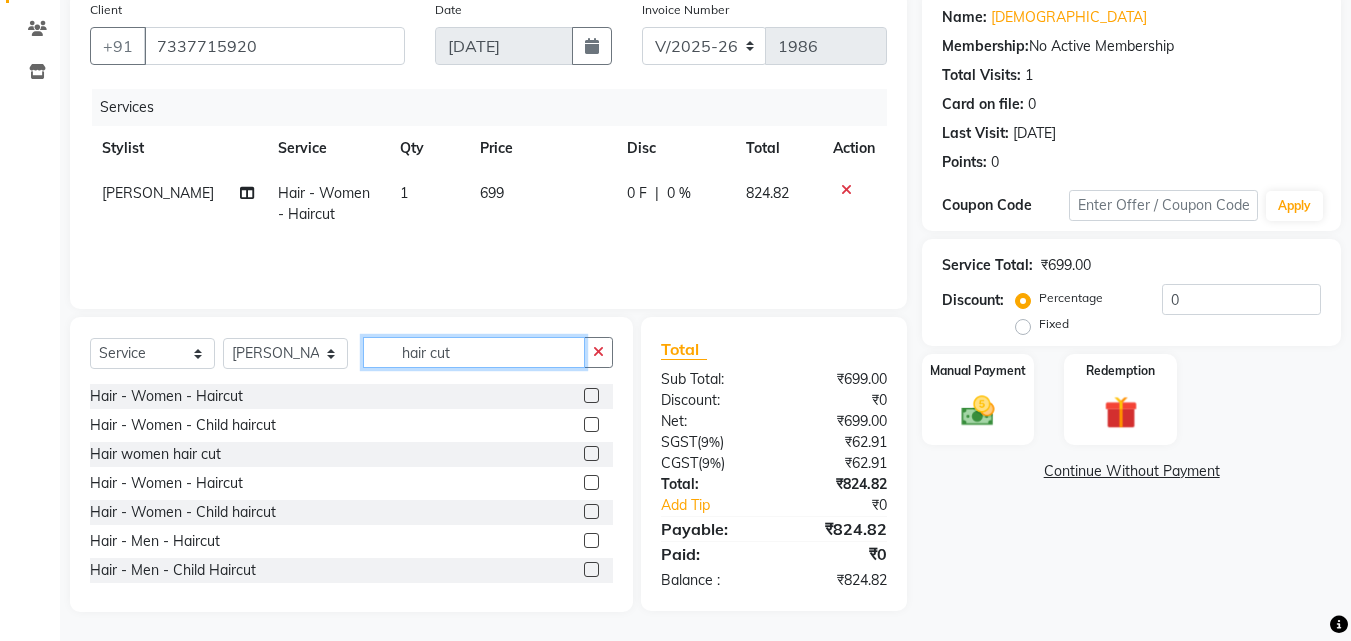 type on "hair cut" 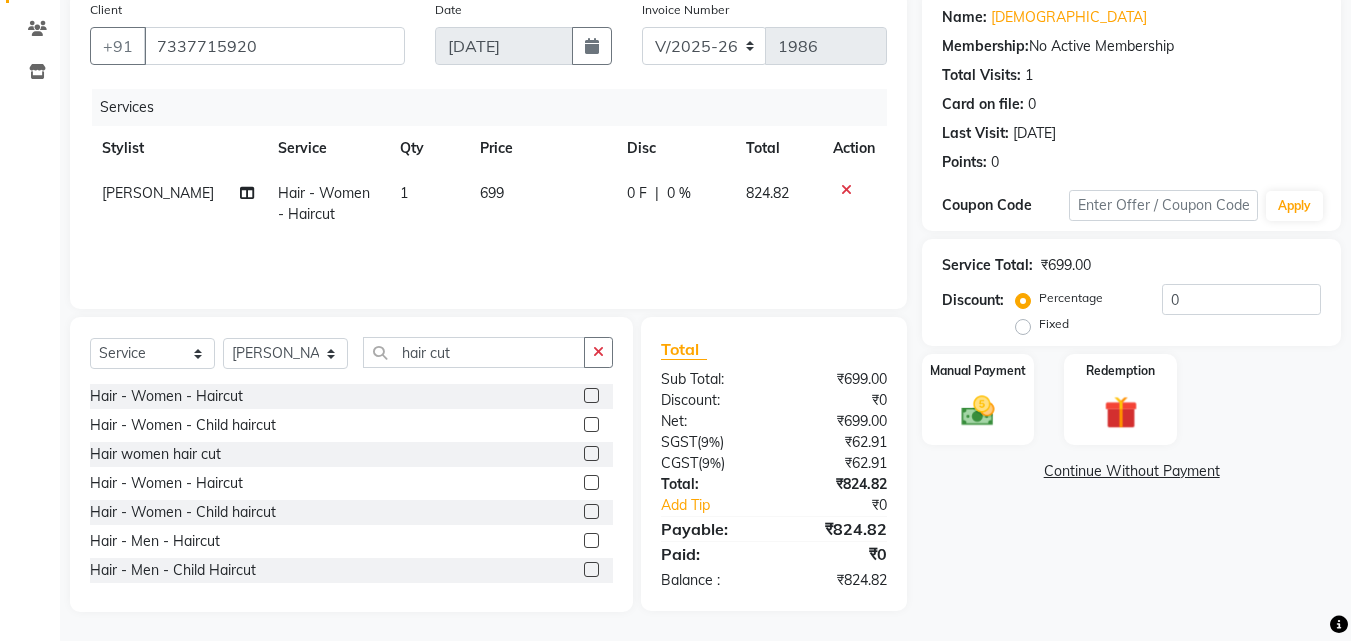 click 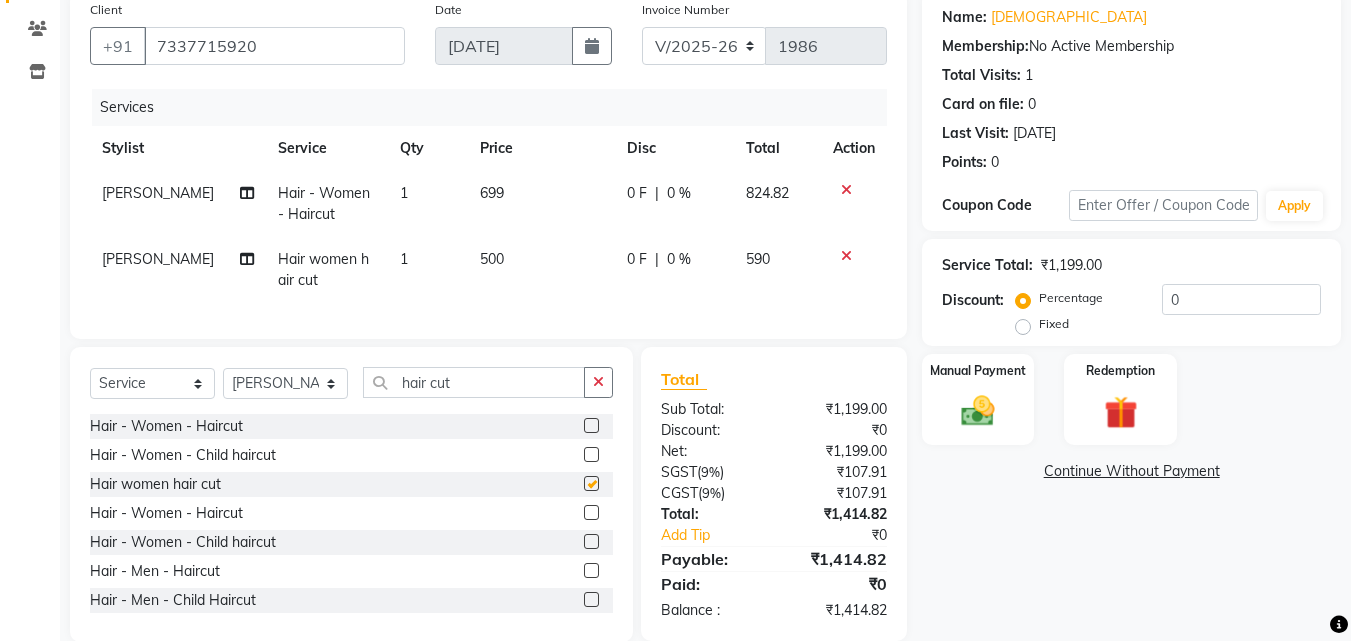 checkbox on "false" 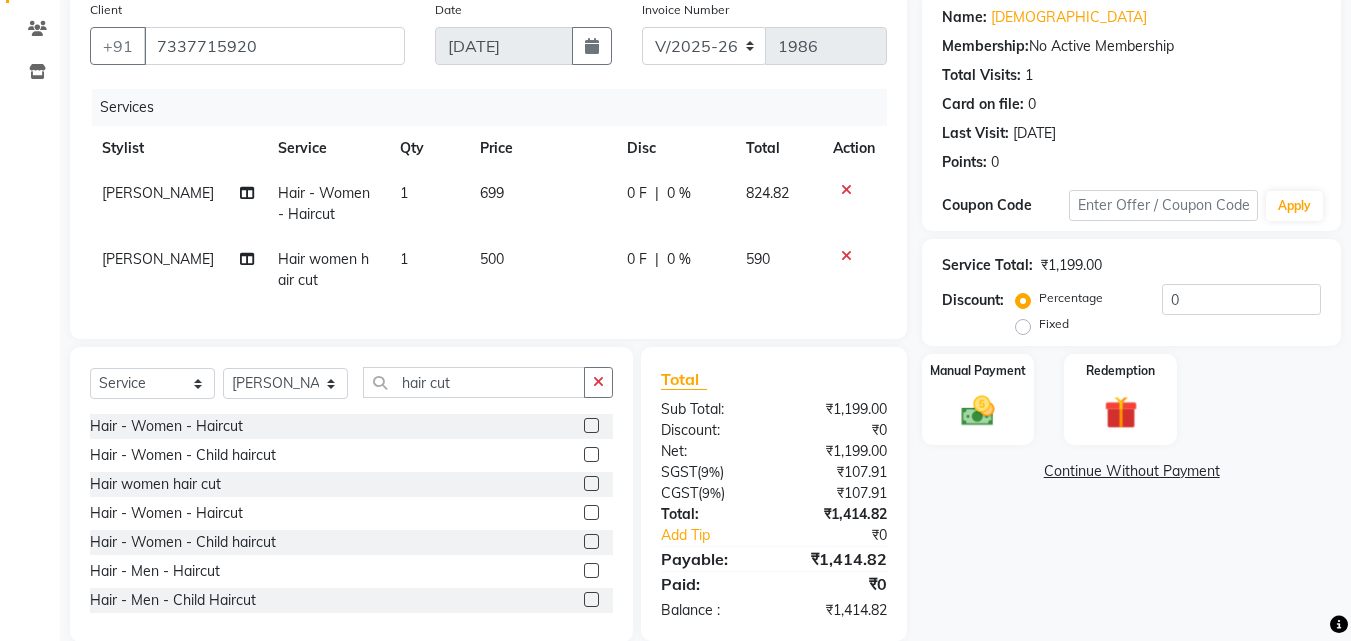 click 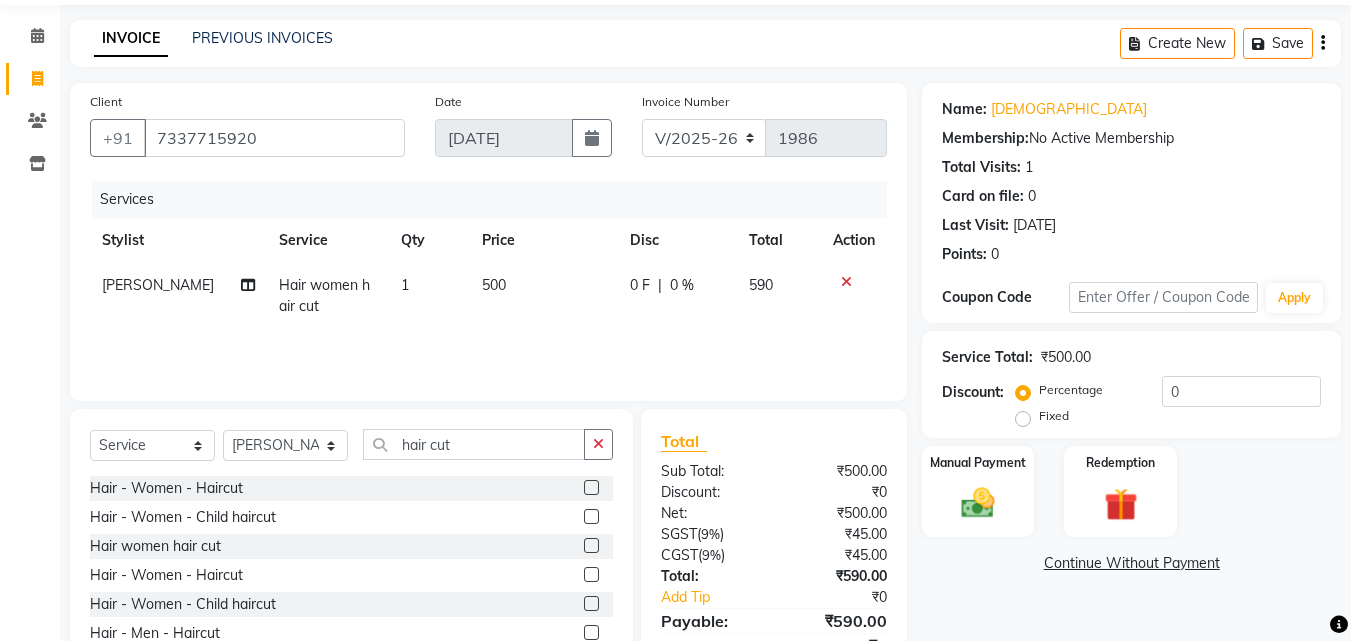 scroll, scrollTop: 0, scrollLeft: 0, axis: both 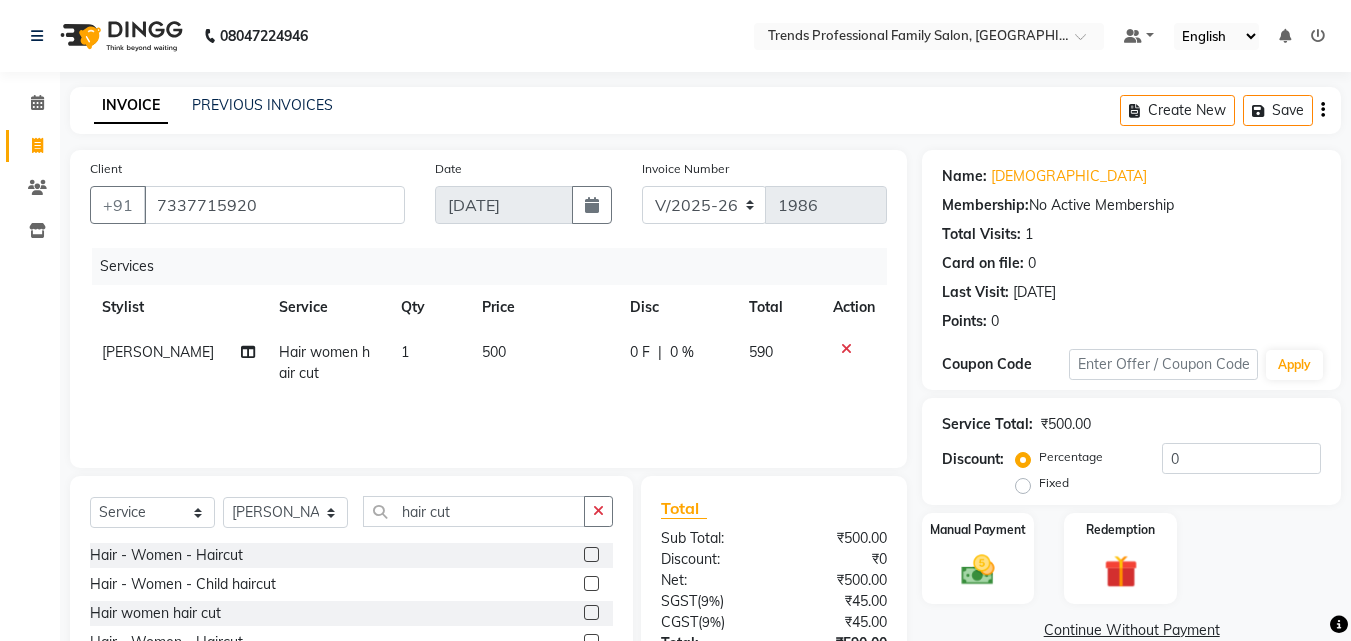 click 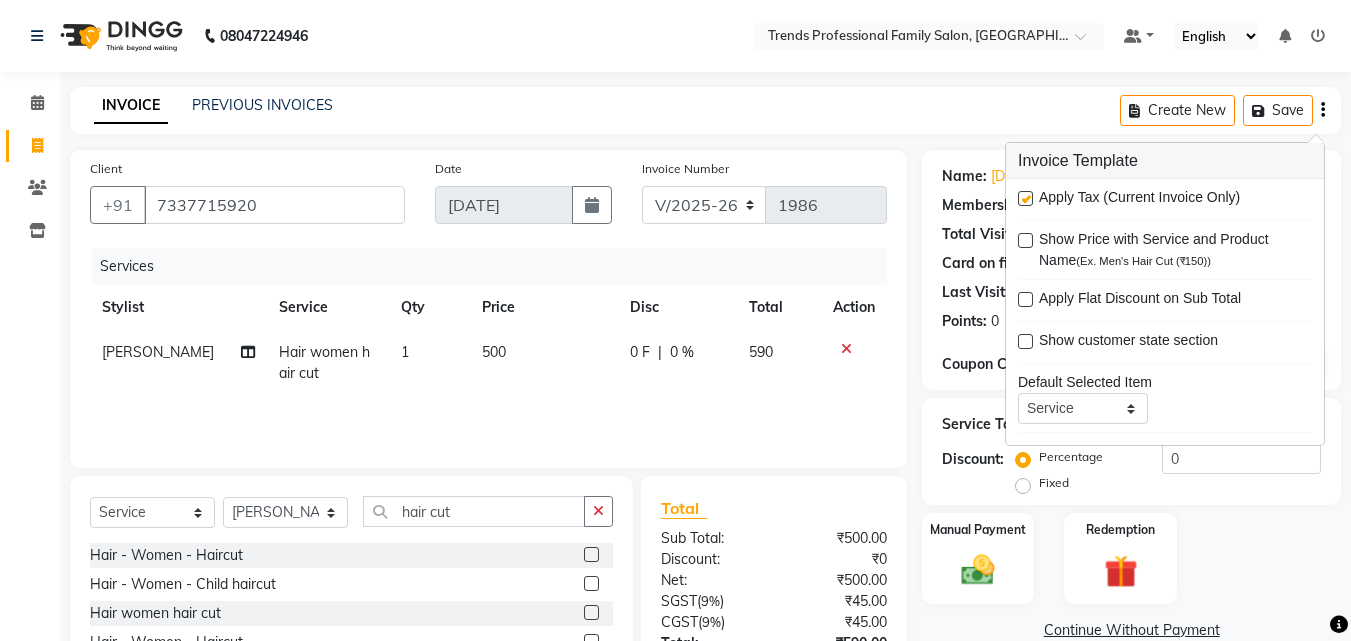 click at bounding box center [1025, 198] 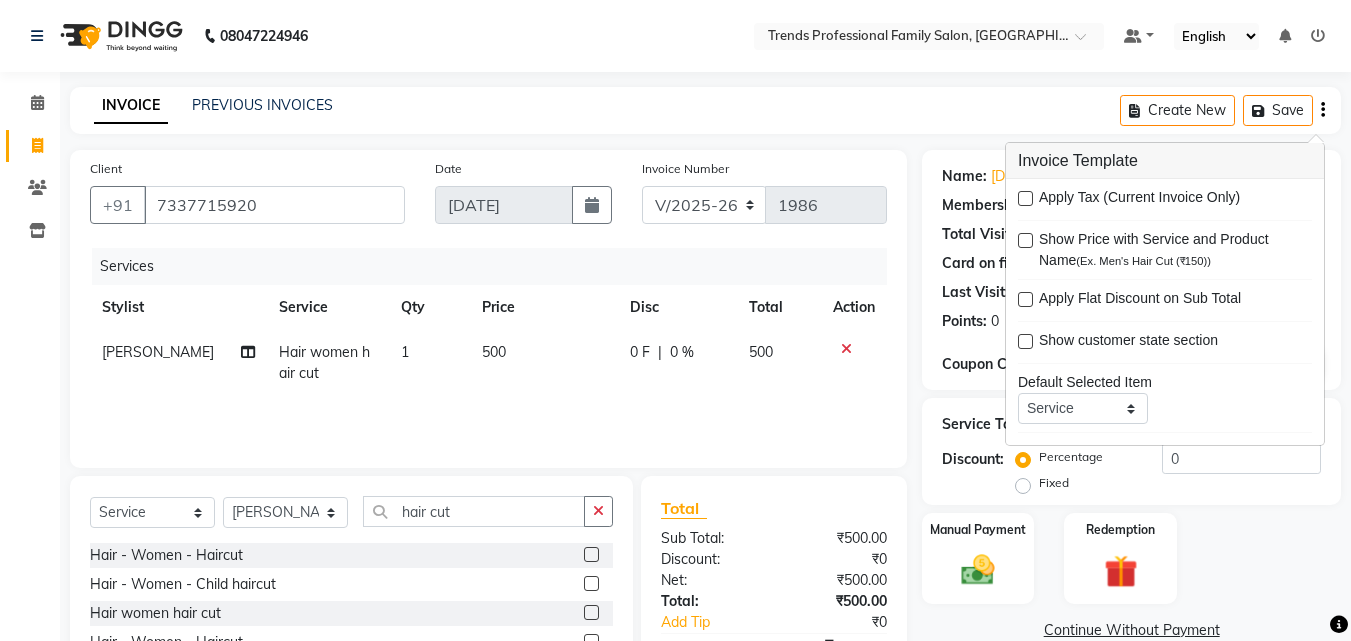 click at bounding box center (1025, 198) 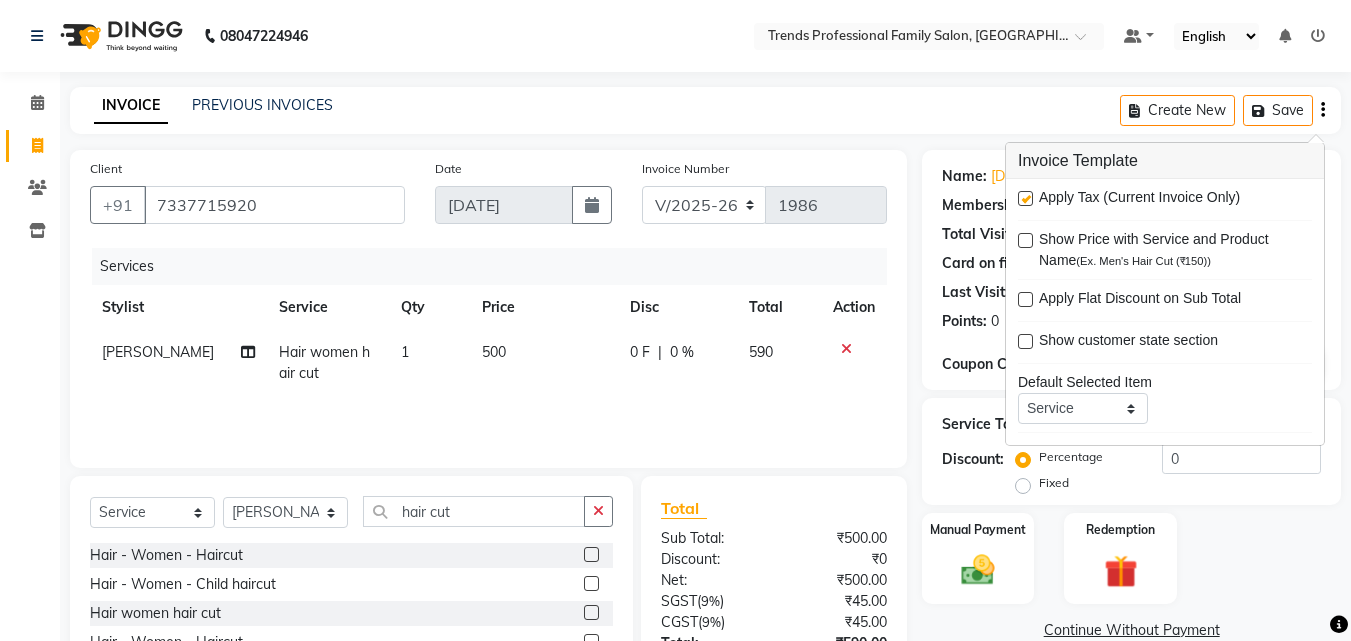 click at bounding box center (1025, 198) 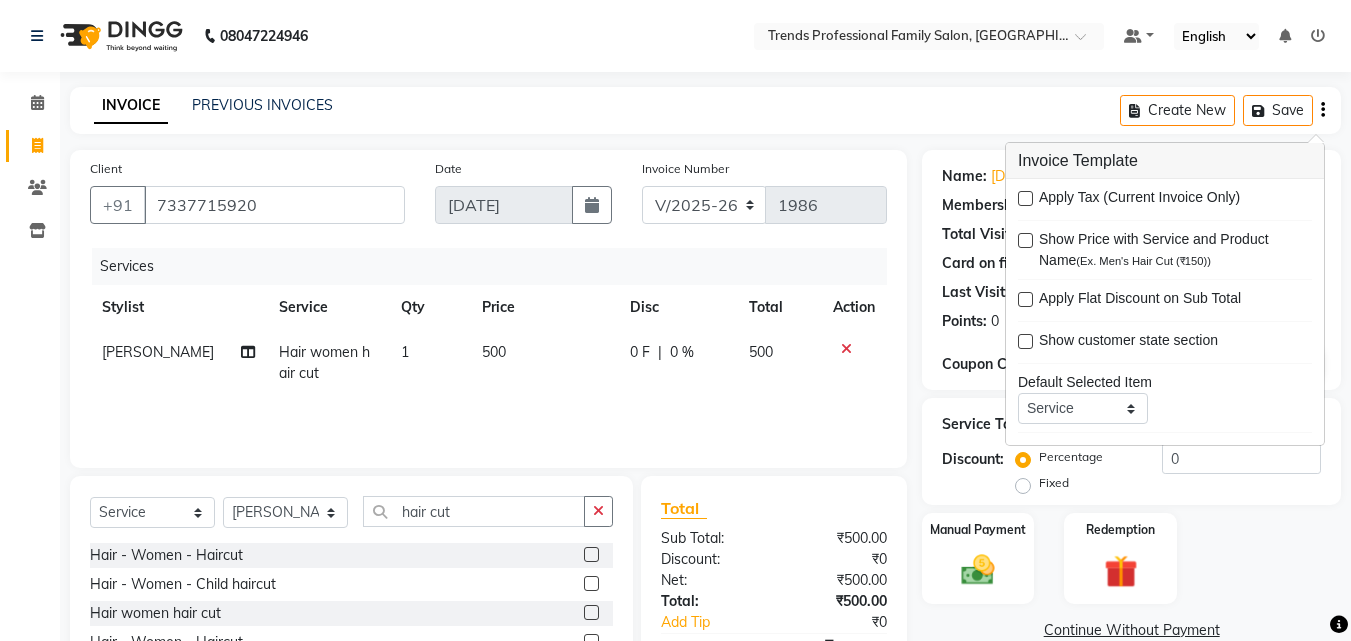 click on "INVOICE PREVIOUS INVOICES Create New   Save" 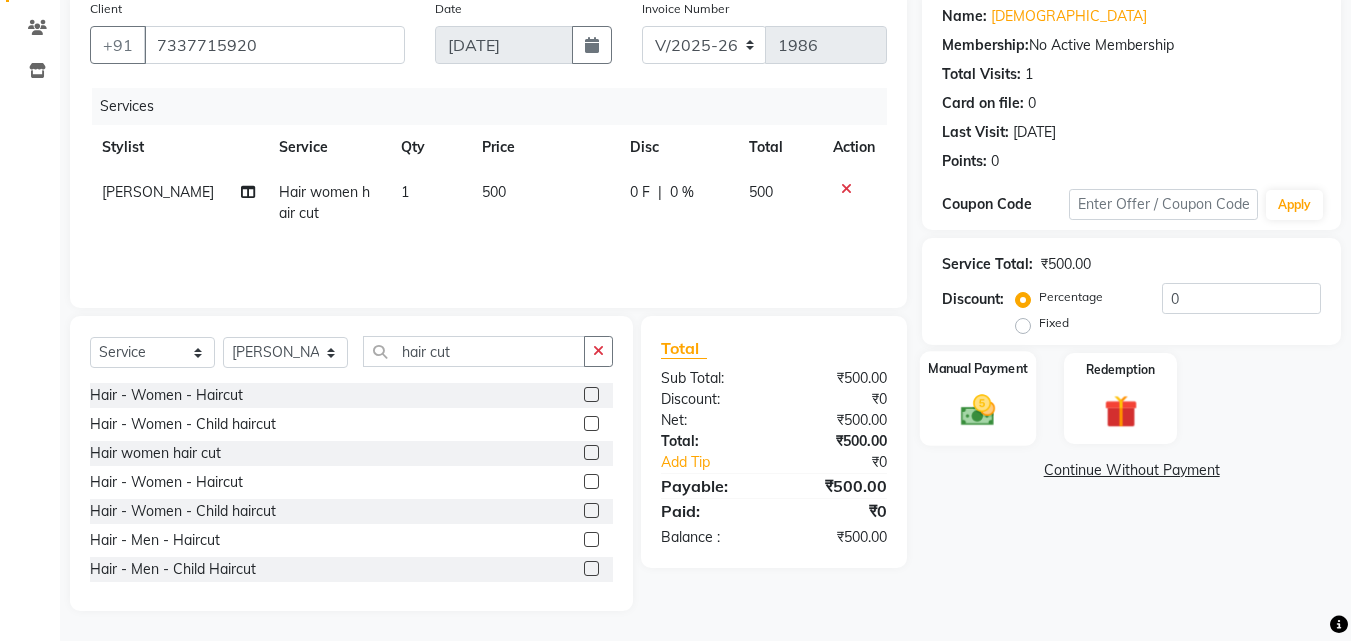 click 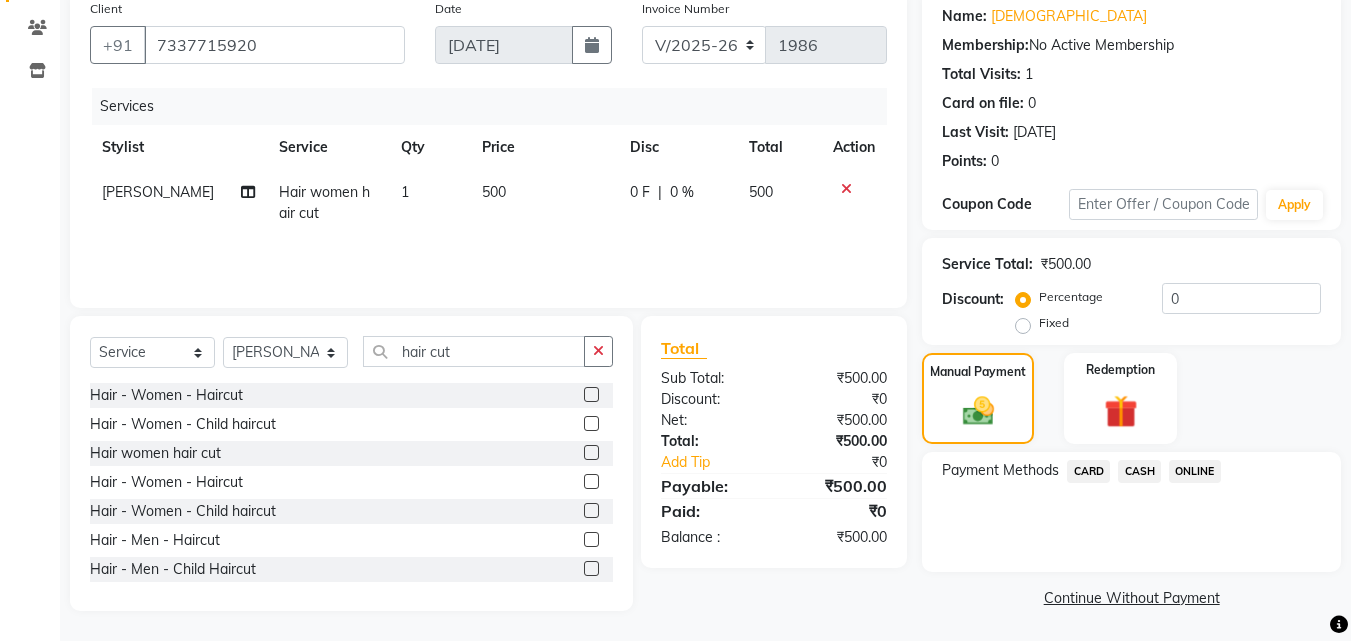 scroll, scrollTop: 162, scrollLeft: 0, axis: vertical 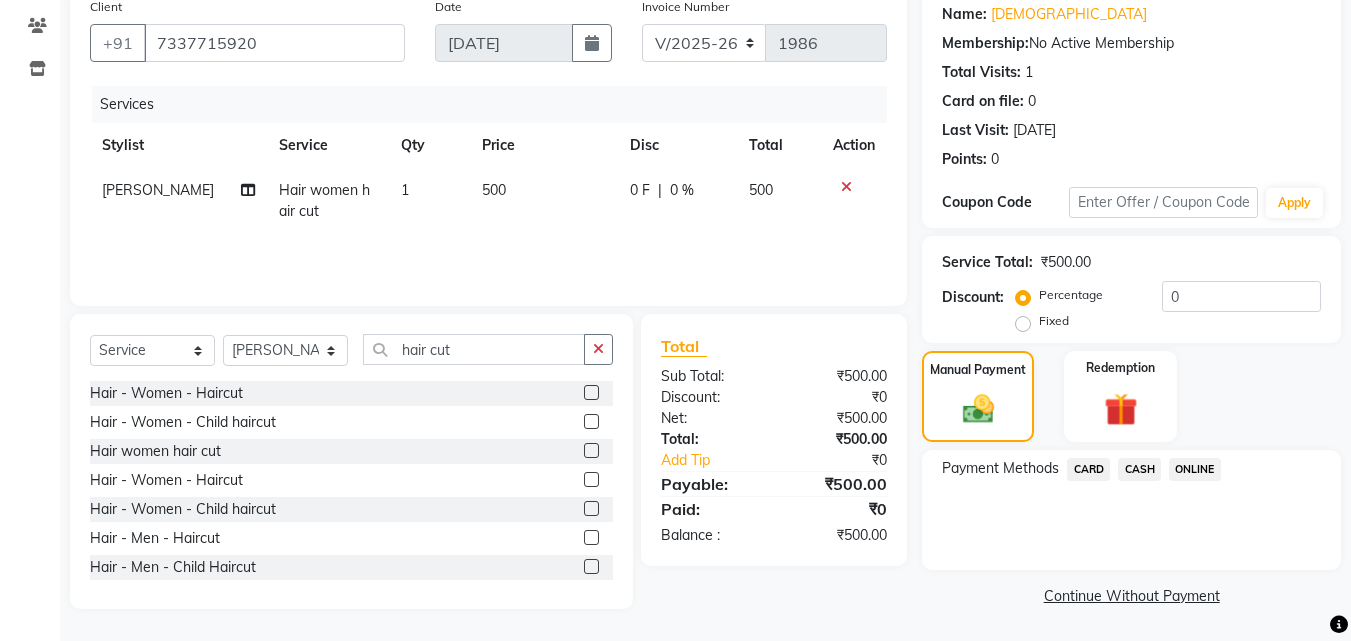 click on "ONLINE" 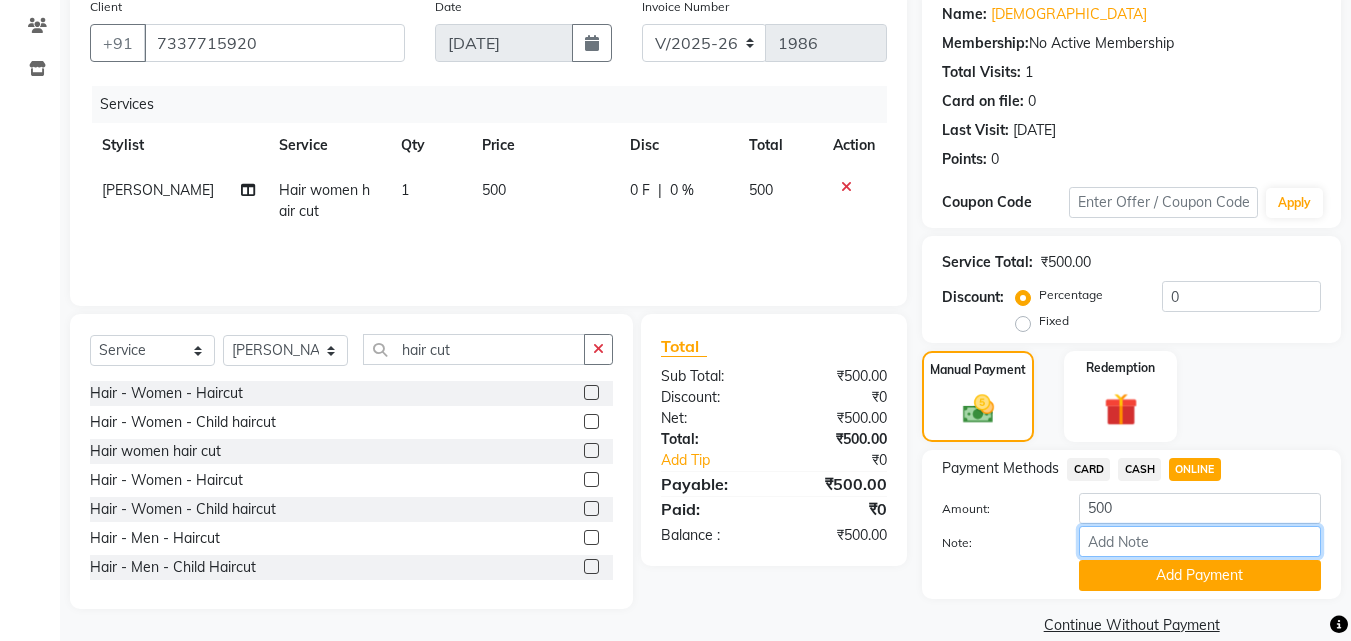 drag, startPoint x: 1087, startPoint y: 543, endPoint x: 1105, endPoint y: 549, distance: 18.973665 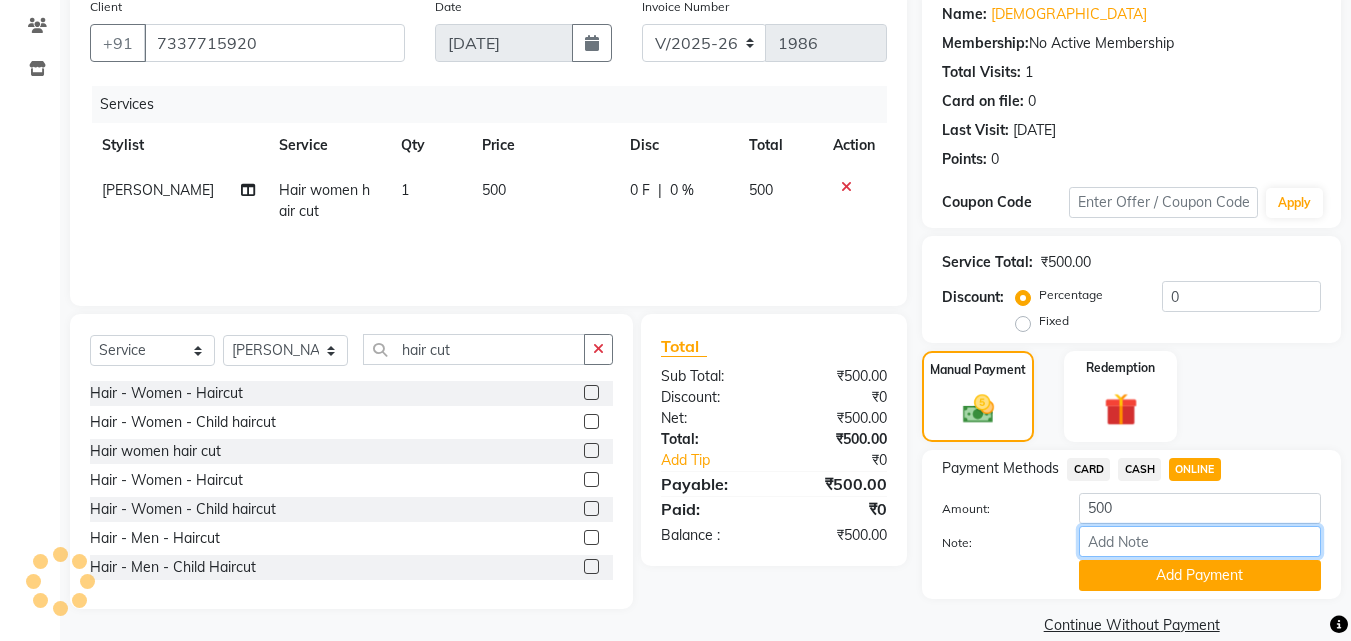type on "THANK YOU VISIT AGAIN" 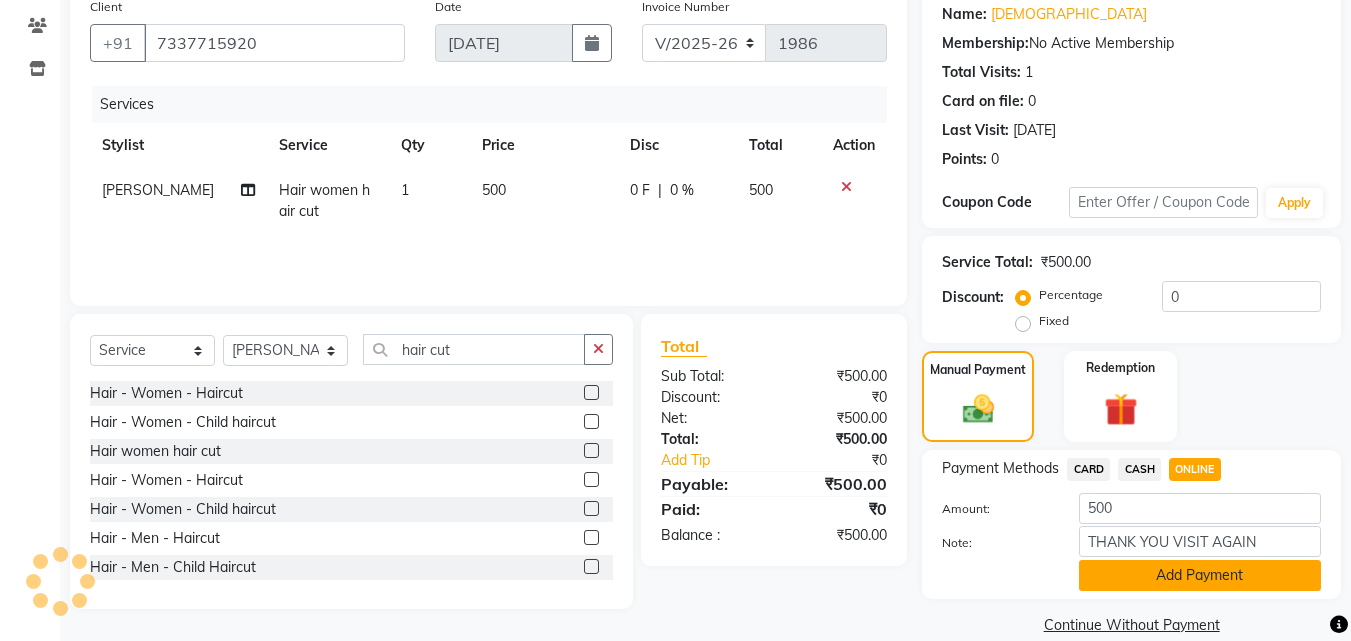 click on "Add Payment" 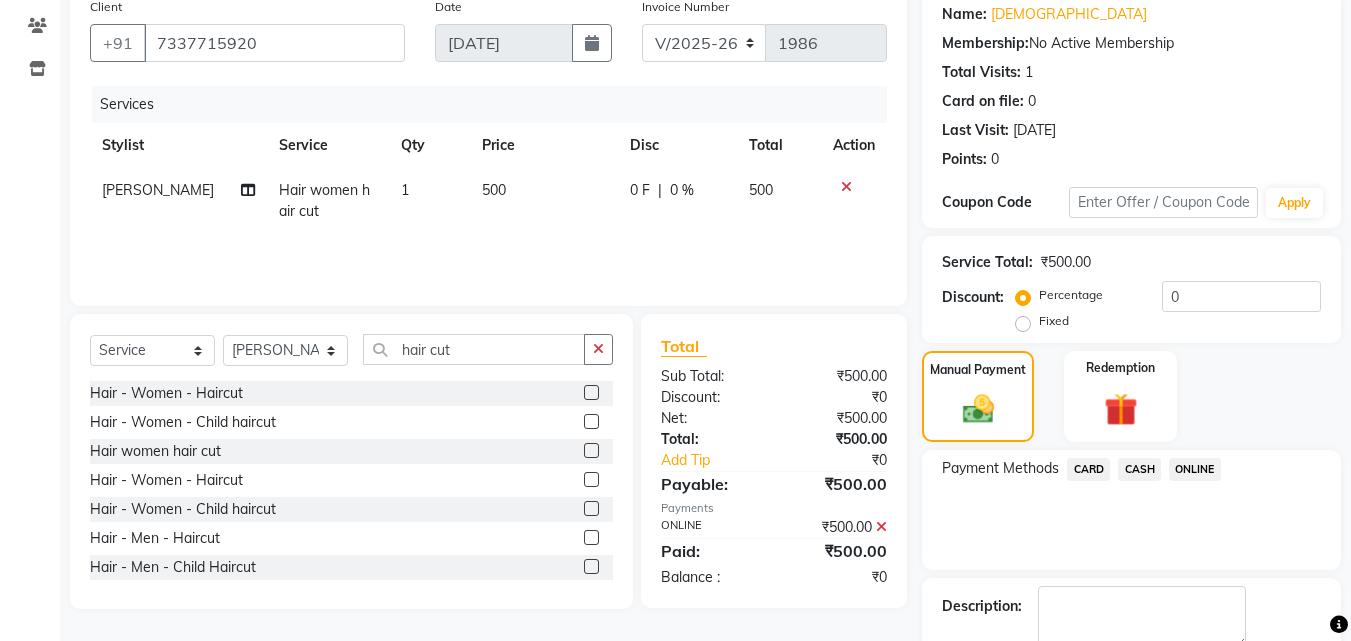 scroll, scrollTop: 275, scrollLeft: 0, axis: vertical 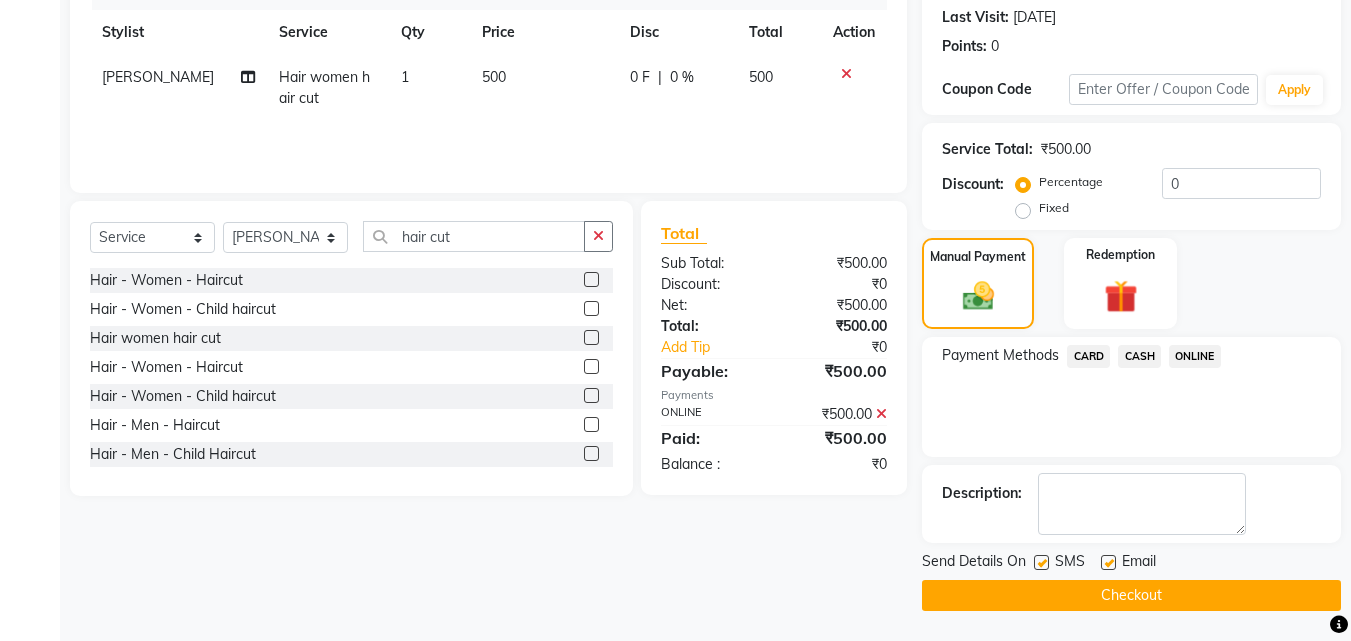 click 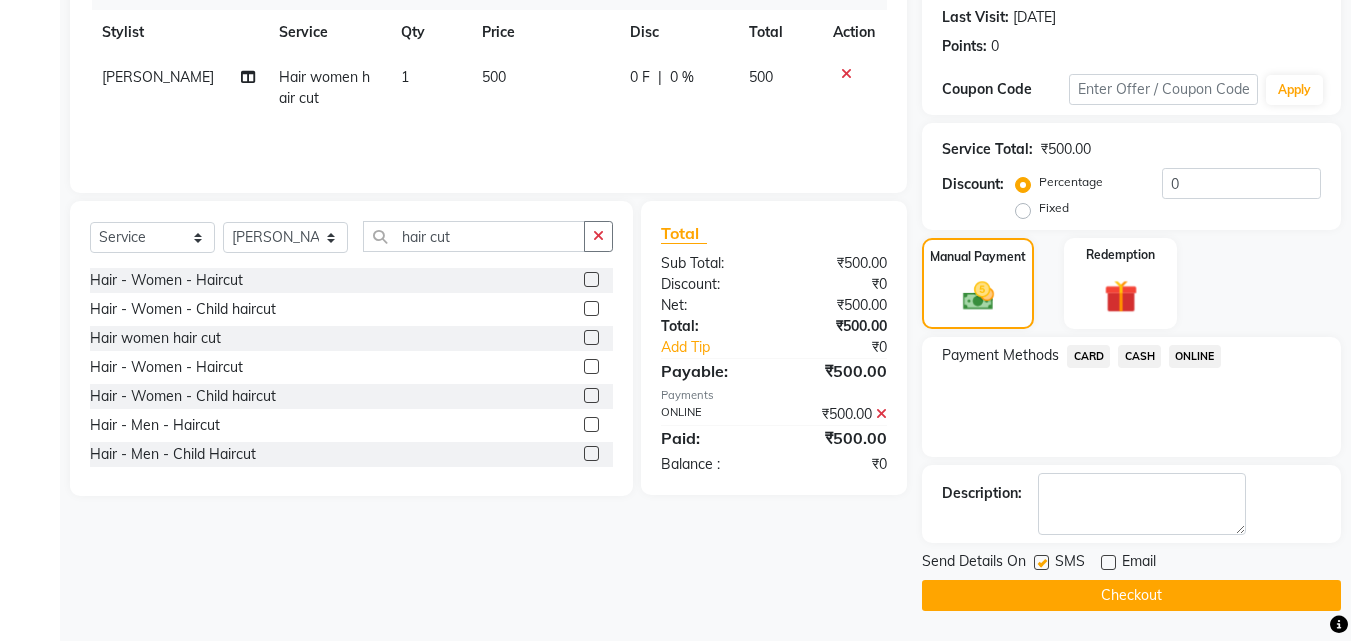 click on "Checkout" 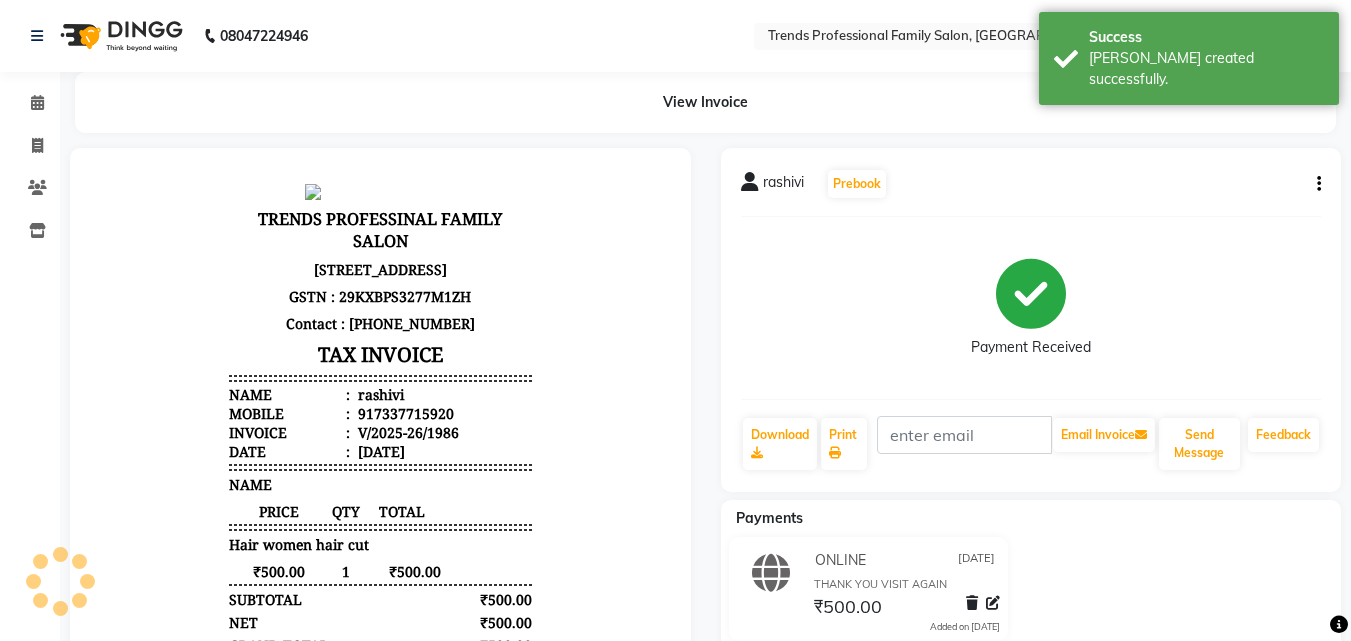 scroll, scrollTop: 0, scrollLeft: 0, axis: both 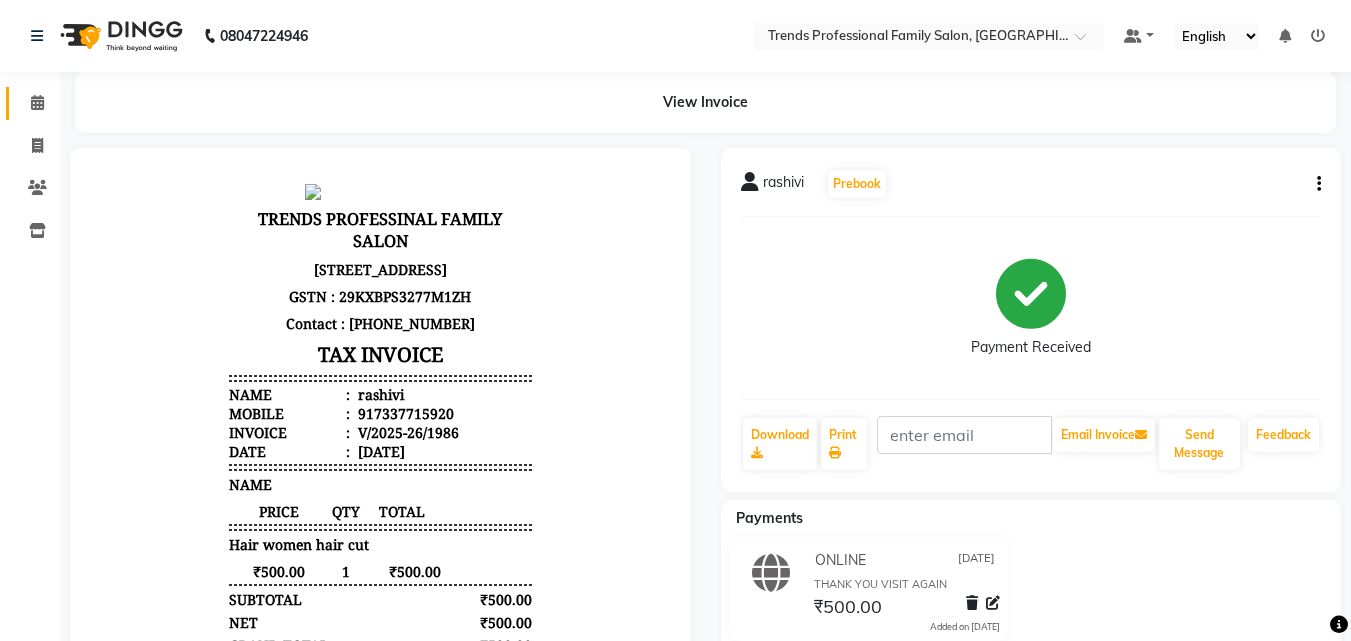 click on "Calendar" 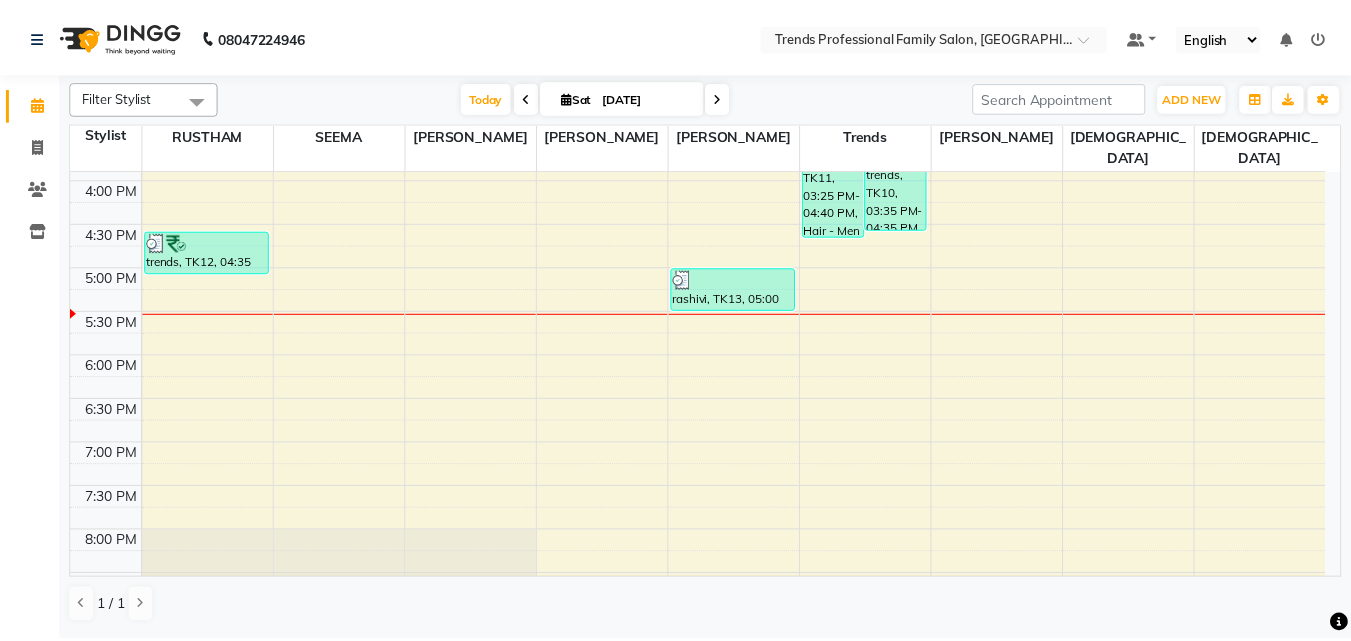 scroll, scrollTop: 645, scrollLeft: 0, axis: vertical 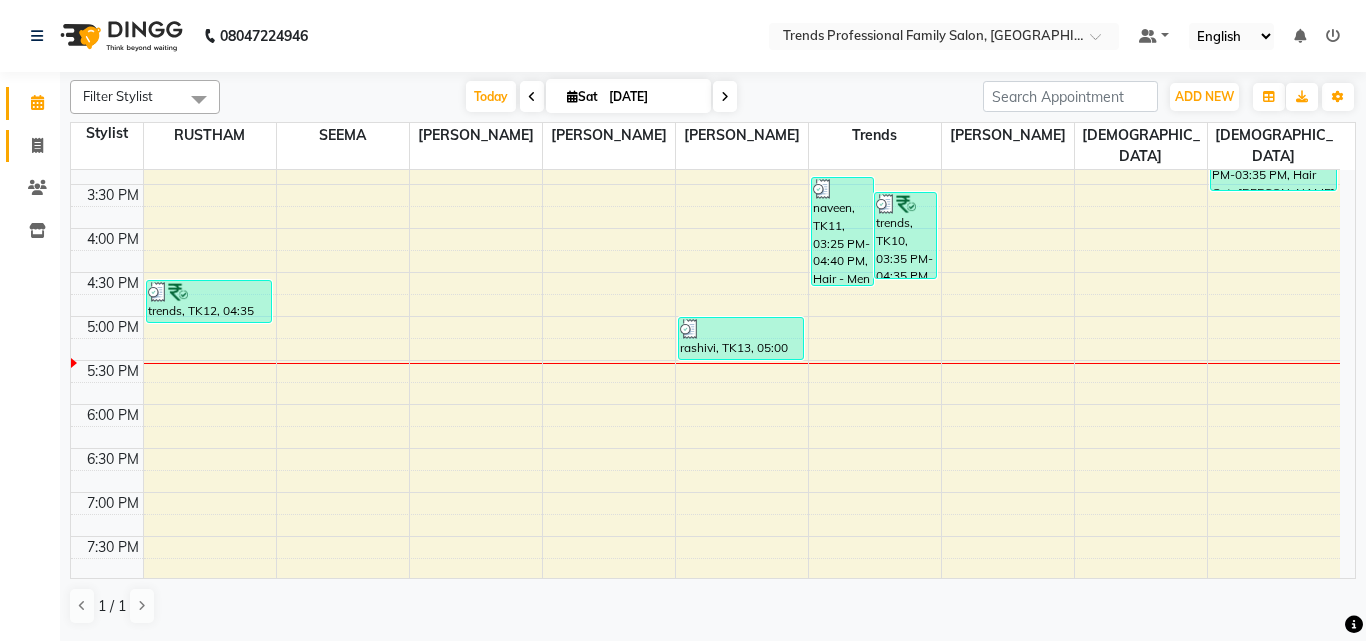 click on "Invoice" 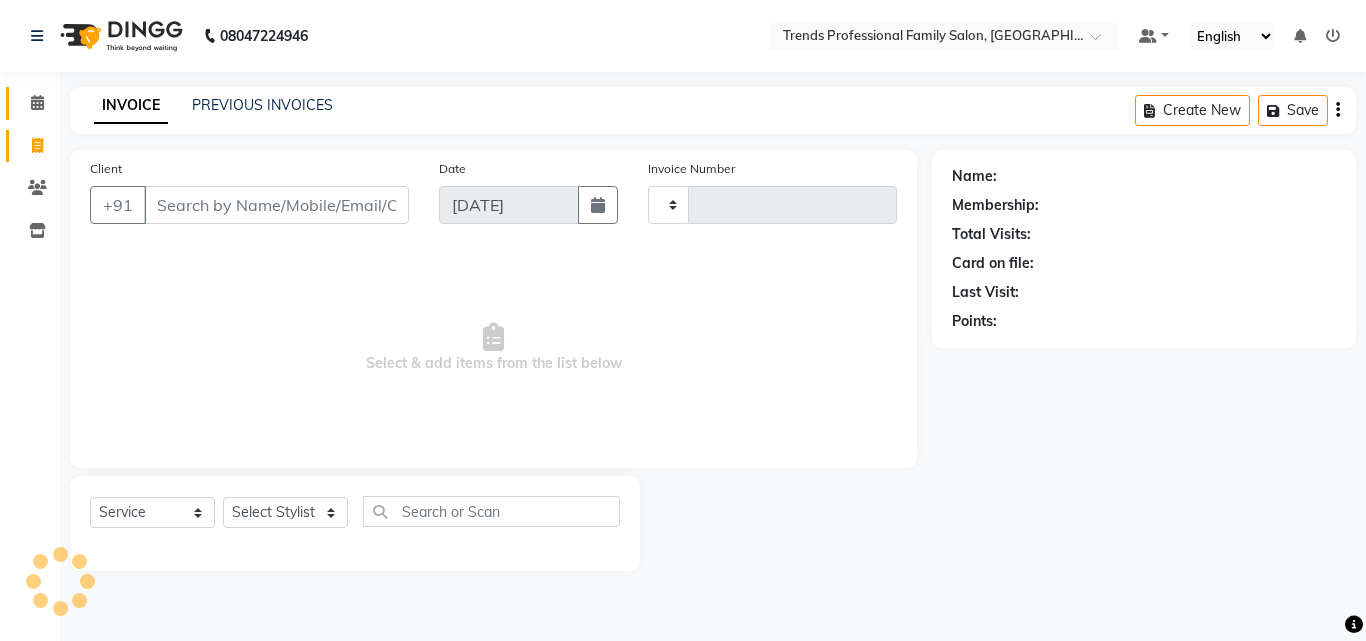 type on "1987" 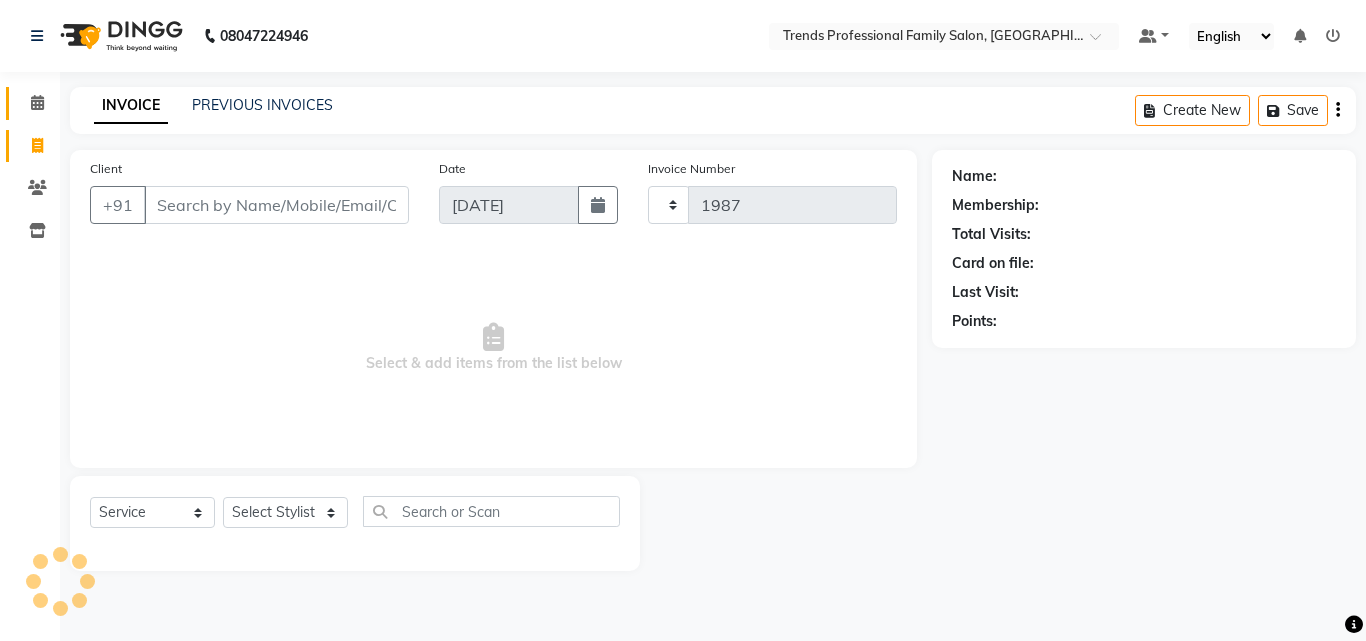 select on "7345" 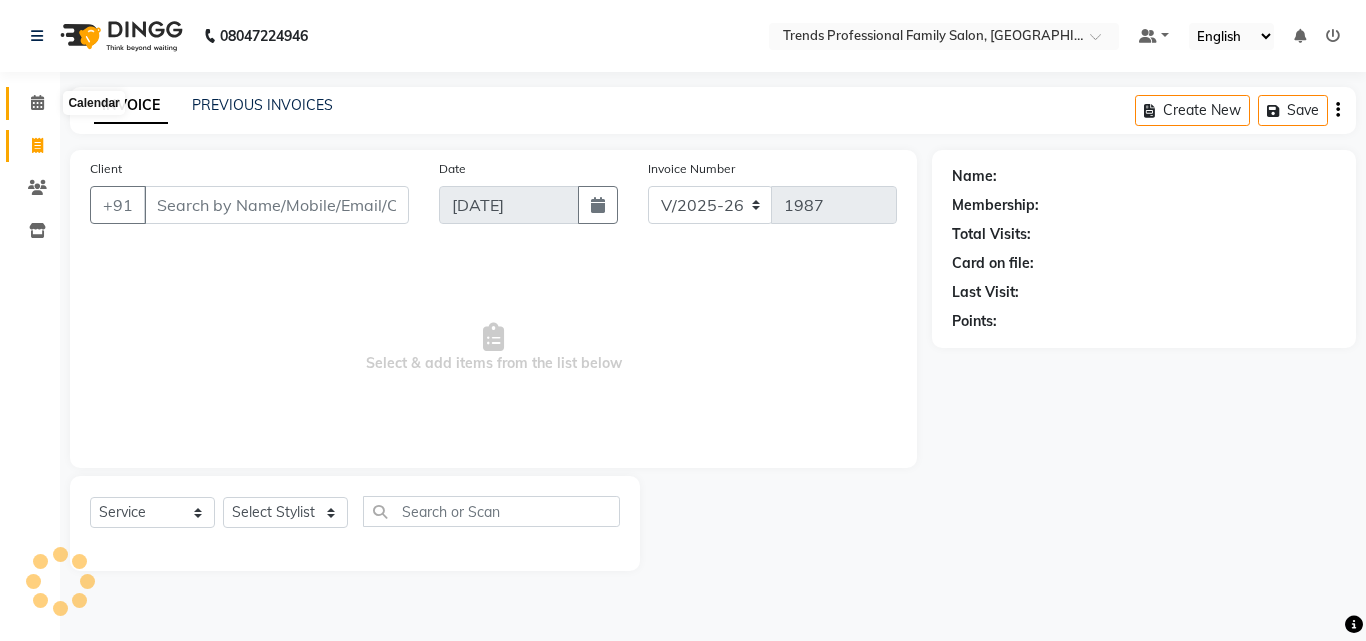 click 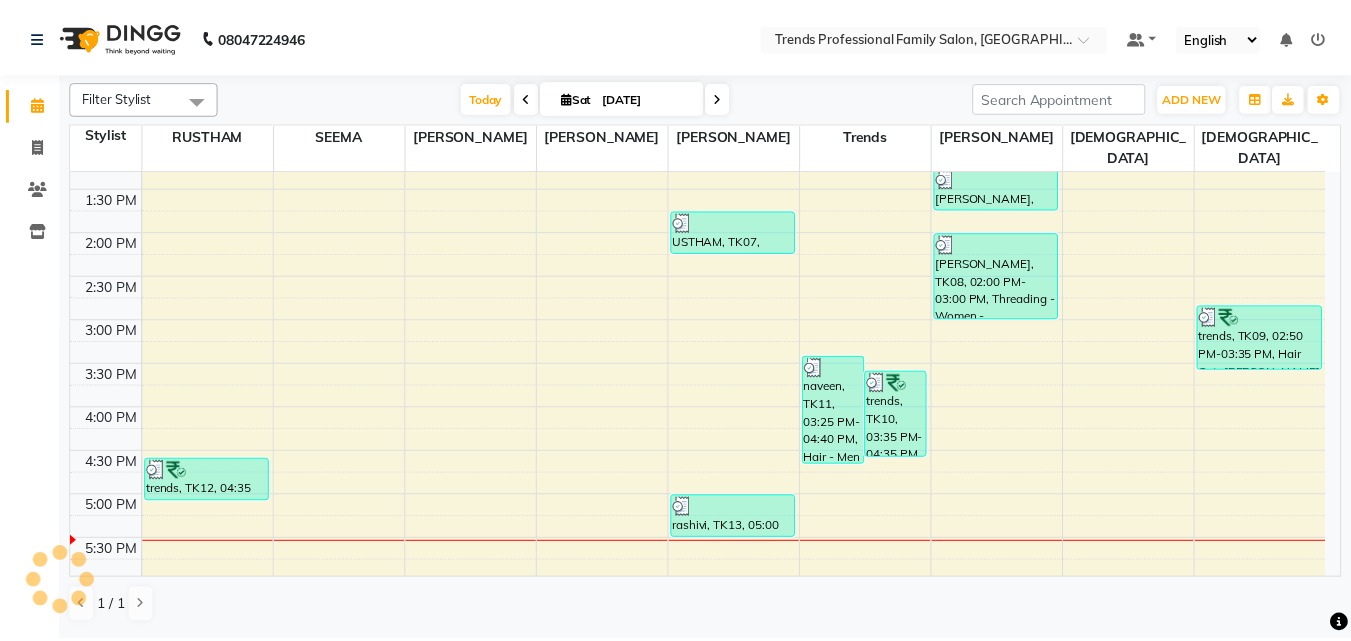 scroll, scrollTop: 506, scrollLeft: 0, axis: vertical 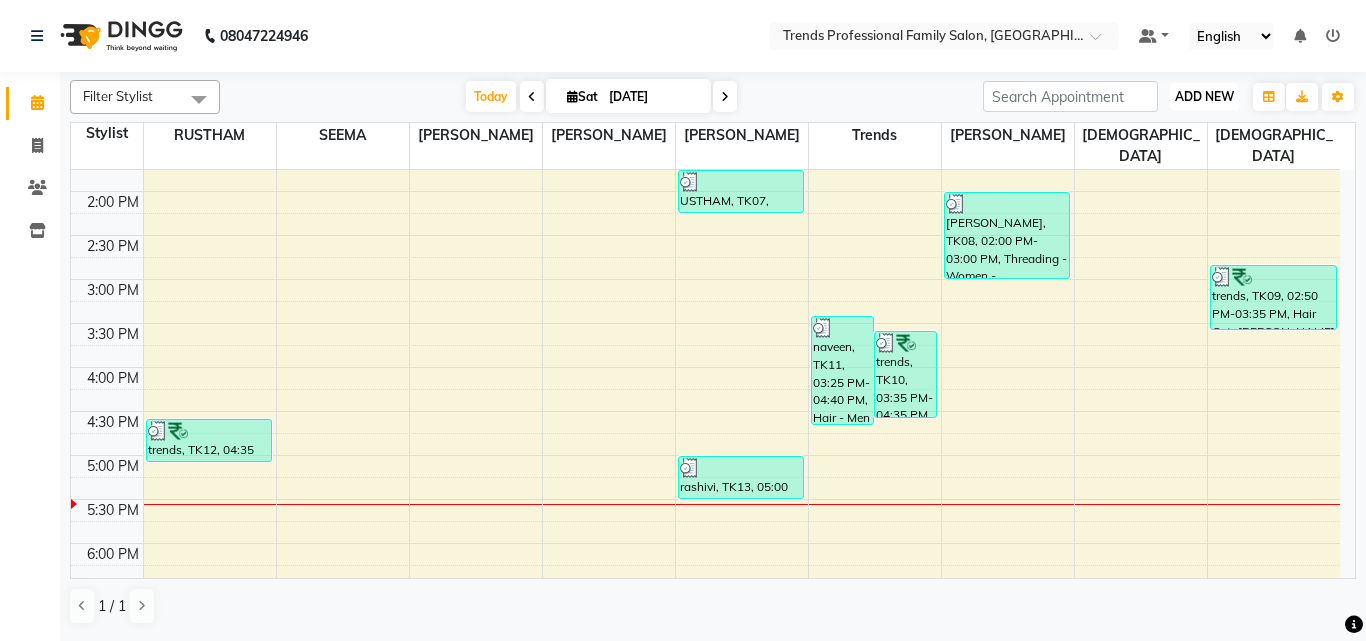 click on "ADD NEW Toggle Dropdown" at bounding box center (1204, 97) 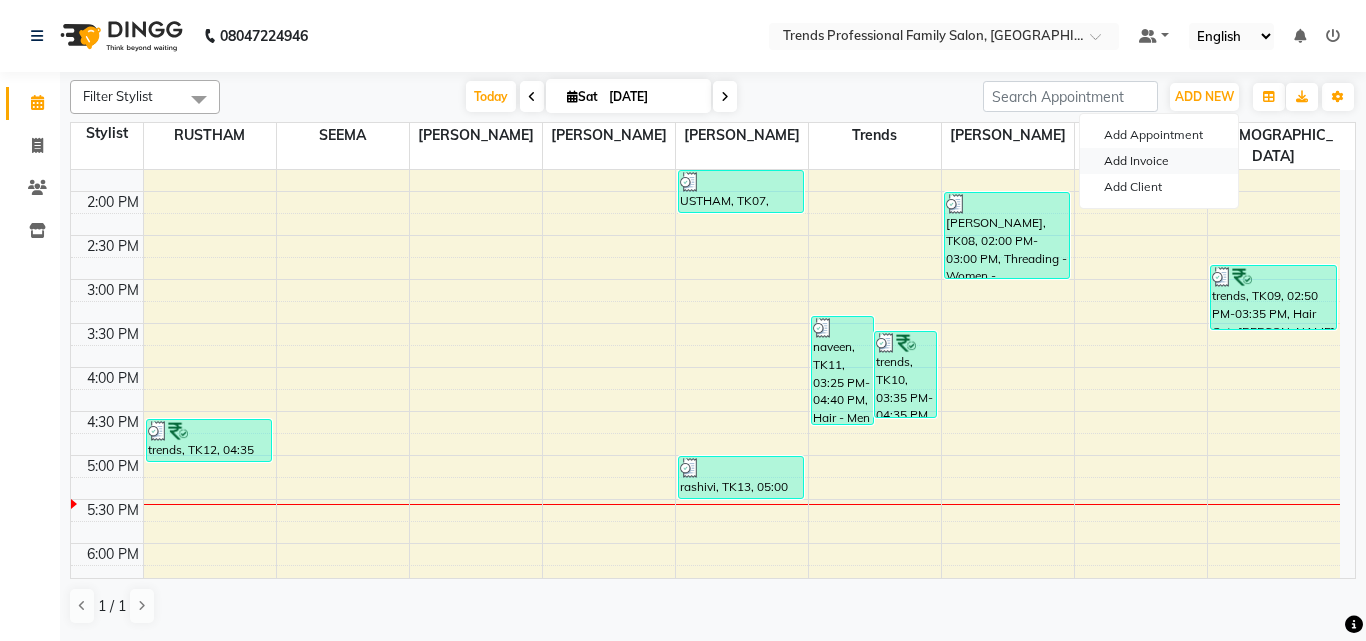 click on "Add Invoice" at bounding box center [1159, 161] 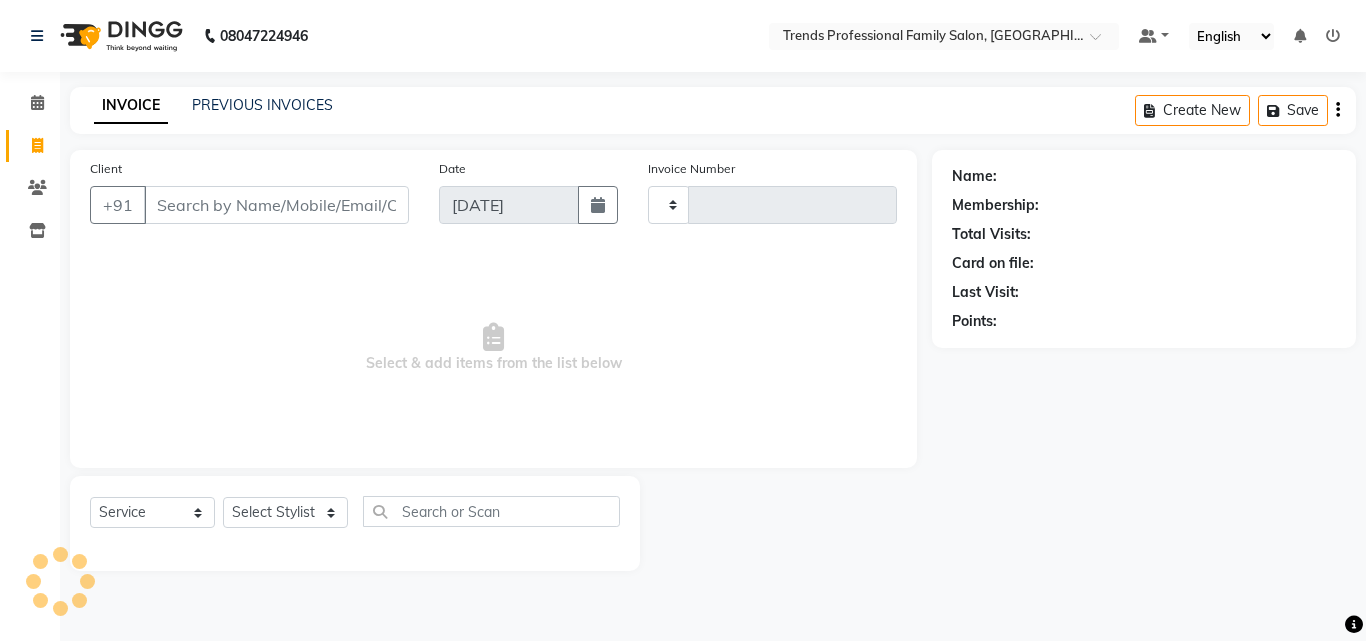 type on "1987" 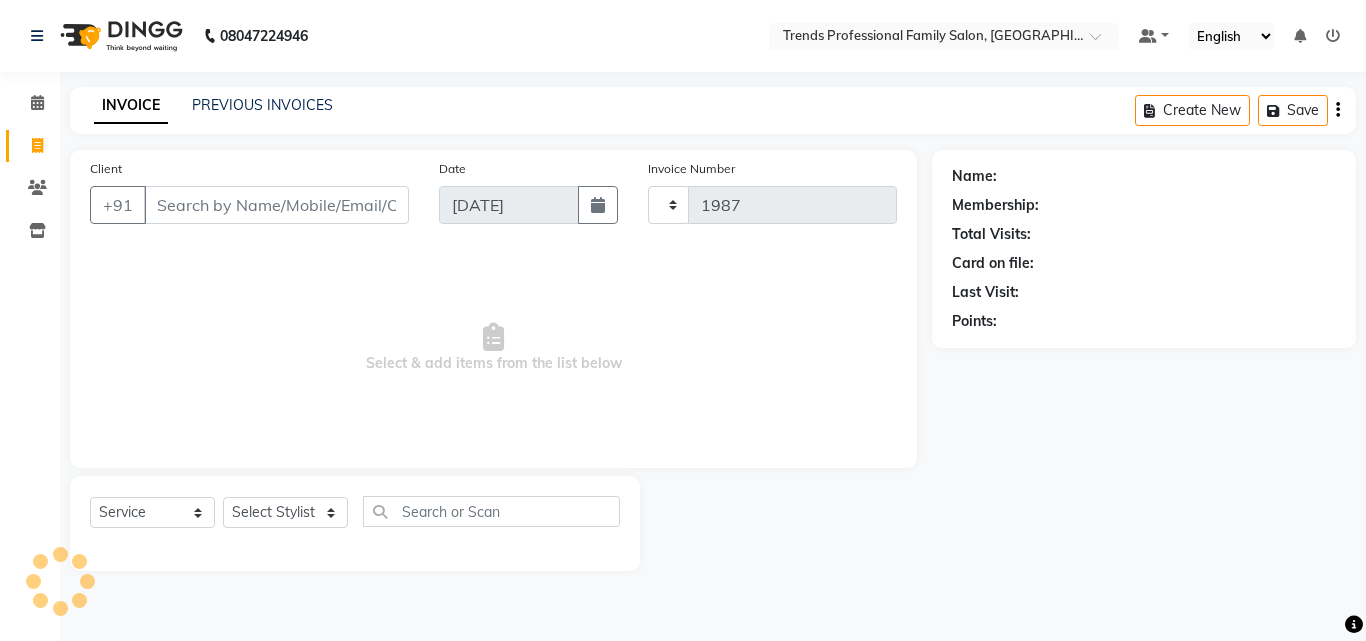 select on "7345" 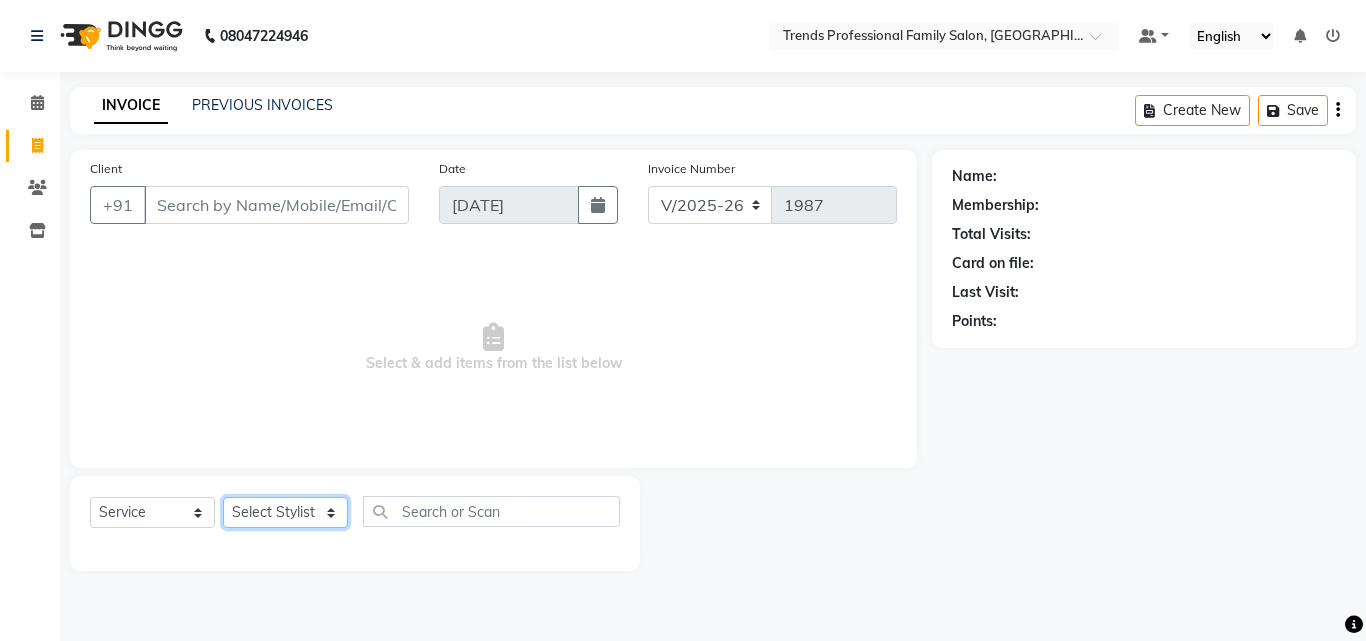click on "Select Stylist [PERSON_NAME] [PERSON_NAME] [PERSON_NAME] [PERSON_NAME] [DEMOGRAPHIC_DATA][PERSON_NAME] Sumika Trends" 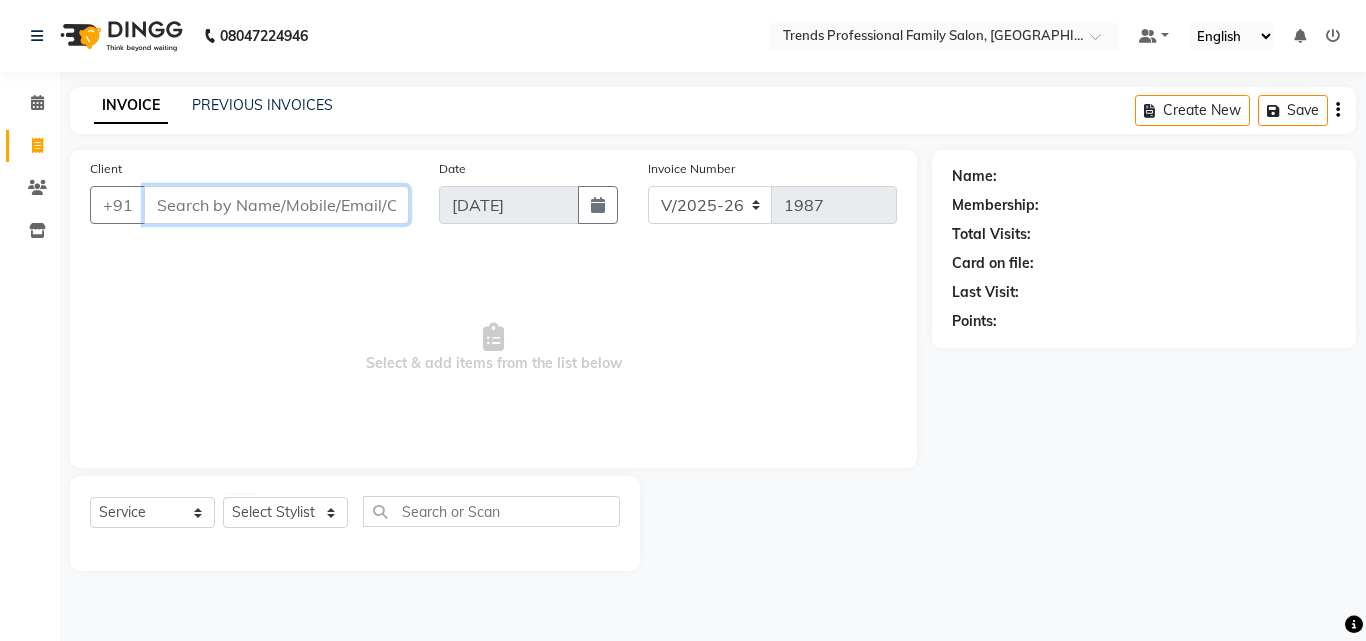 click on "Client" at bounding box center [276, 205] 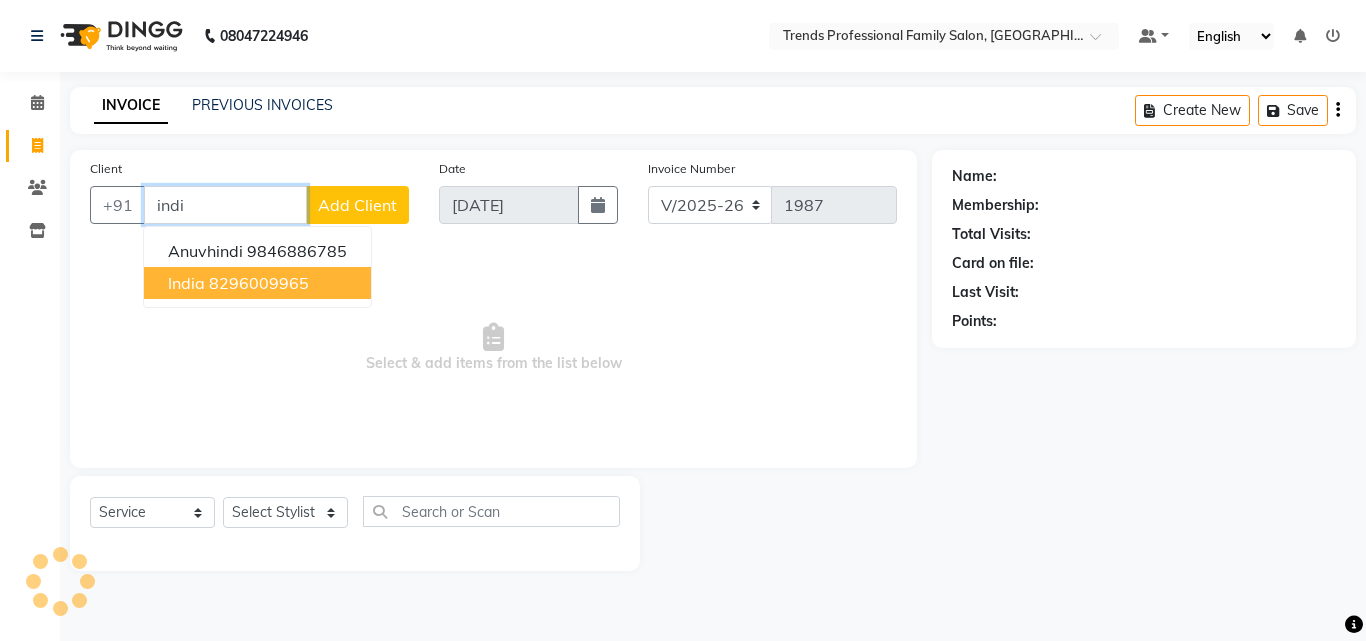 type on "indi" 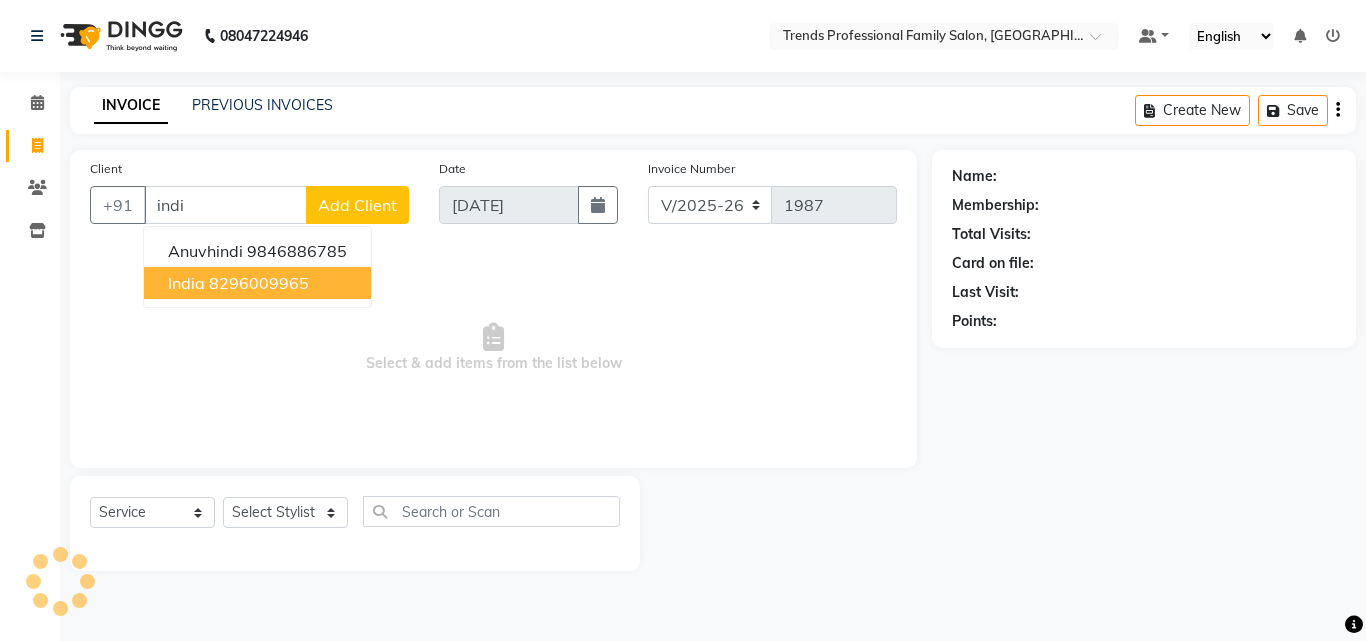 click on "Select & add items from the list below" at bounding box center (493, 348) 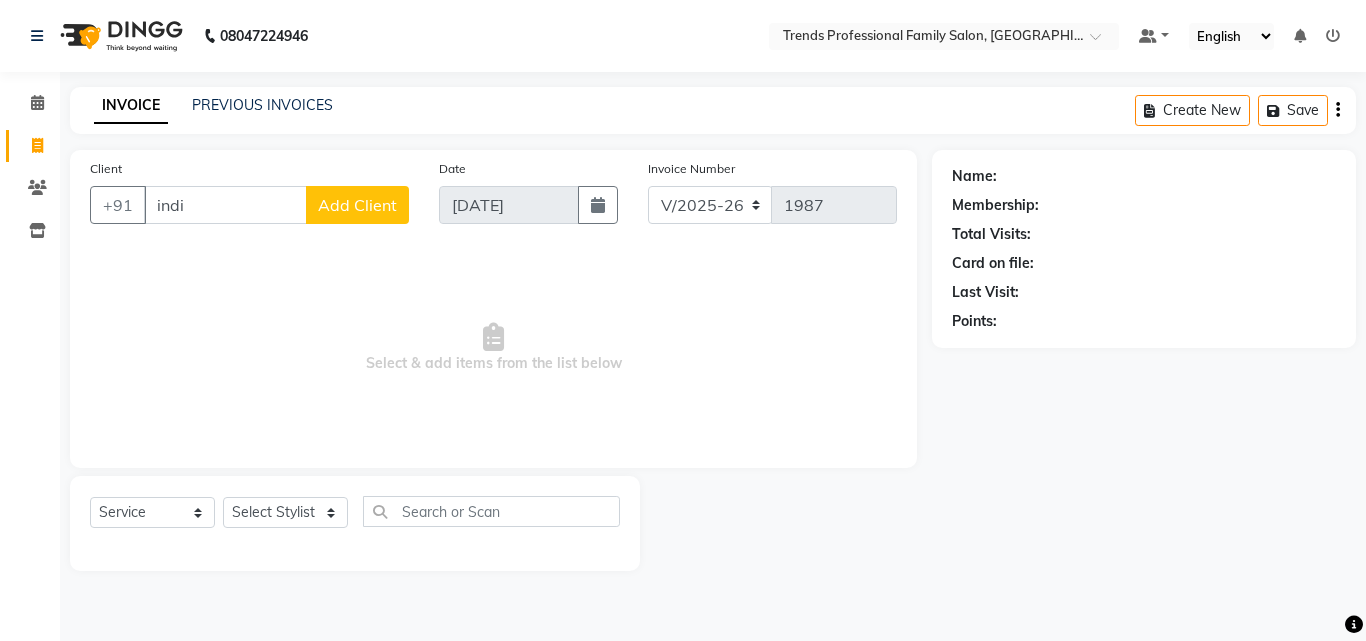 drag, startPoint x: 184, startPoint y: 181, endPoint x: 174, endPoint y: 197, distance: 18.867962 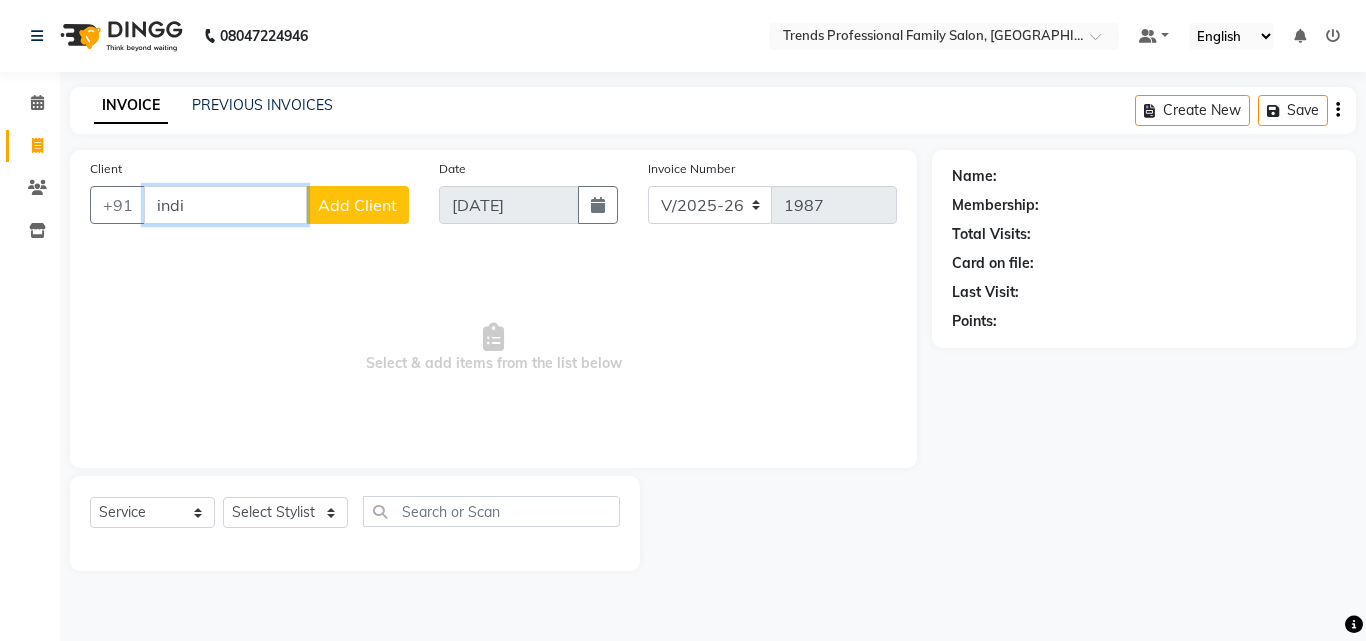 drag, startPoint x: 182, startPoint y: 211, endPoint x: 155, endPoint y: 211, distance: 27 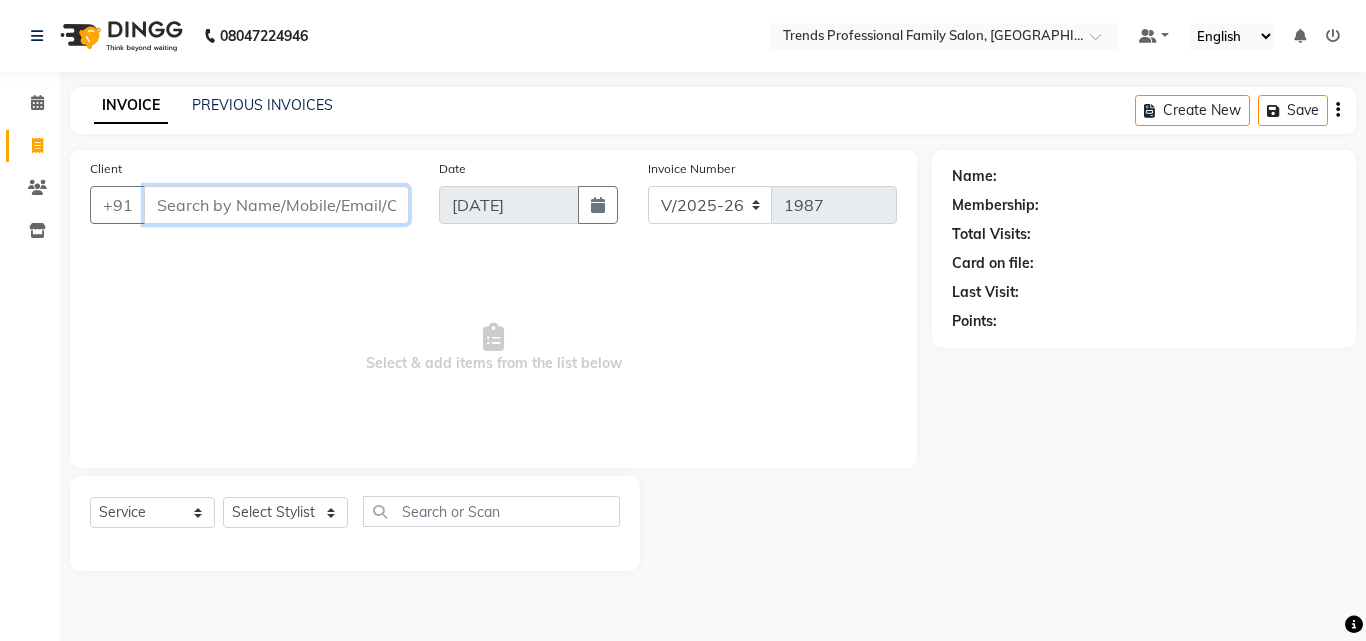 type 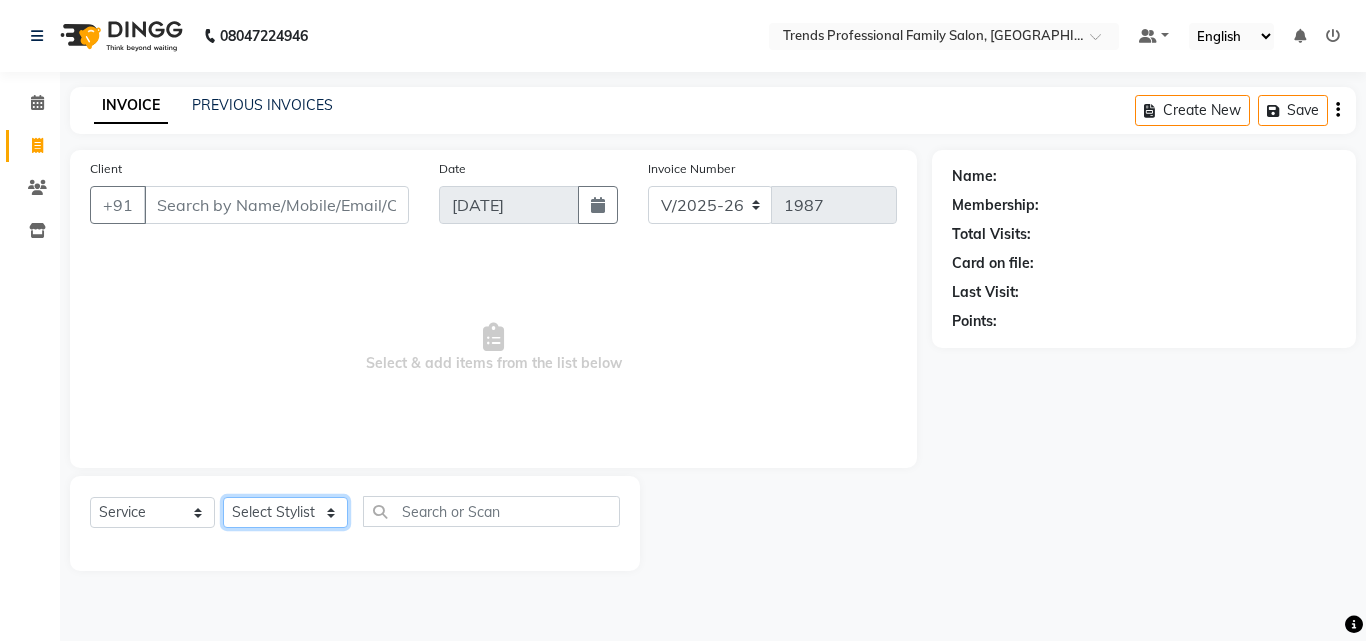 click on "Select Stylist [PERSON_NAME] [PERSON_NAME] [PERSON_NAME] [PERSON_NAME] [DEMOGRAPHIC_DATA][PERSON_NAME] Sumika Trends" 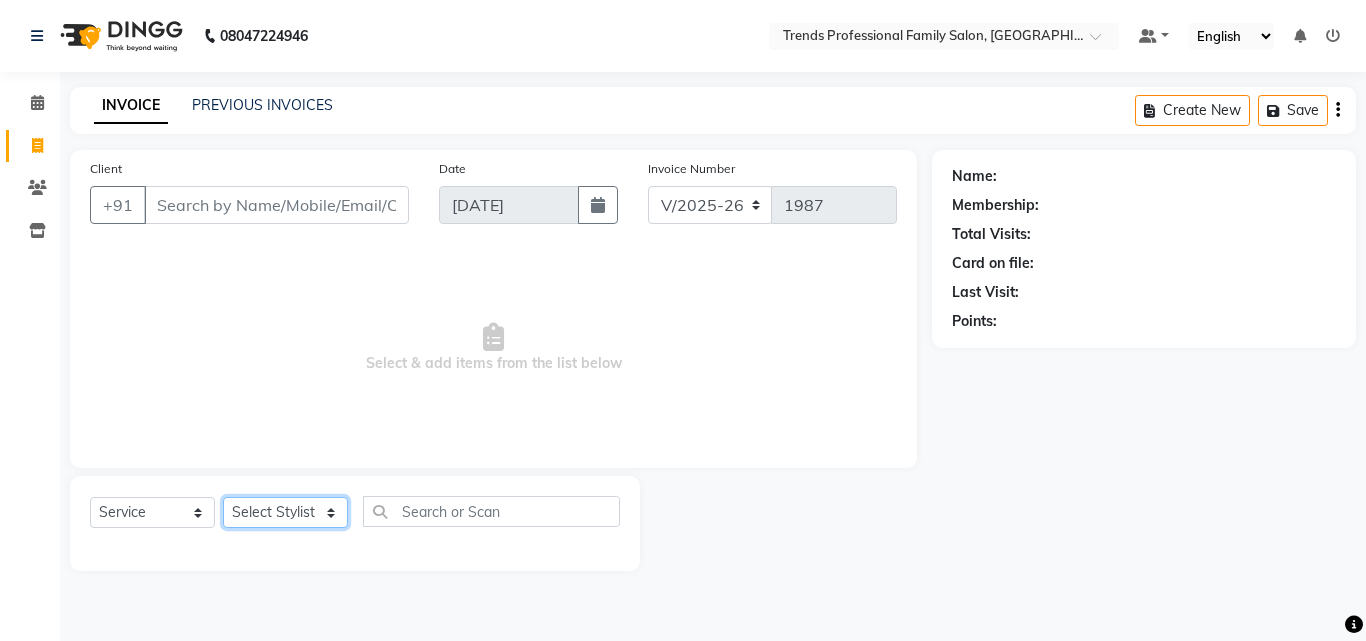 select on "64189" 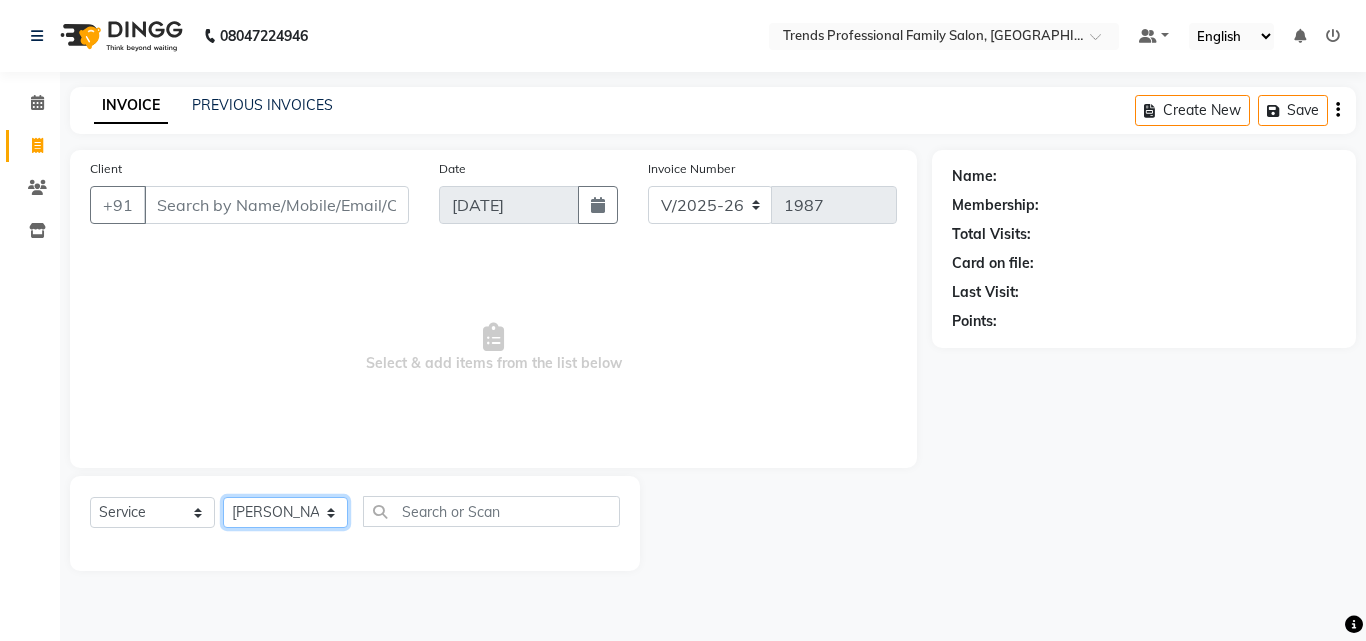click on "Select Stylist [PERSON_NAME] [PERSON_NAME] [PERSON_NAME] [PERSON_NAME] [DEMOGRAPHIC_DATA][PERSON_NAME] Sumika Trends" 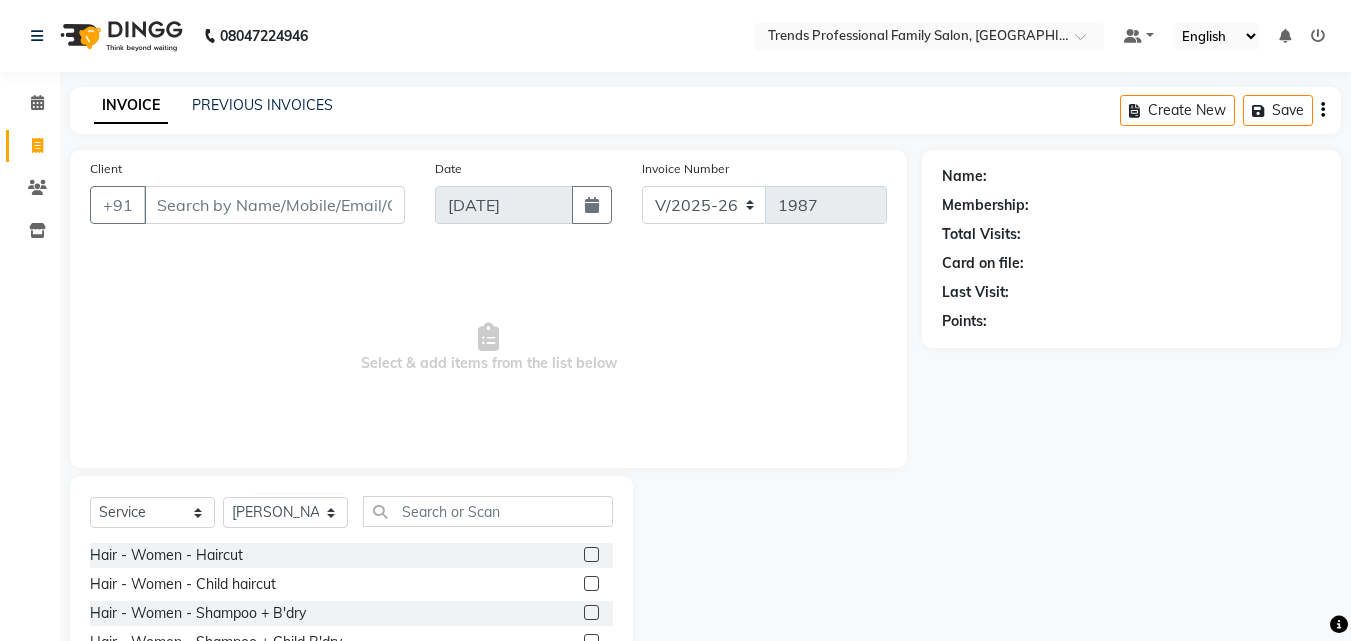 click on "Select  Service  Product  Membership  Package Voucher Prepaid Gift Card  Select Stylist [PERSON_NAME] [PERSON_NAME] [PERSON_NAME] RUSTHAM SEEMA [PERSON_NAME] Sumika Trends" 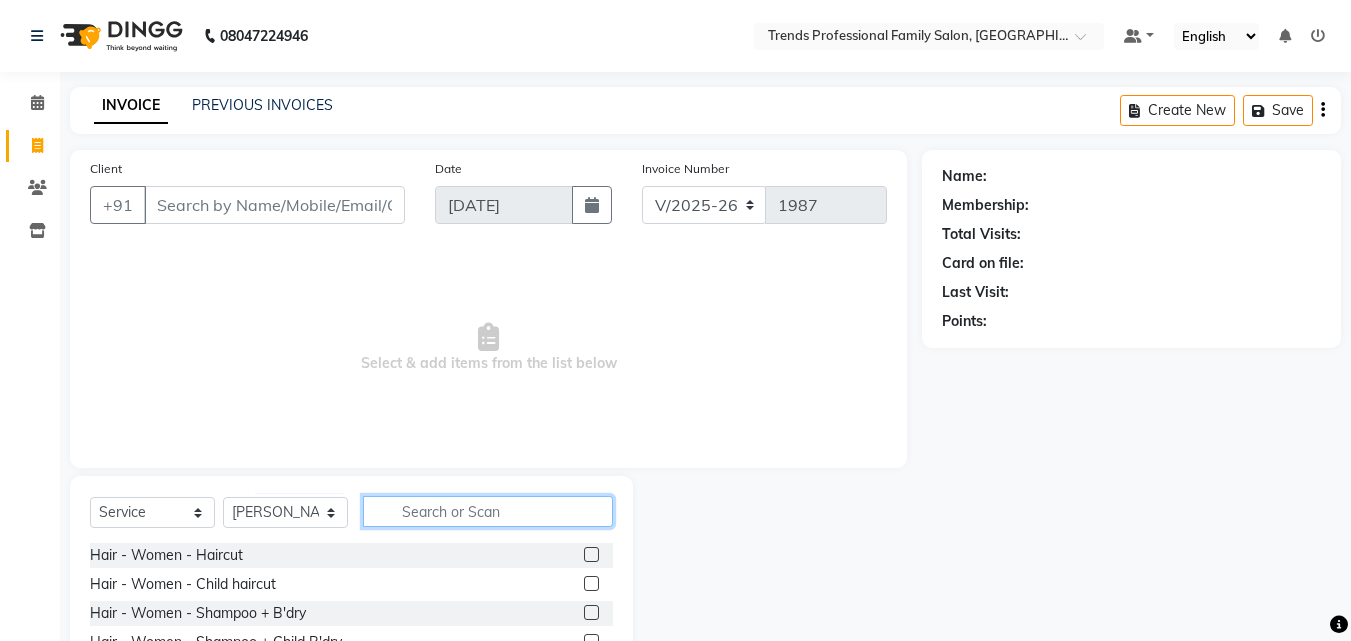 click 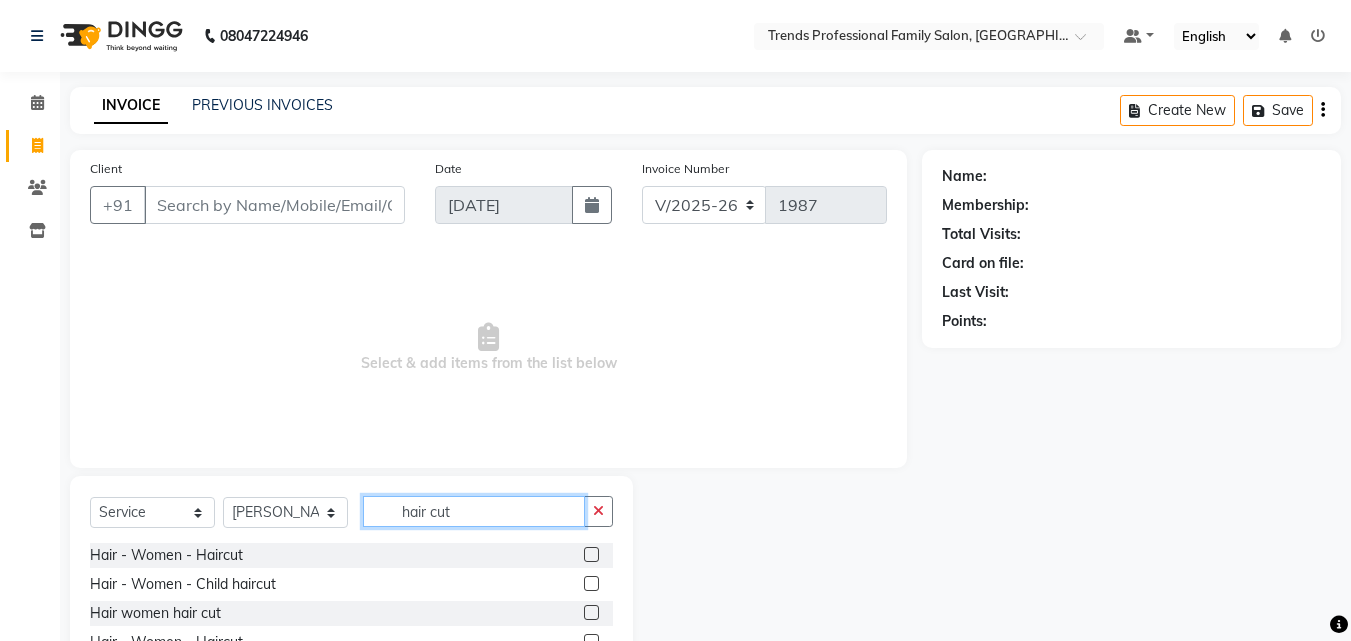 scroll, scrollTop: 160, scrollLeft: 0, axis: vertical 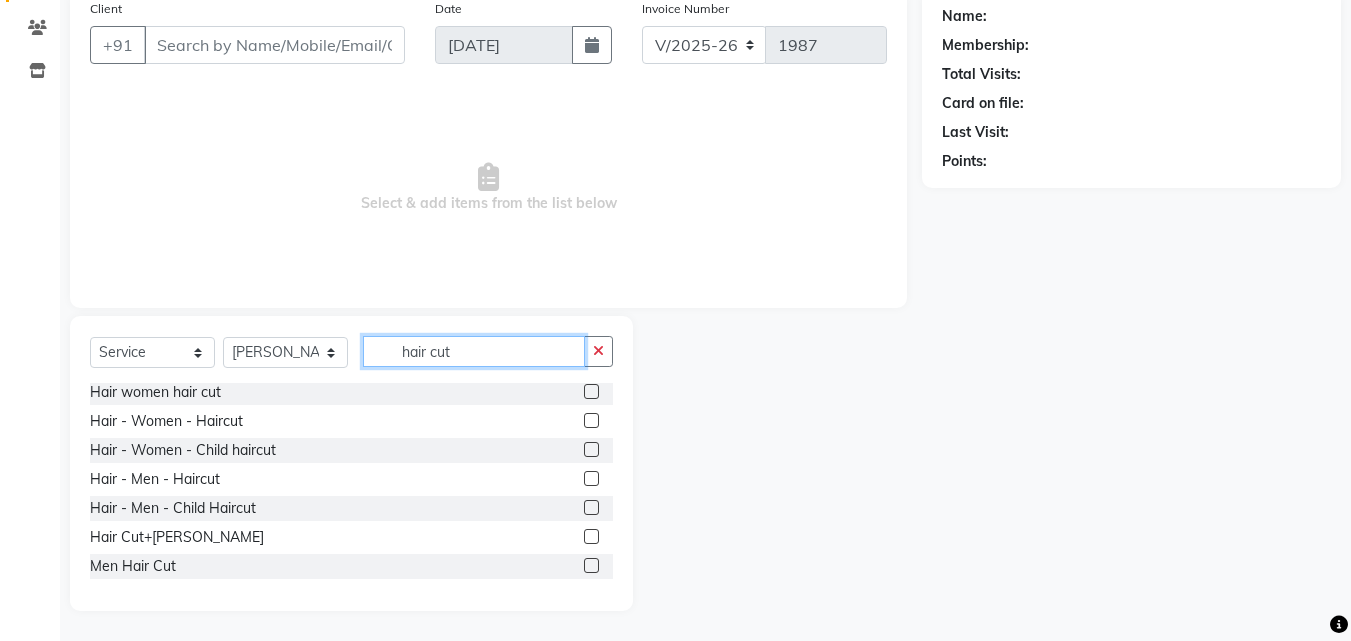 type on "hair cut" 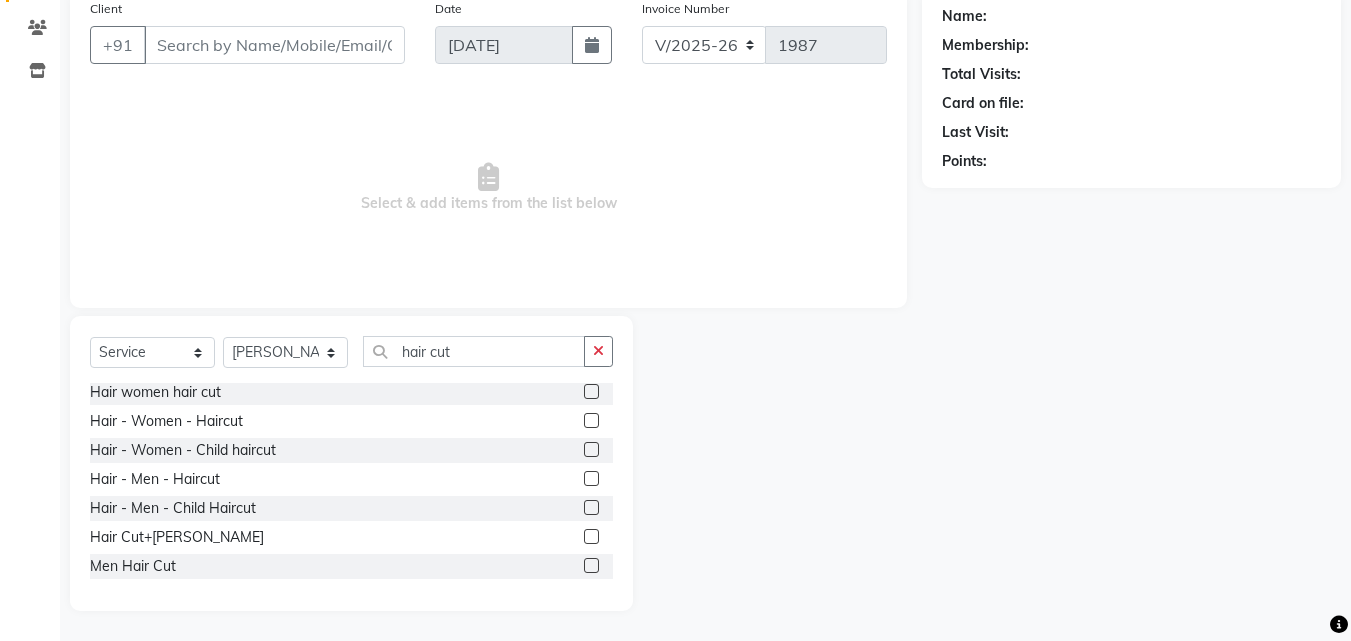 click 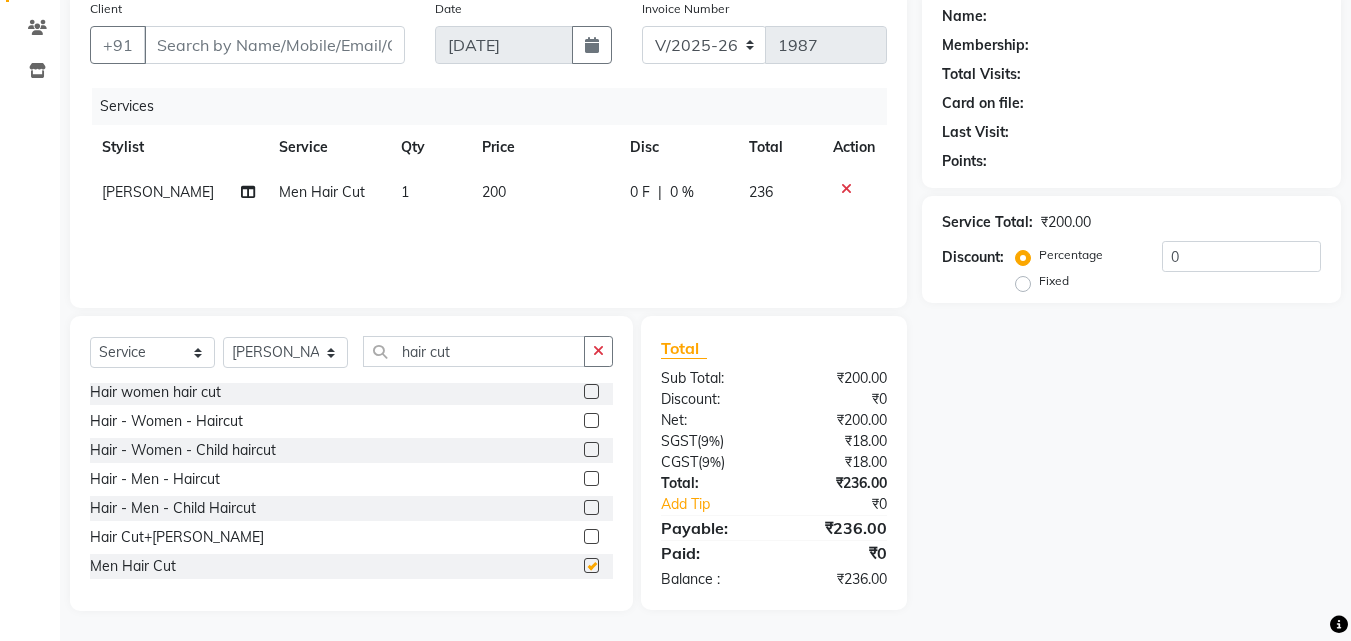 checkbox on "false" 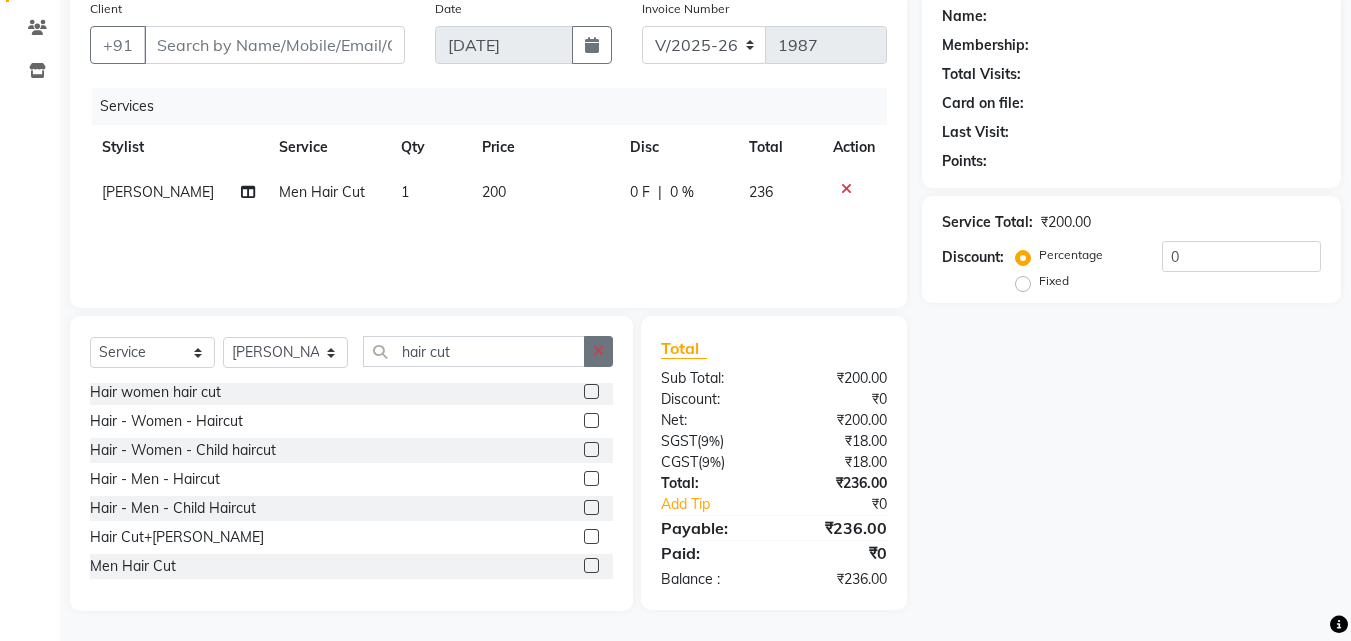 click 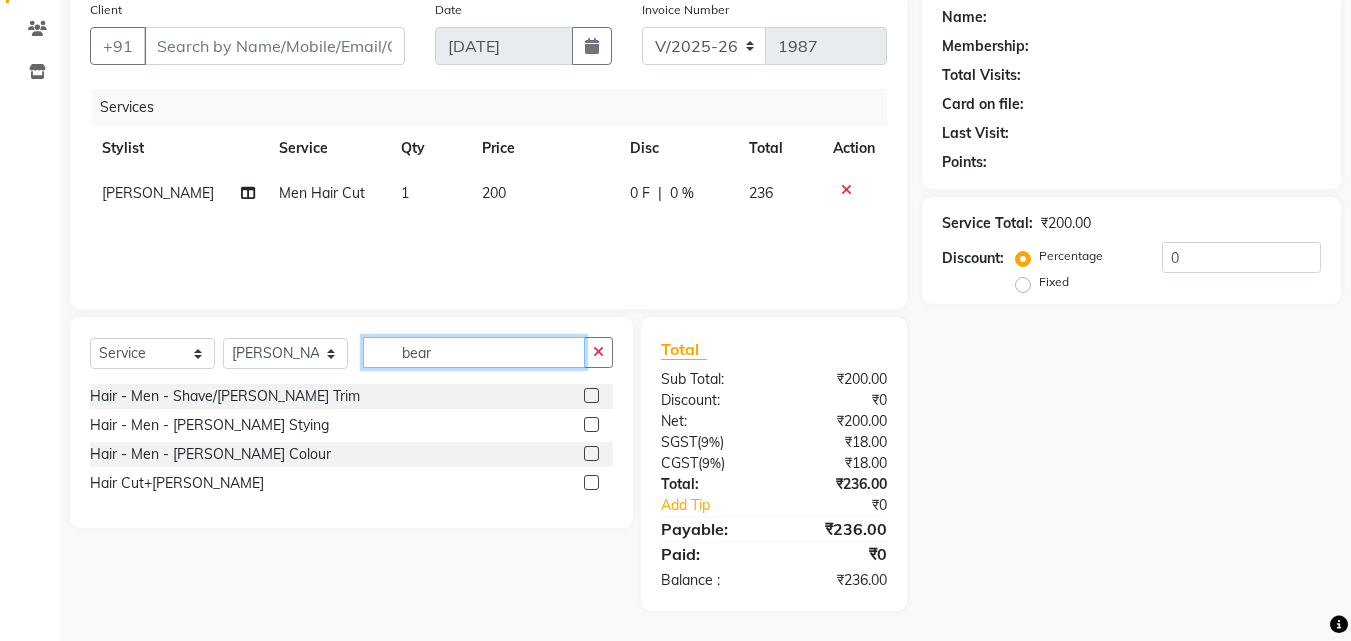 scroll, scrollTop: 0, scrollLeft: 0, axis: both 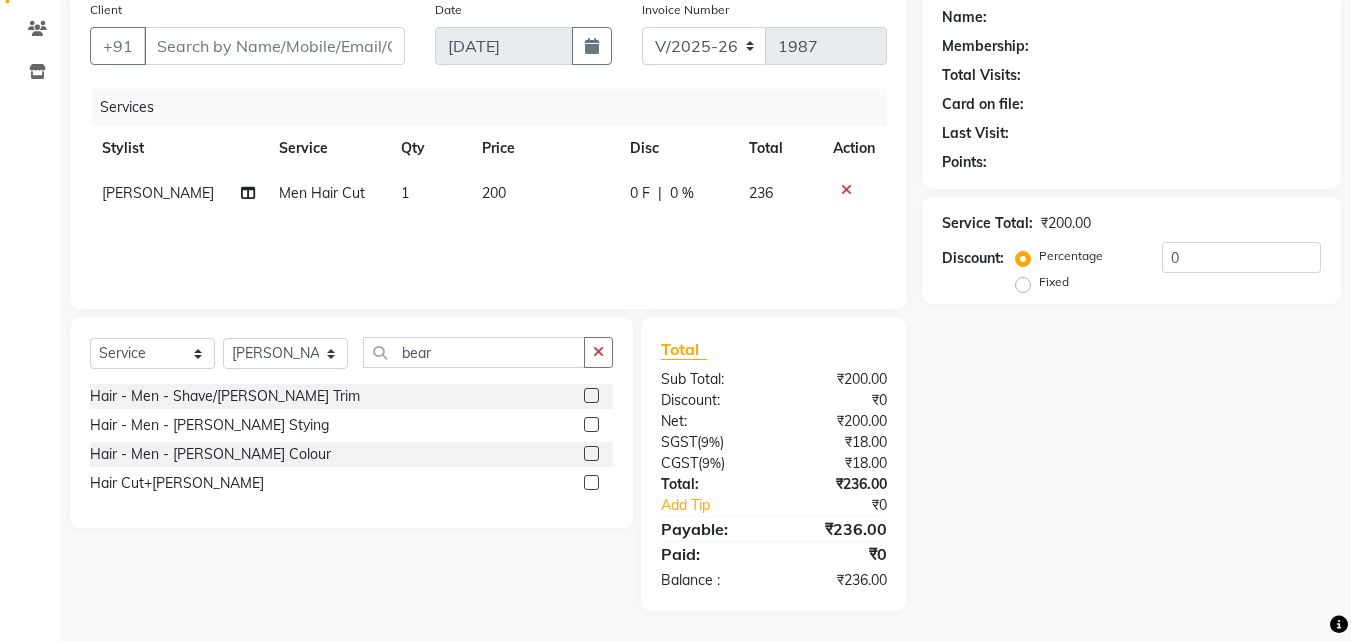 click 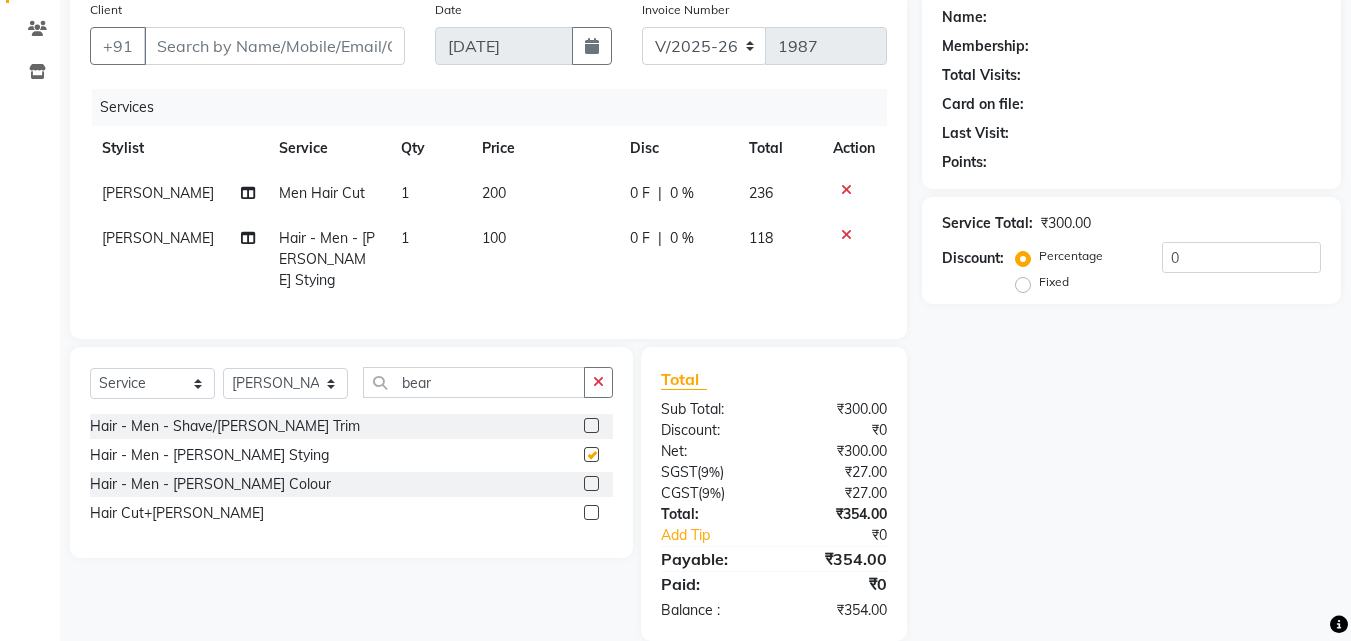 checkbox on "false" 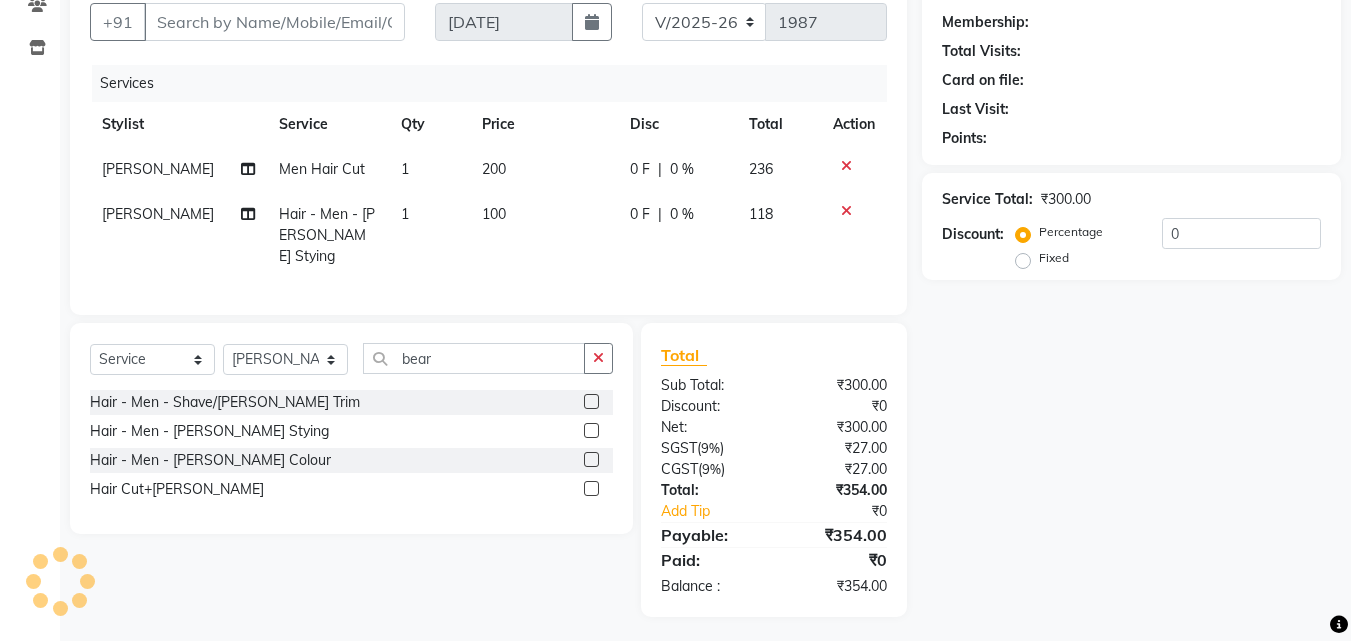 scroll, scrollTop: 0, scrollLeft: 0, axis: both 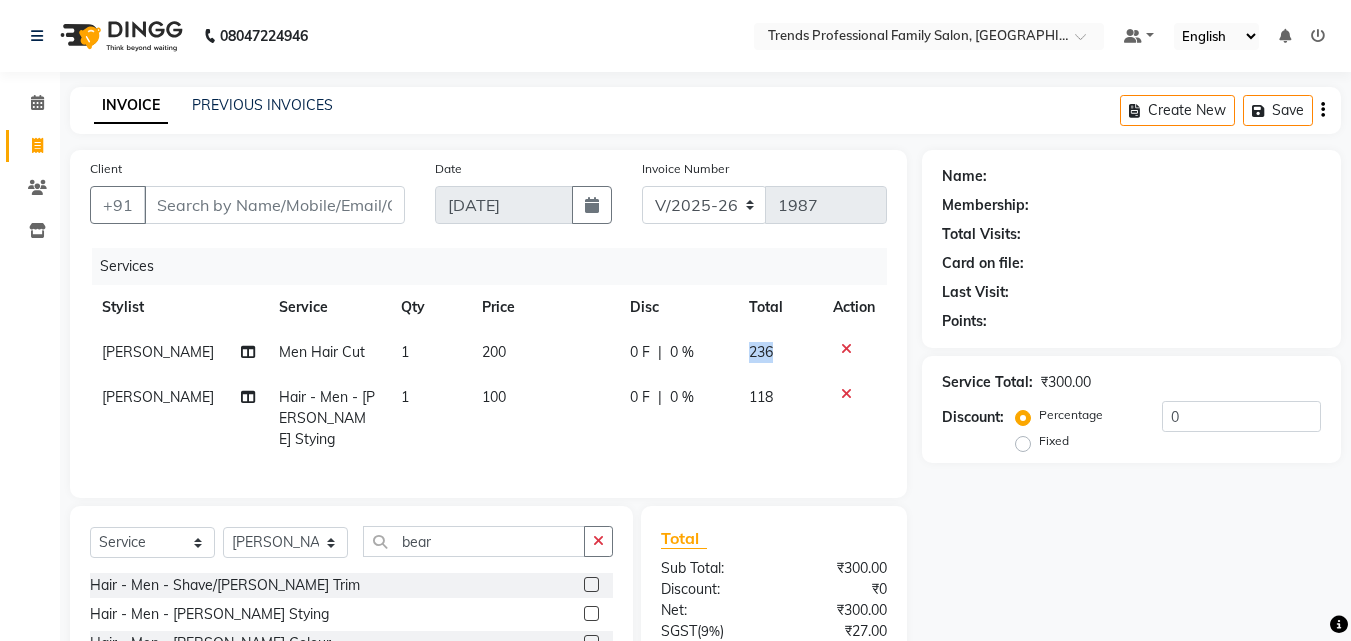 drag, startPoint x: 795, startPoint y: 348, endPoint x: 730, endPoint y: 350, distance: 65.03076 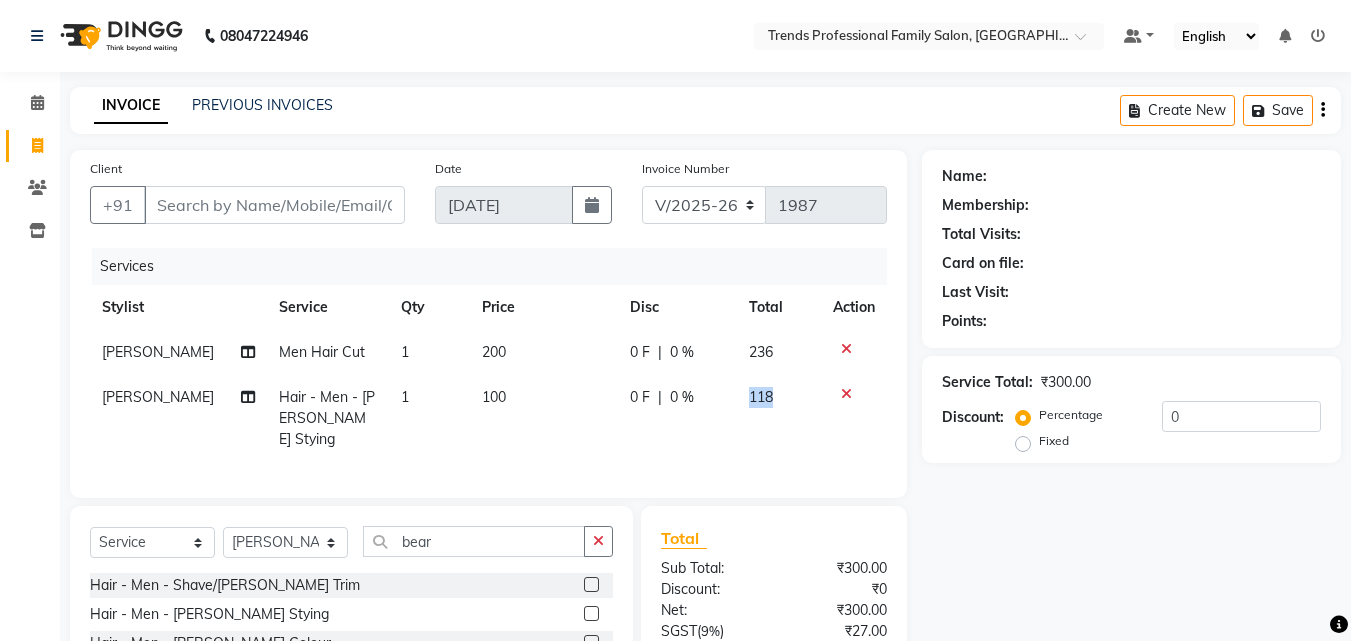 drag, startPoint x: 767, startPoint y: 384, endPoint x: 735, endPoint y: 390, distance: 32.55764 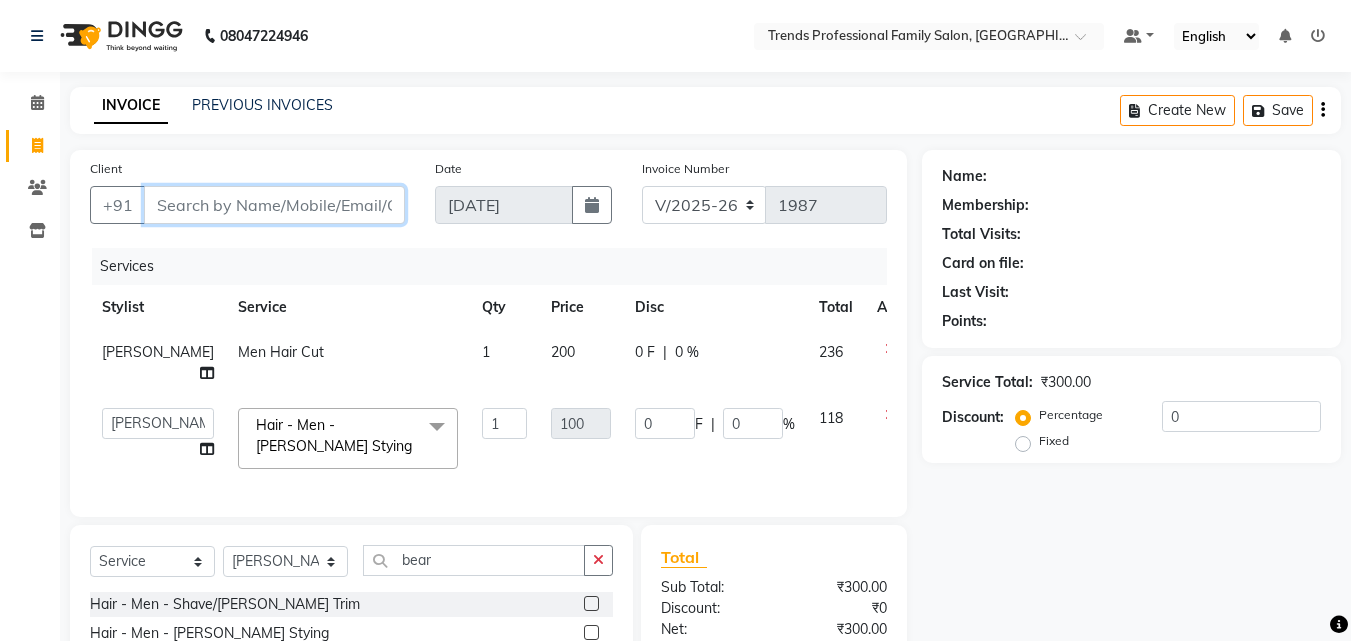 click on "Client" at bounding box center [274, 205] 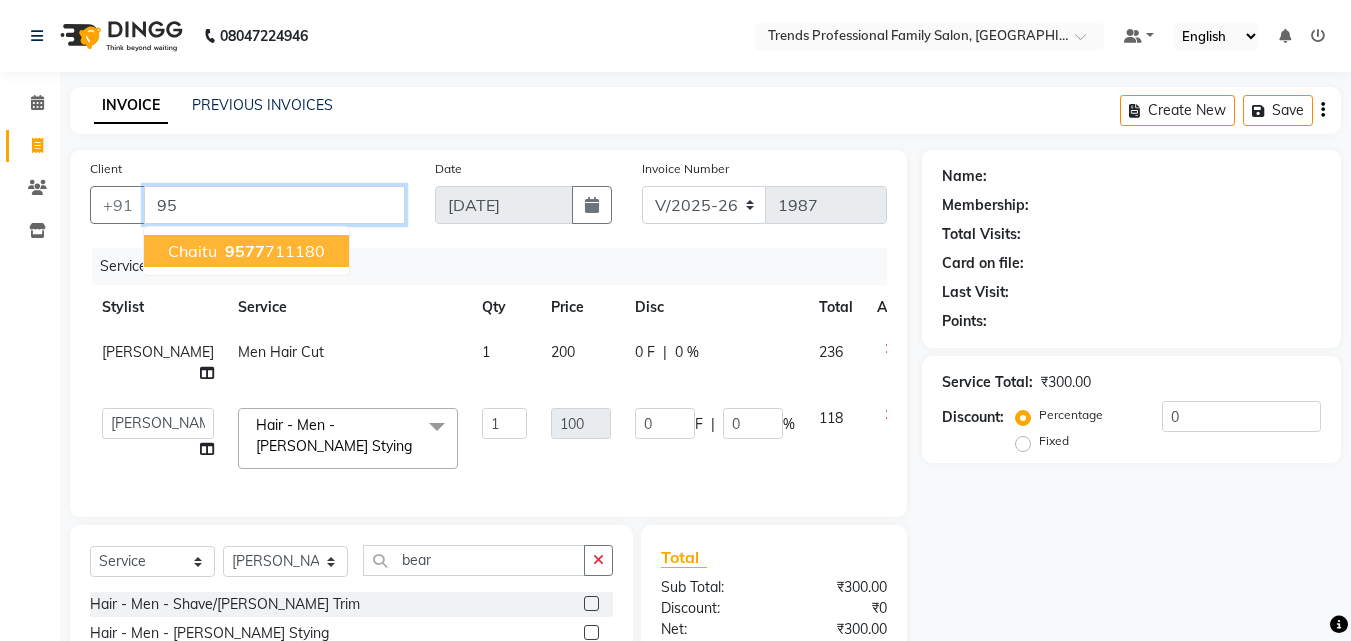 type on "9" 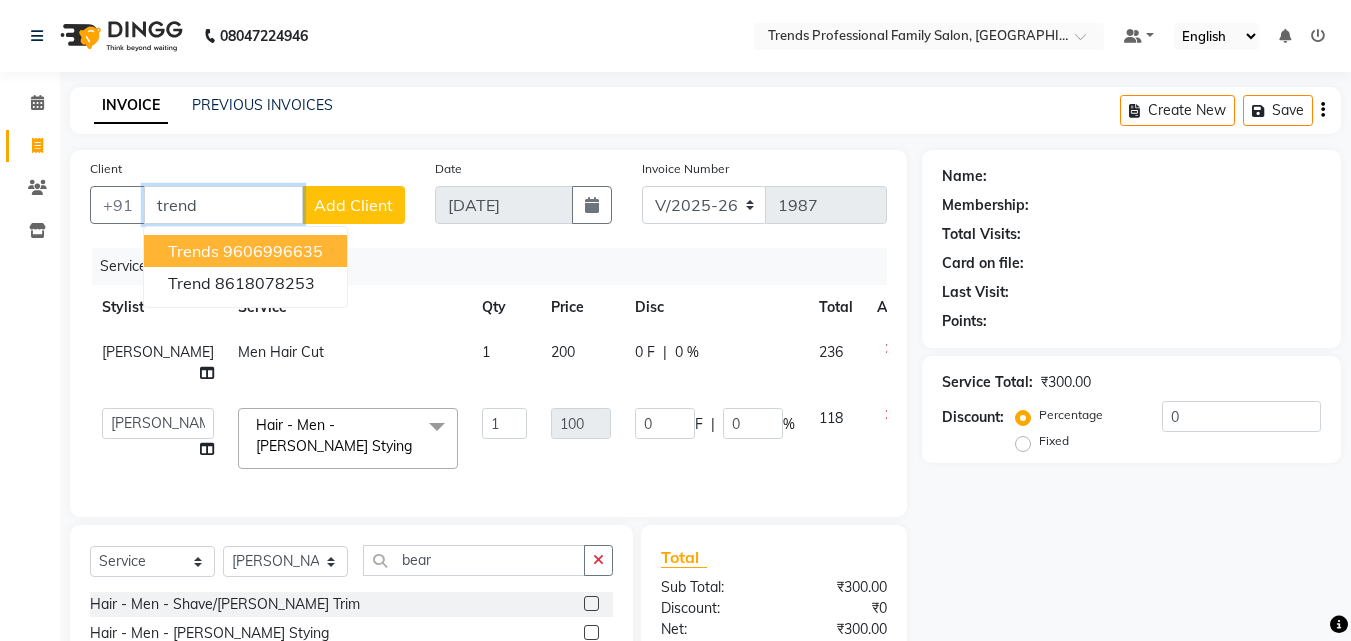 click on "9606996635" at bounding box center [273, 251] 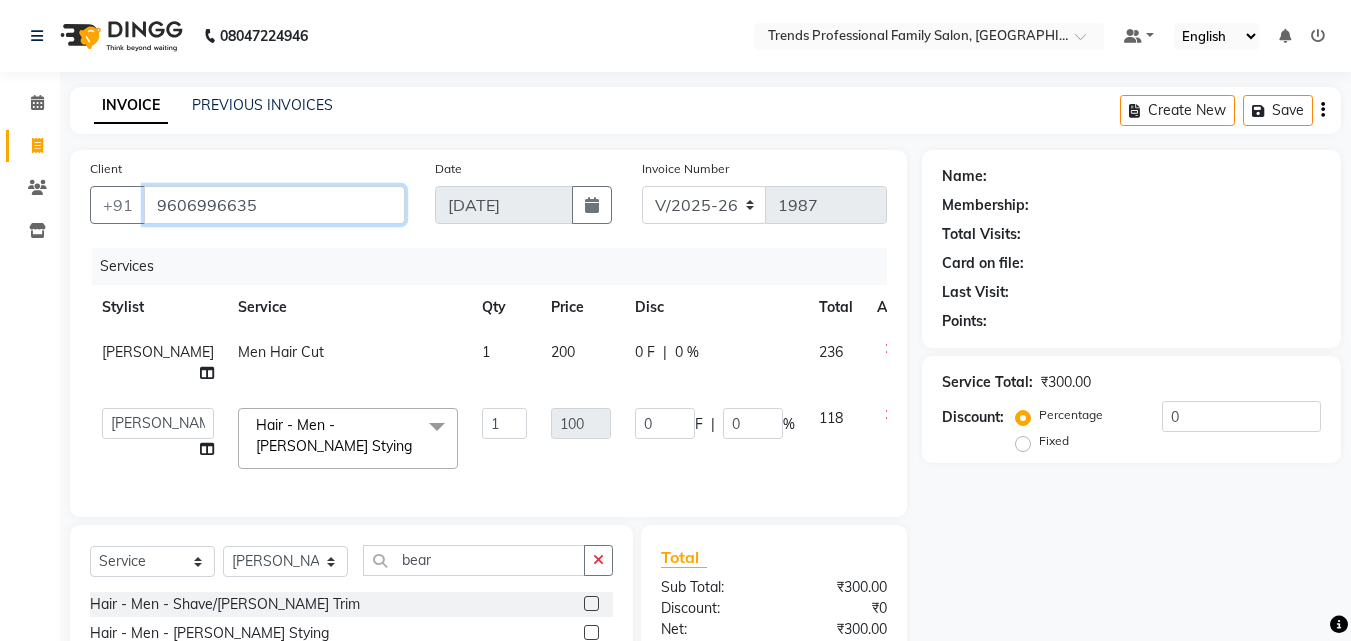 type on "9606996635" 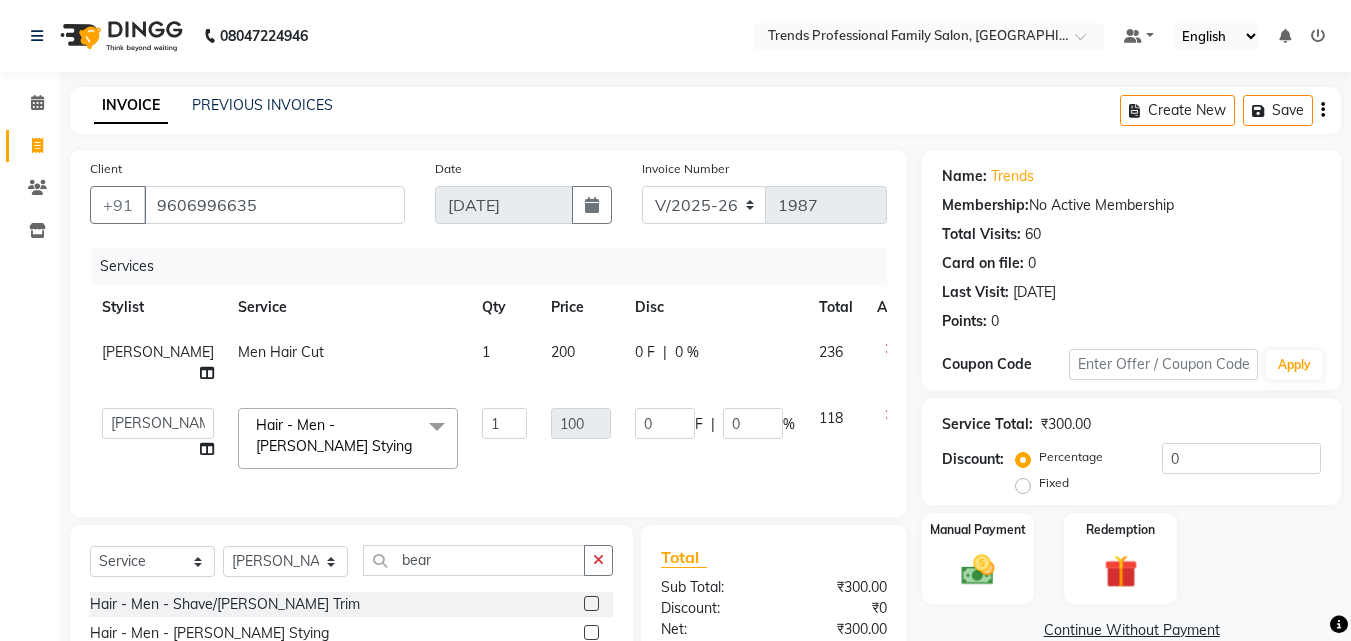scroll, scrollTop: 223, scrollLeft: 0, axis: vertical 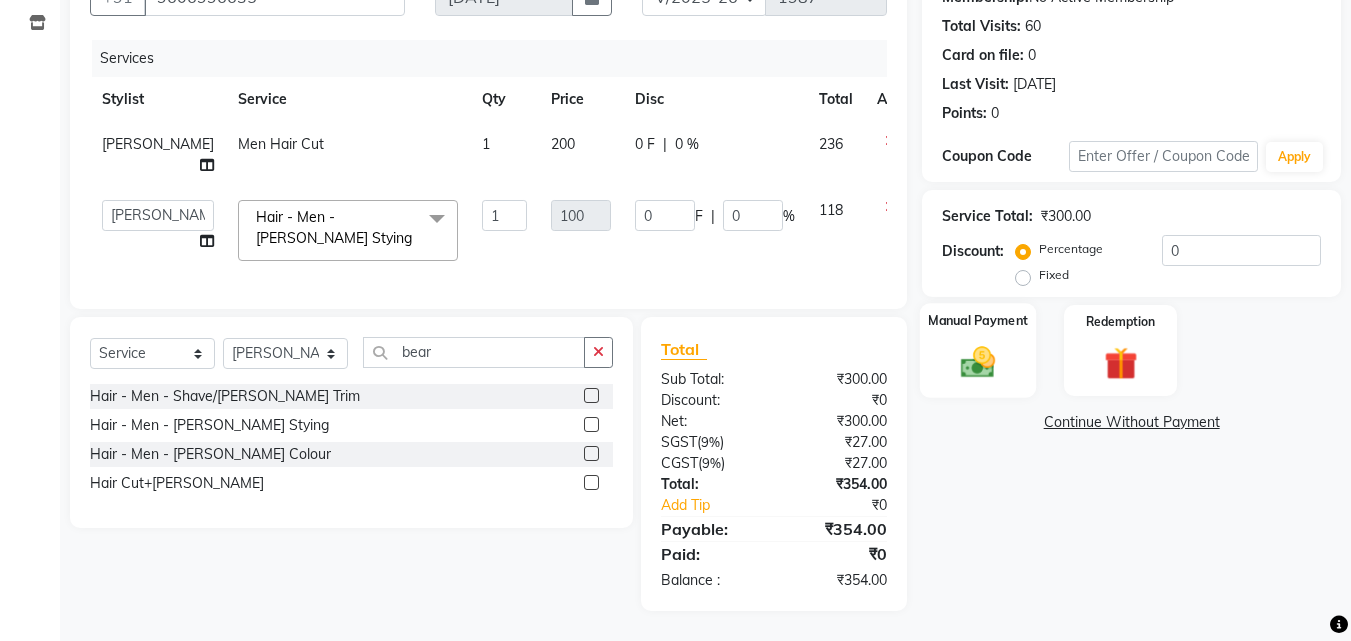 click 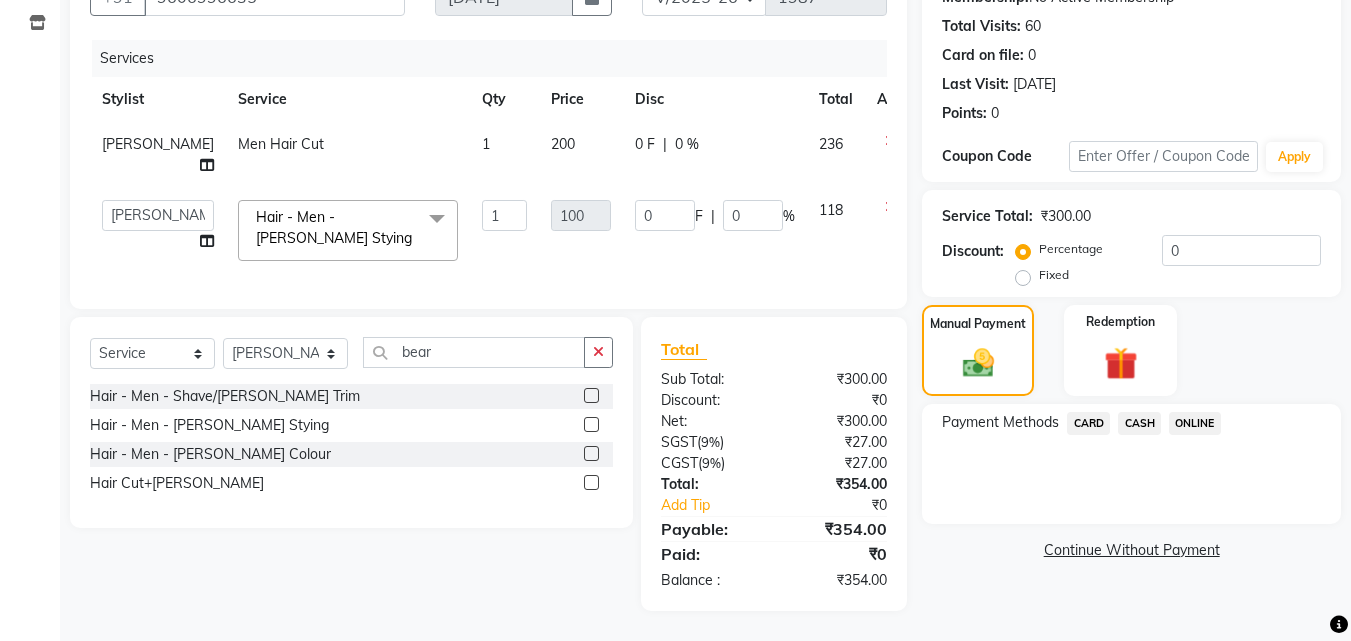 click on "Payment Methods  CARD   CASH   ONLINE" 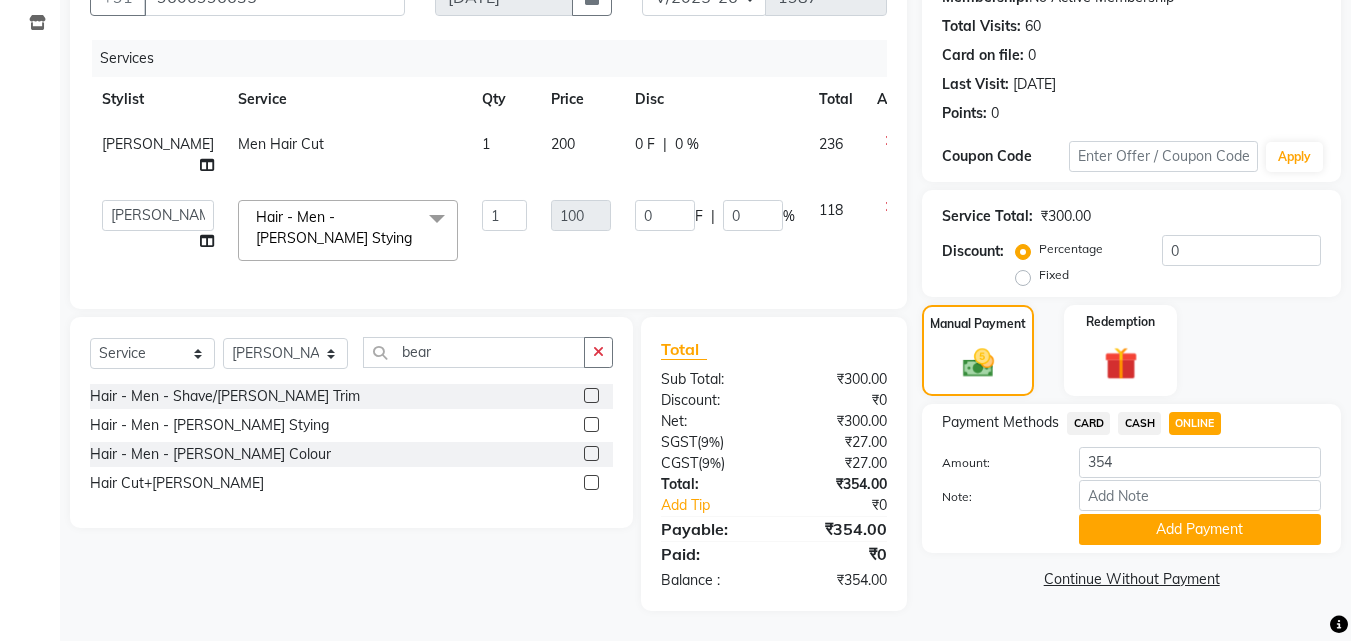 click on "ONLINE" 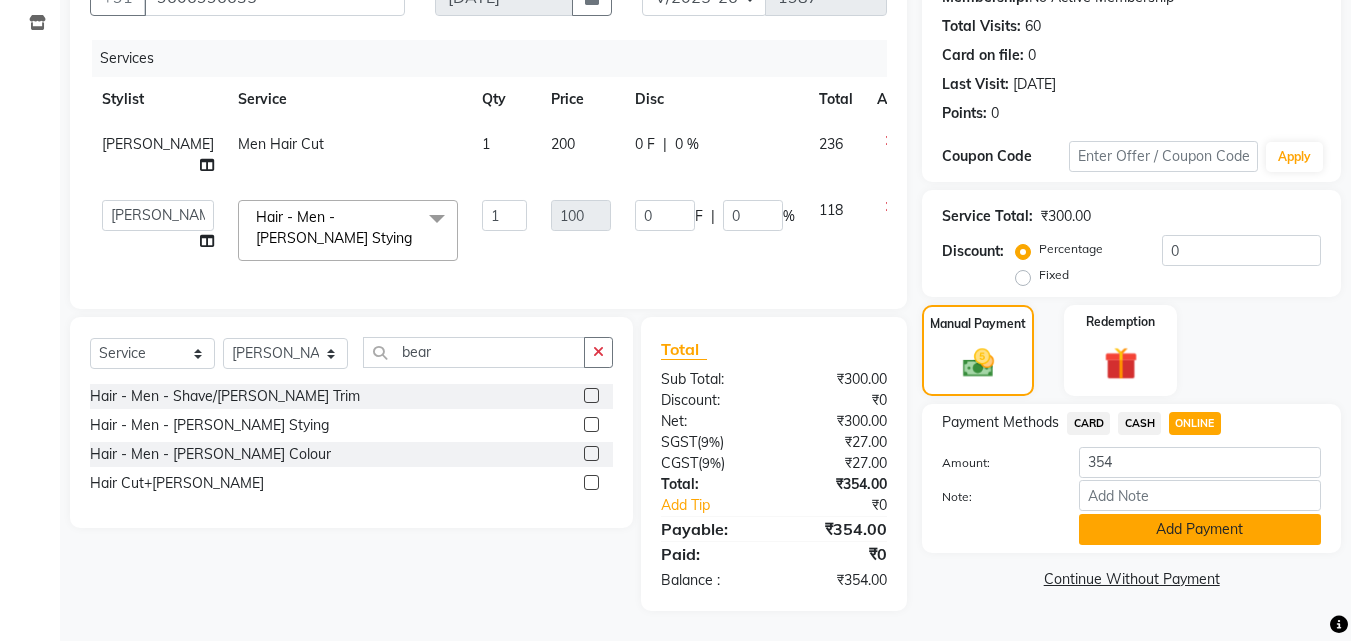 click on "Add Payment" 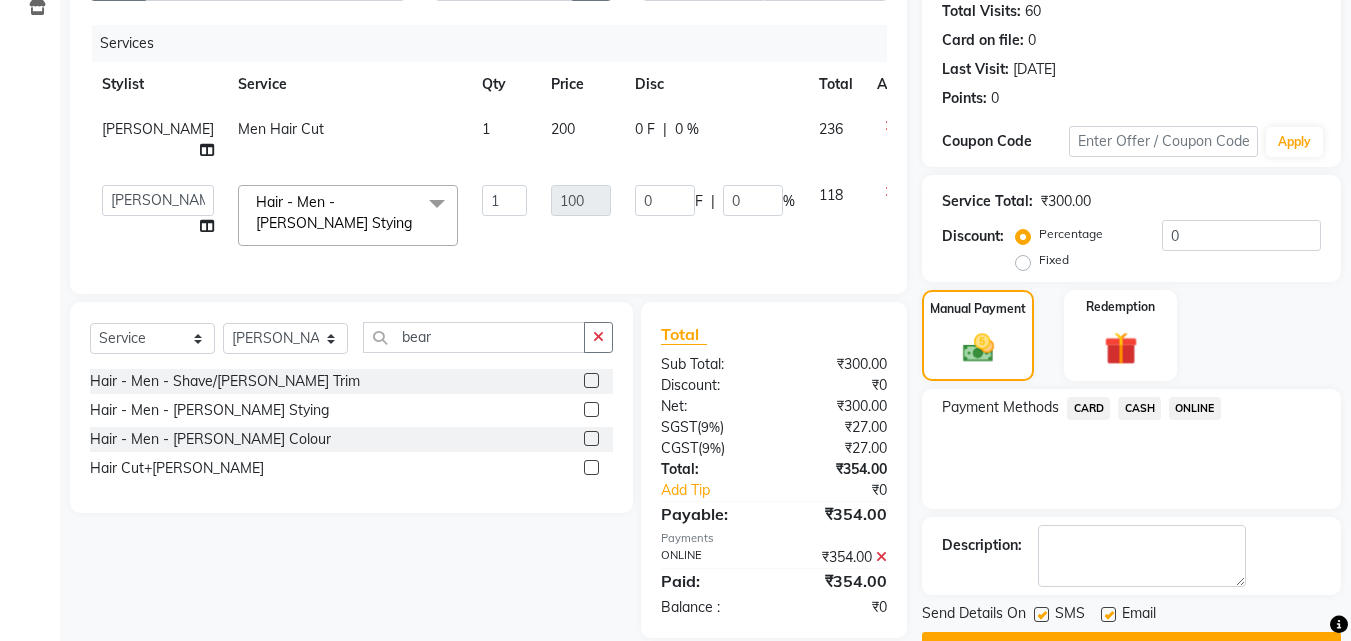 scroll, scrollTop: 275, scrollLeft: 0, axis: vertical 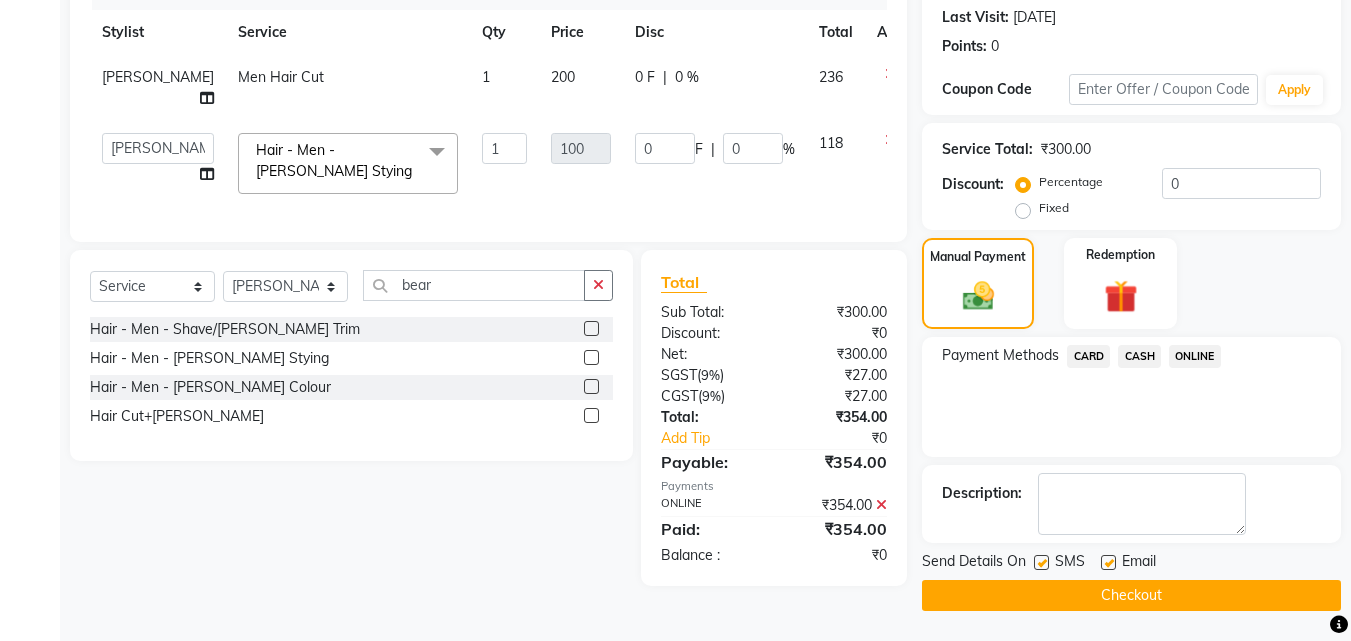 click 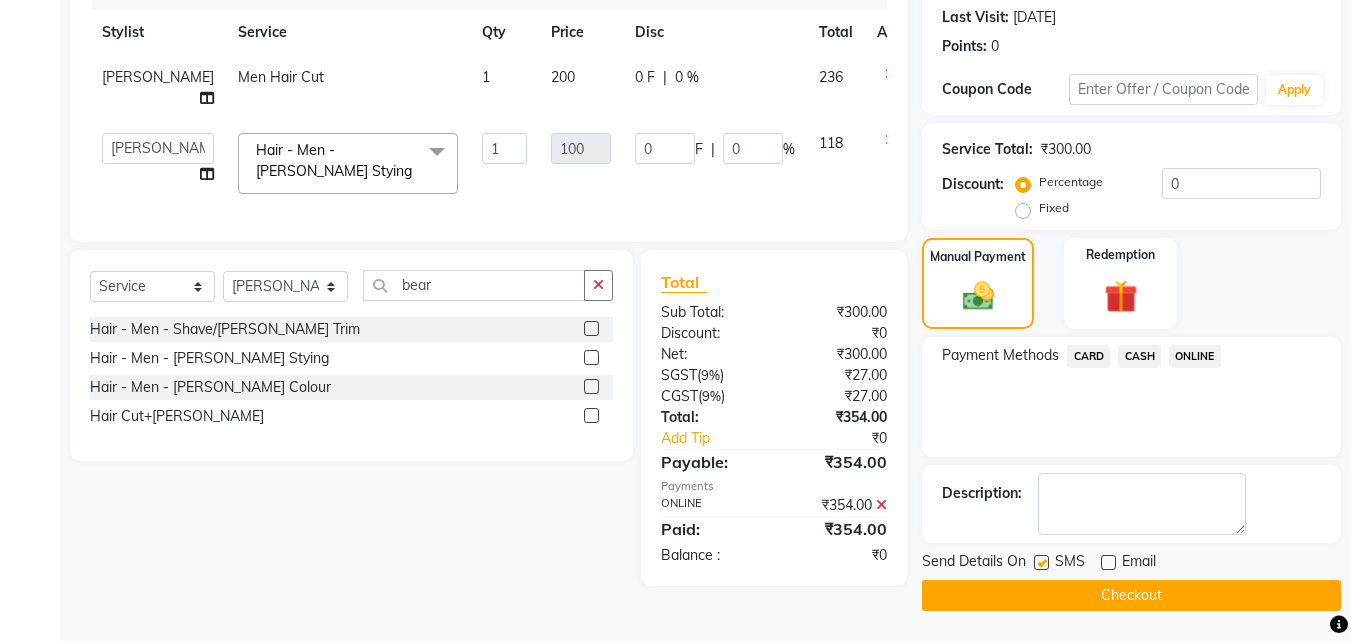 click 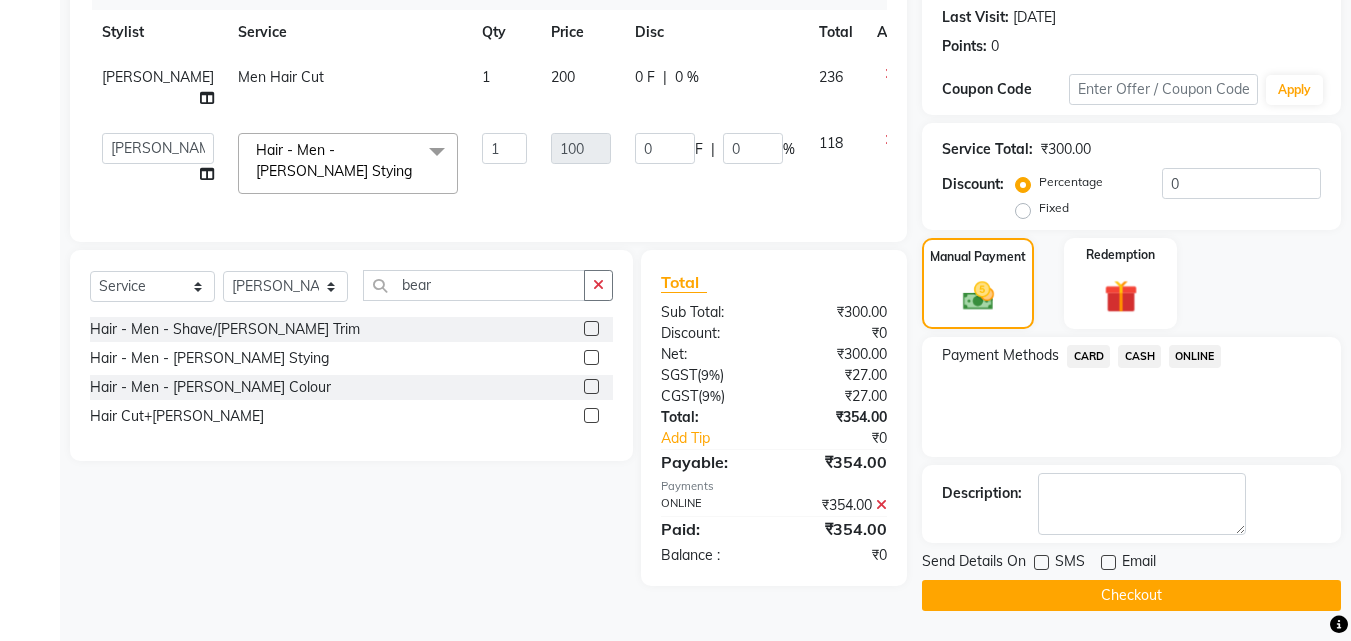 click on "Checkout" 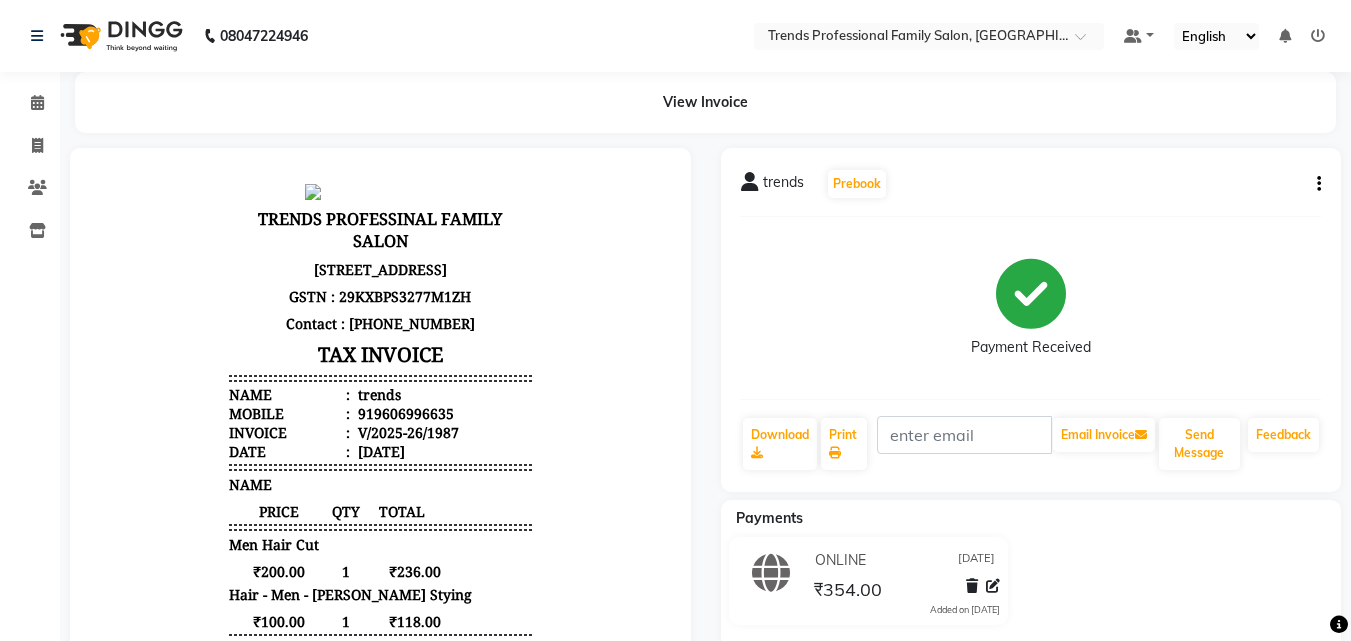 scroll, scrollTop: 290, scrollLeft: 0, axis: vertical 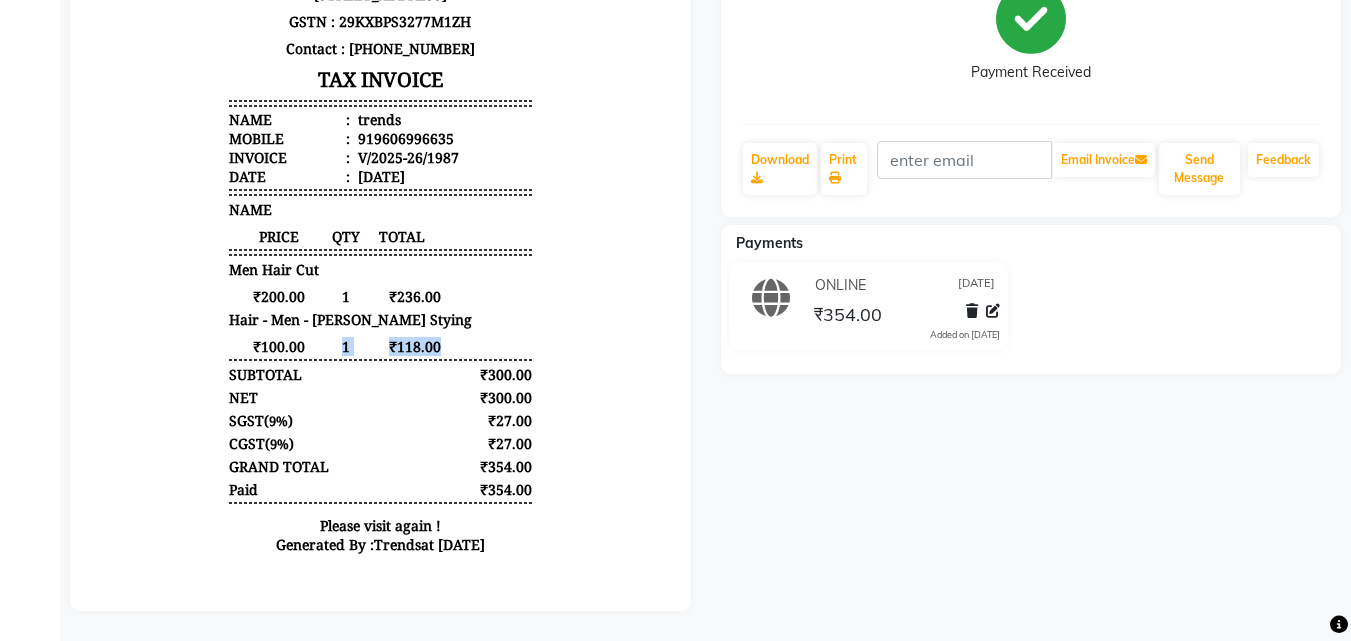 drag, startPoint x: 454, startPoint y: 376, endPoint x: 310, endPoint y: 350, distance: 146.3284 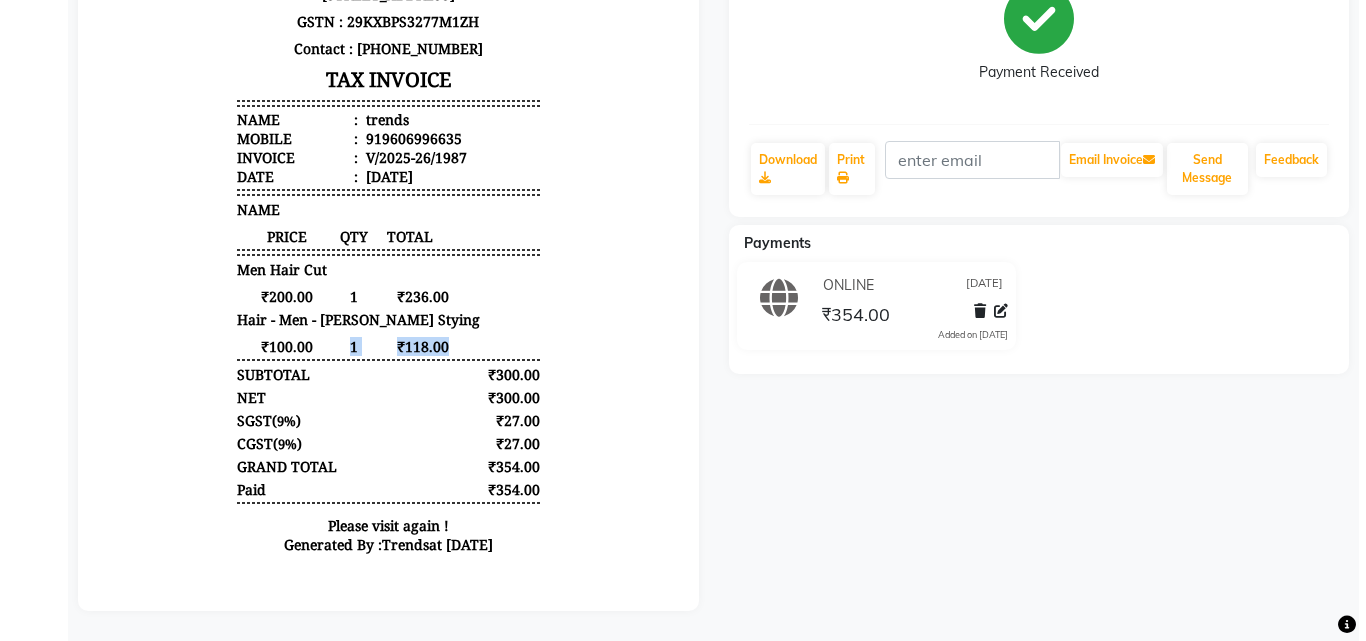 scroll, scrollTop: 0, scrollLeft: 0, axis: both 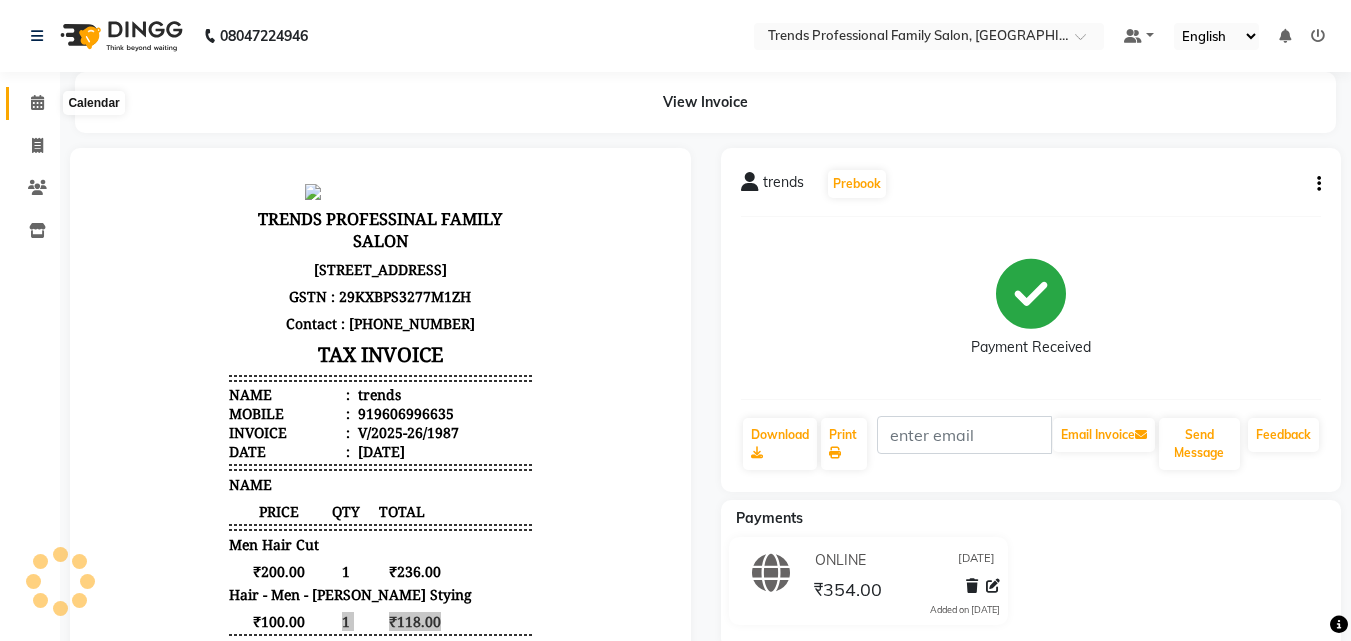 click 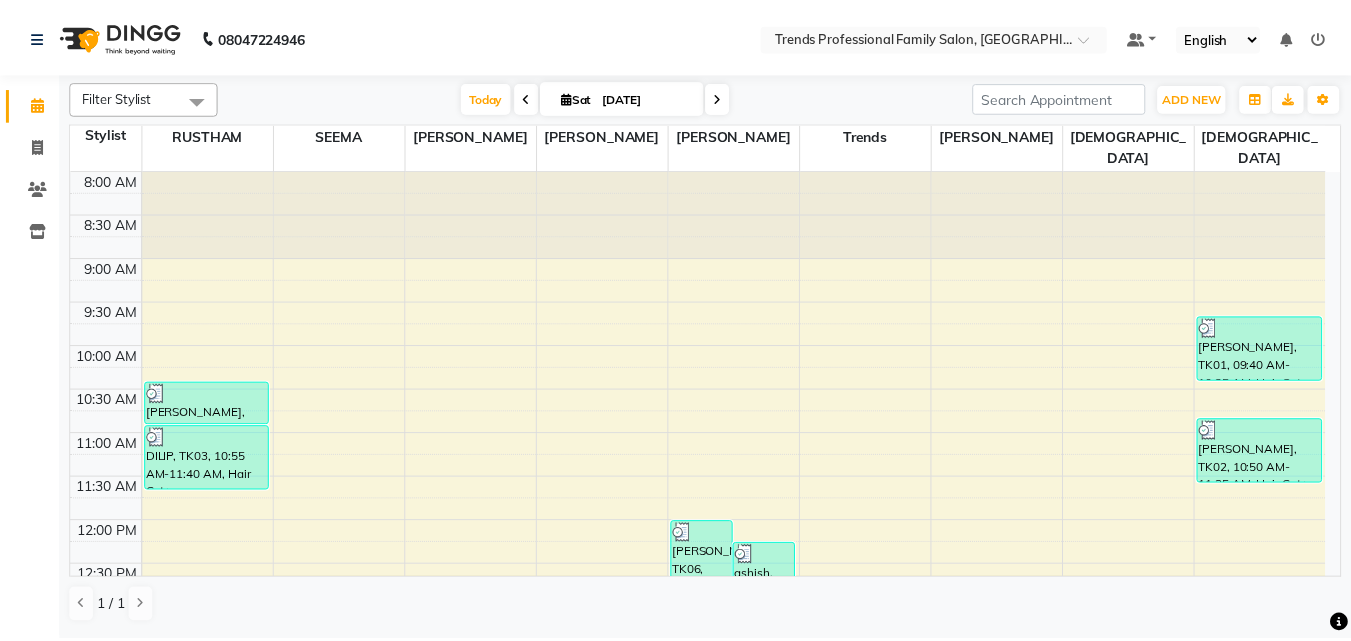 scroll, scrollTop: 0, scrollLeft: 0, axis: both 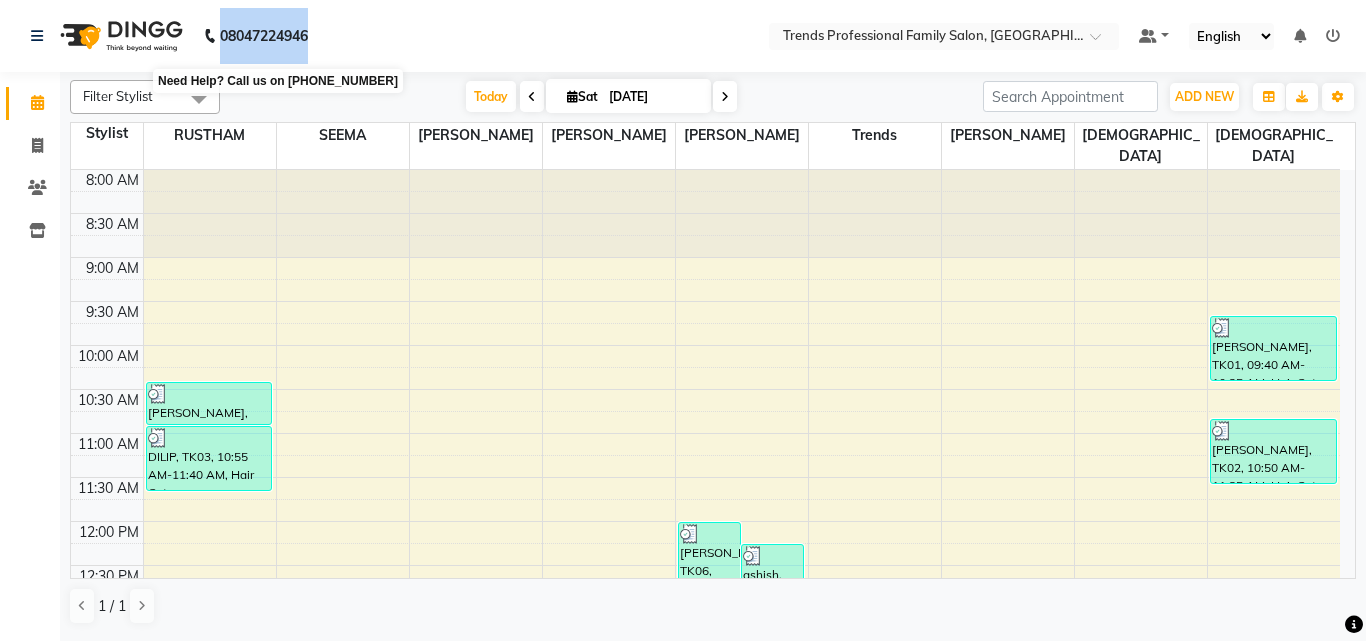 drag, startPoint x: 359, startPoint y: 43, endPoint x: 365, endPoint y: 26, distance: 18.027756 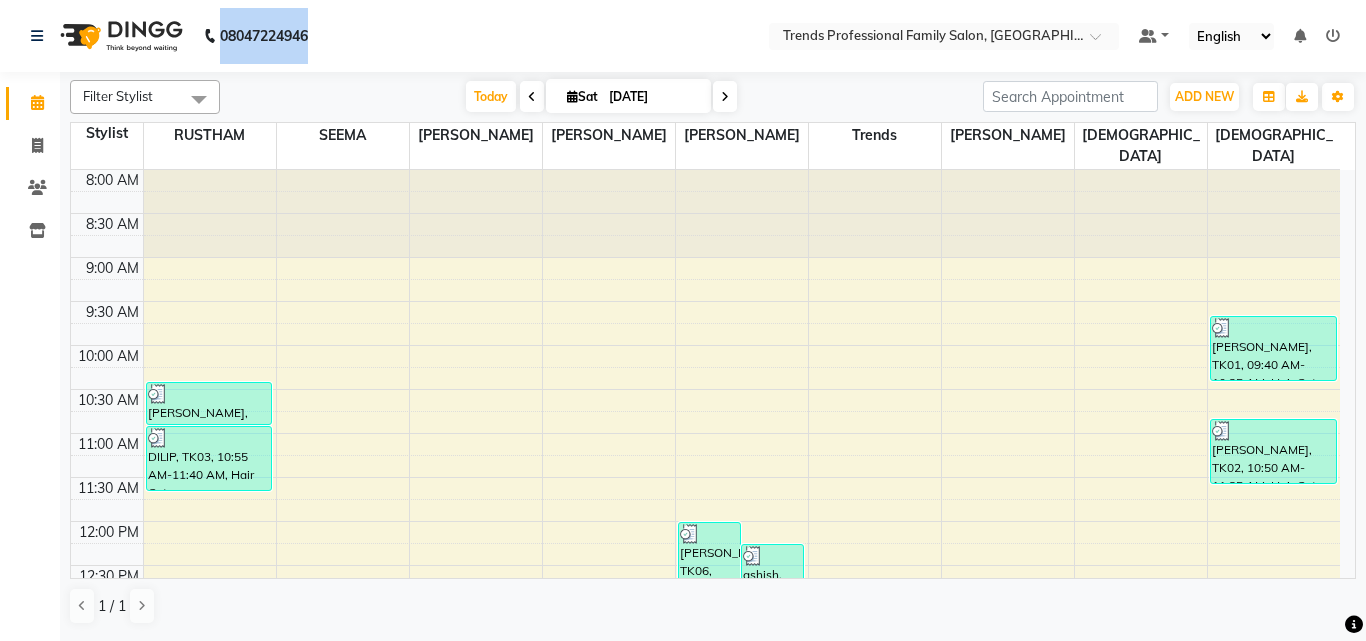 click on "[PHONE_NUMBER] Need Help?  Call us on 08047224946 Select Location × Trends Professional Family Salon, Nelamangala Default Panel My Panel English ENGLISH Español العربية मराठी हिंदी ગુજરાતી தமிழ் 中文 Notifications nothing to show" 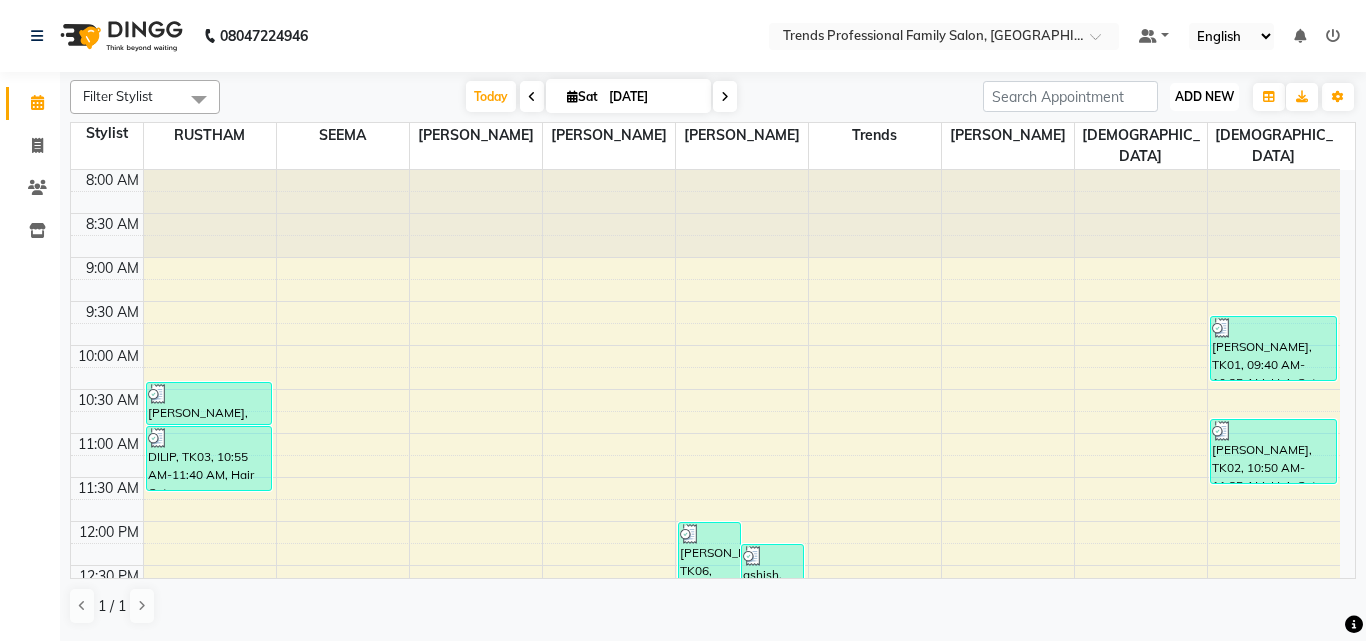 click on "ADD NEW Toggle Dropdown" at bounding box center (1204, 97) 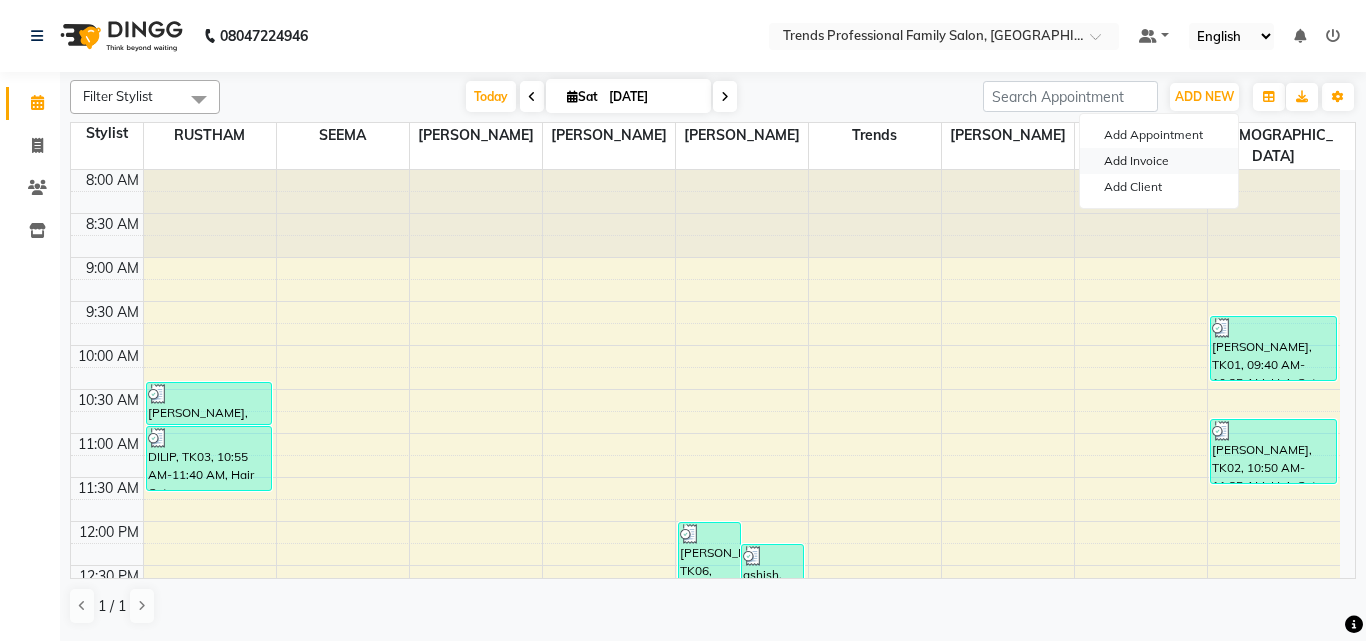 click on "Add Invoice" at bounding box center (1159, 161) 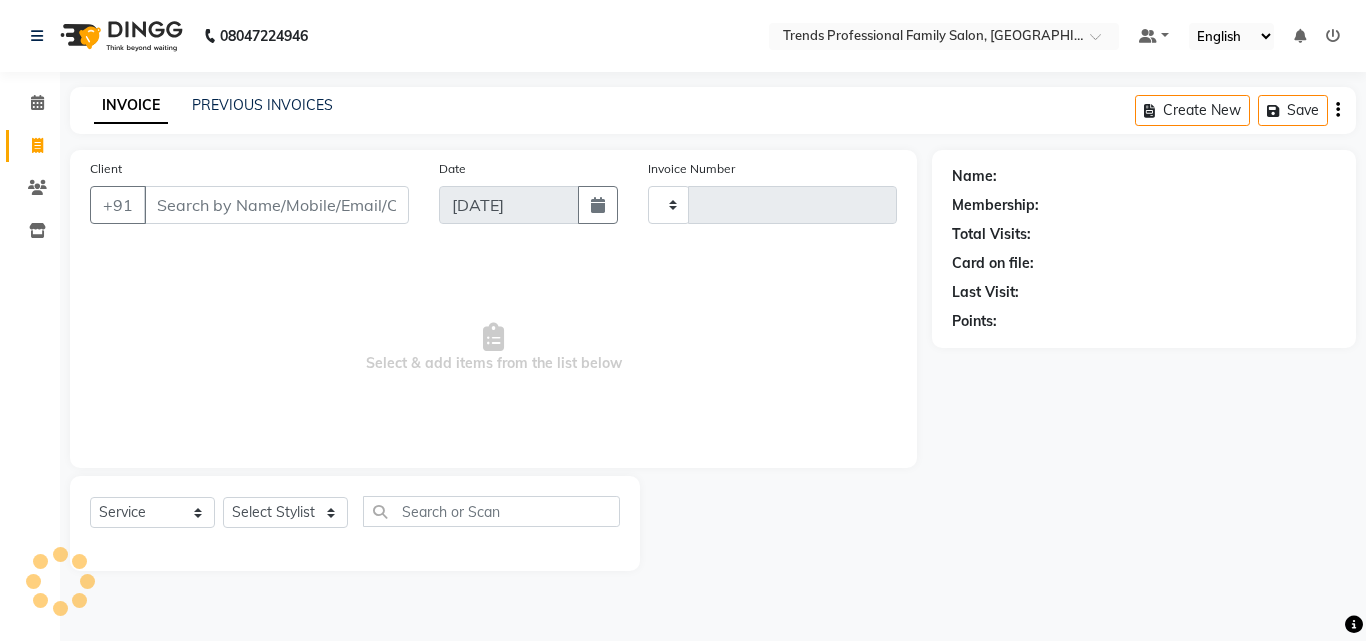 type on "1988" 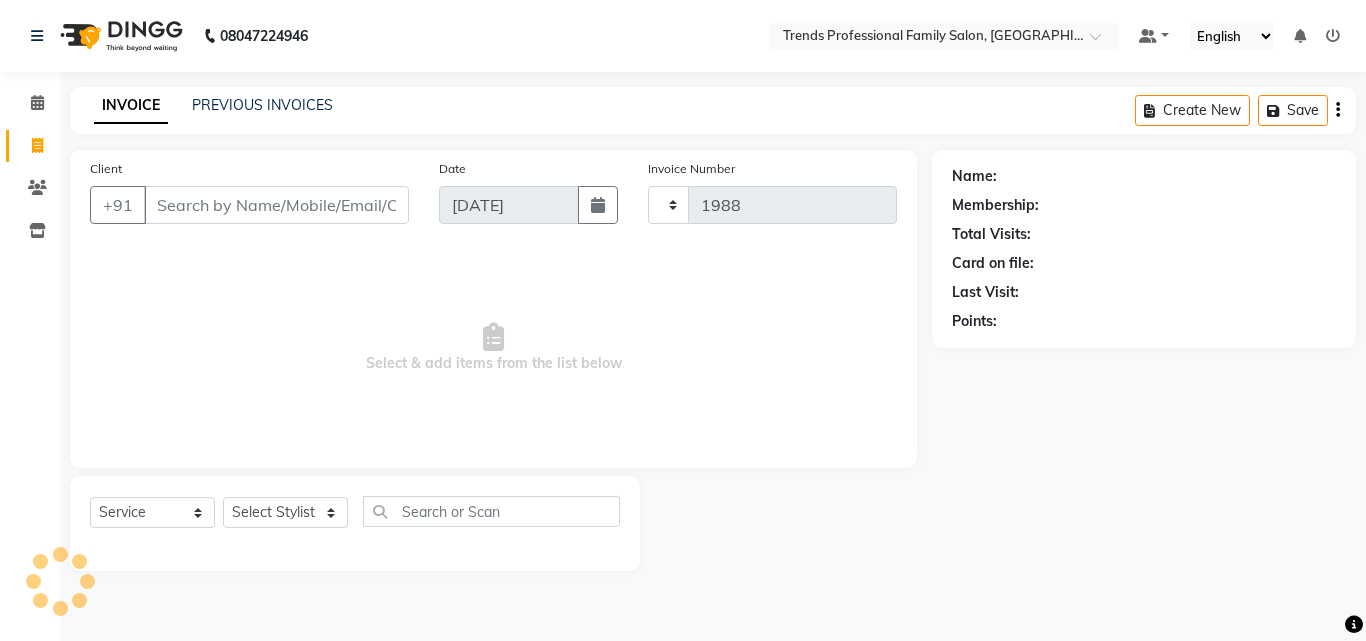select on "7345" 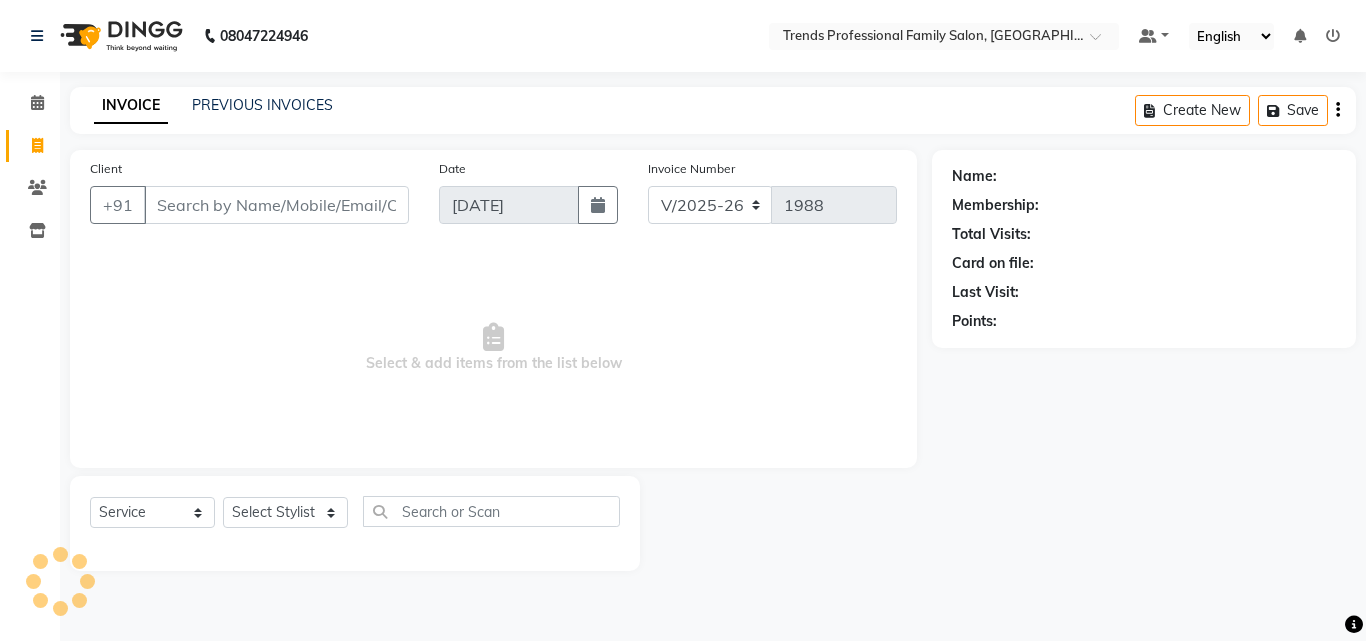 click on "Client" at bounding box center [276, 205] 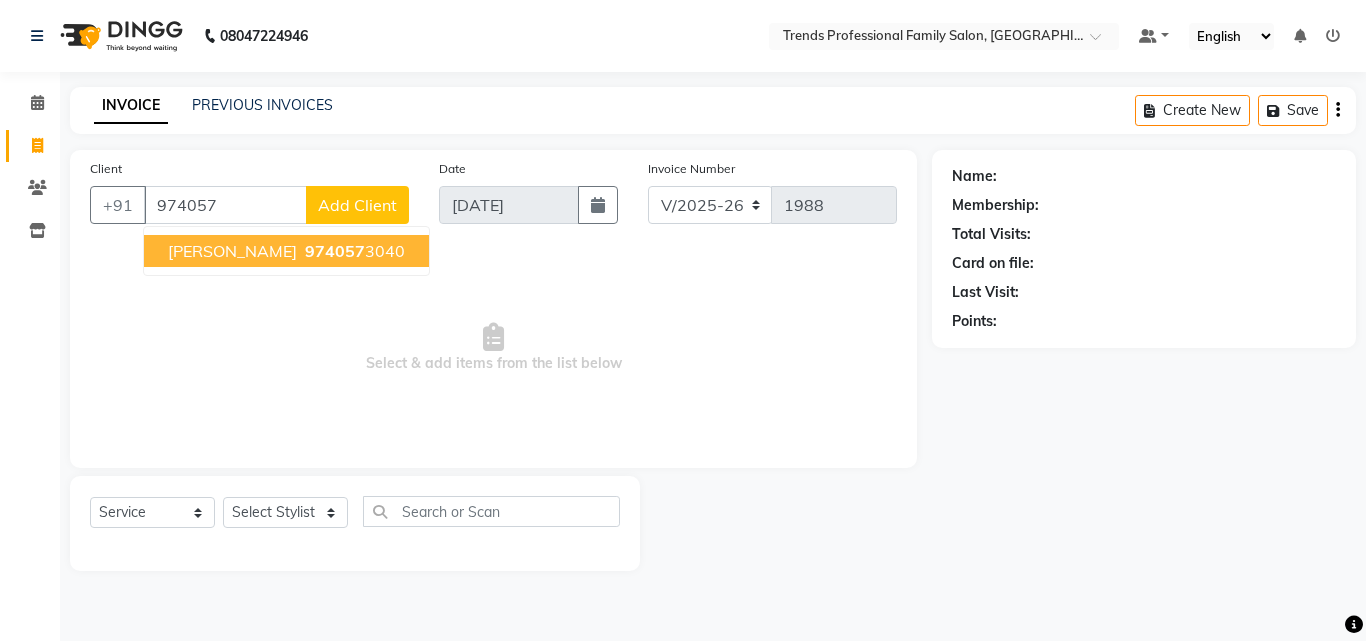 click on "[PERSON_NAME]   974057 3040" at bounding box center [286, 251] 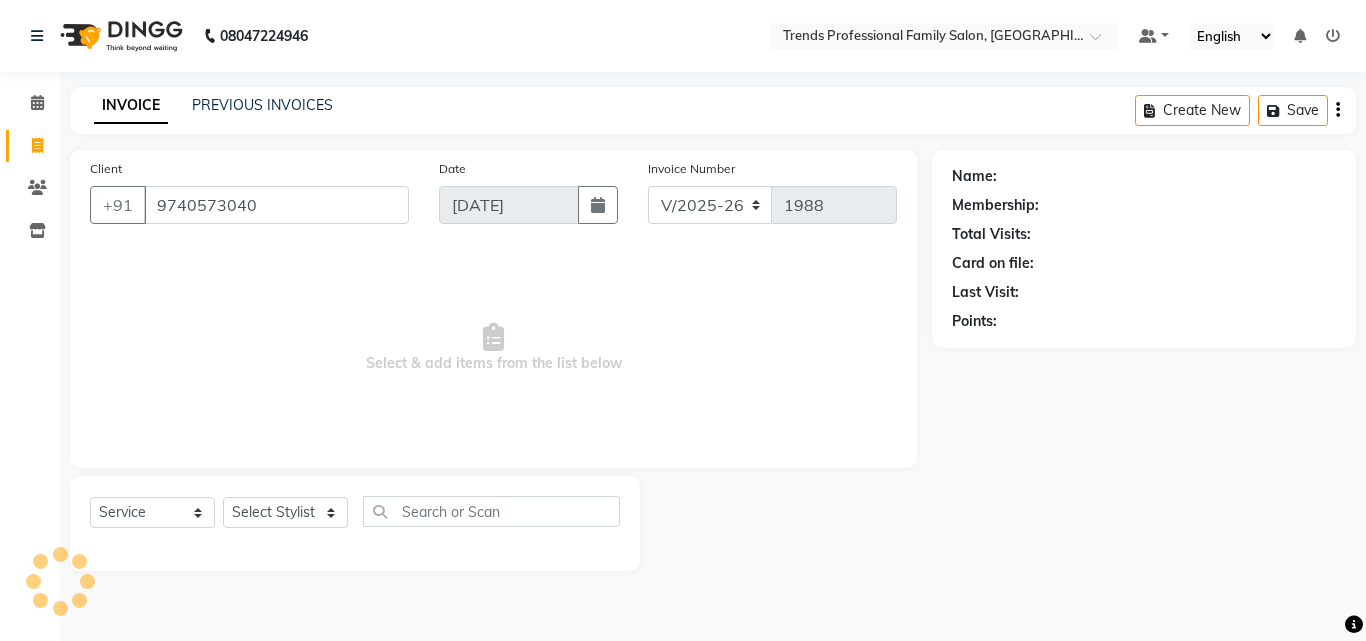 type on "9740573040" 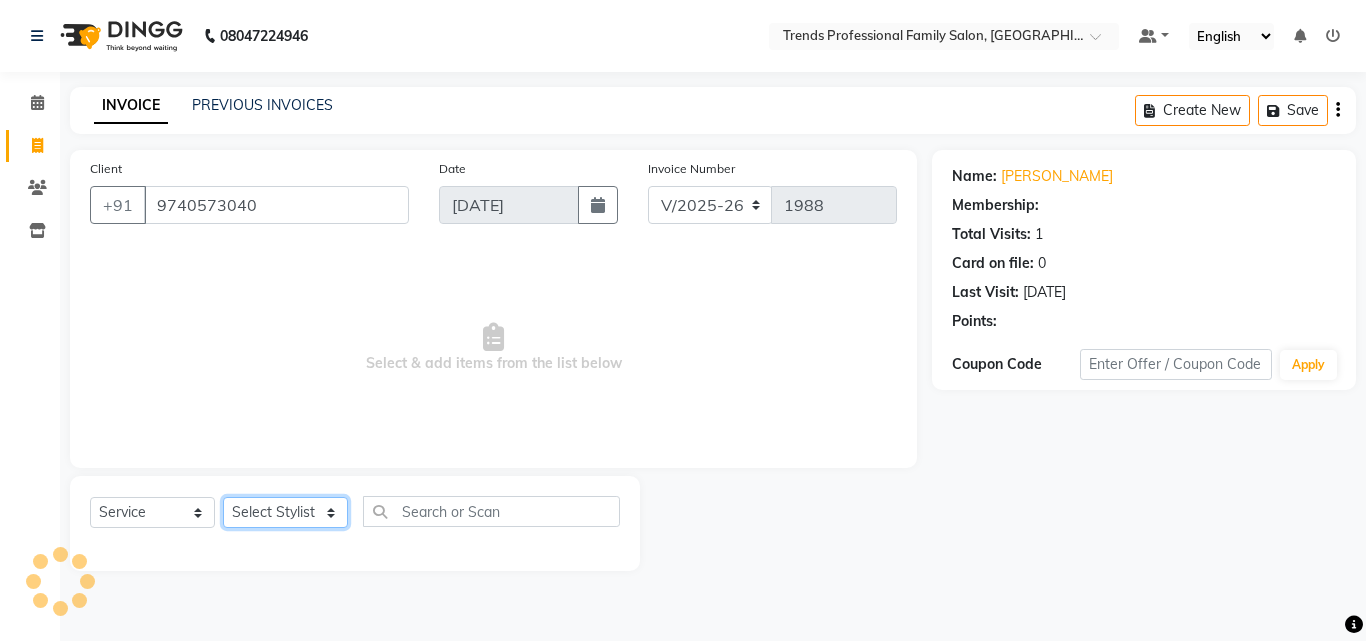 click on "Select Stylist [PERSON_NAME] [PERSON_NAME] [PERSON_NAME] [PERSON_NAME] [DEMOGRAPHIC_DATA][PERSON_NAME] Sumika Trends" 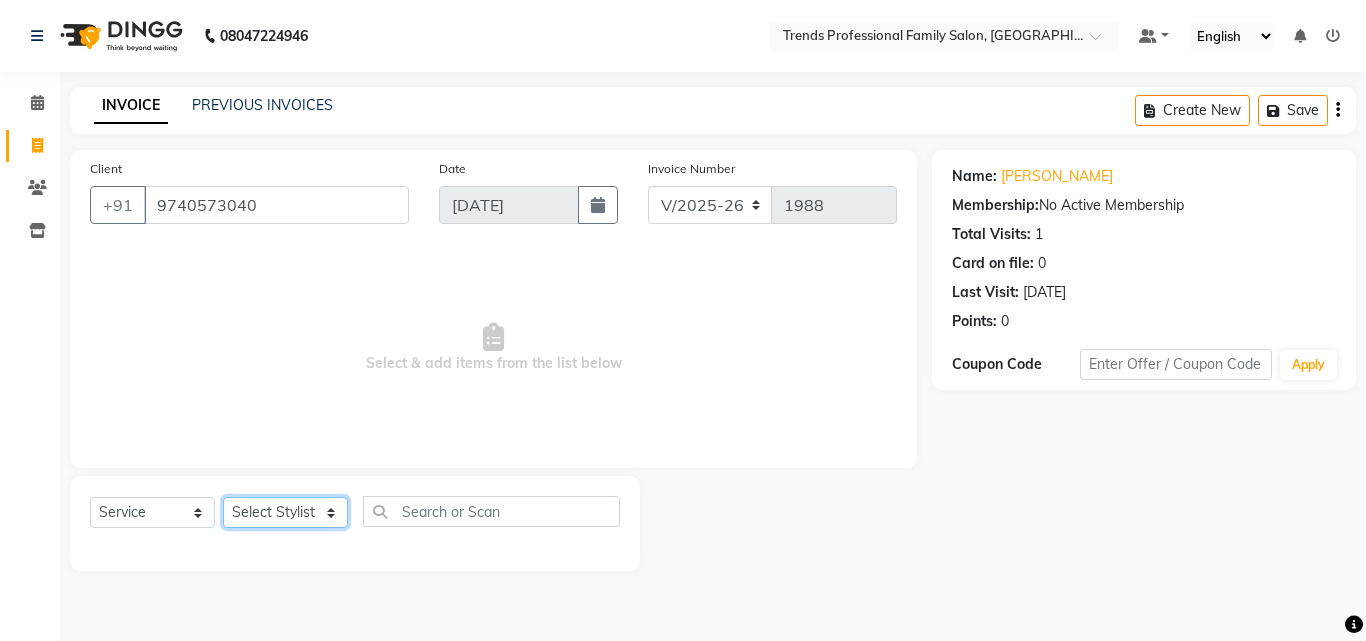 select on "84239" 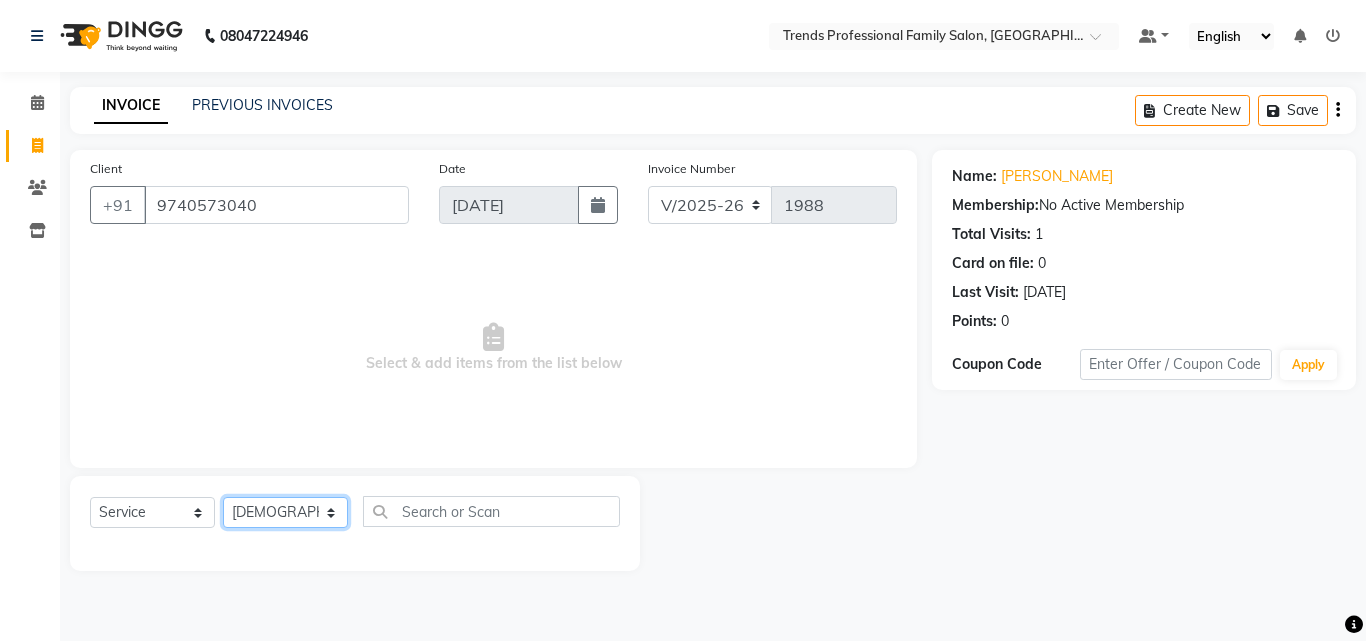 click on "Select Stylist [PERSON_NAME] [PERSON_NAME] [PERSON_NAME] [PERSON_NAME] [DEMOGRAPHIC_DATA][PERSON_NAME] Sumika Trends" 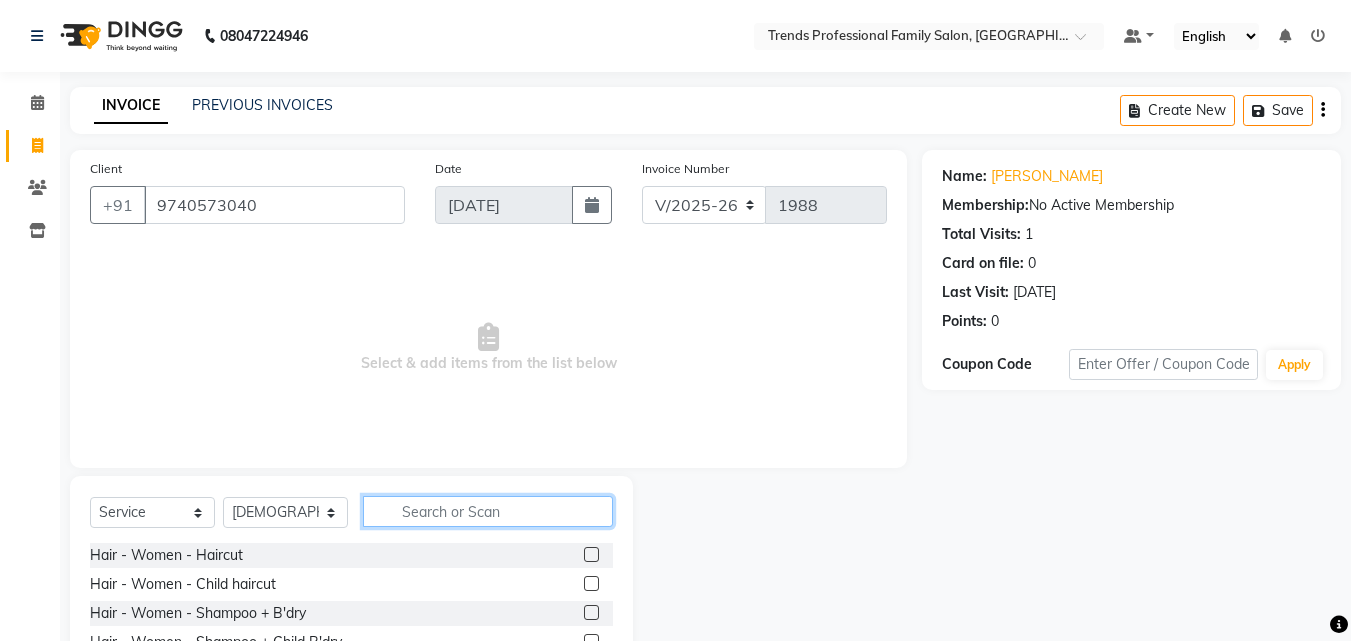 click 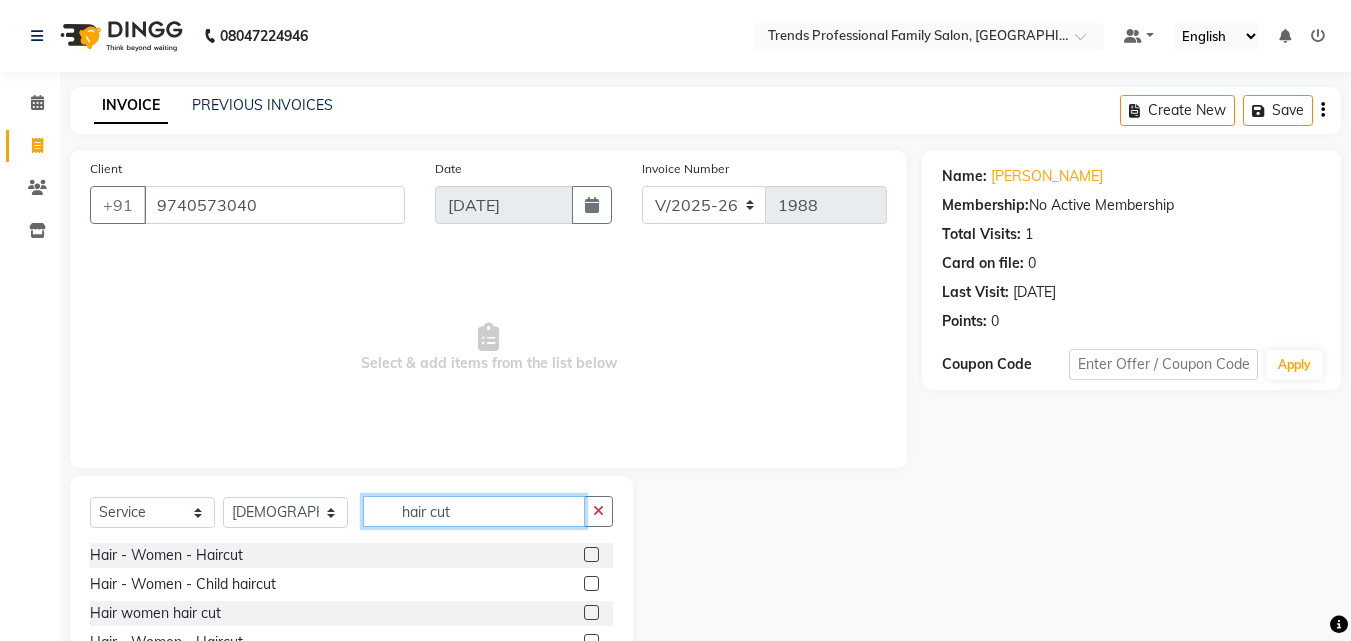 scroll, scrollTop: 160, scrollLeft: 0, axis: vertical 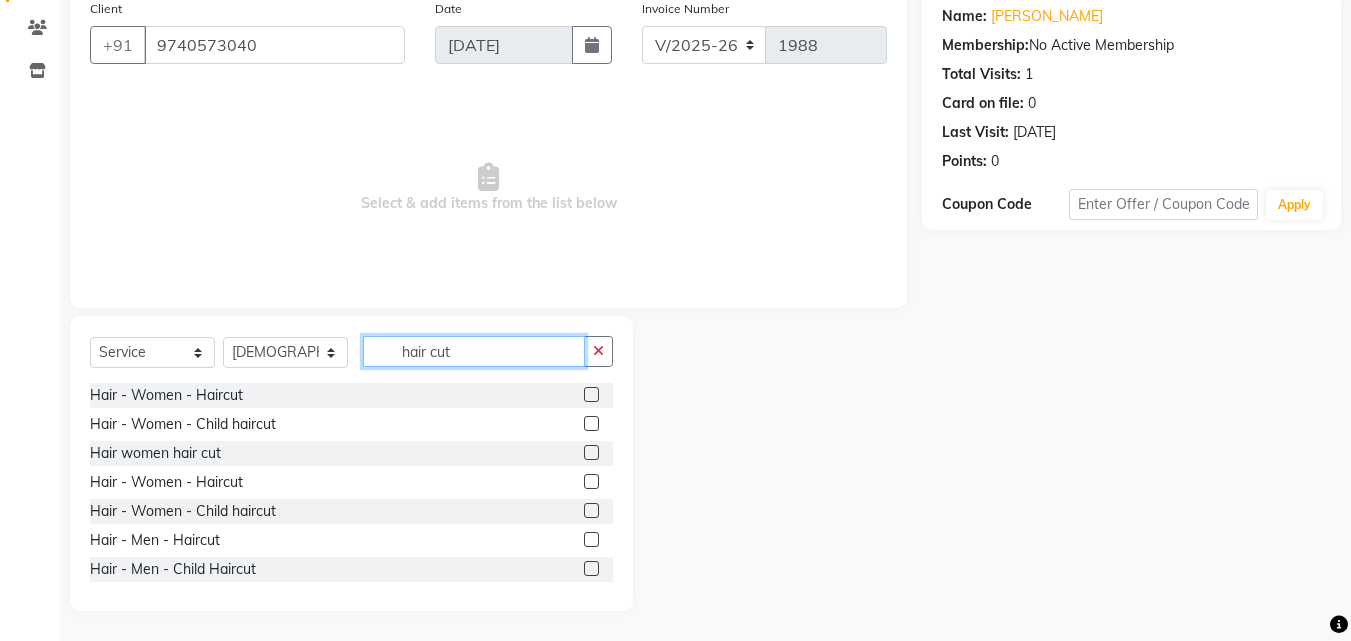 type on "hair cut" 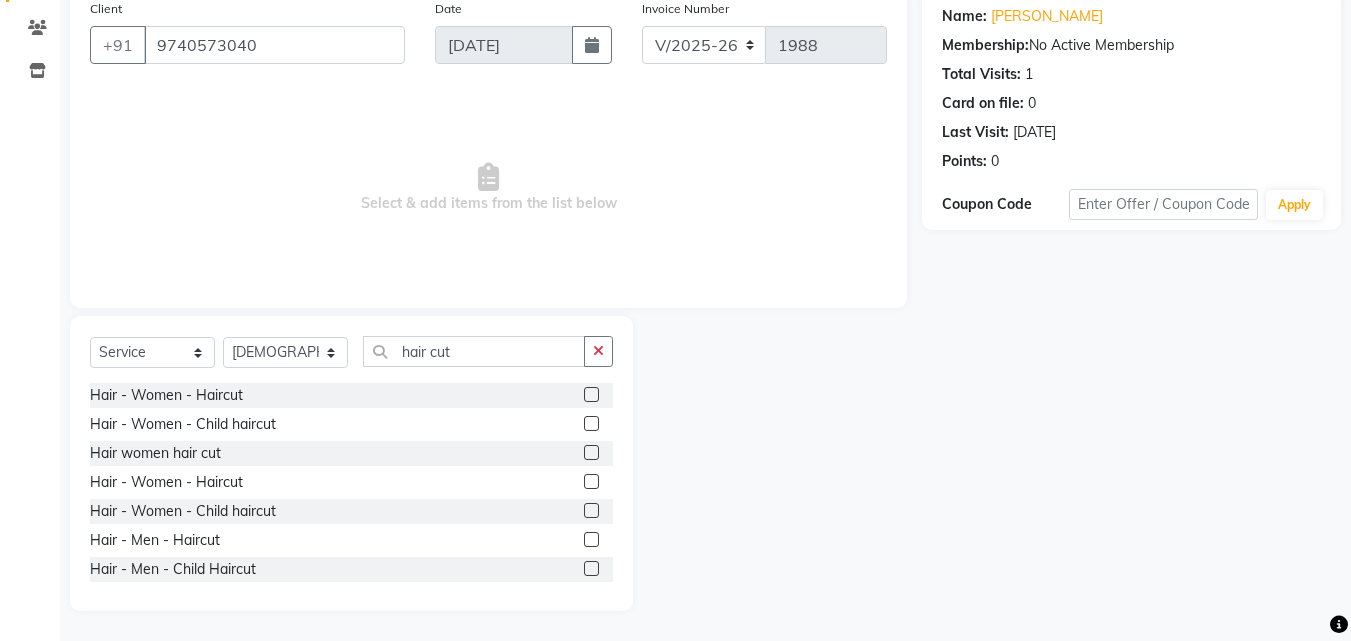 click 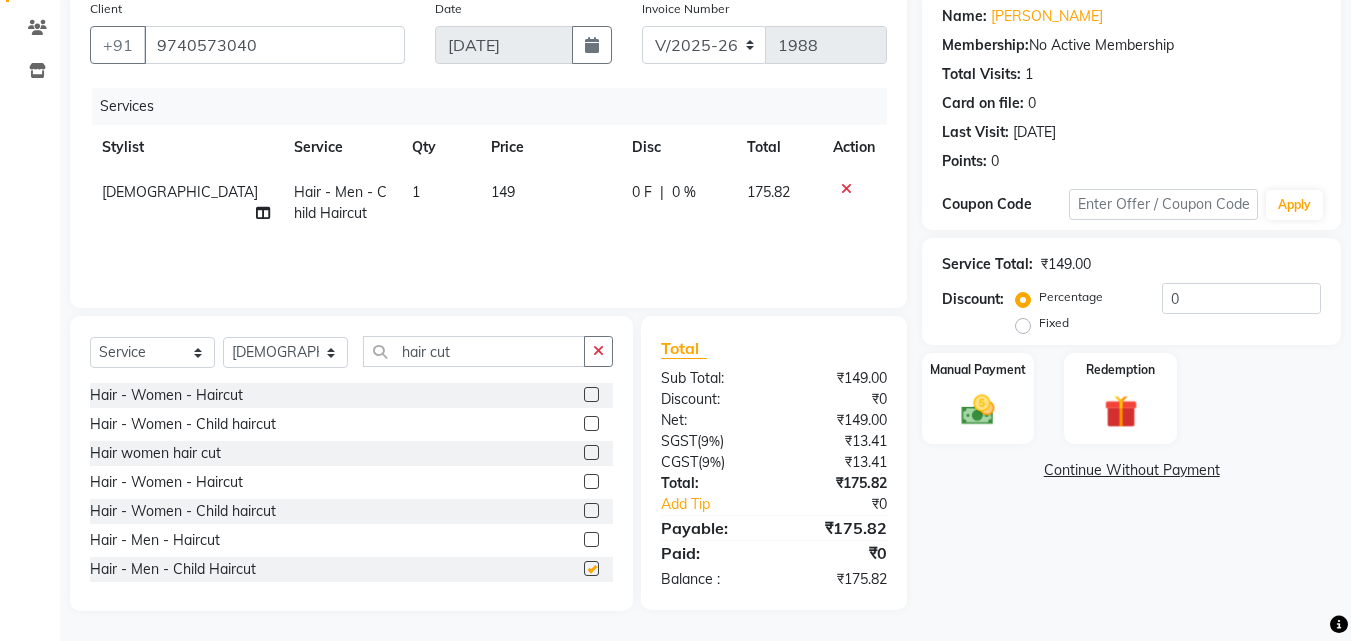 checkbox on "false" 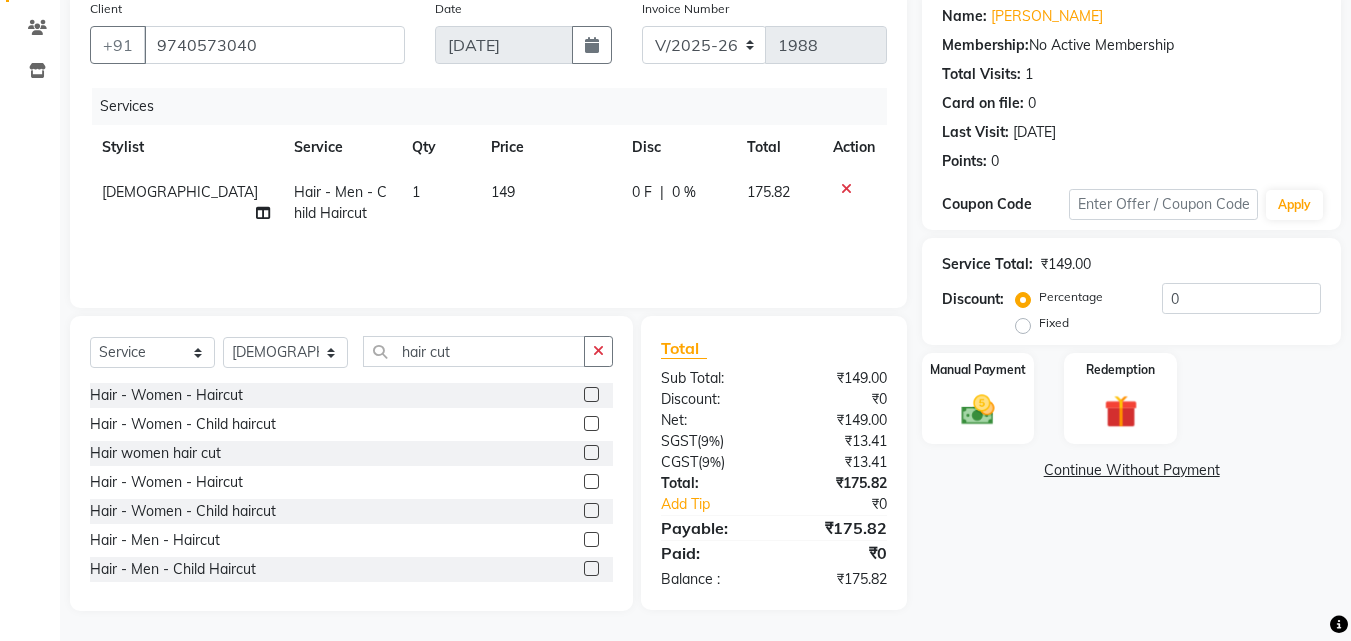 scroll, scrollTop: 0, scrollLeft: 0, axis: both 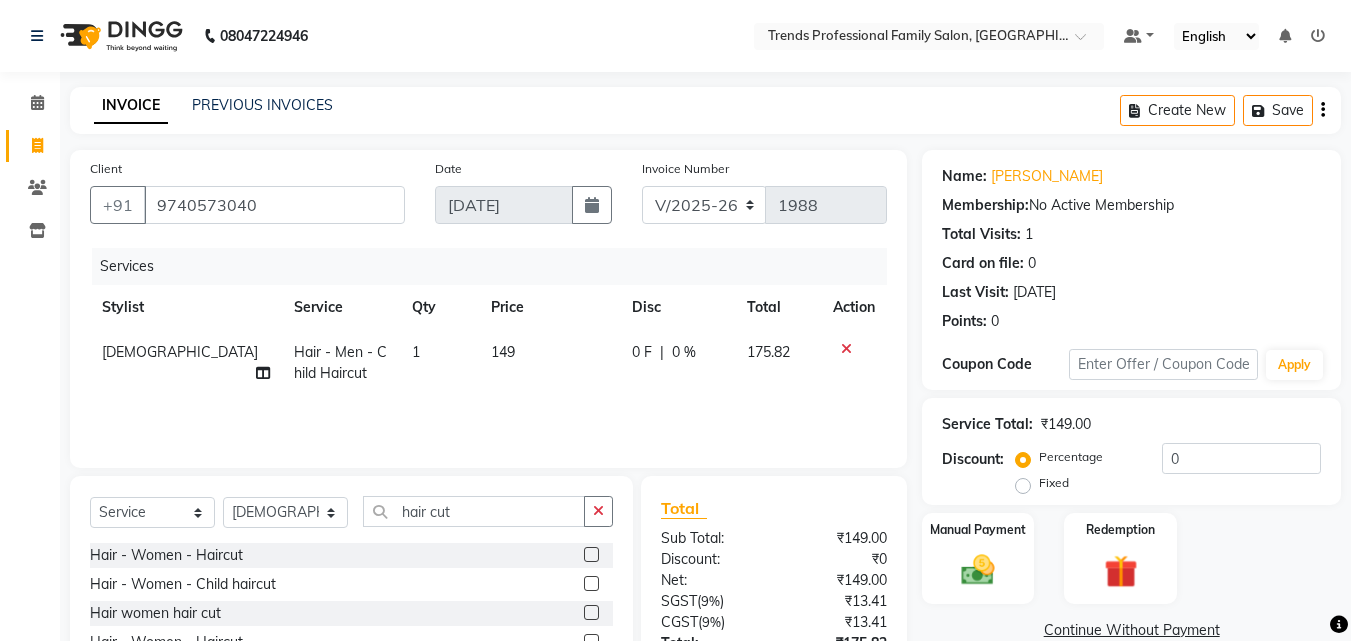 click 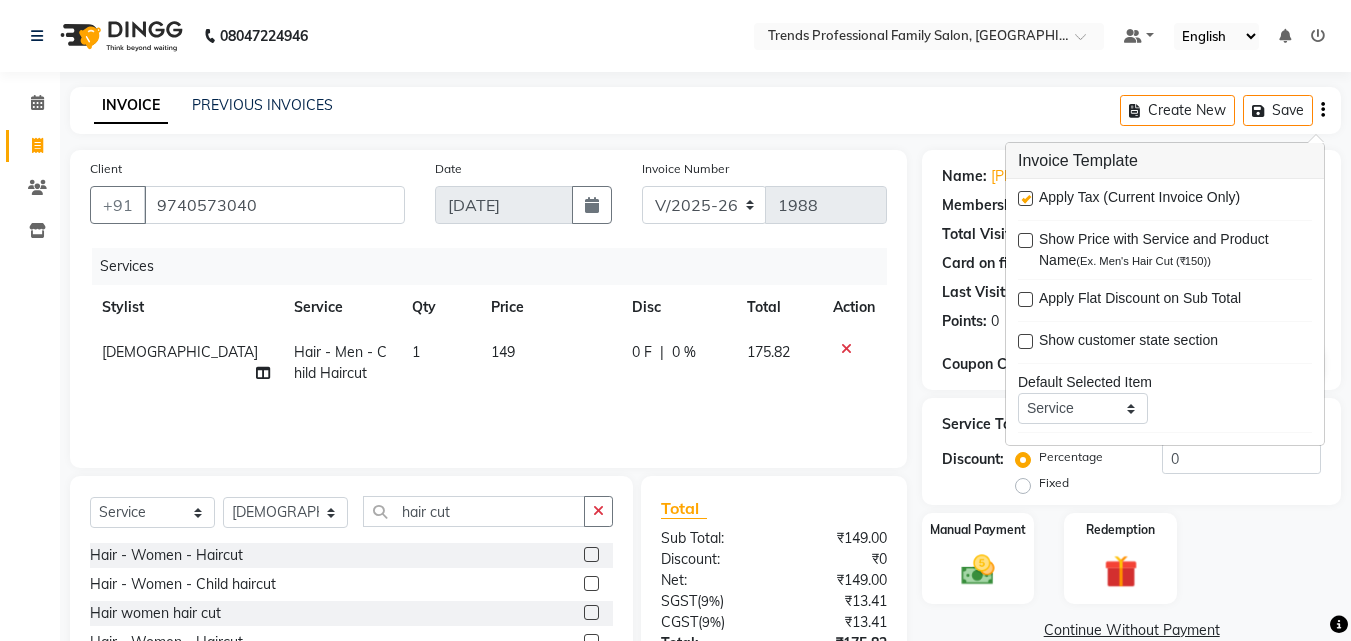 click at bounding box center [1025, 198] 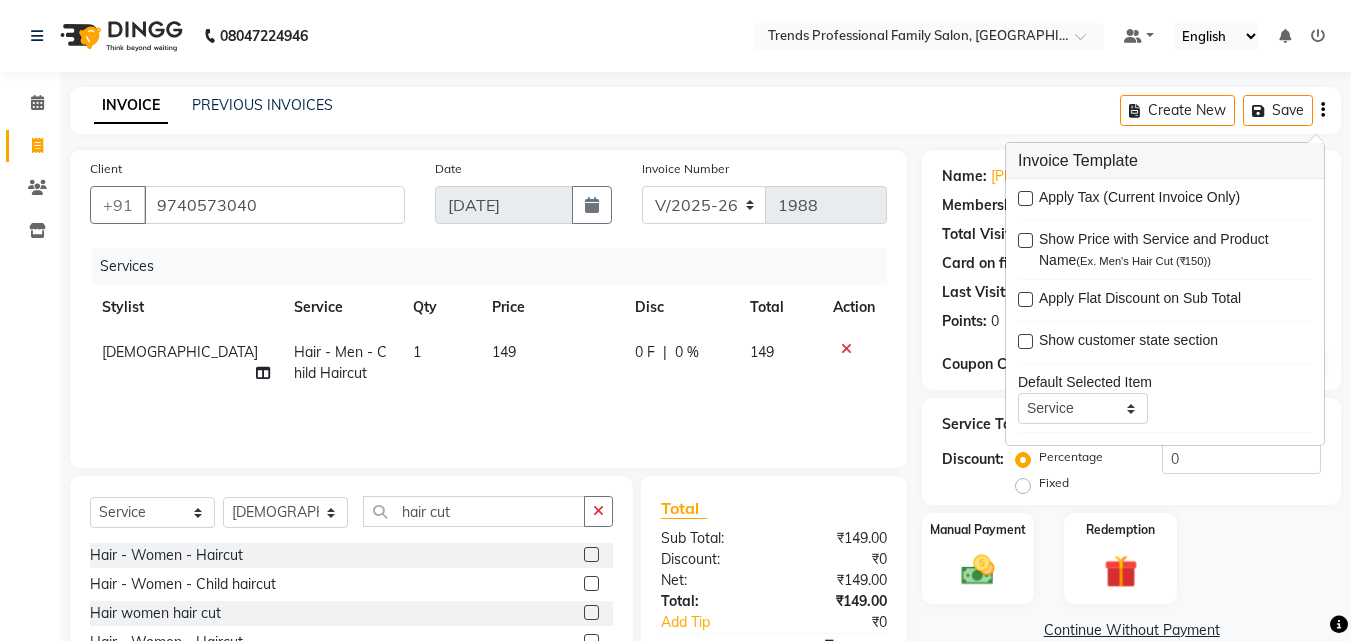 click on "INVOICE PREVIOUS INVOICES Create New   Save  Client [PHONE_NUMBER] Date [DATE] Invoice Number V/2025 V/[PHONE_NUMBER] Services Stylist Service Qty Price Disc Total Action SHIVA Hair - Men - Child Haircut 1 149 0 F | 0 % 149 Select  Service  Product  Membership  Package Voucher Prepaid Gift Card  Select Stylist [PERSON_NAME] [PERSON_NAME] [PERSON_NAME] RUSTHAM SEEMA [PERSON_NAME] Sumika Trends hair cut Hair - Women - Haircut  Hair - Women - Child haircut  Hair women hair cut  Hair - Women - Haircut  Hair - Women - Child haircut  Hair - Men - Haircut  Hair - Men - Child Haircut  Hair Cut+[PERSON_NAME]  Men Hair Cut  Total Sub Total: ₹149.00 Discount: ₹0 Net: ₹149.00 Total: ₹149.00 Add Tip ₹0 Payable: ₹149.00 Paid: ₹0 Balance   : ₹149.00 Name: [PERSON_NAME]  Membership:  No Active Membership  Total Visits:  1 Card on file:  0 Last Visit:   [DATE] Points:   0  Coupon Code Apply Service Total:  ₹149.00  Discount:  Percentage   Fixed  0 Manual Payment Redemption  Continue Without Payment" 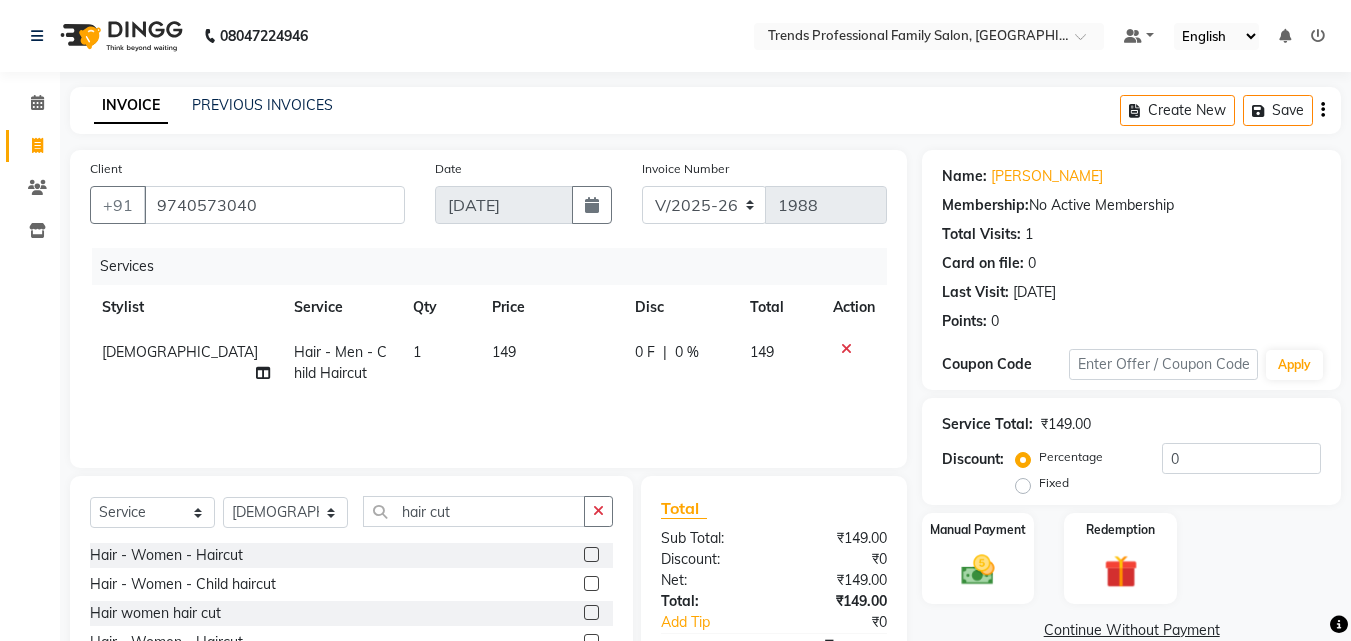 scroll, scrollTop: 160, scrollLeft: 0, axis: vertical 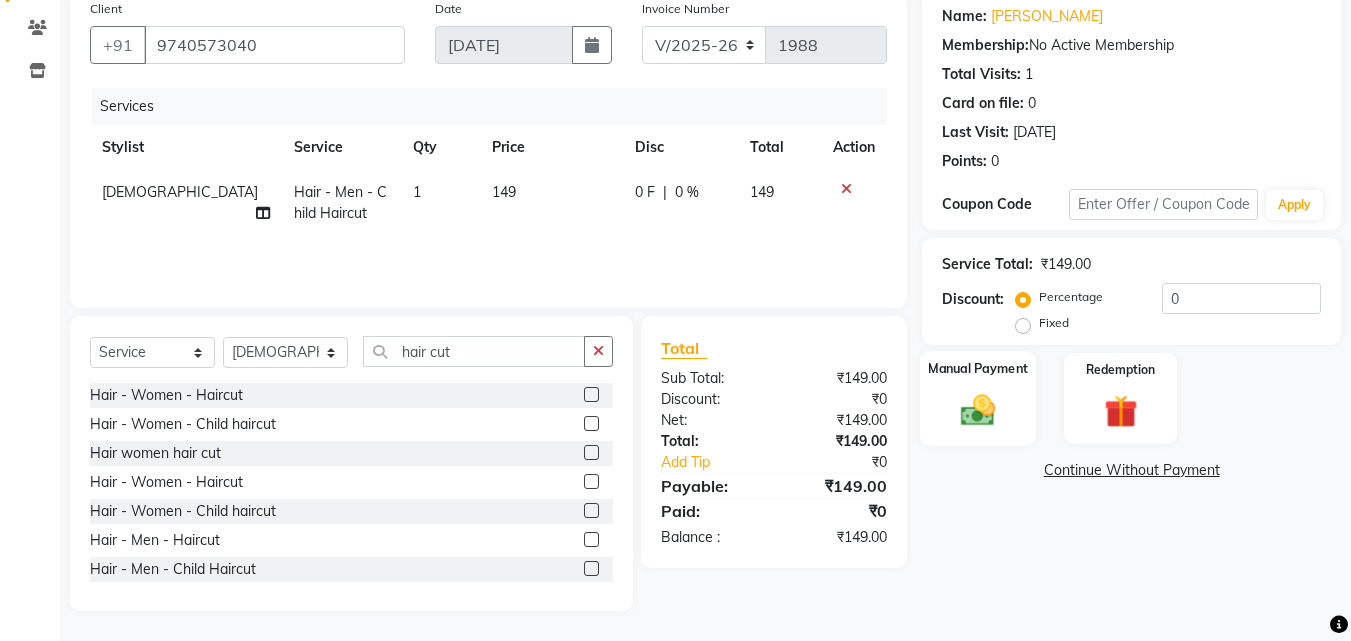 drag, startPoint x: 974, startPoint y: 412, endPoint x: 987, endPoint y: 415, distance: 13.341664 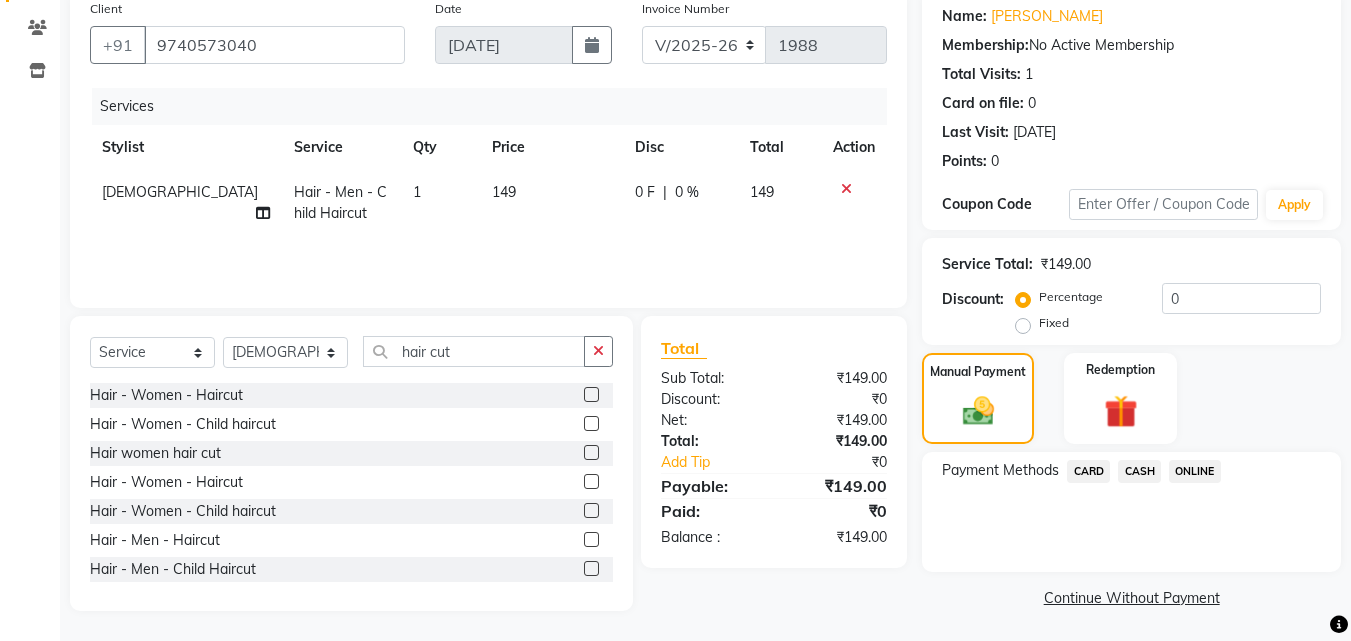 click on "ONLINE" 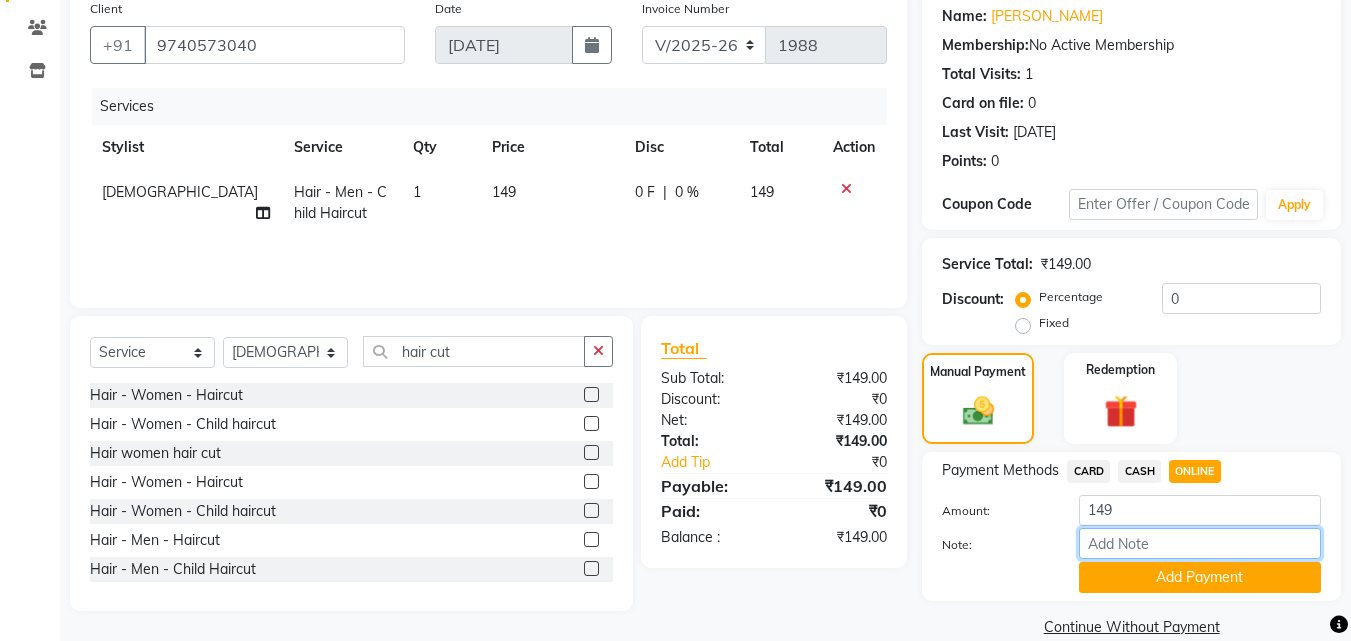 click on "Note:" at bounding box center (1200, 543) 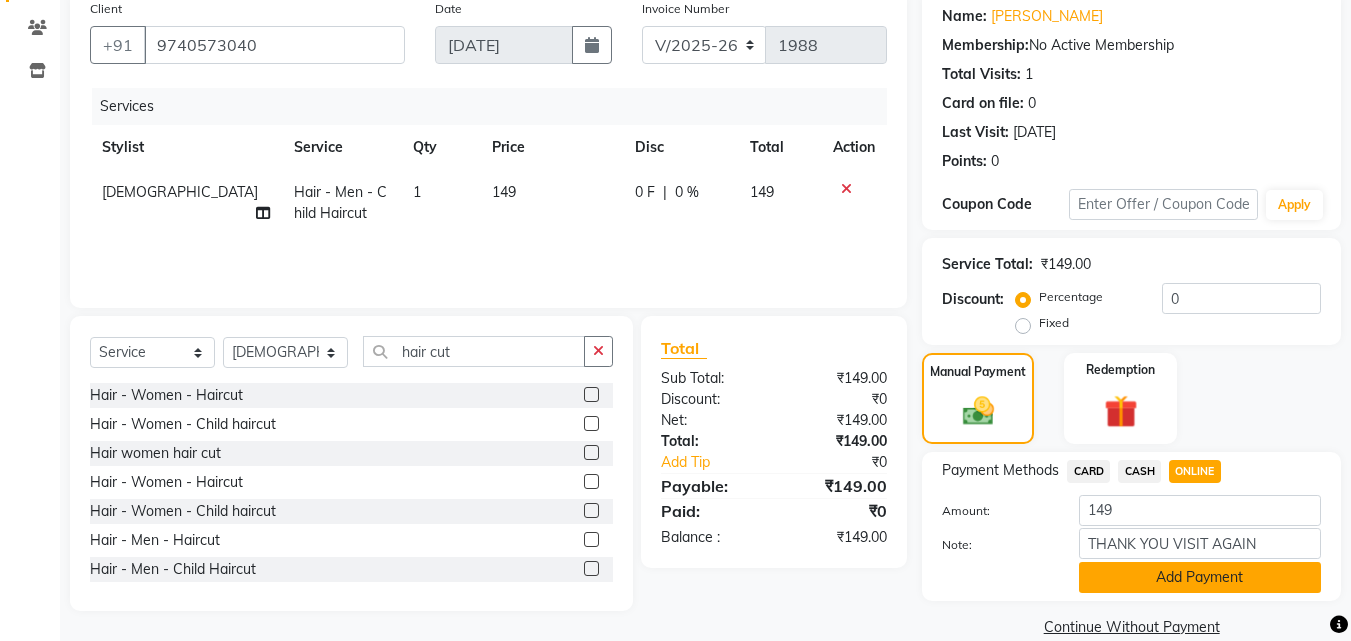click on "Add Payment" 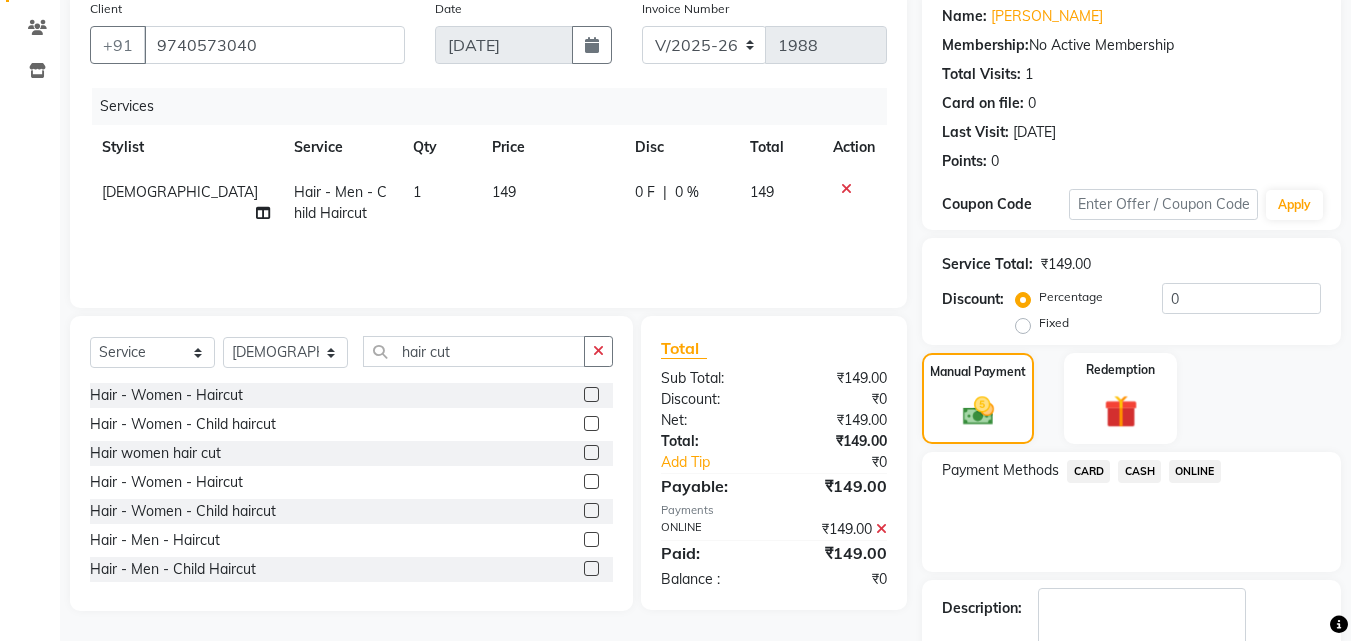 scroll, scrollTop: 275, scrollLeft: 0, axis: vertical 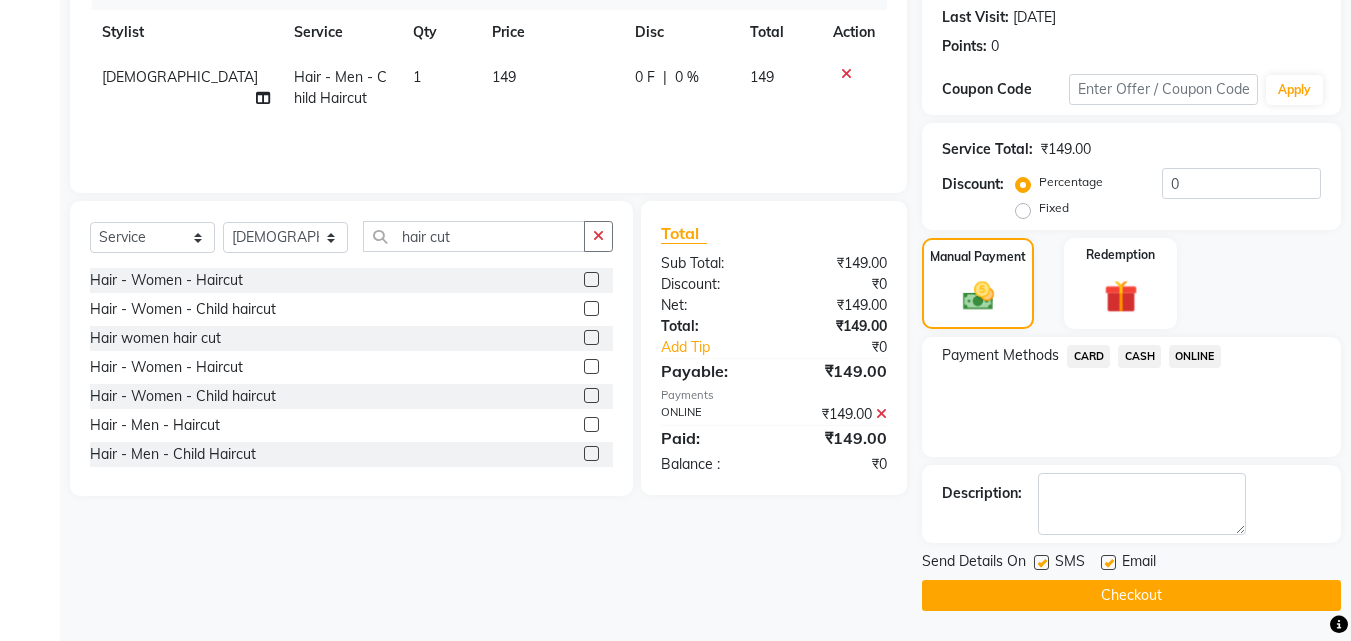 click 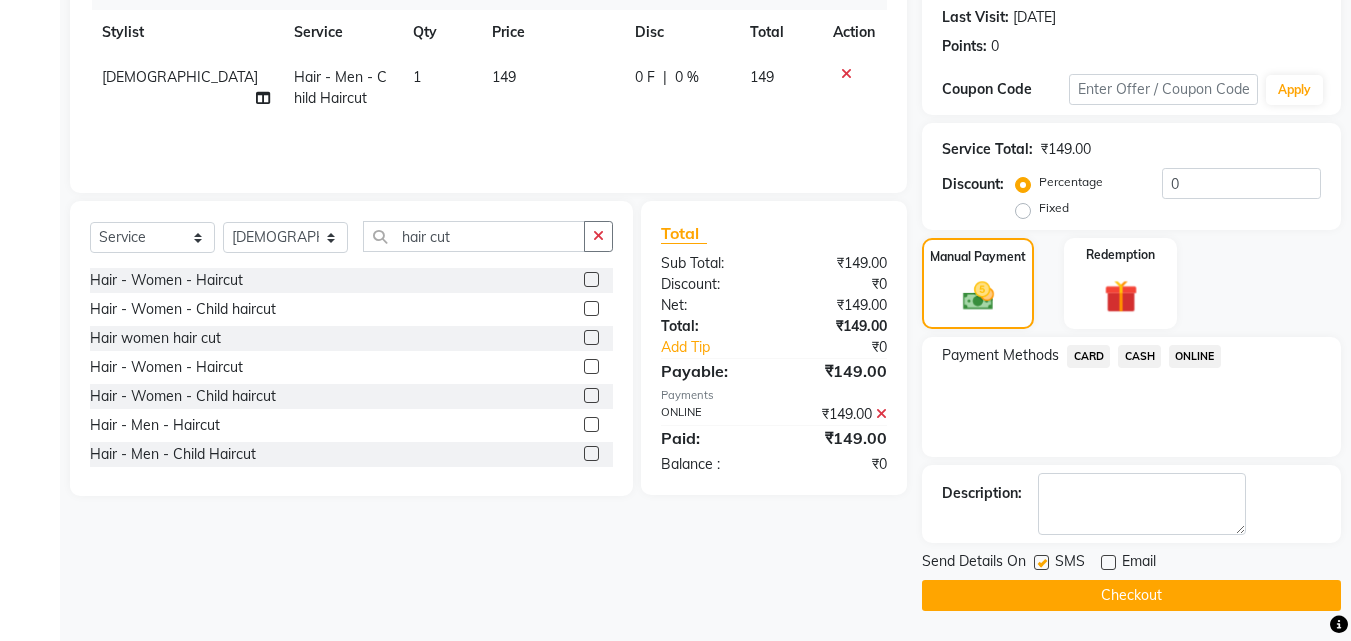 click on "Checkout" 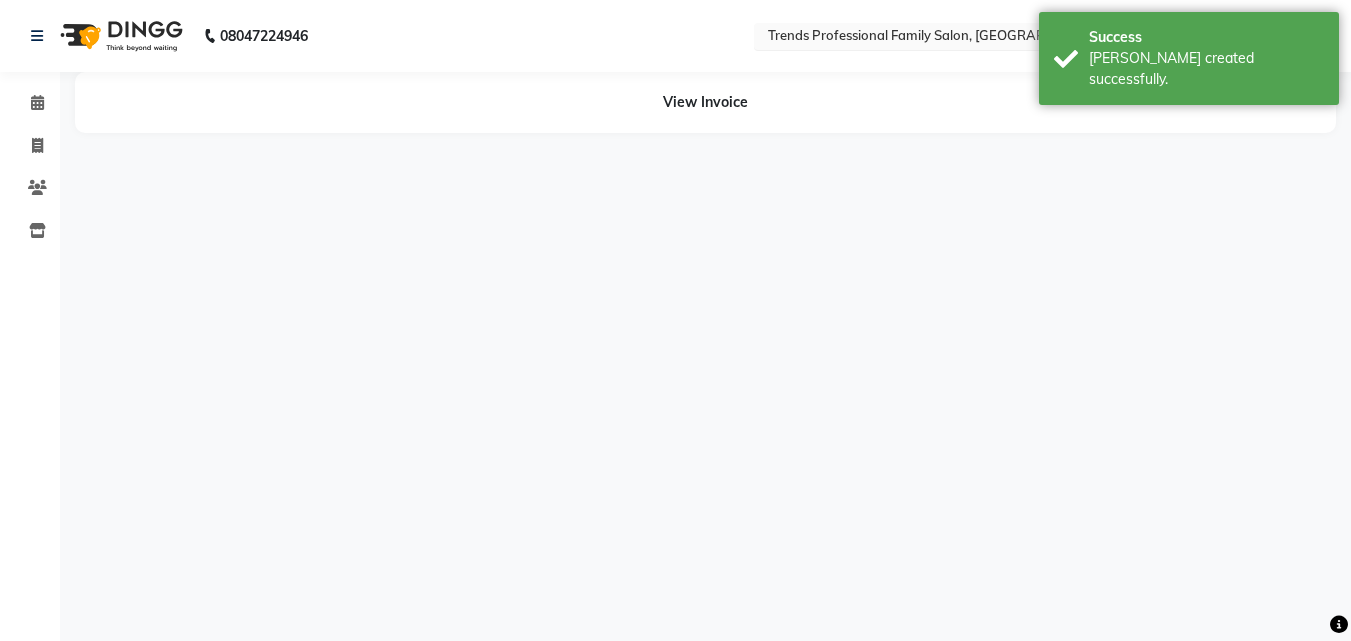 scroll, scrollTop: 0, scrollLeft: 0, axis: both 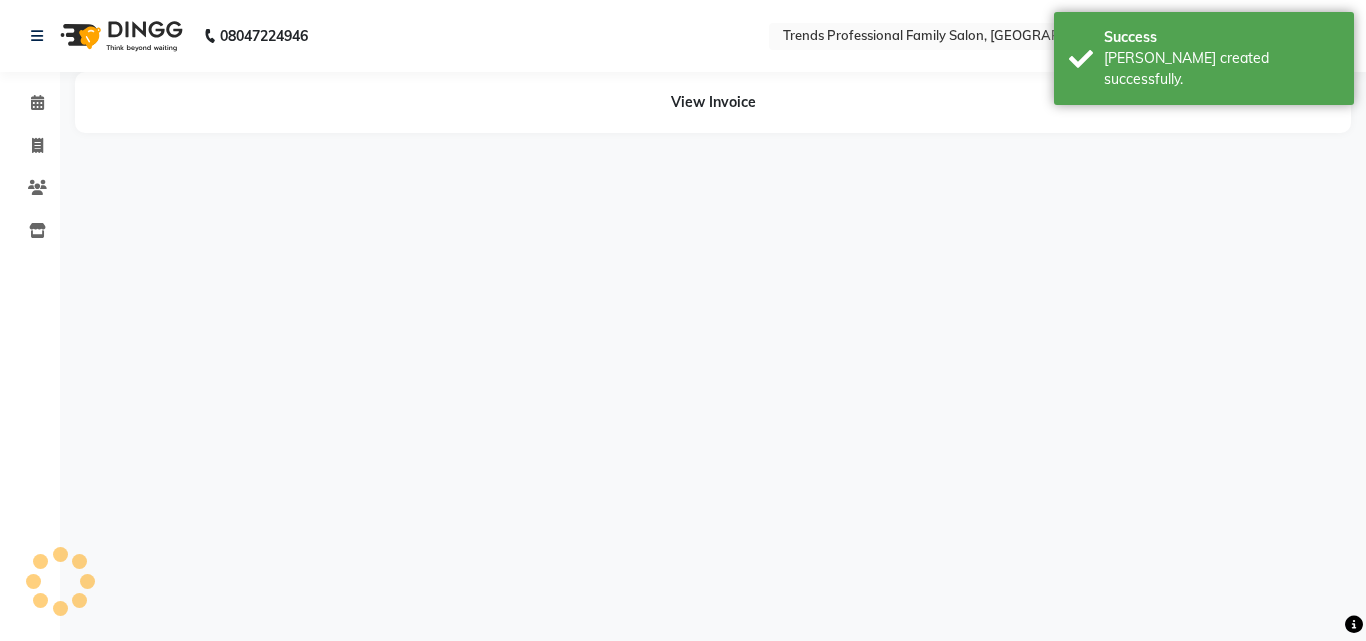 click on "Calendar  Invoice  Clients  Inventory Completed InProgress Upcoming Dropped Tentative Check-In Confirm Bookings Segments Page Builder" 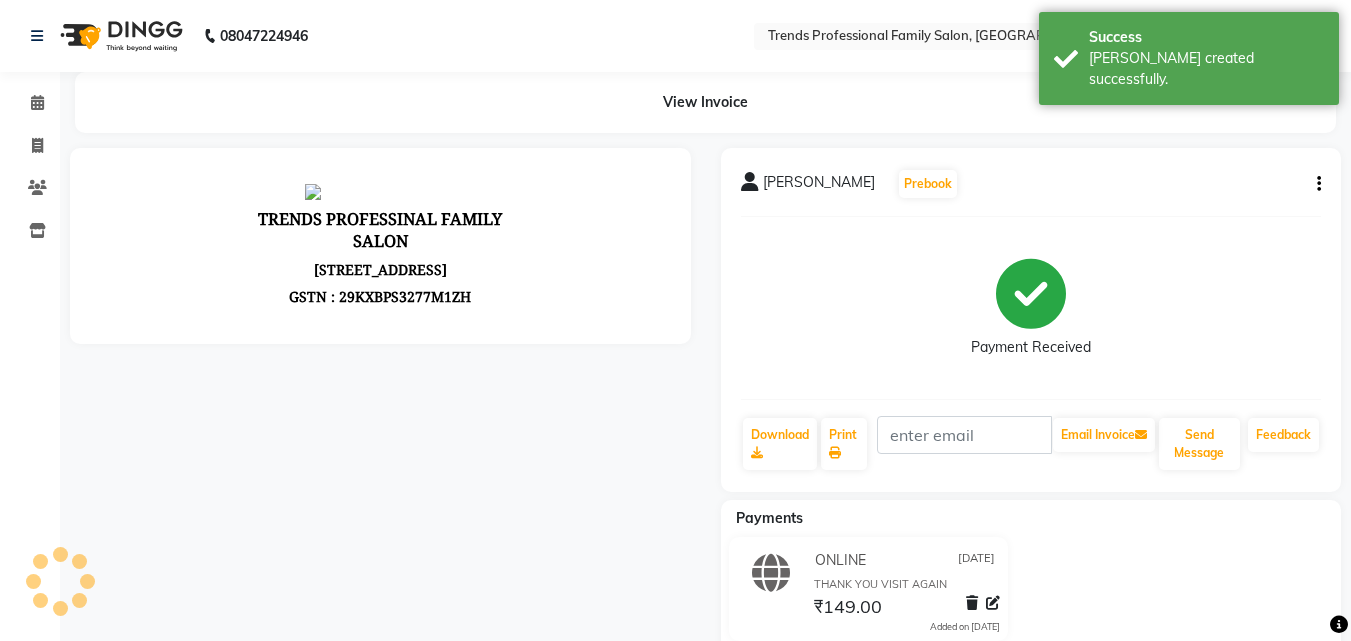 scroll, scrollTop: 0, scrollLeft: 0, axis: both 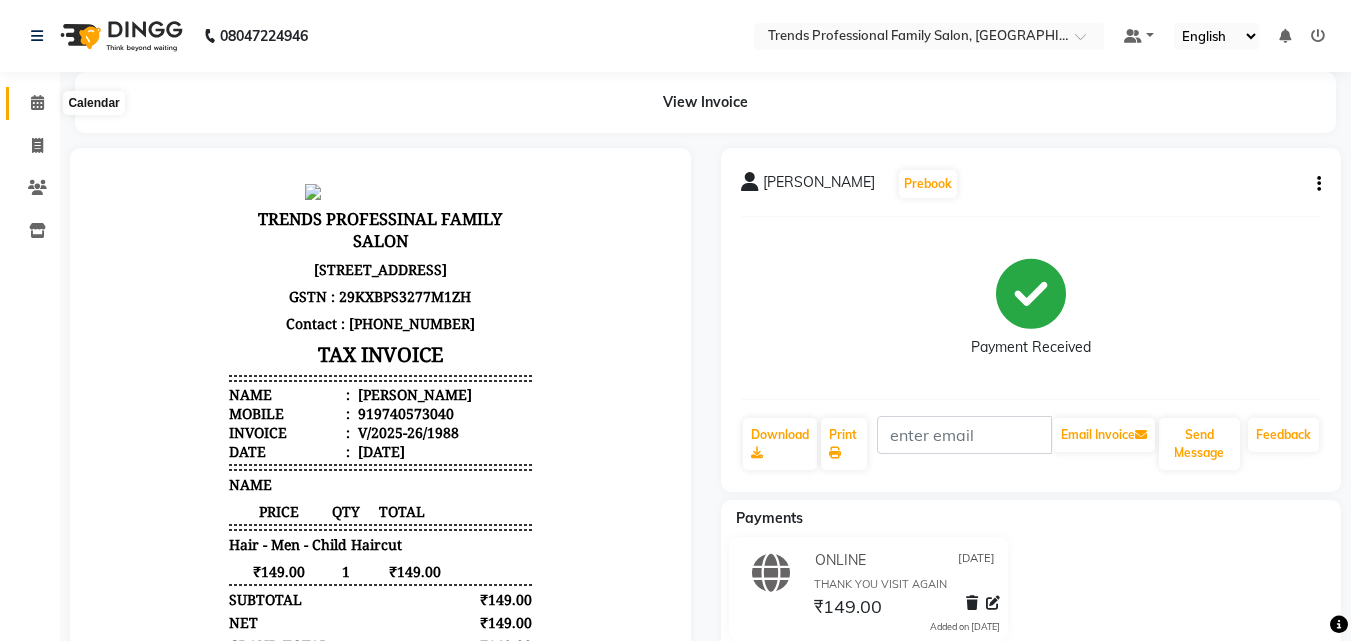 click 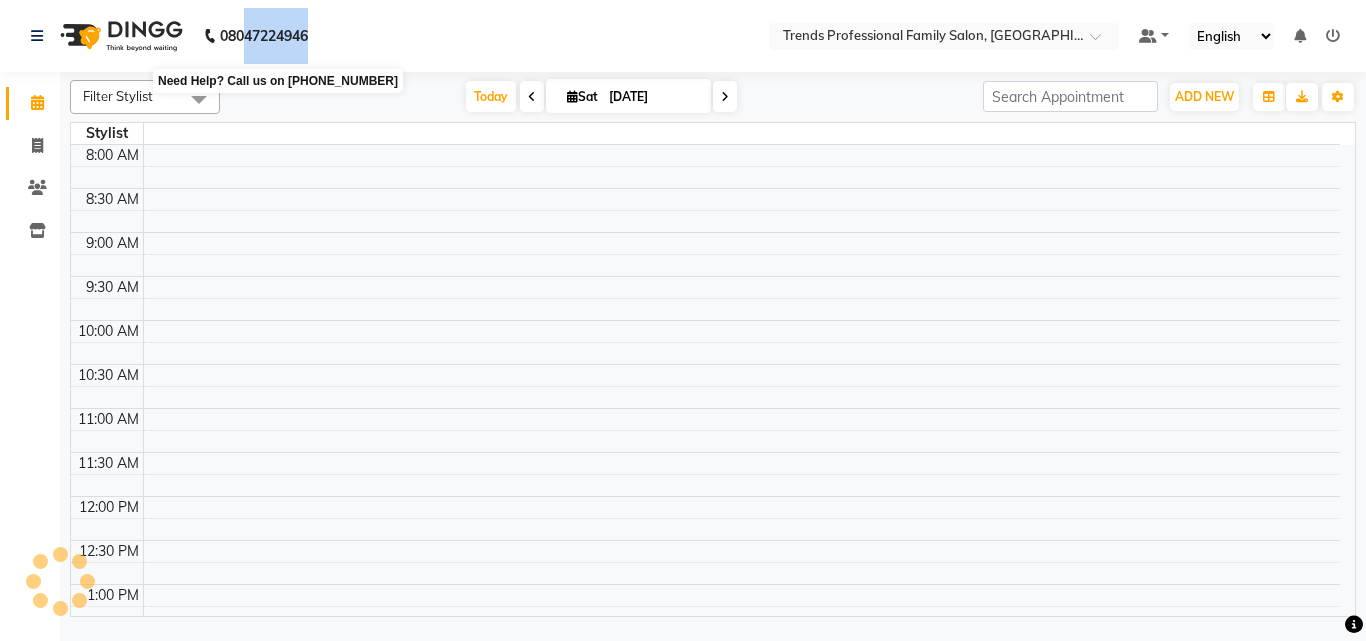drag, startPoint x: 319, startPoint y: 34, endPoint x: 250, endPoint y: 39, distance: 69.18092 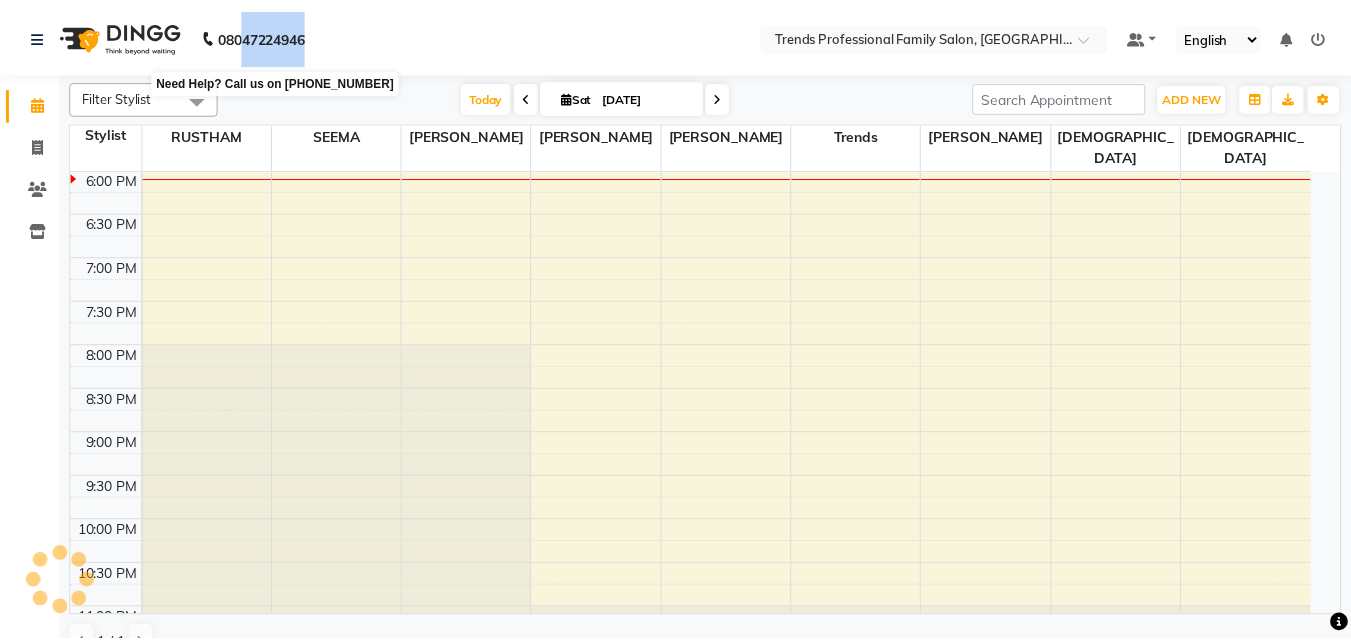 scroll, scrollTop: 0, scrollLeft: 0, axis: both 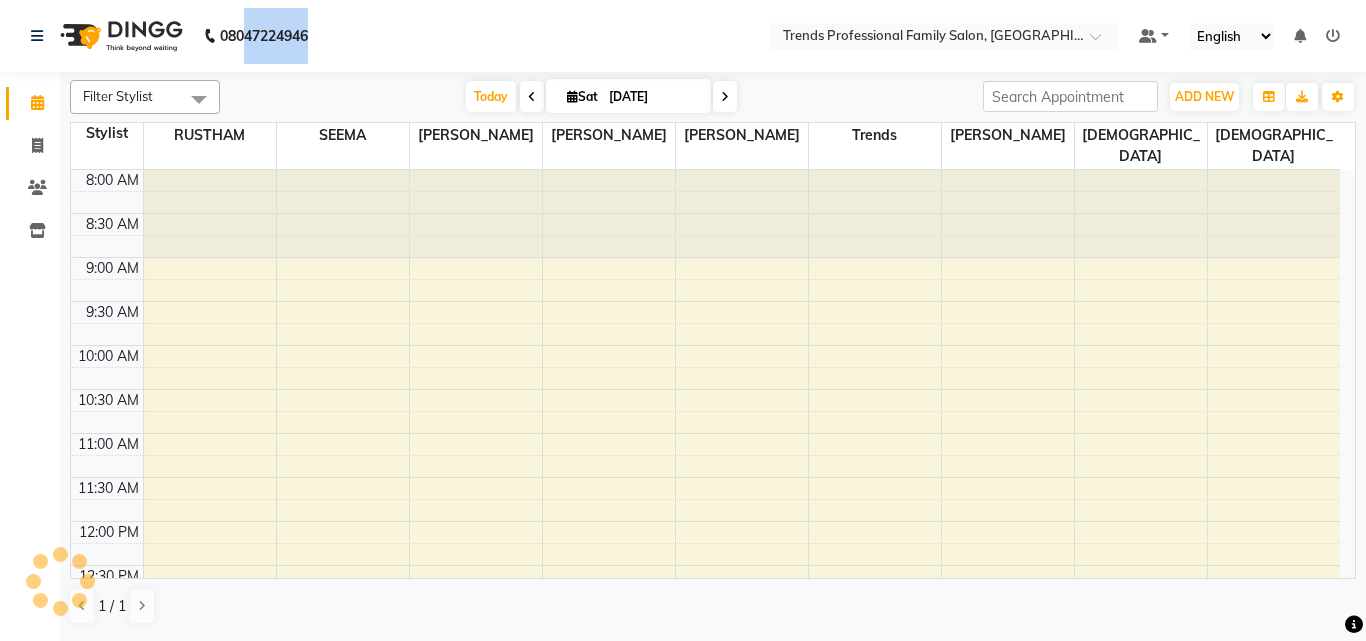 click on "08047224946 Select Location × Trends Professional Family Salon, Nelamangala Default Panel My Panel English ENGLISH Español العربية मराठी हिंदी ગુજરાતી தமிழ் 中文 Notifications nothing to show" 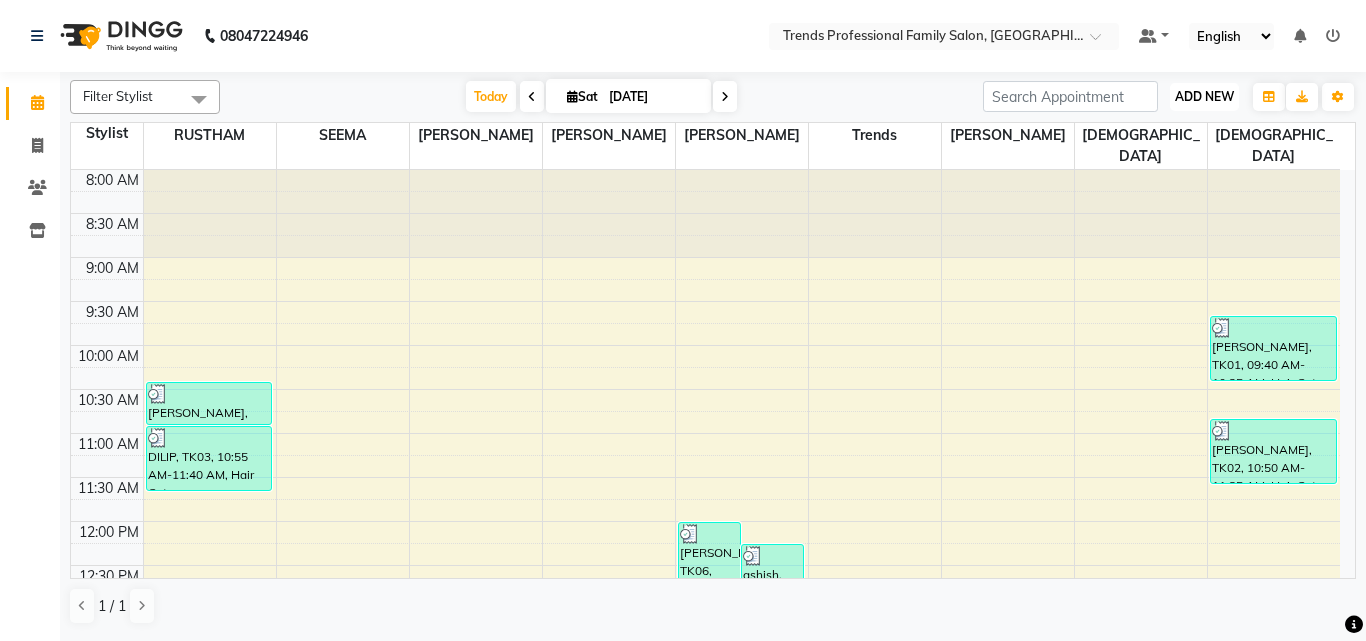 click on "ADD NEW Toggle Dropdown" at bounding box center [1204, 97] 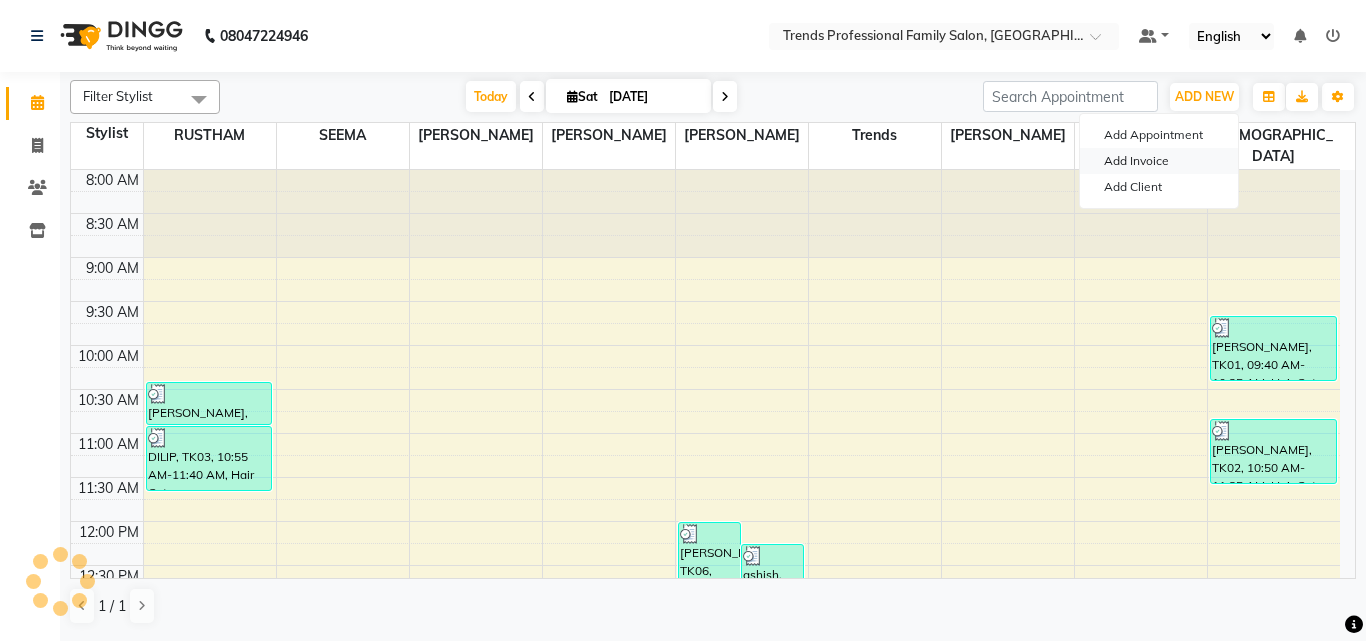 click on "Add Invoice" at bounding box center (1159, 161) 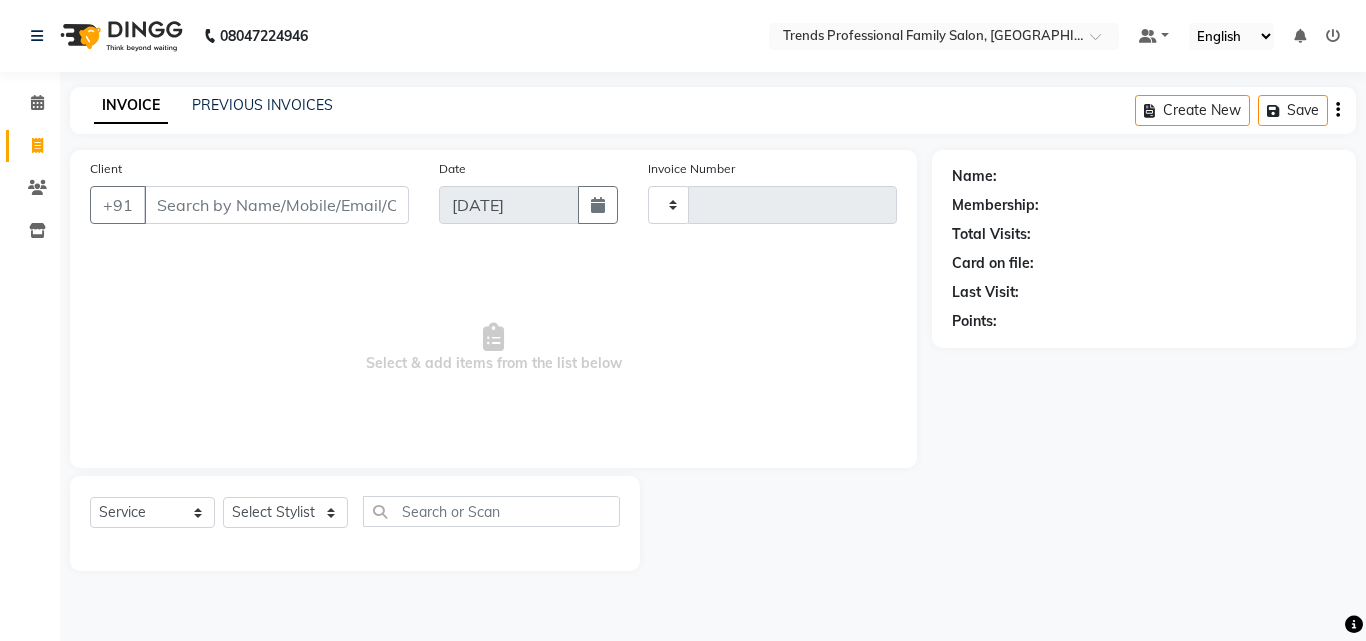 type on "1989" 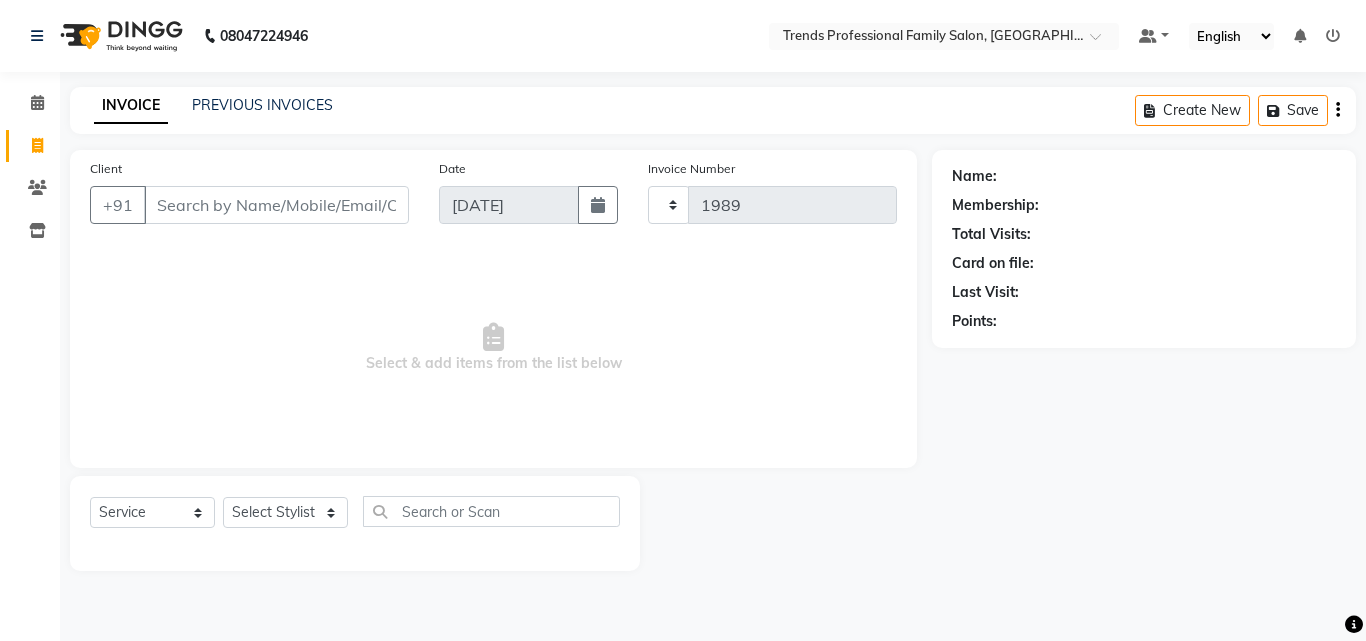 select on "7345" 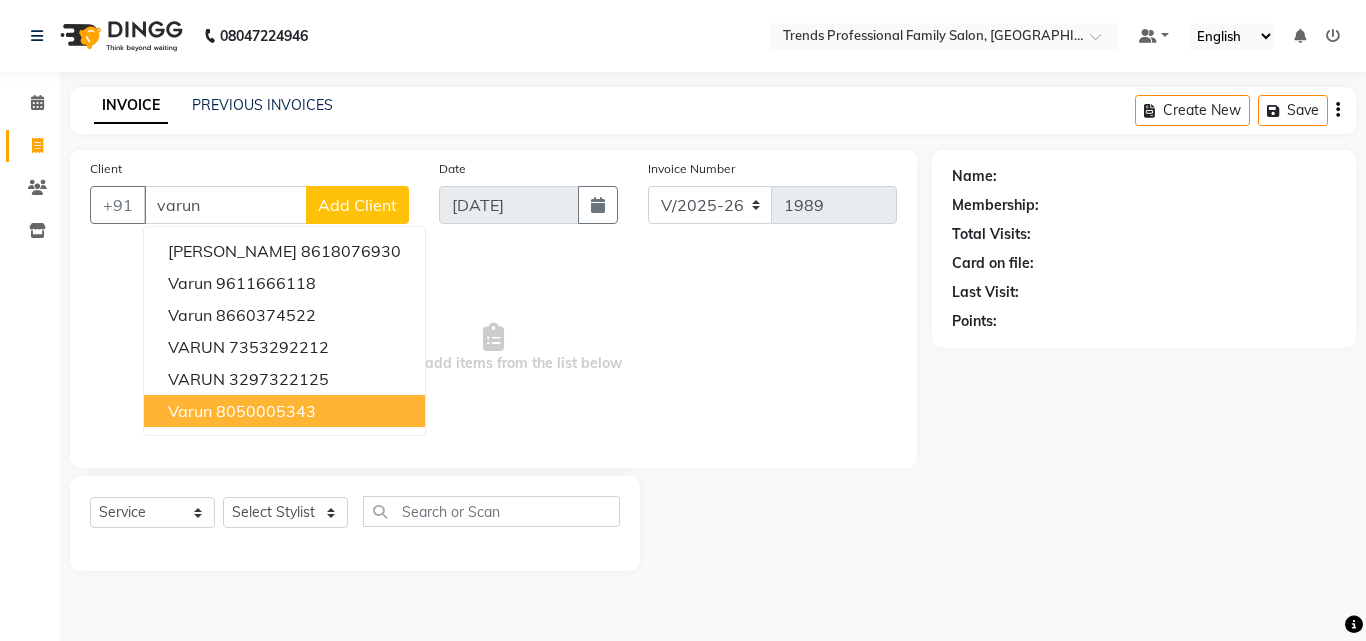 click on "8050005343" at bounding box center [266, 411] 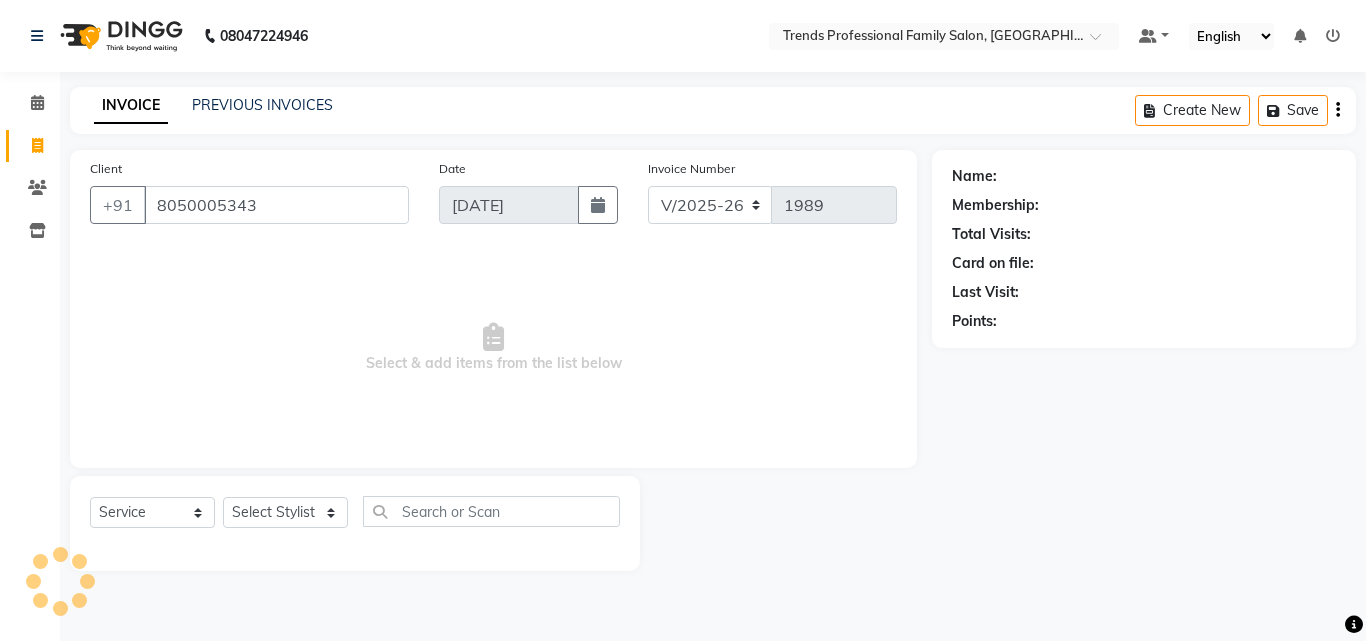 type on "8050005343" 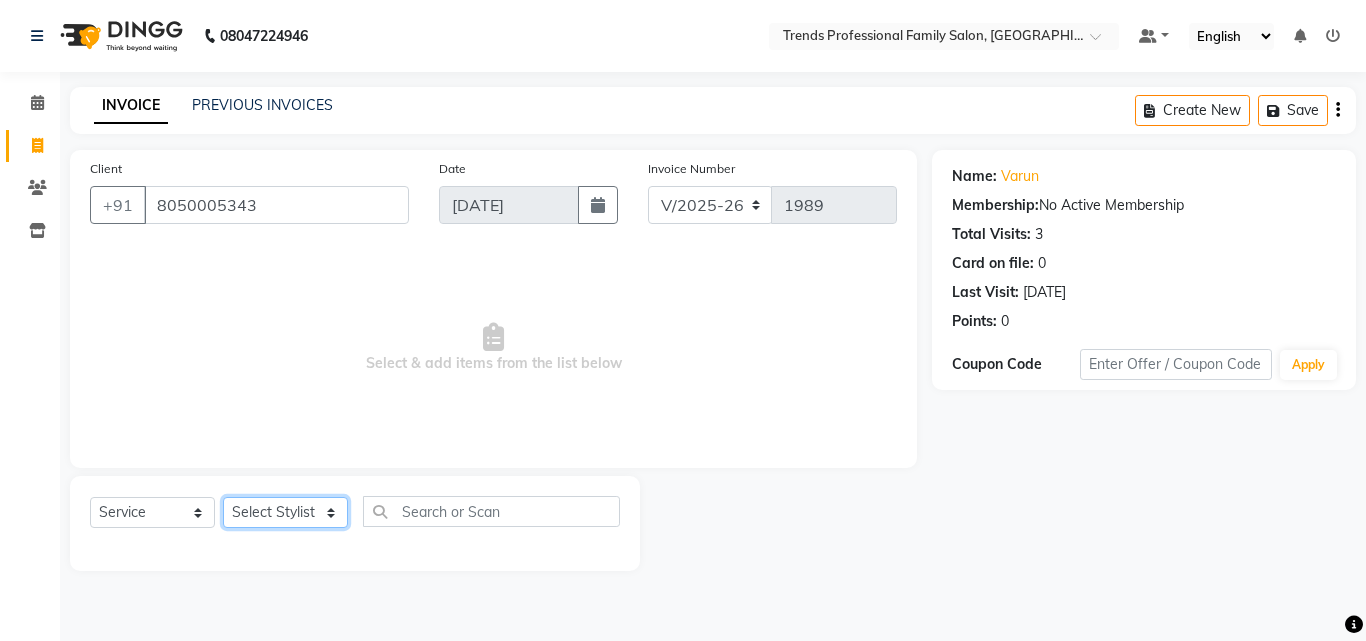 drag, startPoint x: 314, startPoint y: 507, endPoint x: 374, endPoint y: 485, distance: 63.90618 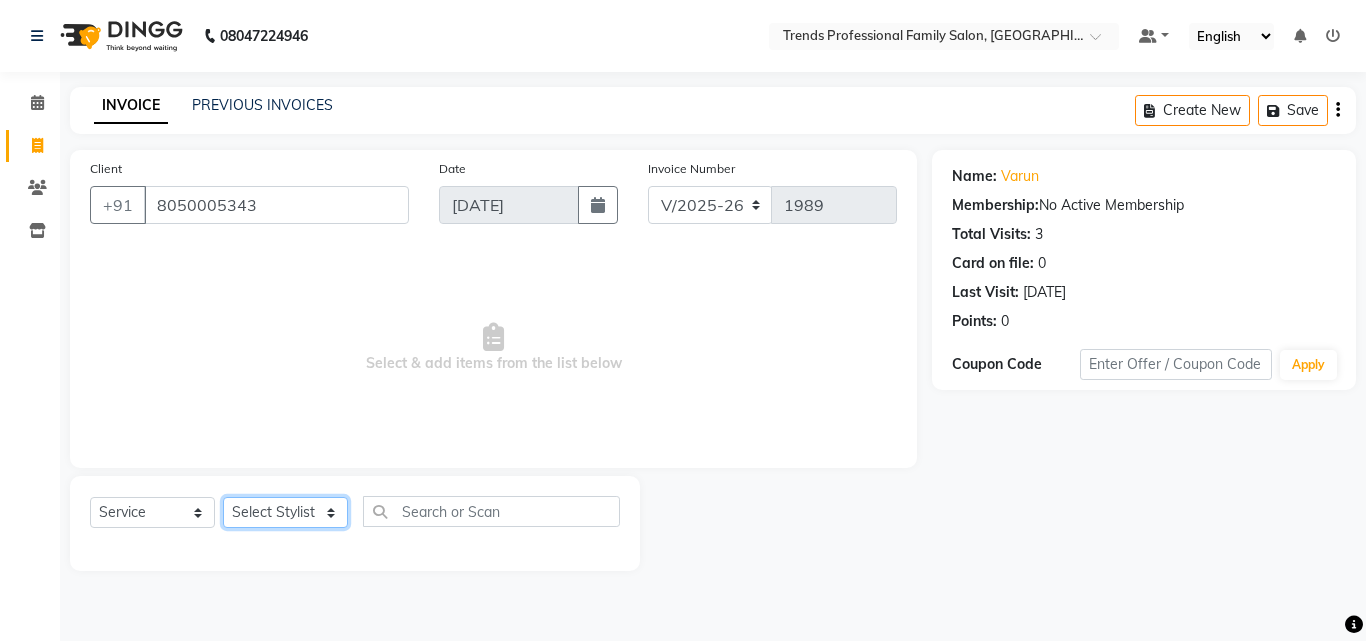 select on "68140" 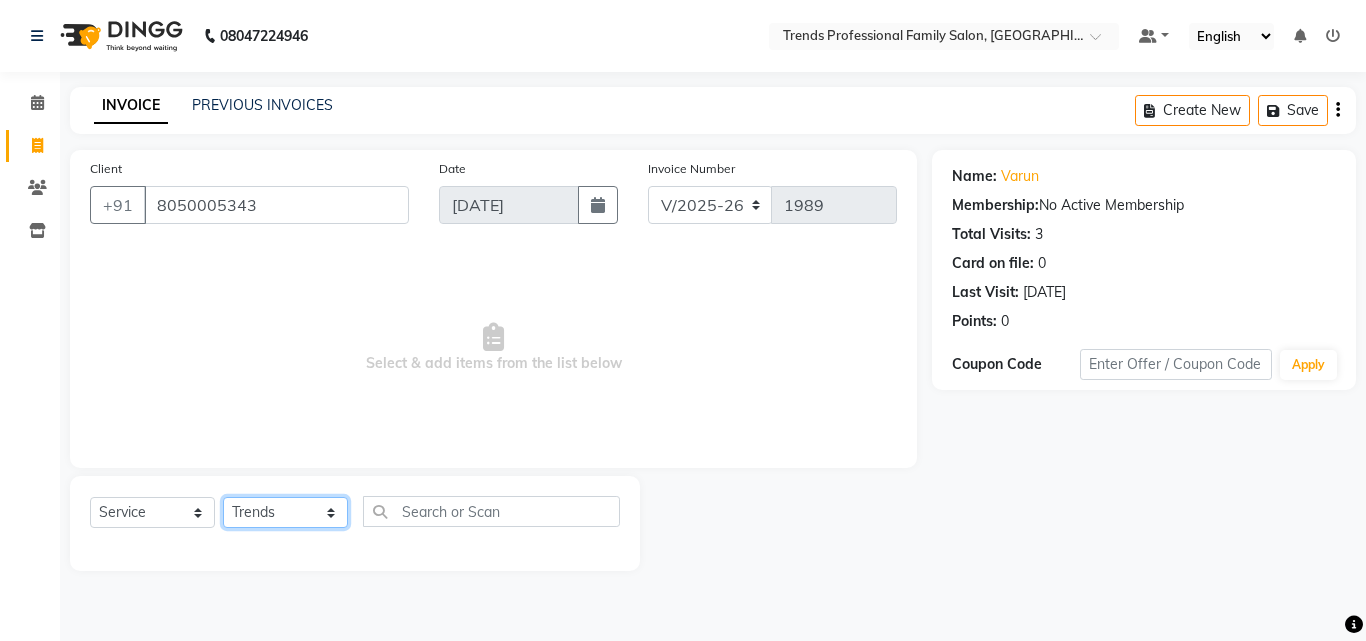 click on "Select Stylist [PERSON_NAME] [PERSON_NAME] [PERSON_NAME] [PERSON_NAME] [DEMOGRAPHIC_DATA][PERSON_NAME] Sumika Trends" 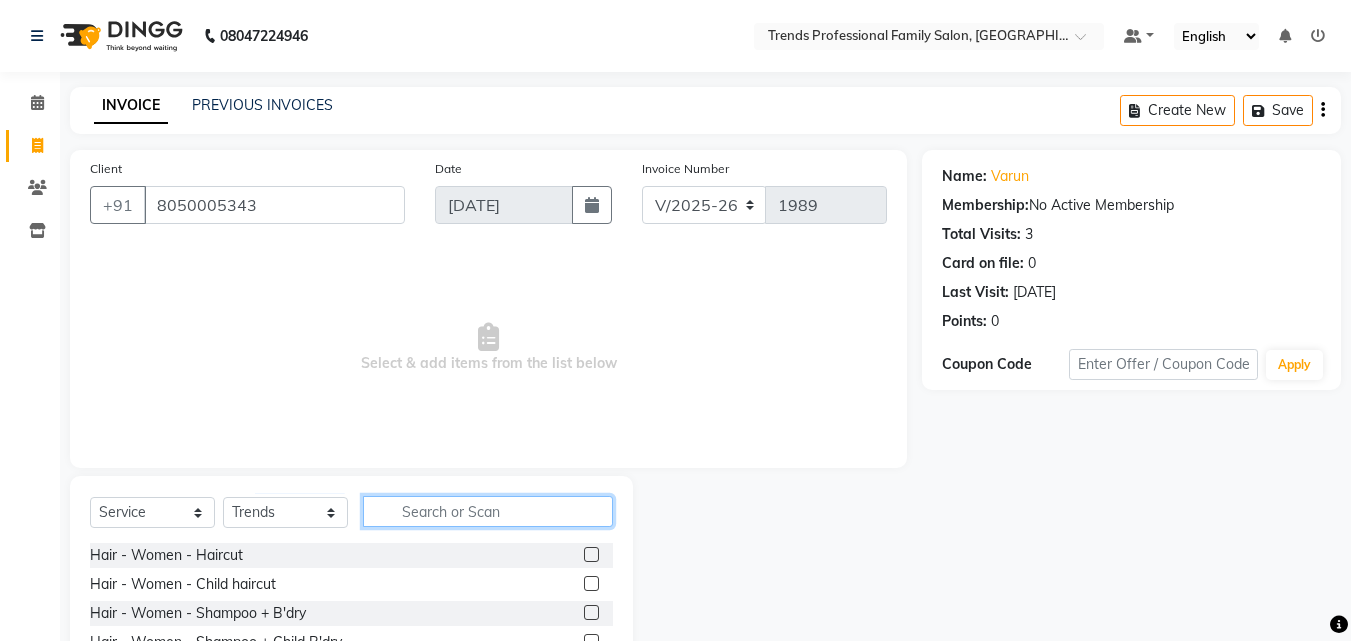 click 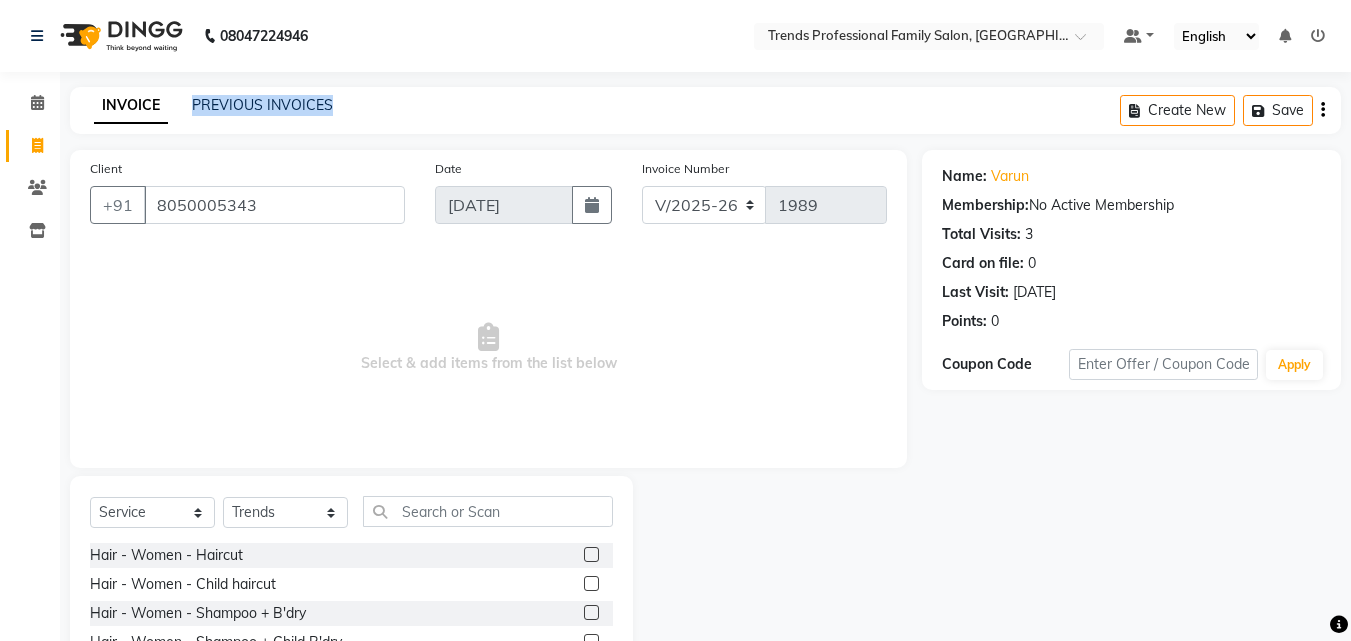 drag, startPoint x: 336, startPoint y: 111, endPoint x: 194, endPoint y: 117, distance: 142.12671 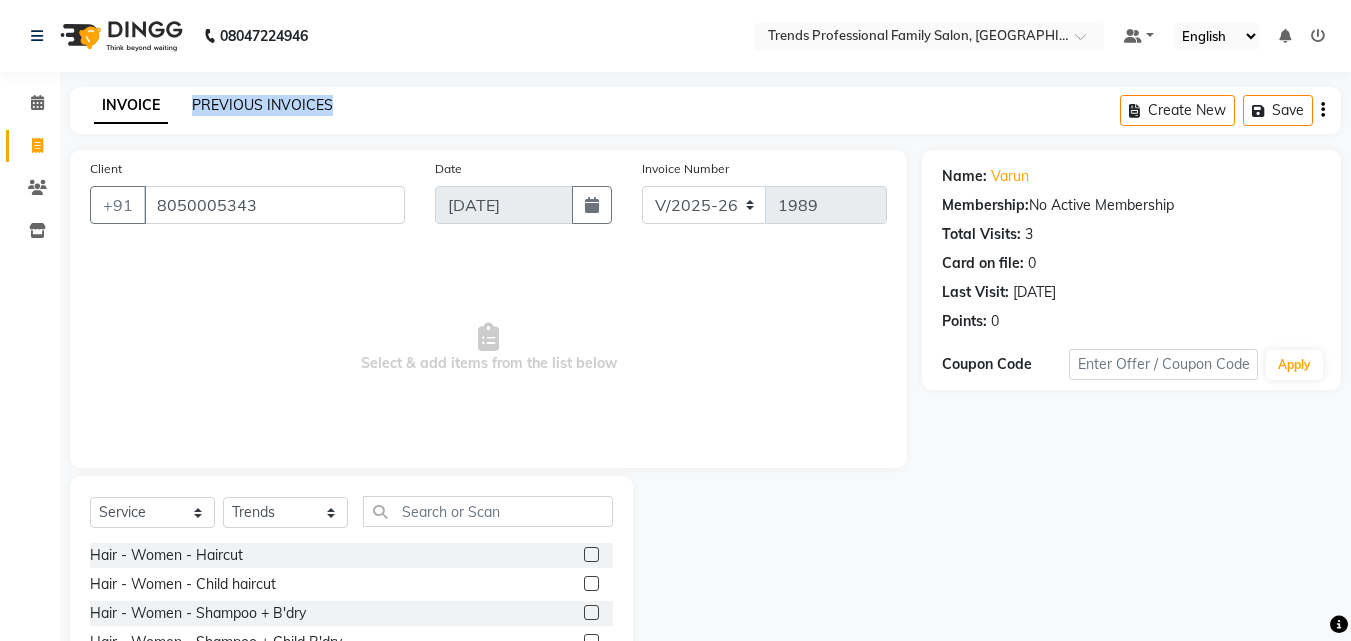 click on "PREVIOUS INVOICES" 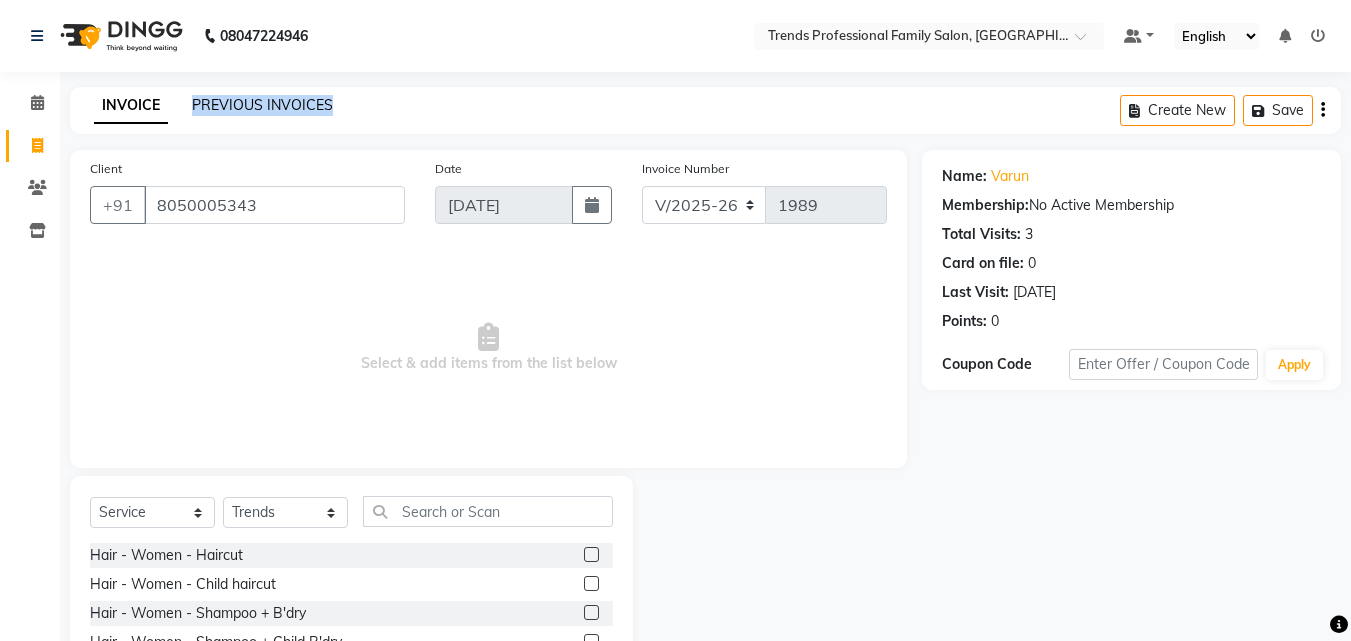 click on "PREVIOUS INVOICES" 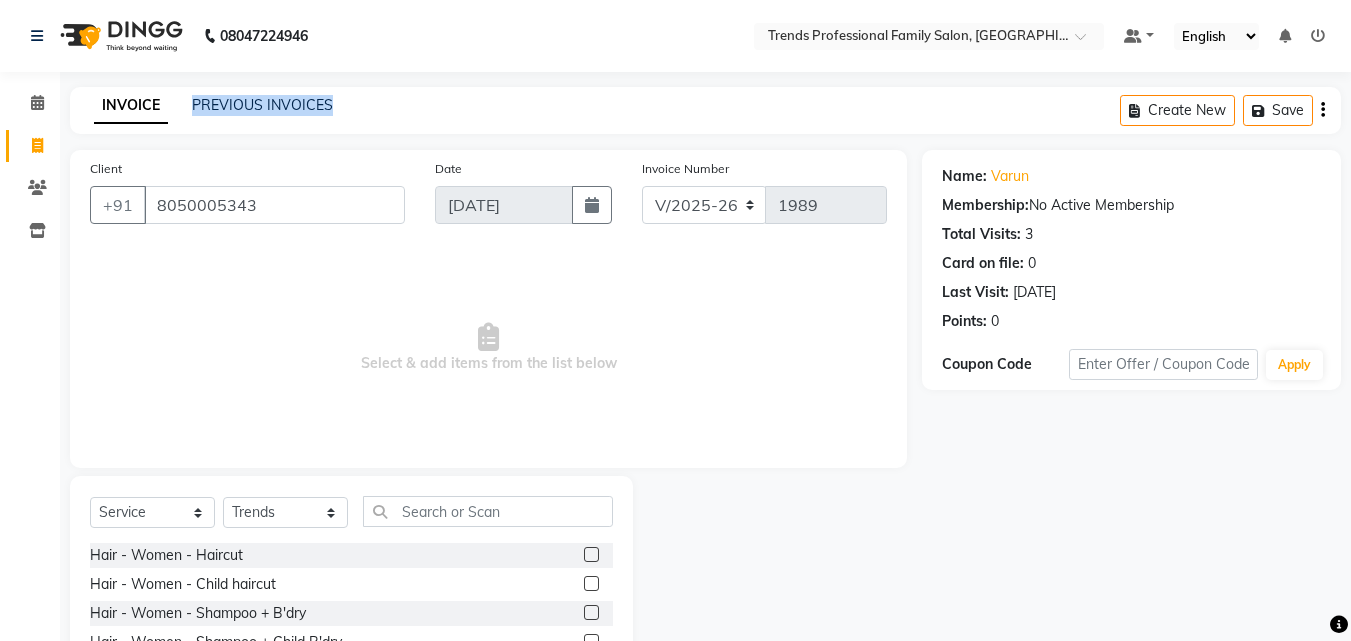 click on "INVOICE PREVIOUS INVOICES Create New   Save" 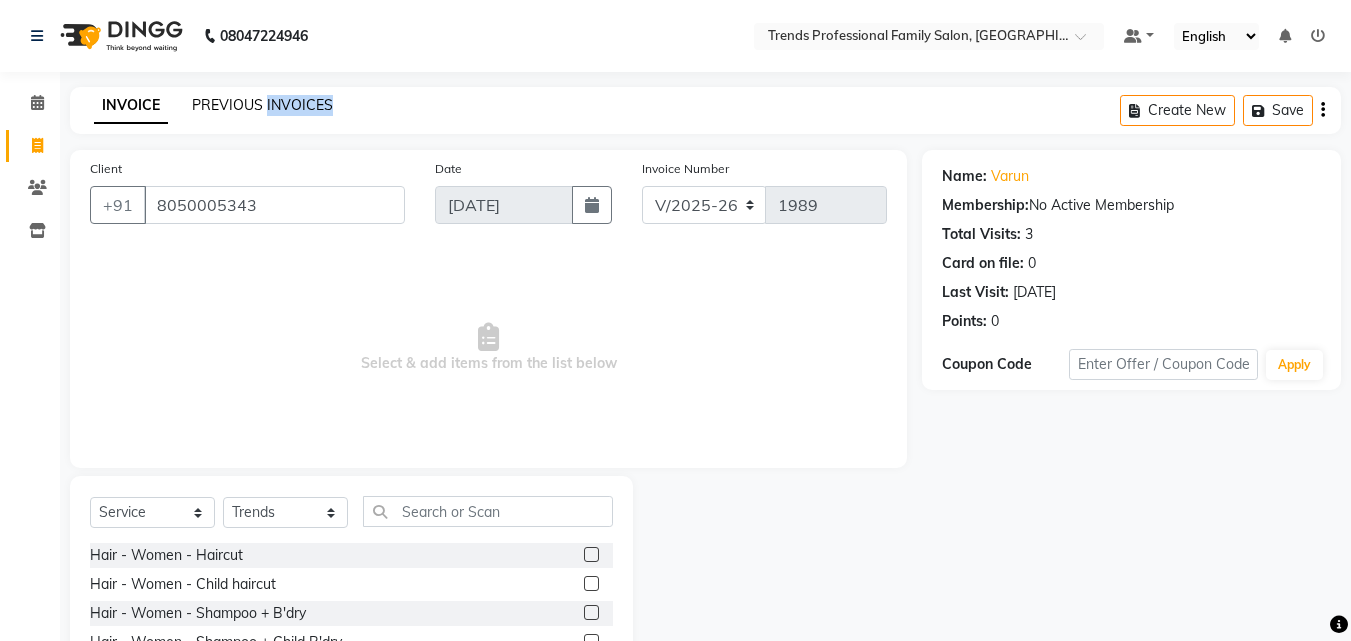 drag, startPoint x: 340, startPoint y: 100, endPoint x: 264, endPoint y: 111, distance: 76.79192 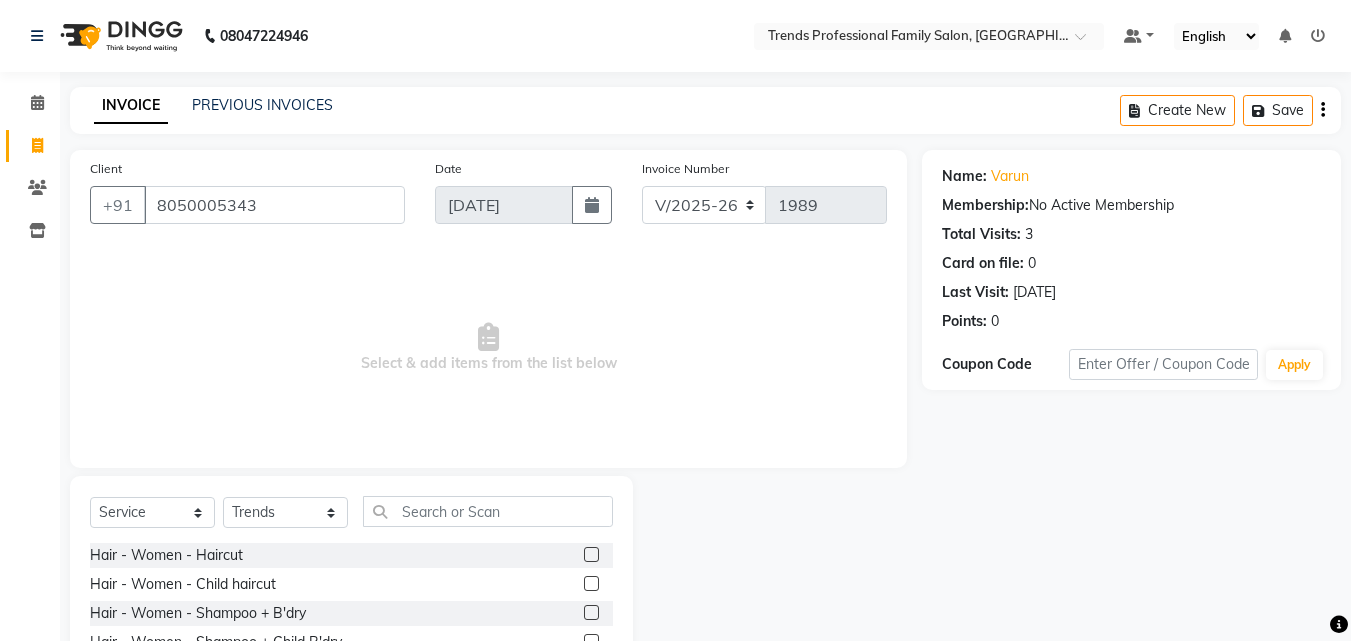 click on "PREVIOUS INVOICES" 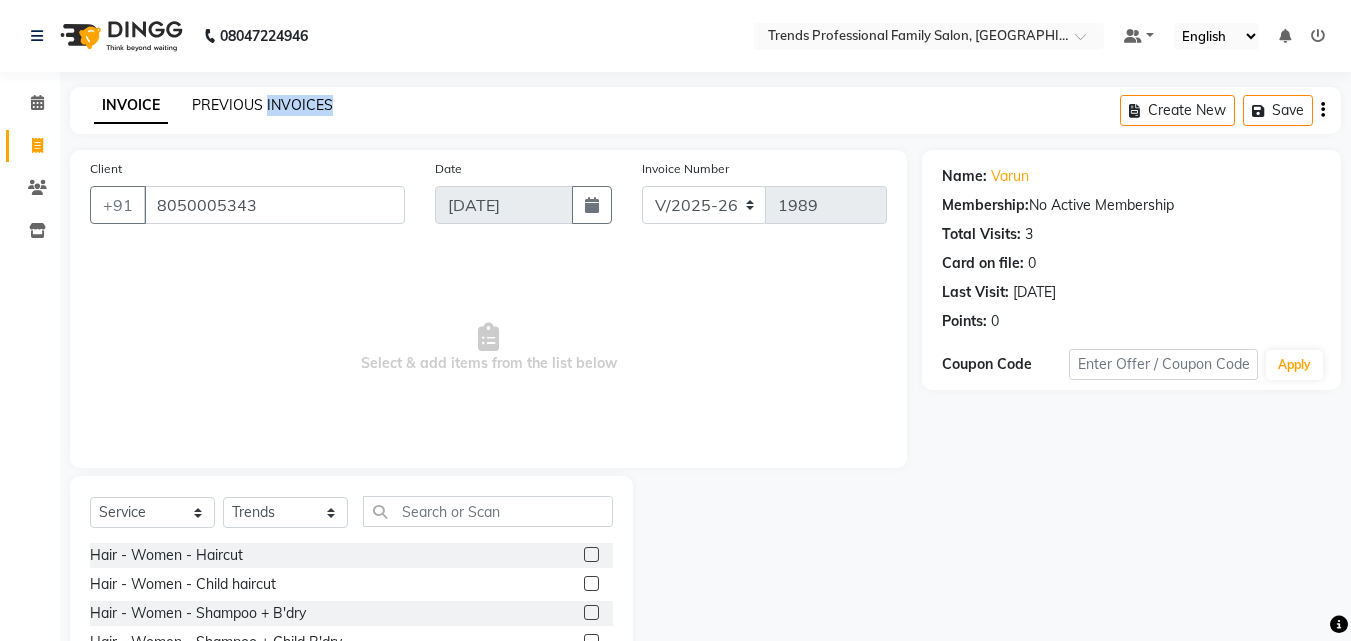 drag, startPoint x: 357, startPoint y: 105, endPoint x: 263, endPoint y: 110, distance: 94.13288 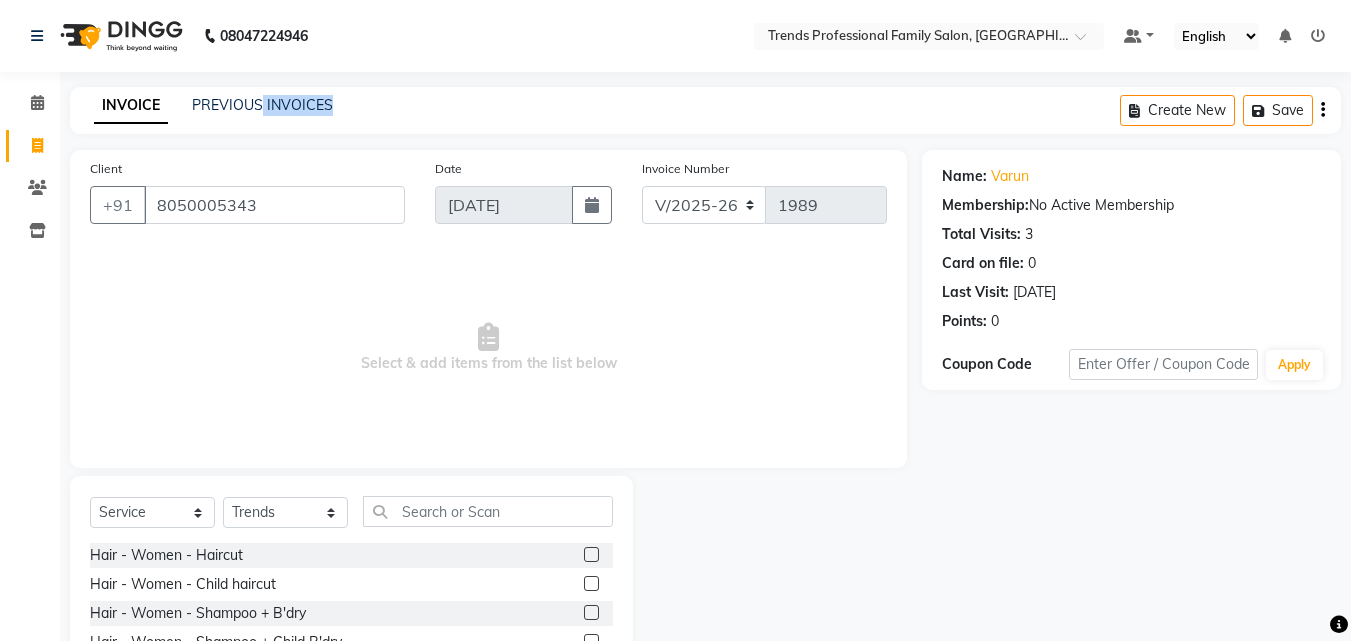 click on "INVOICE PREVIOUS INVOICES" 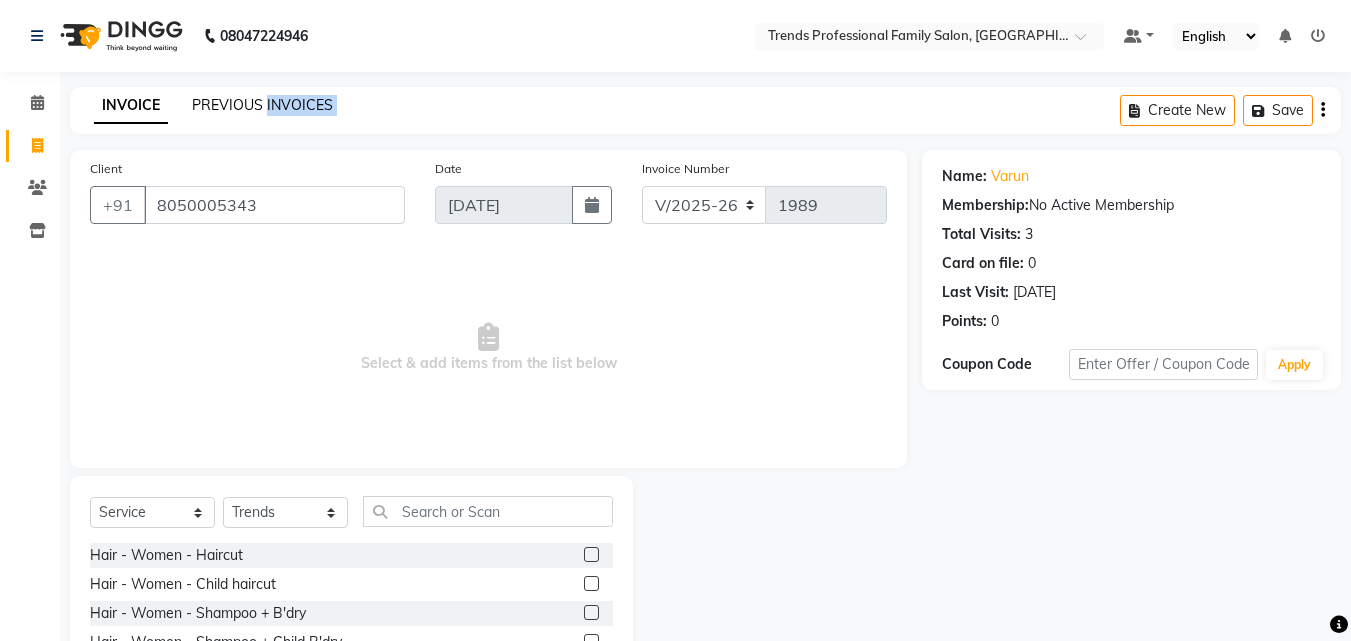 drag, startPoint x: 333, startPoint y: 96, endPoint x: 268, endPoint y: 106, distance: 65.76473 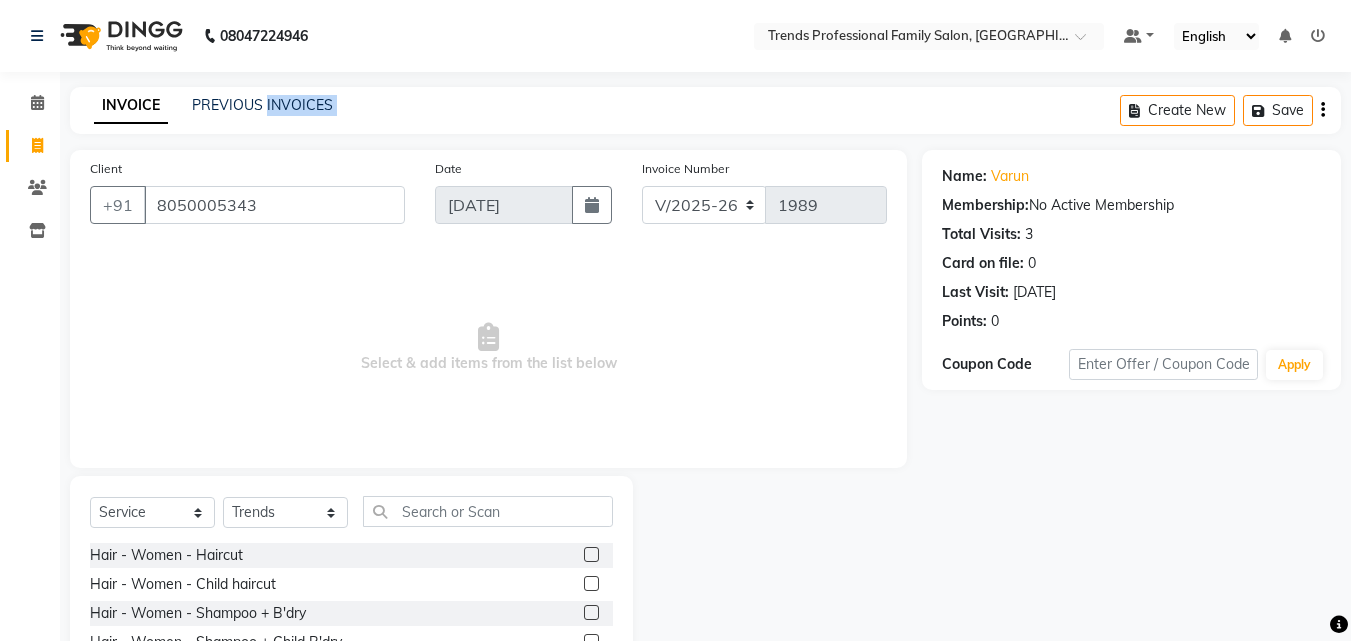 click on "INVOICE PREVIOUS INVOICES" 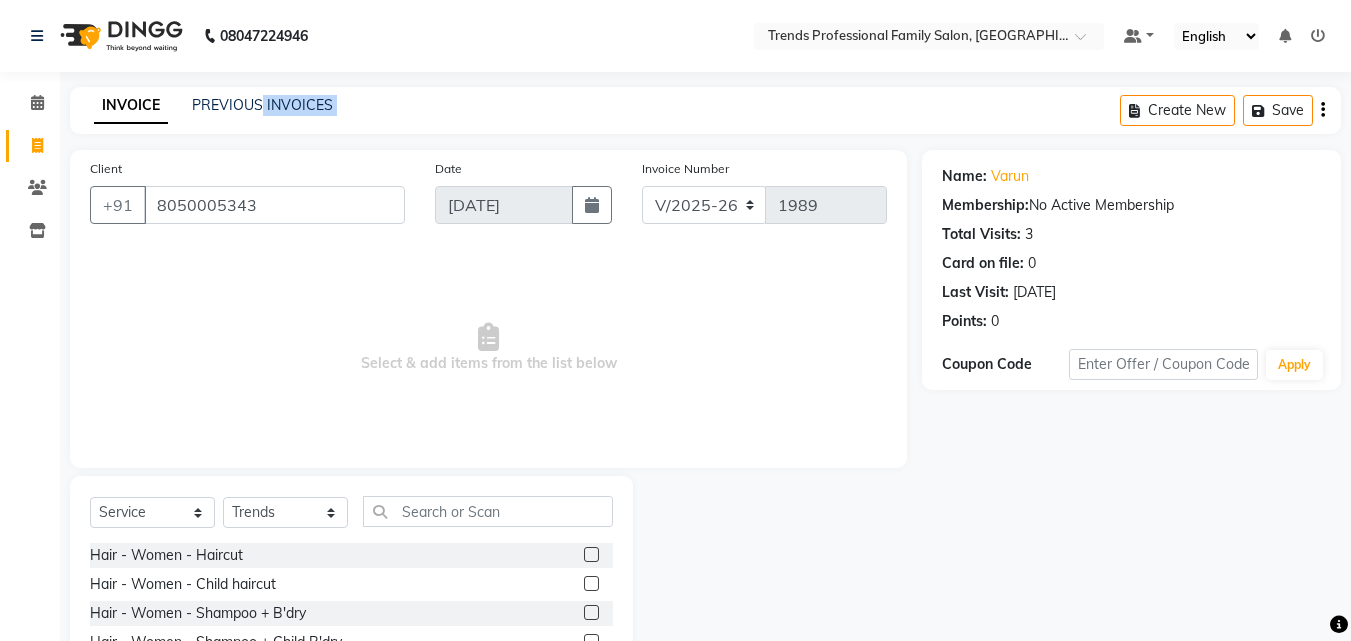 drag, startPoint x: 333, startPoint y: 100, endPoint x: 261, endPoint y: 114, distance: 73.34848 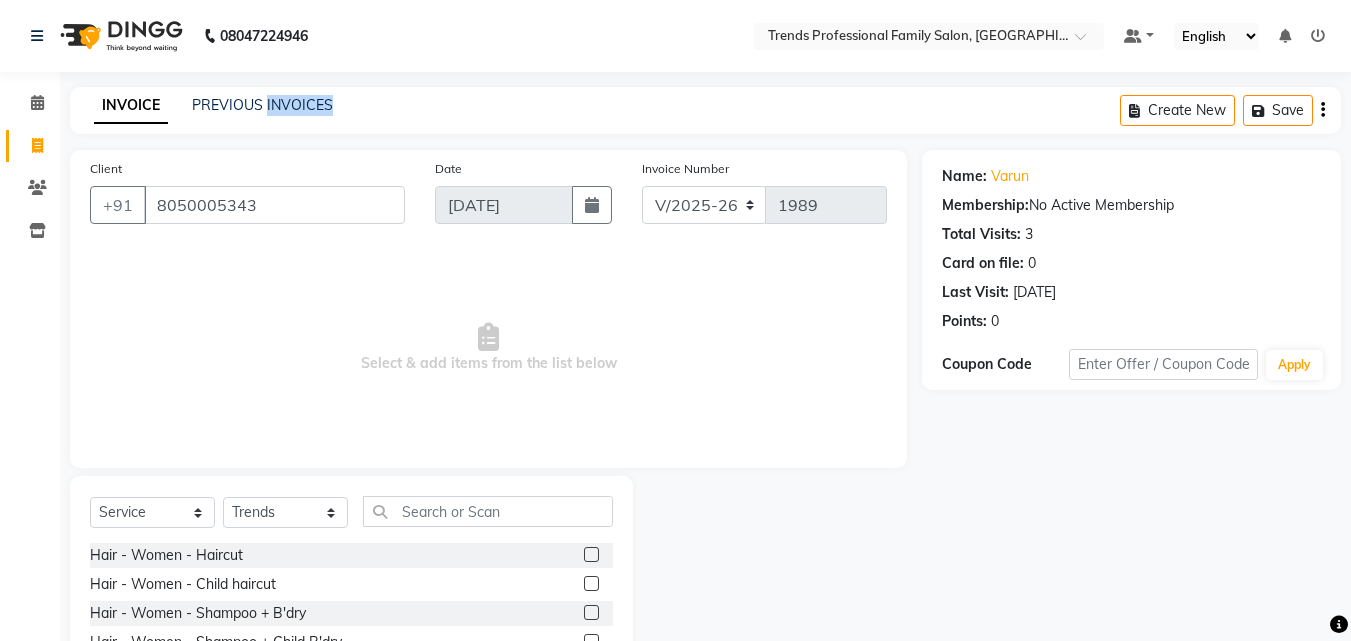 drag, startPoint x: 402, startPoint y: 92, endPoint x: 265, endPoint y: 114, distance: 138.75517 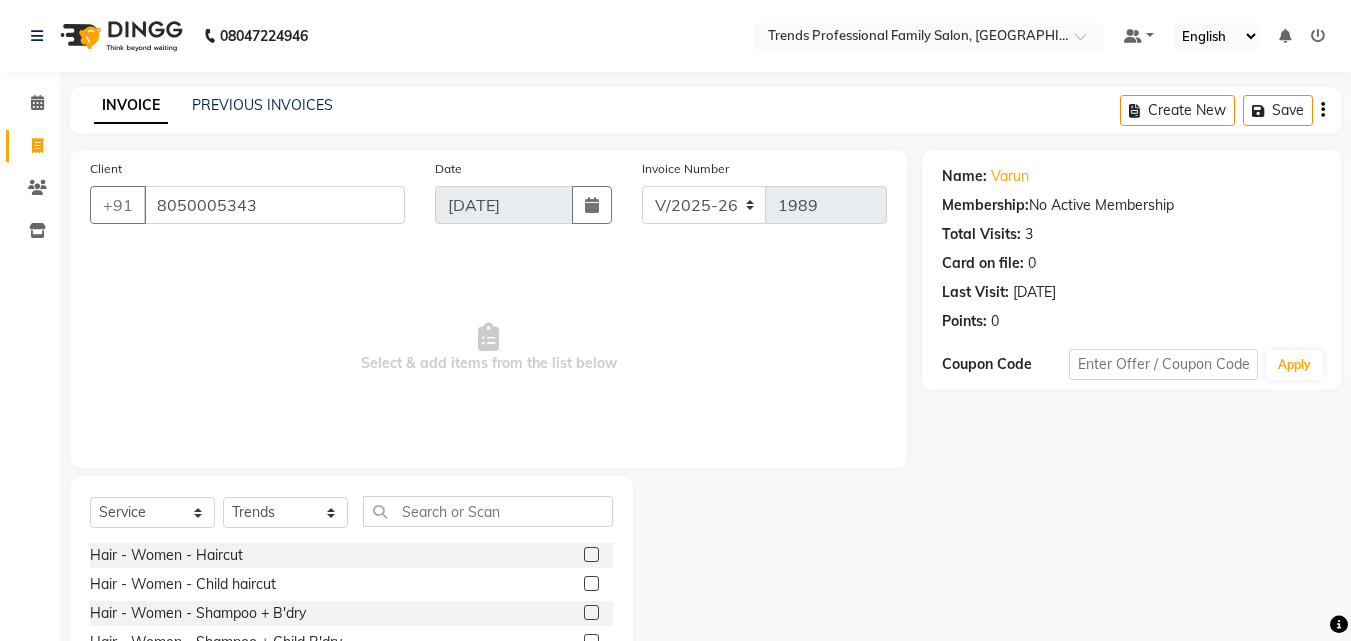 click on "PREVIOUS INVOICES" 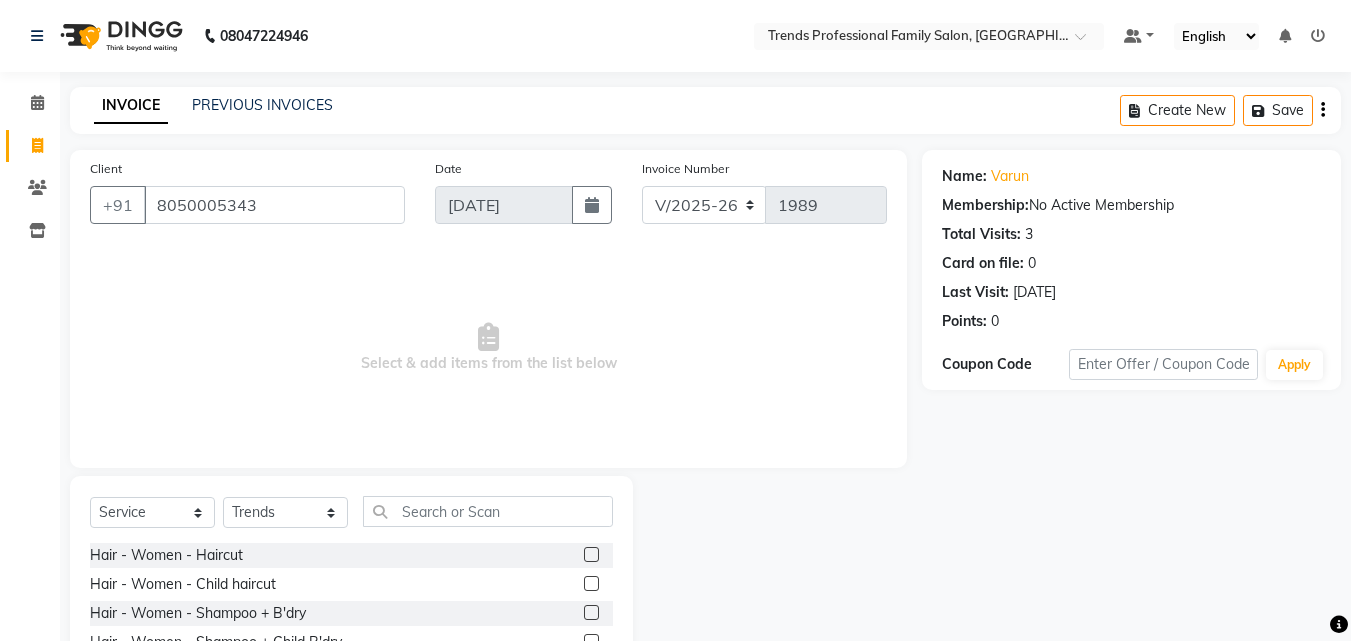 click on "INVOICE PREVIOUS INVOICES Create New   Save" 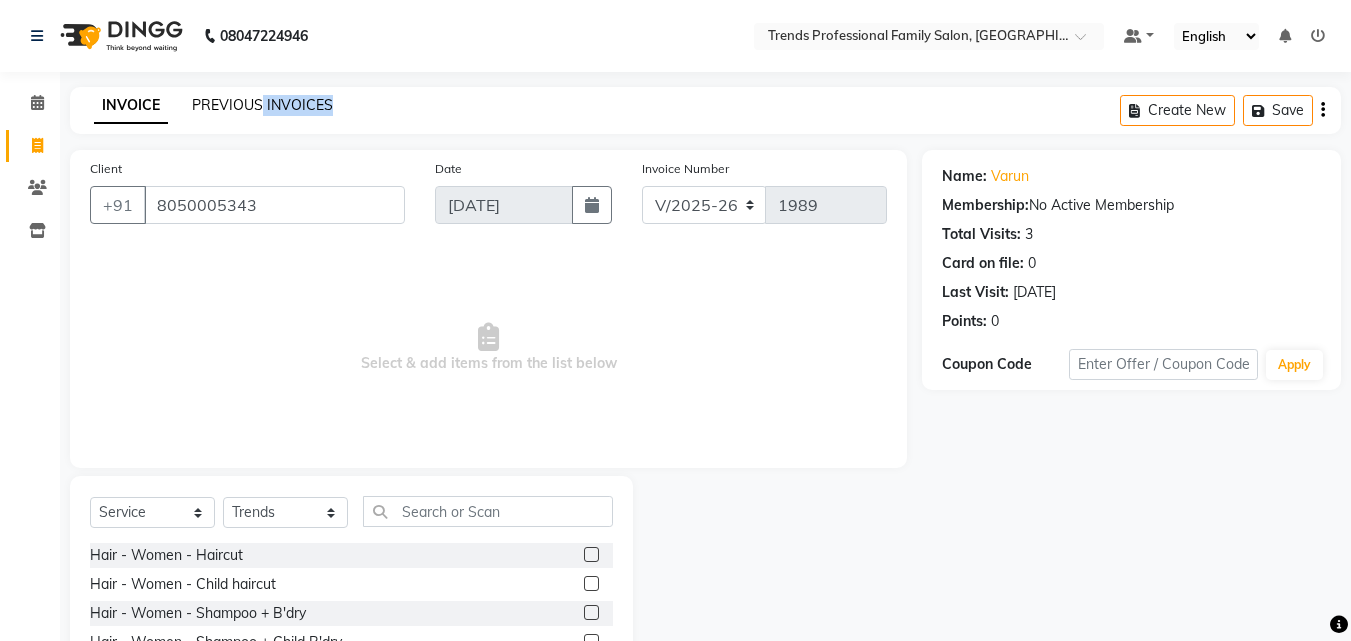 drag, startPoint x: 339, startPoint y: 92, endPoint x: 262, endPoint y: 98, distance: 77.23341 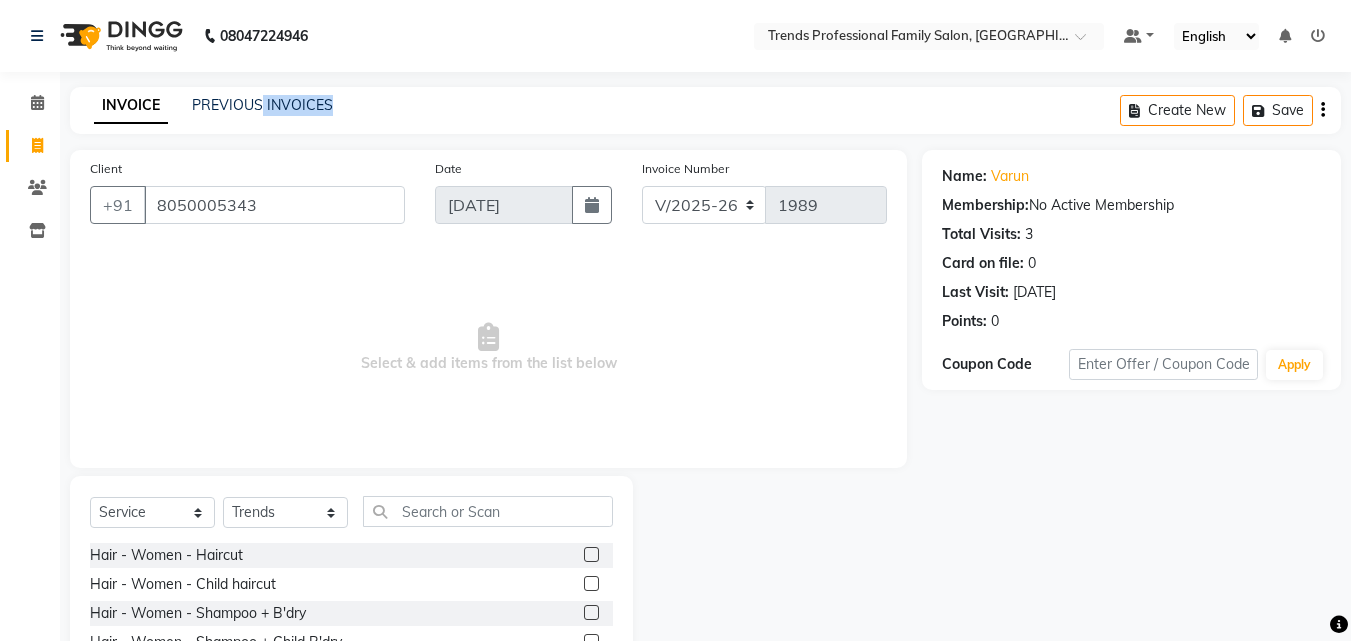 click on "INVOICE PREVIOUS INVOICES Create New   Save" 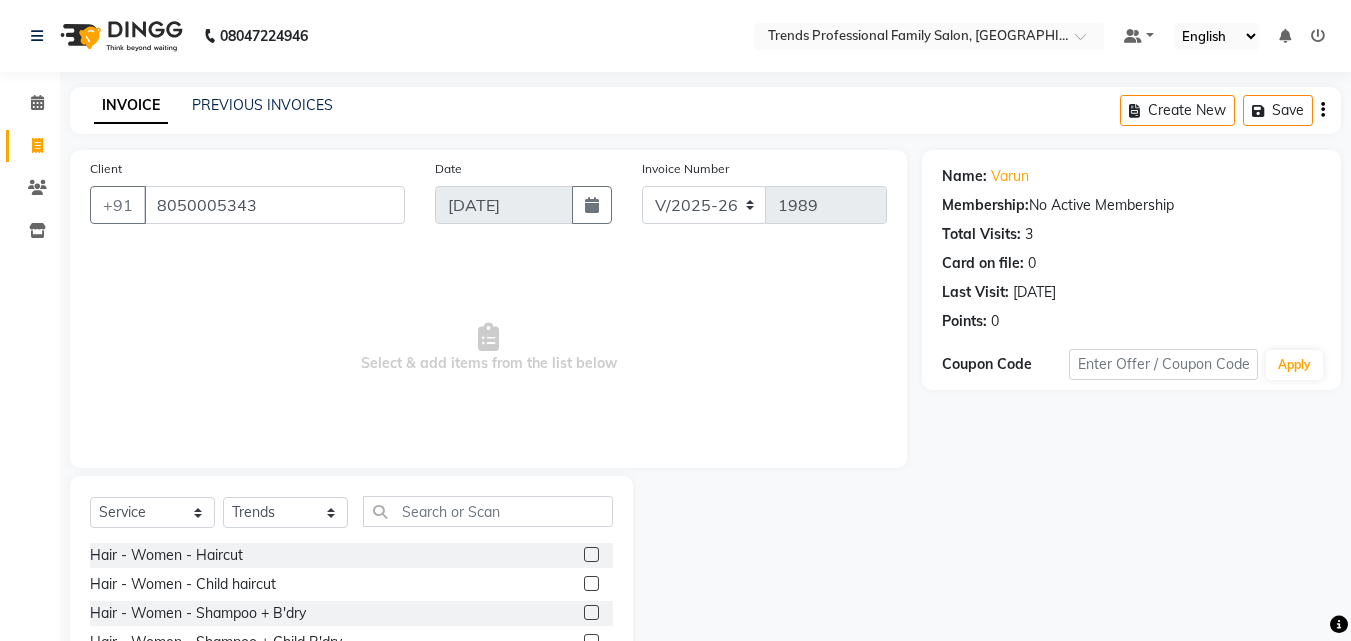click on "INVOICE PREVIOUS INVOICES Create New   Save" 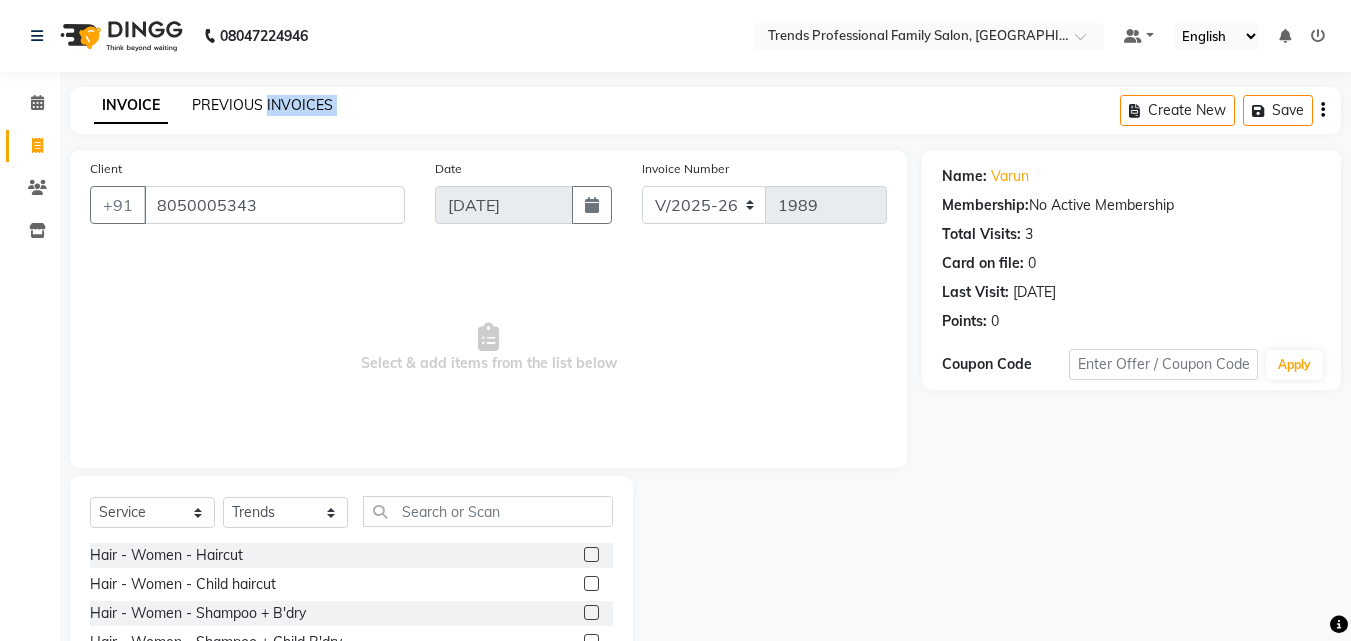 drag, startPoint x: 345, startPoint y: 96, endPoint x: 285, endPoint y: 101, distance: 60.207973 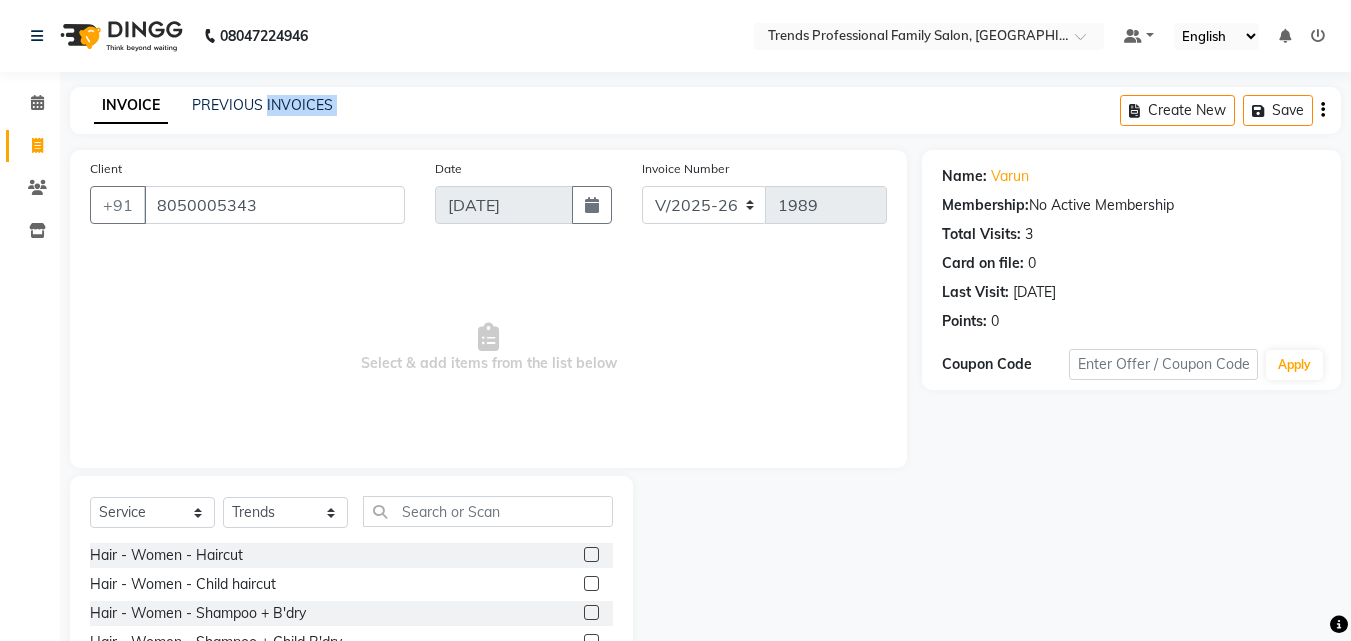 click on "08047224946 Select Location × Trends Professional Family Salon, Nelamangala Default Panel My Panel English ENGLISH Español العربية मराठी हिंदी ગુજરાતી தமிழ் 中文 Notifications nothing to show ☀ Trends Professional Family Salon, Nelamangala  Calendar  Invoice  Clients  Inventory Completed InProgress Upcoming Dropped Tentative Check-In Confirm Bookings Segments Page Builder INVOICE PREVIOUS INVOICES Create New   Save  Client [PHONE_NUMBER] Date [DATE] Invoice Number V/2025 V/[PHONE_NUMBER]  Select & add items from the list below  Select  Service  Product  Membership  Package Voucher Prepaid Gift Card  Select Stylist [PERSON_NAME] [PERSON_NAME] [PERSON_NAME] RUSTHAM SEEMA [PERSON_NAME] Sumika Trends Hair - Women - Haircut  Hair - Women - Child haircut  Hair - Women - Shampoo + B'dry  Hair - Women - Shampoo + Child B'dry  Hair - Women - Ironing  Hair - Women - Tongs  Hair - Women - Hair Spa  Hair - Women - Mythic Oil Hair Spa  Keratin - Women - Short   3" at bounding box center [675, 400] 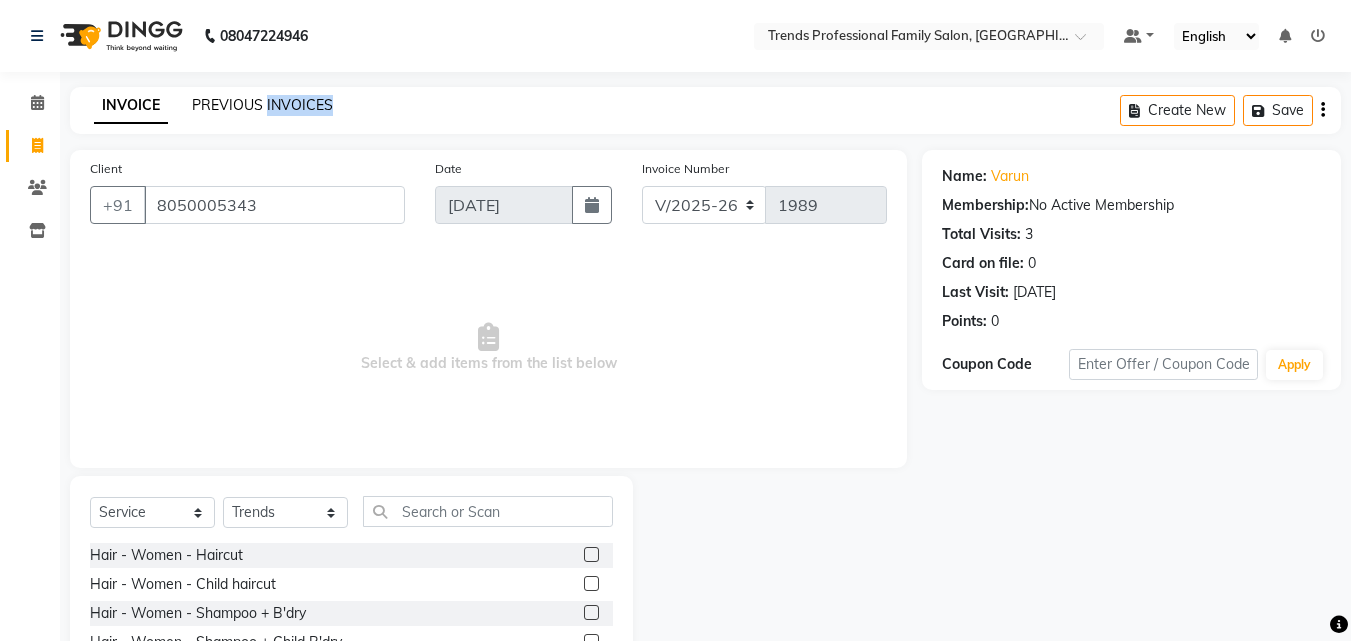 drag, startPoint x: 331, startPoint y: 97, endPoint x: 266, endPoint y: 101, distance: 65.12296 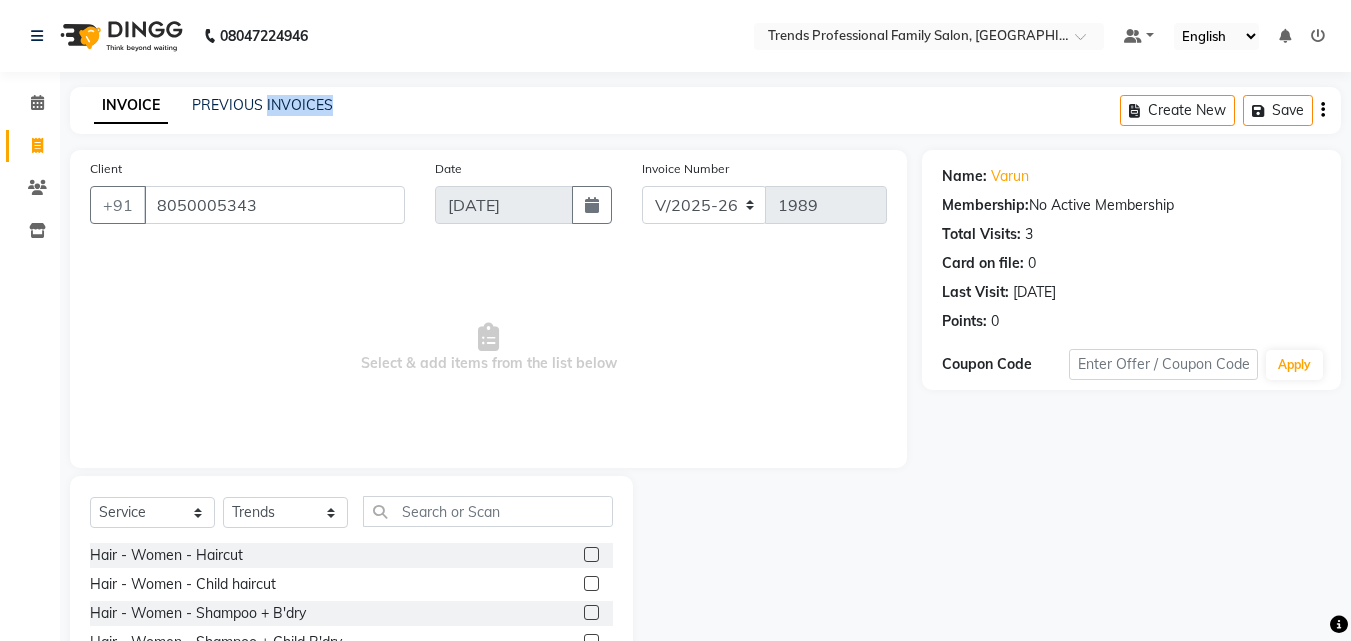 click on "08047224946 Select Location × Trends Professional Family Salon, Nelamangala Default Panel My Panel English ENGLISH Español العربية मराठी हिंदी ગુજરાતી தமிழ் 中文 Notifications nothing to show ☀ Trends Professional Family Salon, Nelamangala  Calendar  Invoice  Clients  Inventory Completed InProgress Upcoming Dropped Tentative Check-In Confirm Bookings Segments Page Builder INVOICE PREVIOUS INVOICES Create New   Save  Client [PHONE_NUMBER] Date [DATE] Invoice Number V/2025 V/[PHONE_NUMBER]  Select & add items from the list below  Select  Service  Product  Membership  Package Voucher Prepaid Gift Card  Select Stylist [PERSON_NAME] [PERSON_NAME] [PERSON_NAME] RUSTHAM SEEMA [PERSON_NAME] Sumika Trends Hair - Women - Haircut  Hair - Women - Child haircut  Hair - Women - Shampoo + B'dry  Hair - Women - Shampoo + Child B'dry  Hair - Women - Ironing  Hair - Women - Tongs  Hair - Women - Hair Spa  Hair - Women - Mythic Oil Hair Spa  Keratin - Women - Short   3" at bounding box center [675, 400] 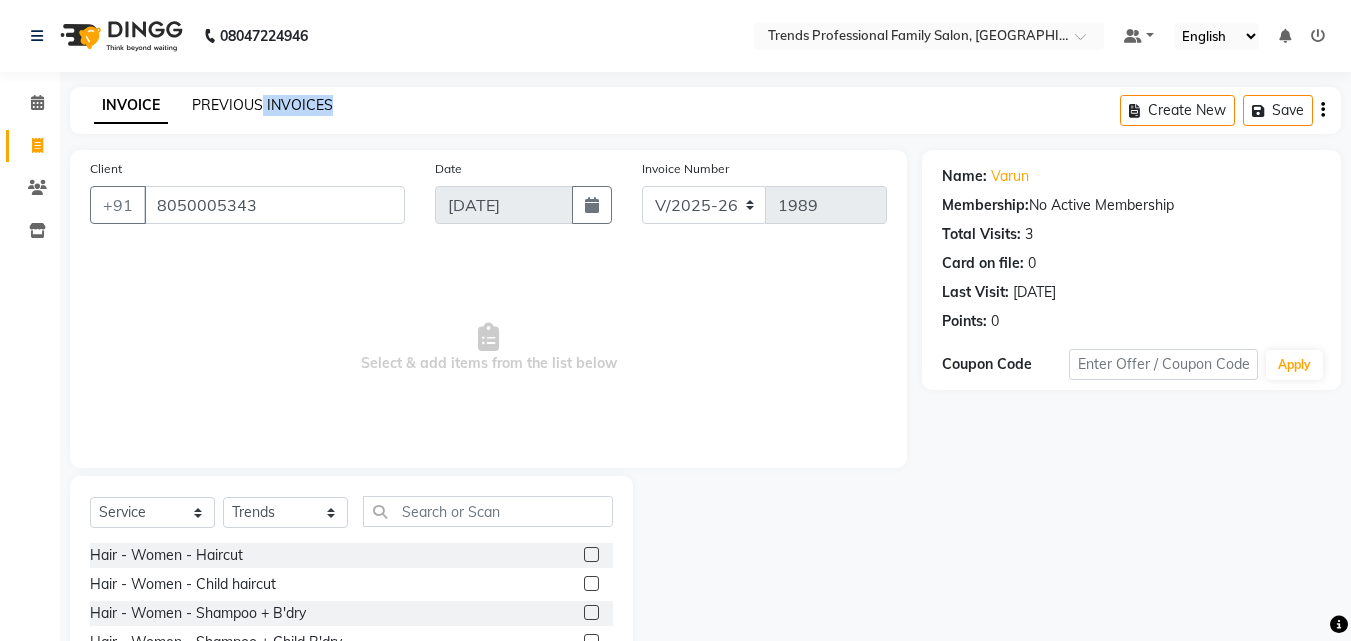drag, startPoint x: 328, startPoint y: 92, endPoint x: 263, endPoint y: 96, distance: 65.12296 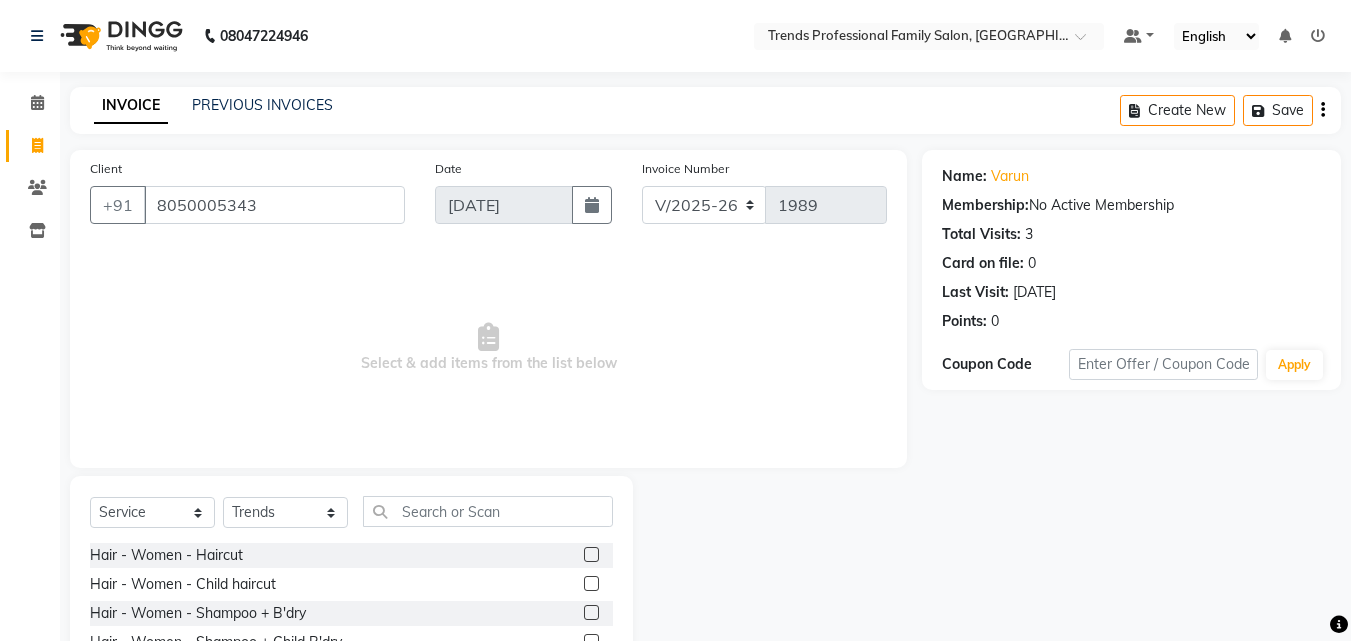 click on "08047224946 Select Location × Trends Professional Family Salon, Nelamangala Default Panel My Panel English ENGLISH Español العربية मराठी हिंदी ગુજરાતી தமிழ் 中文 Notifications nothing to show" 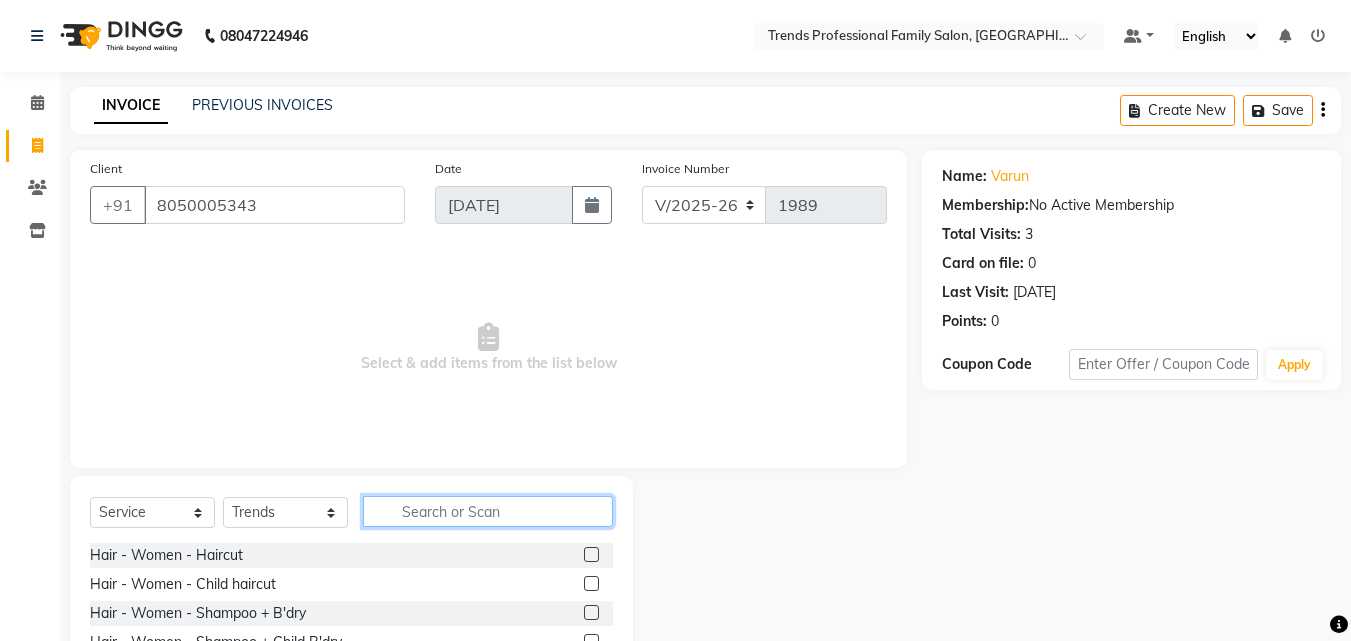 click 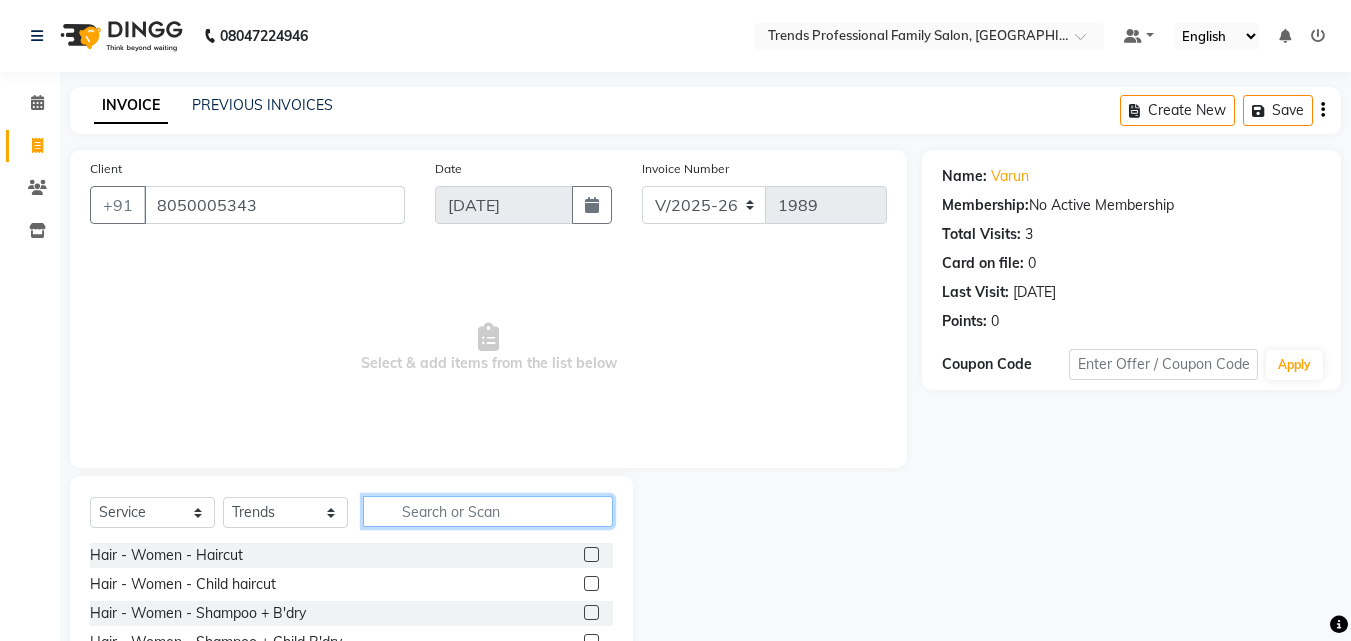 type on "r" 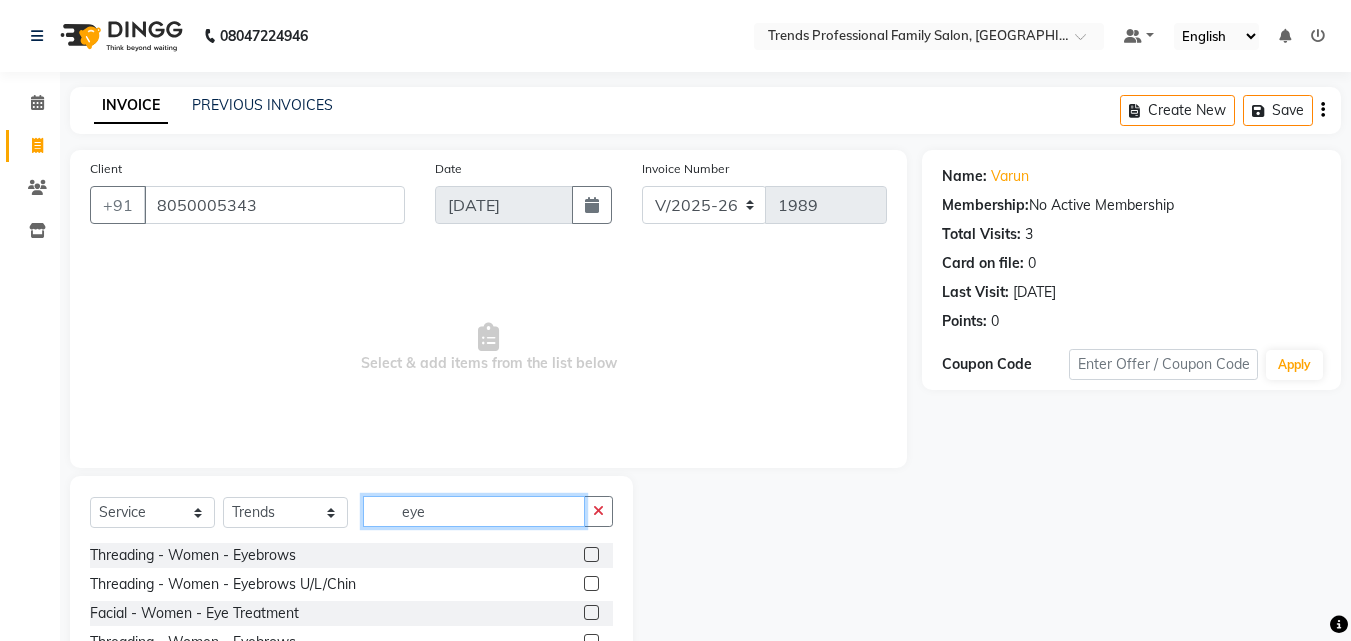 type on "eye" 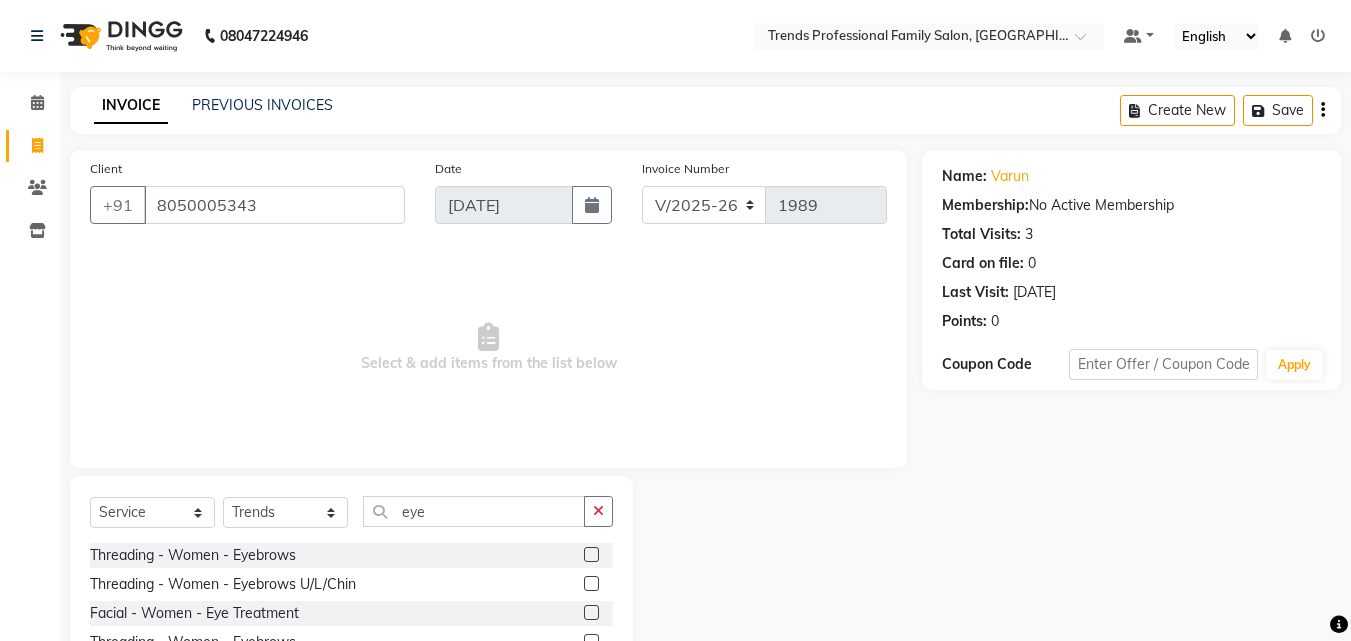 click 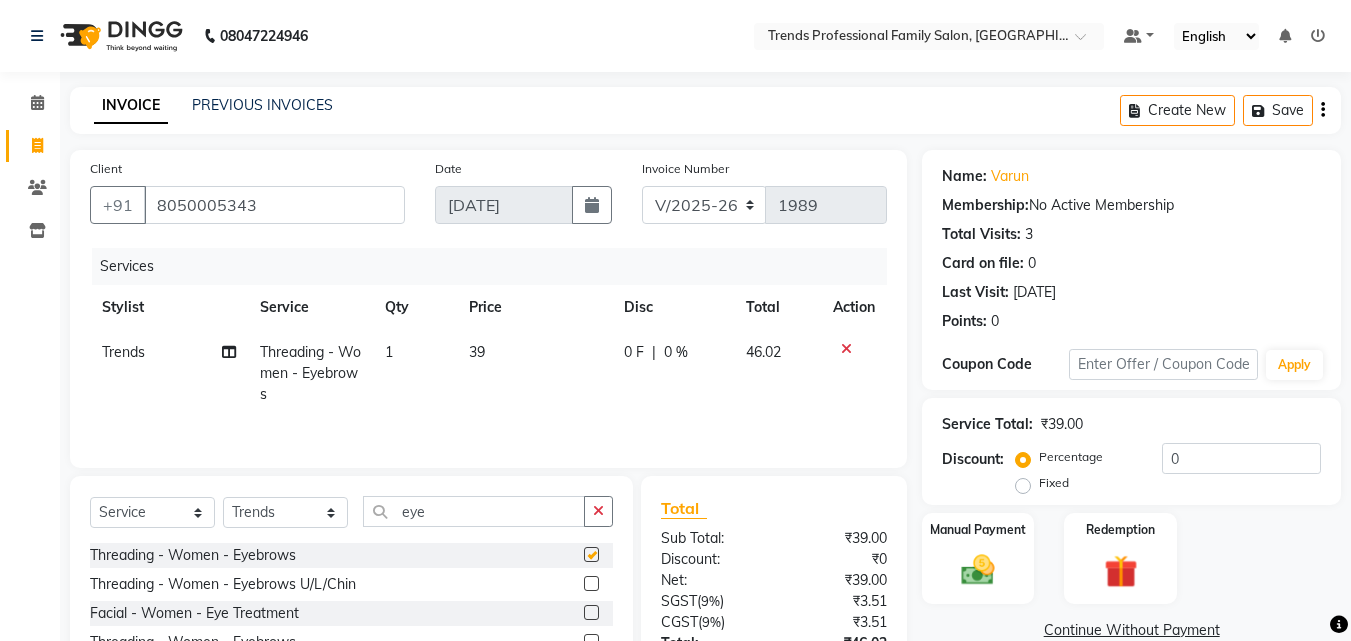 checkbox on "false" 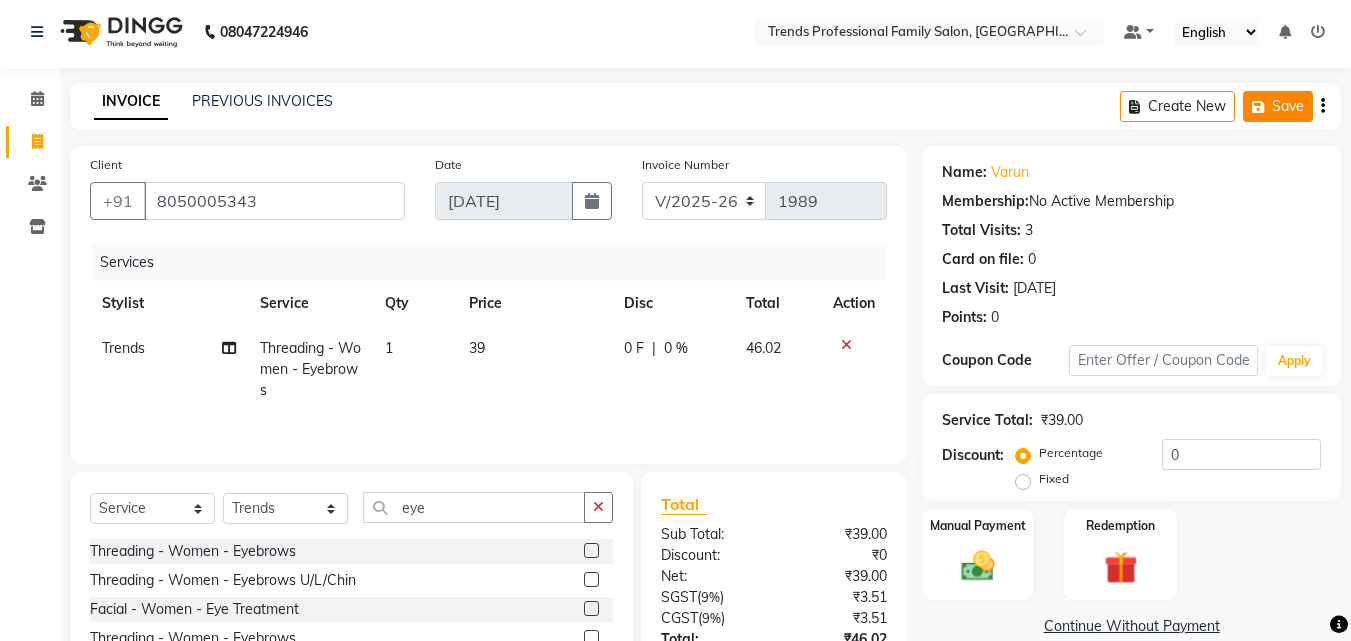 scroll, scrollTop: 0, scrollLeft: 0, axis: both 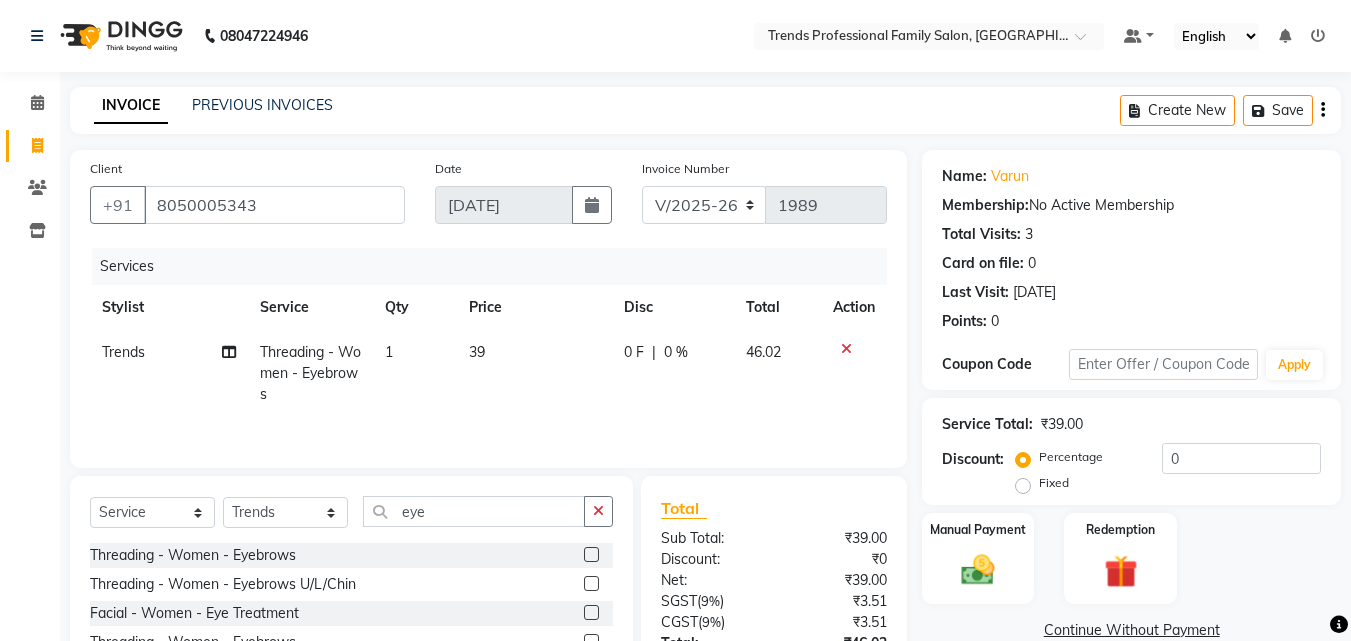 click on "Create New   Save" 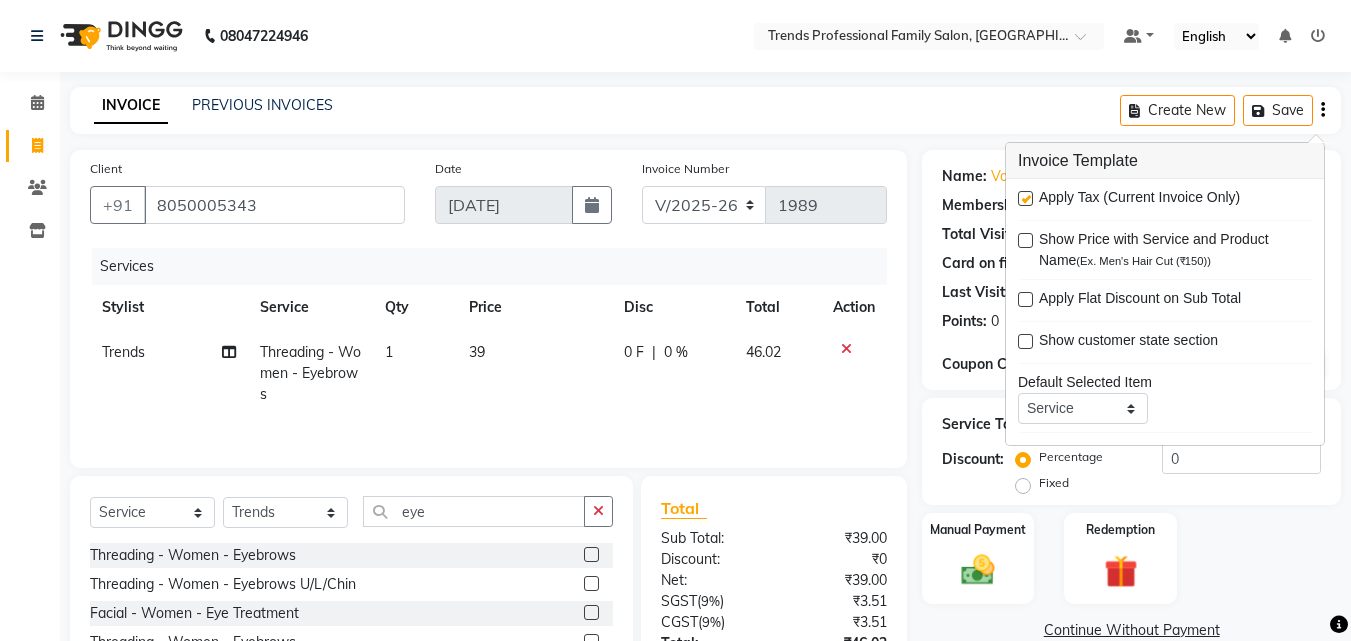 click on "Apply Tax (Current Invoice Only) Show Price with Service and Product Name  (Ex. Men's Hair Cut (₹150)) Apply Flat Discount on Sub Total Show customer state section Default Selected Item Service Product Membership Package Voucher Prepaid Gift Card Default Selected Stylist Select Not Set [PERSON_NAME] [PERSON_NAME] [PERSON_NAME] RUSTHAM SEEMA [PERSON_NAME] Sumika Trends Scan Items" at bounding box center (1165, 312) 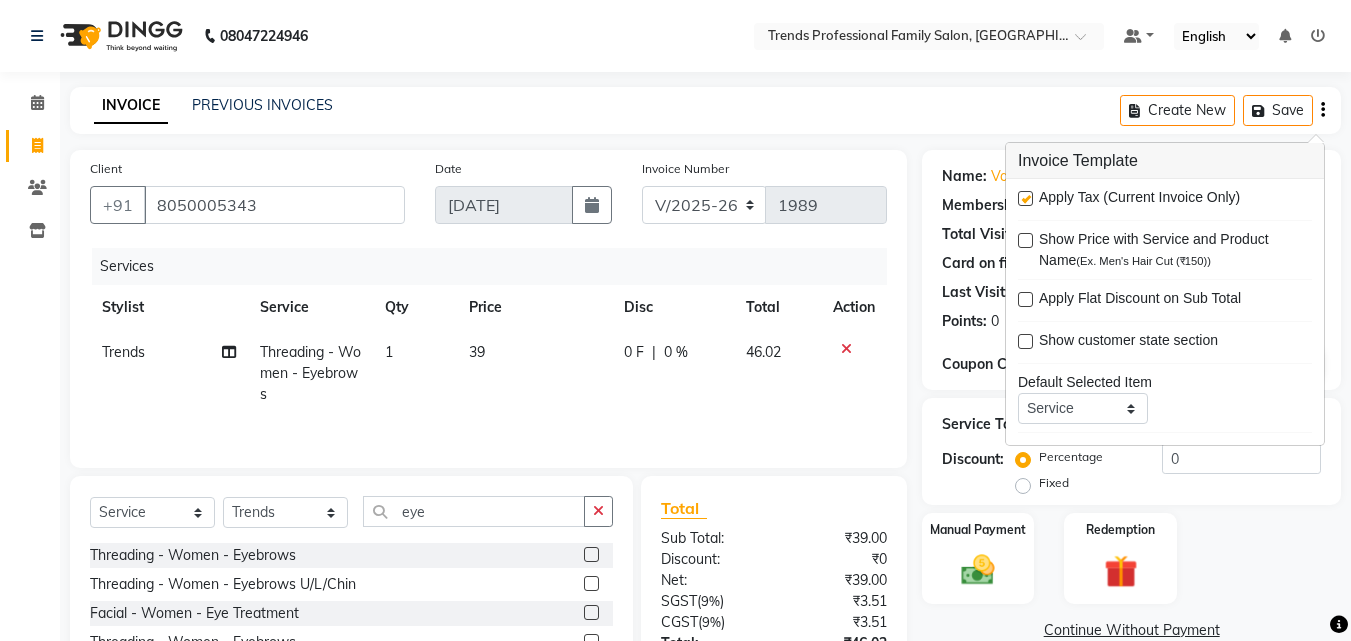 click on "INVOICE PREVIOUS INVOICES Create New   Save  Client [PHONE_NUMBER] Date [DATE] Invoice Number V/2025 V/[PHONE_NUMBER] Services Stylist Service Qty Price Disc Total Action Trends Threading - Women - Eyebrows 1 39 0 F | 0 % 46.02 Select  Service  Product  Membership  Package Voucher Prepaid Gift Card  Select Stylist [PERSON_NAME] [PERSON_NAME] [PERSON_NAME] RUSTHAM SEEMA [PERSON_NAME] Sumika Trends eye Threading - Women - Eyebrows  Threading - Women - Eyebrows U/L/Chin  Facial - Women - Eye Treatment  Threading - Women - Eyebrows  Threading - Women - Eyebrows U/L/Chin  Facial - Women - Eye Treatment  Total Sub Total: ₹39.00 Discount: ₹0 Net: ₹39.00 SGST  ( 9% ) ₹3.51 CGST  ( 9% ) ₹3.51 Total: ₹46.02 Add Tip ₹0 Payable: ₹46.02 Paid: ₹0 Balance   : ₹46.02 Name: Varun  Membership:  No Active Membership  Total Visits:  3 Card on file:  0 Last Visit:   [DATE] Points:   0  Coupon Code Apply Service Total:  ₹39.00  Discount:  Percentage   Fixed  0 Manual Payment Redemption" 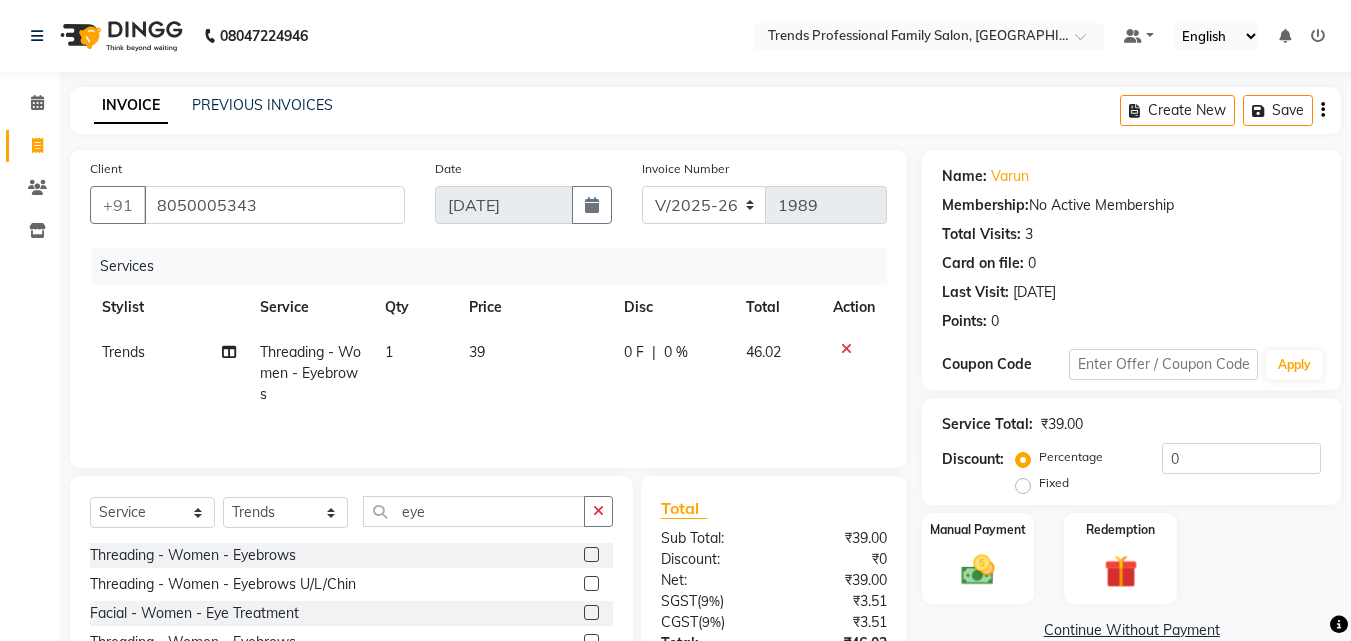click 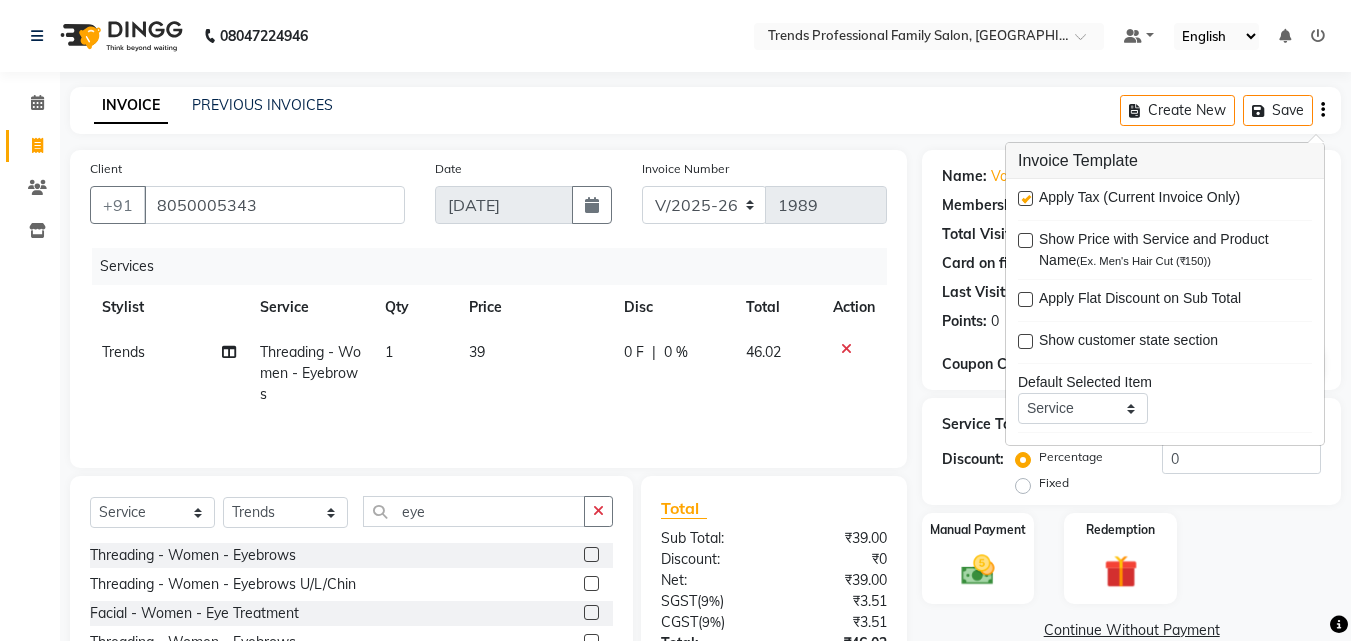 click at bounding box center (1025, 198) 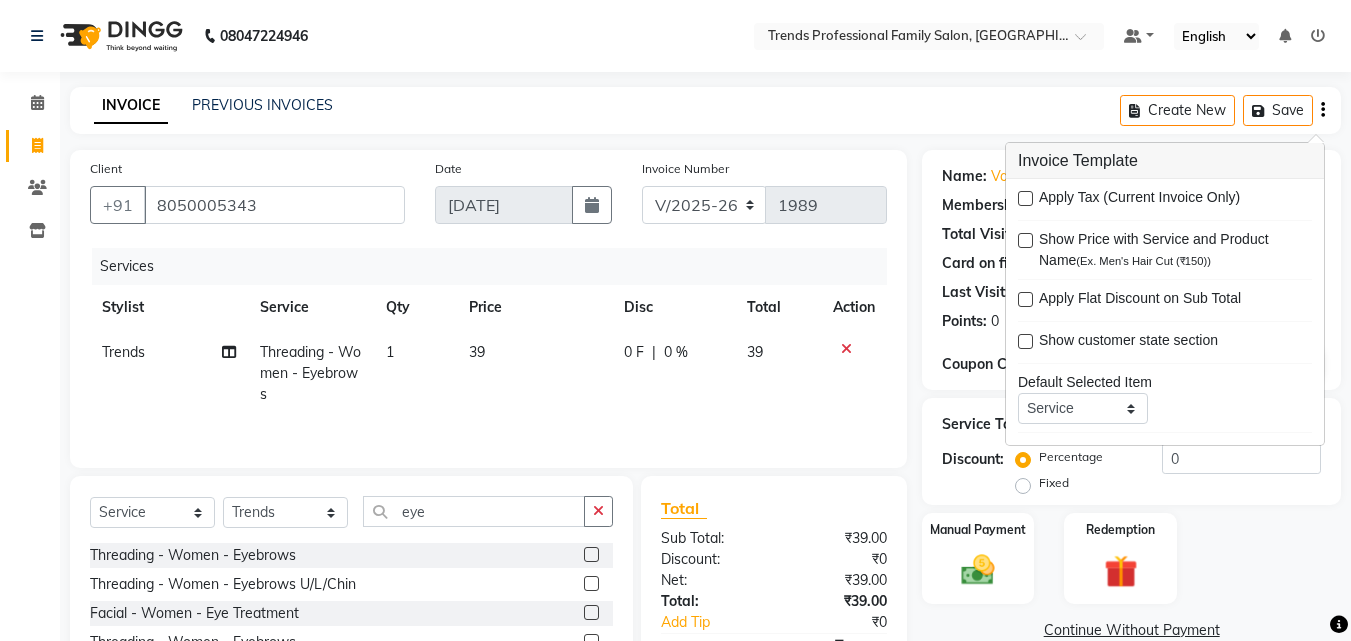 click on "INVOICE PREVIOUS INVOICES Create New   Save  Client [PHONE_NUMBER] Date [DATE] Invoice Number V/2025 V/[PHONE_NUMBER] Services Stylist Service Qty Price Disc Total Action Trends Threading - Women - Eyebrows 1 39 0 F | 0 % 39 Select  Service  Product  Membership  Package Voucher Prepaid Gift Card  Select Stylist [PERSON_NAME] [PERSON_NAME] [PERSON_NAME] RUSTHAM SEEMA [PERSON_NAME] Sumika Trends eye Threading - Women - Eyebrows  Threading - Women - Eyebrows U/L/Chin  Facial - Women - Eye Treatment  Threading - Women - Eyebrows  Threading - Women - Eyebrows U/L/Chin  Facial - Women - Eye Treatment  Total Sub Total: ₹39.00 Discount: ₹0 Net: ₹39.00 Total: ₹39.00 Add Tip ₹0 Payable: ₹39.00 Paid: ₹0 Balance   : ₹39.00 Name: Varun  Membership:  No Active Membership  Total Visits:  3 Card on file:  0 Last Visit:   [DATE] Points:   0  Coupon Code Apply Service Total:  ₹39.00  Discount:  Percentage   Fixed  0 Manual Payment Redemption  Continue Without Payment" 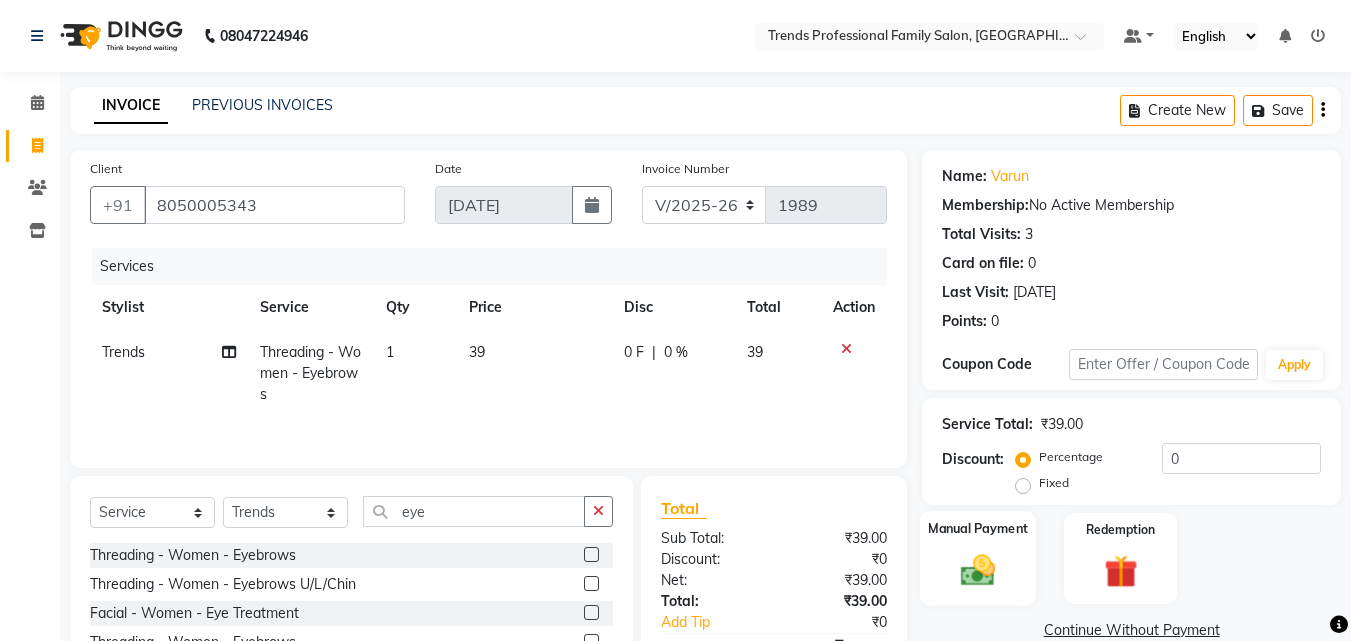 scroll, scrollTop: 134, scrollLeft: 0, axis: vertical 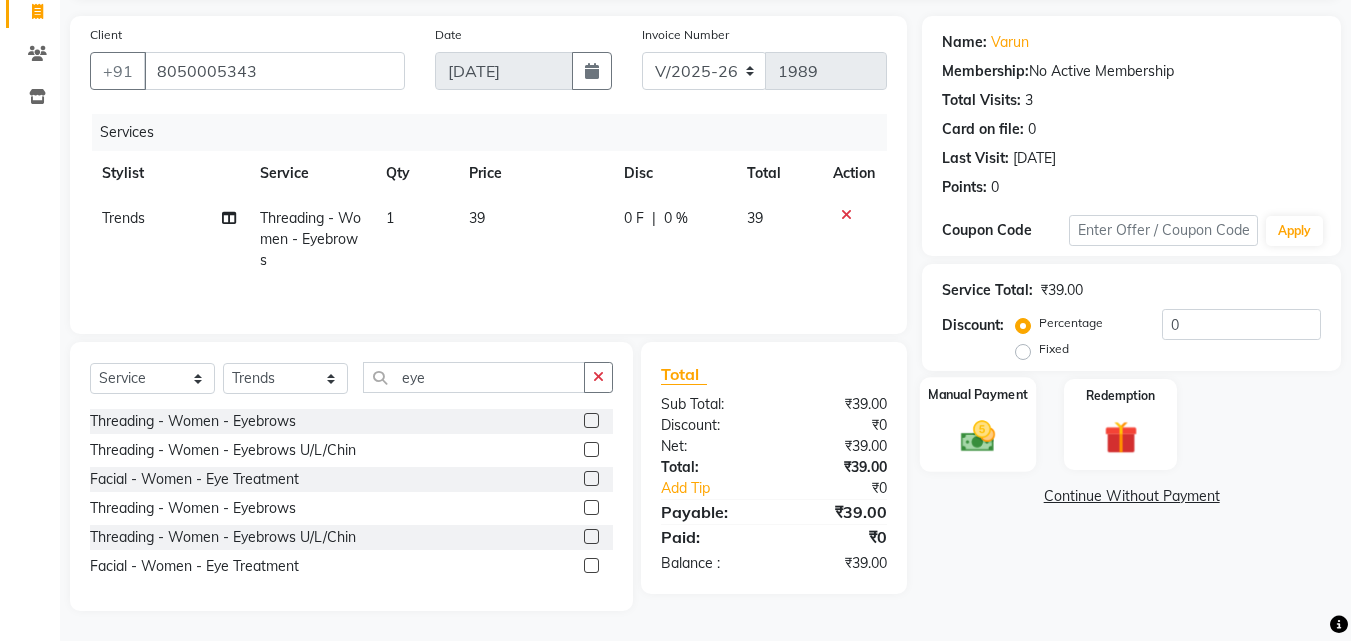click 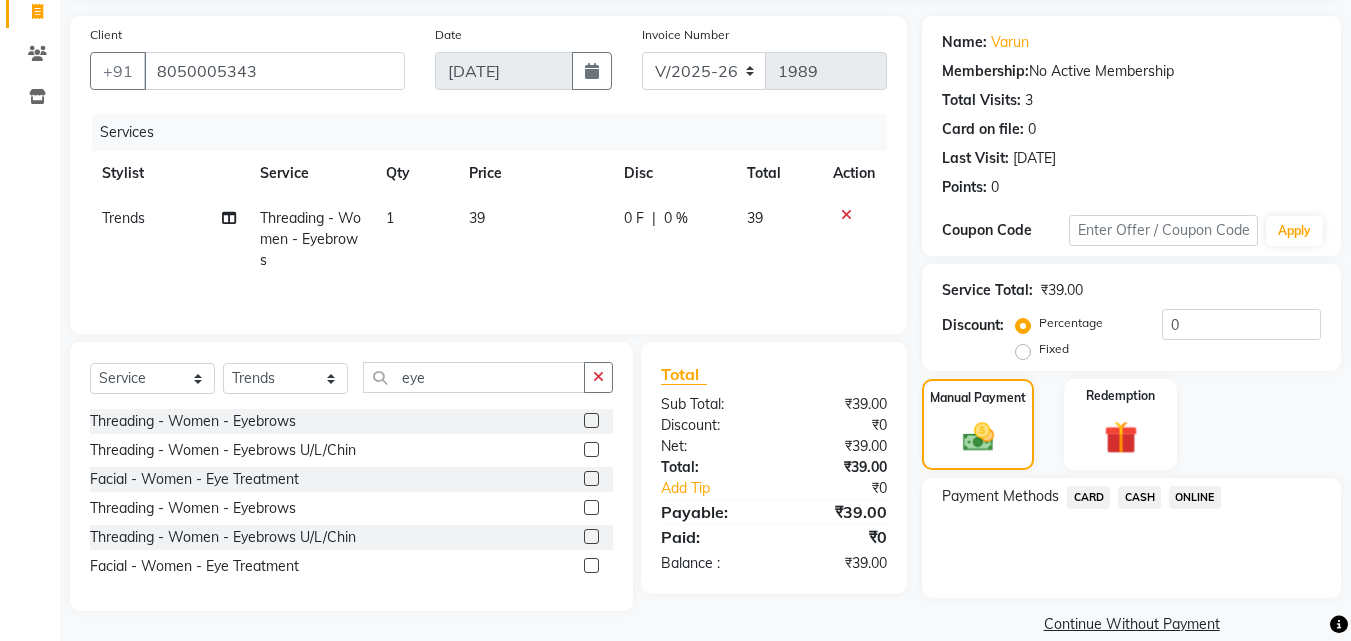 click on "ONLINE" 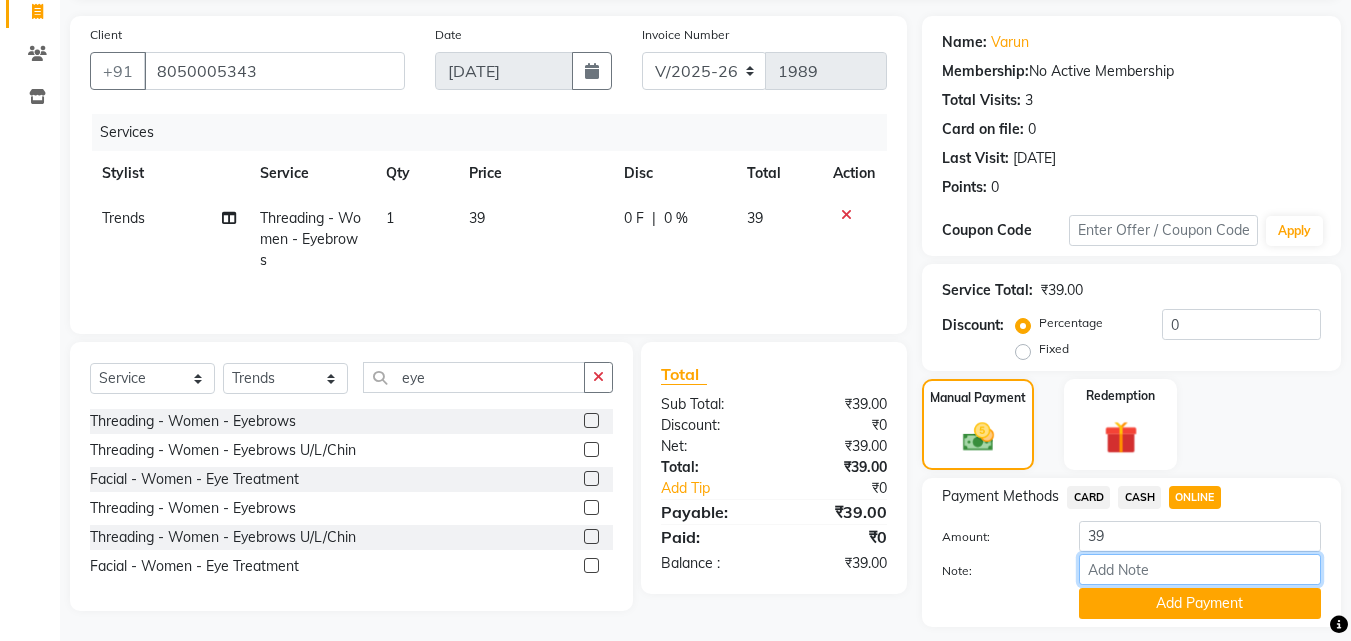drag, startPoint x: 1167, startPoint y: 573, endPoint x: 1189, endPoint y: 585, distance: 25.059929 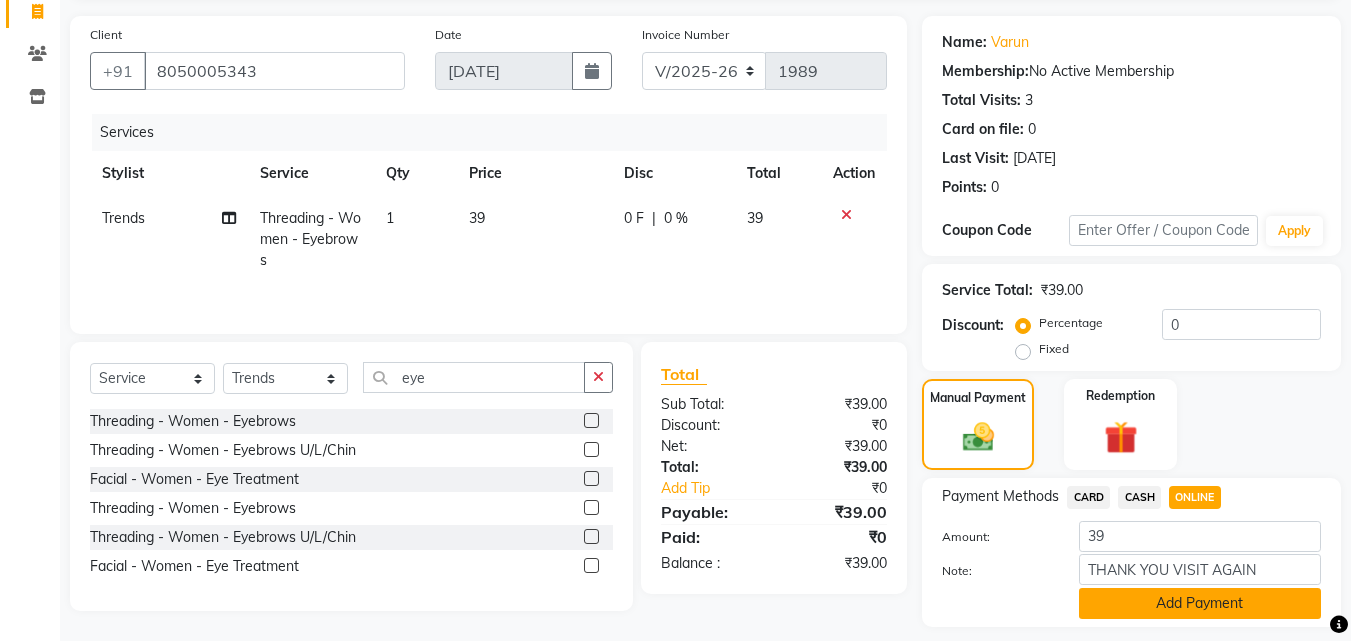 click on "Add Payment" 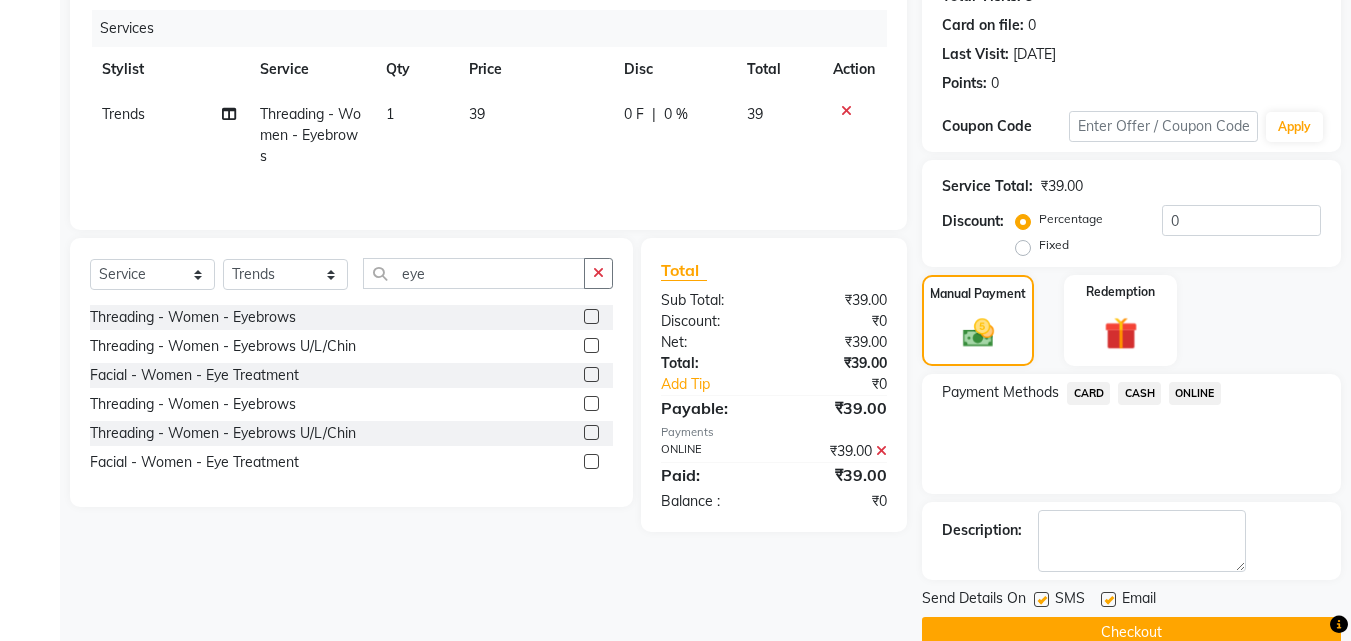 scroll, scrollTop: 275, scrollLeft: 0, axis: vertical 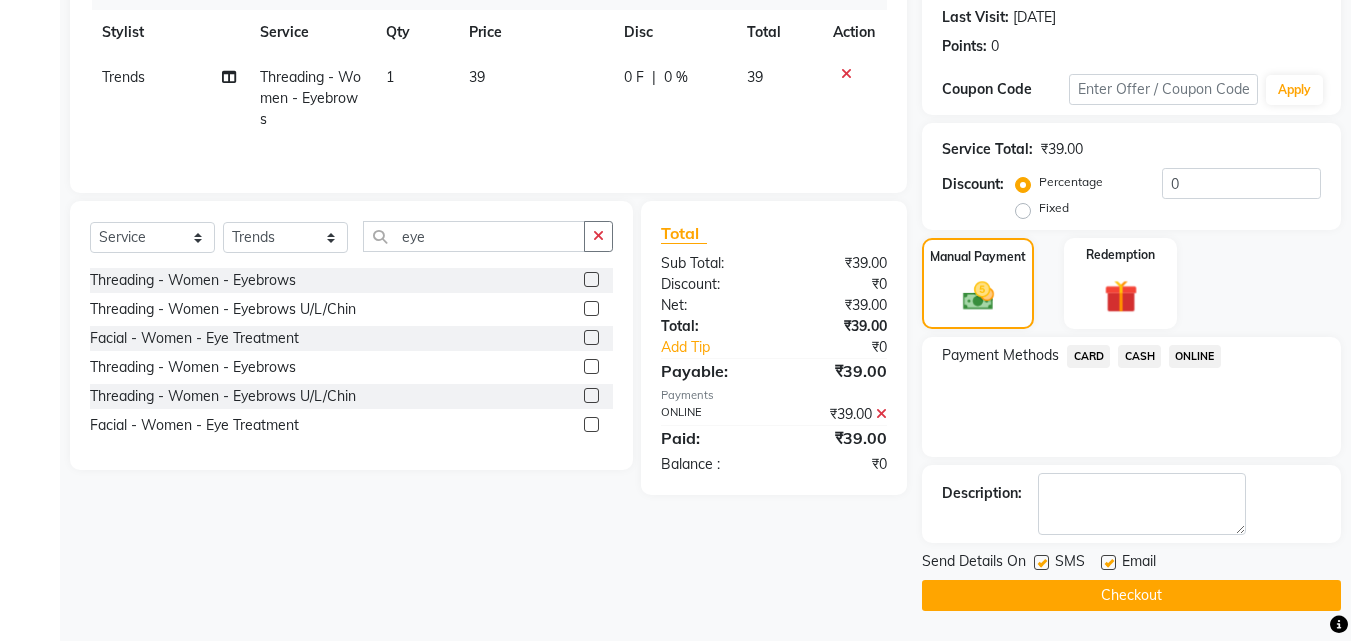 click 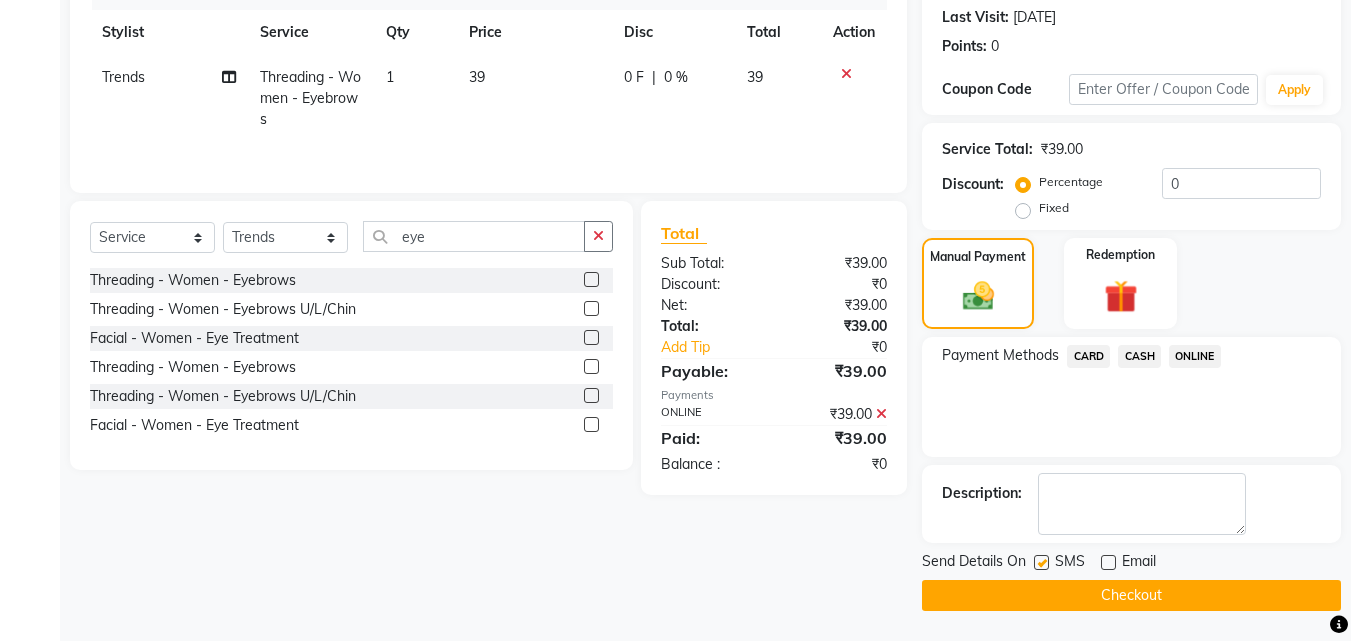 click 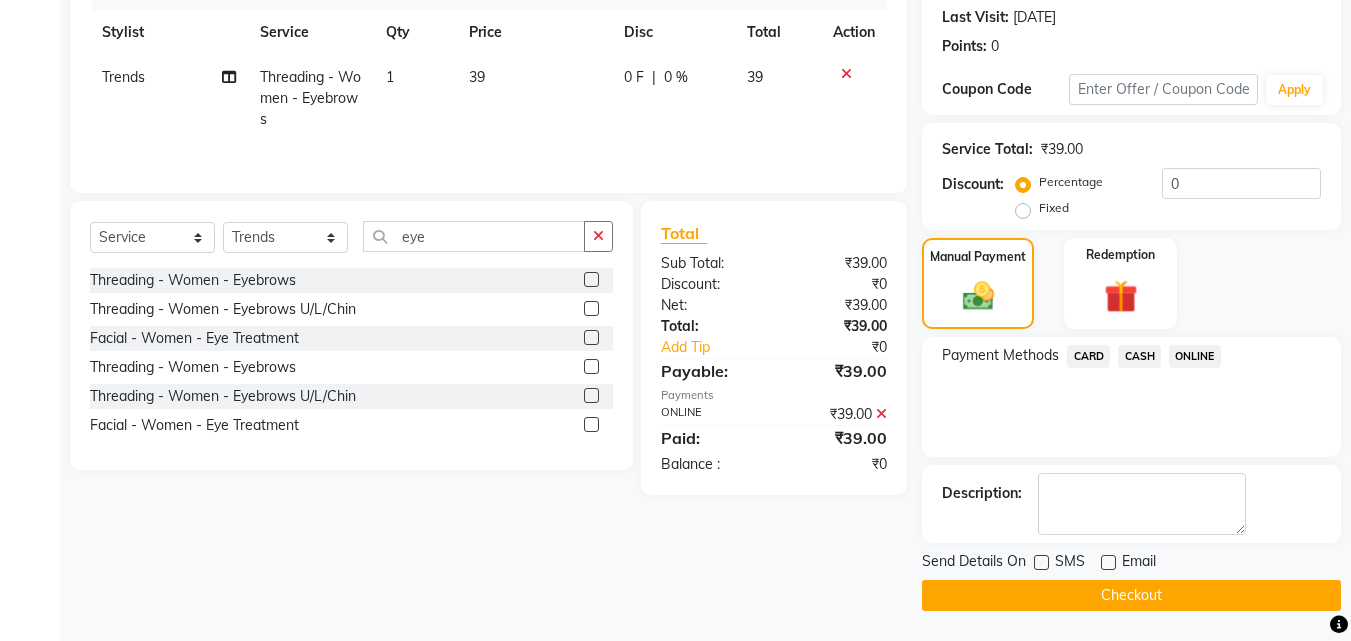 click on "Checkout" 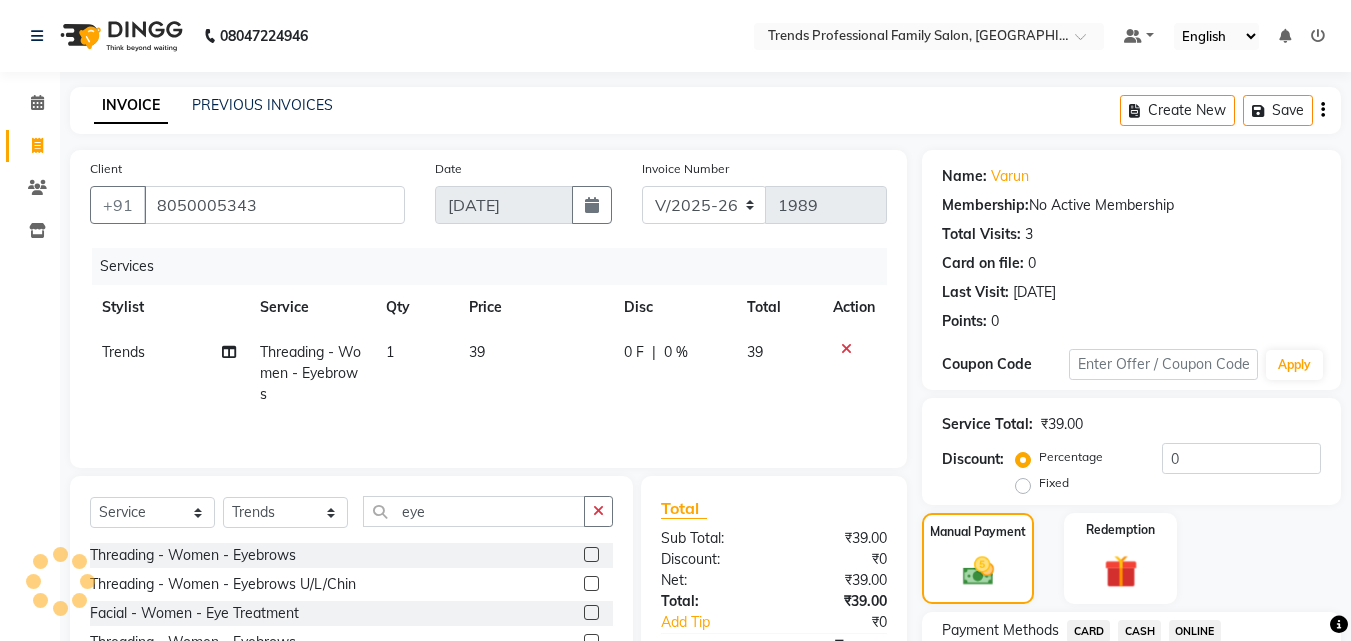 scroll, scrollTop: 275, scrollLeft: 0, axis: vertical 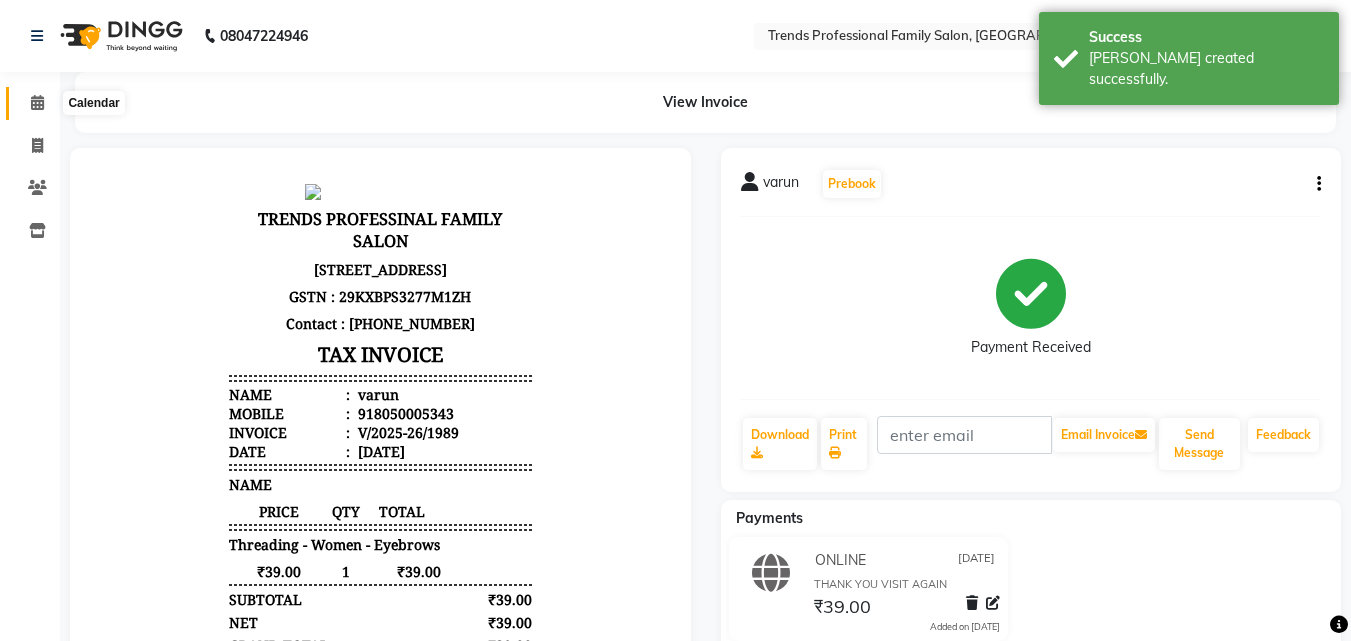 click 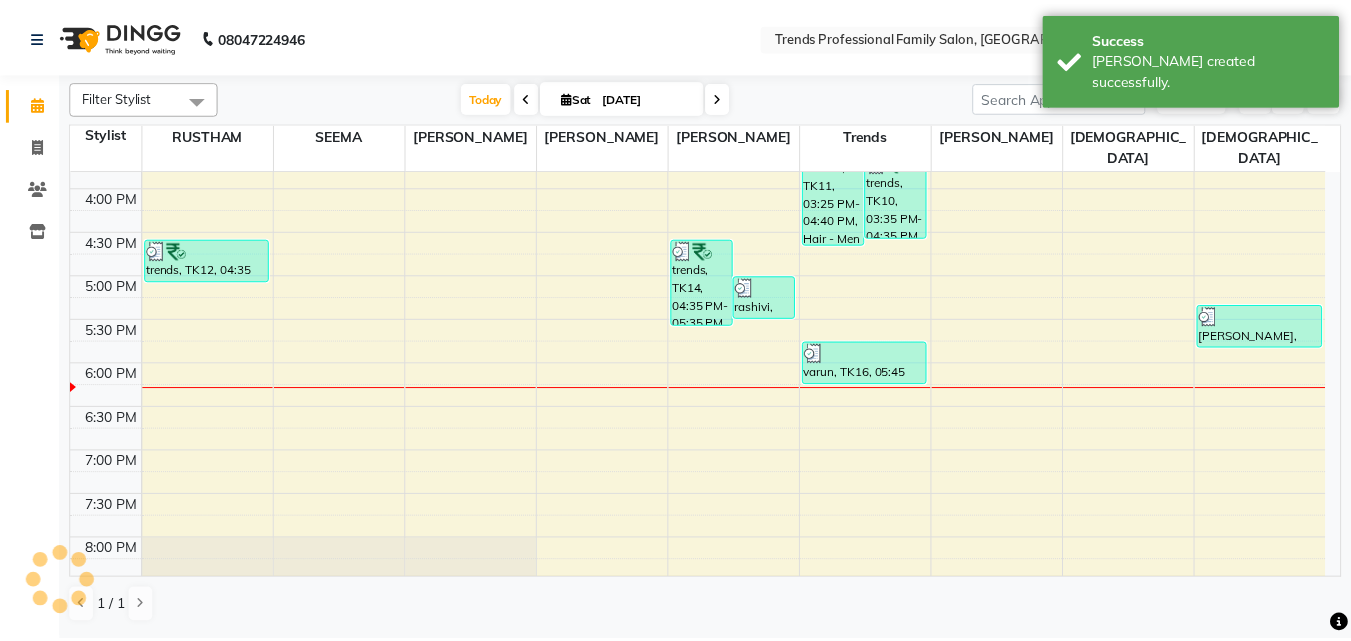scroll, scrollTop: 645, scrollLeft: 0, axis: vertical 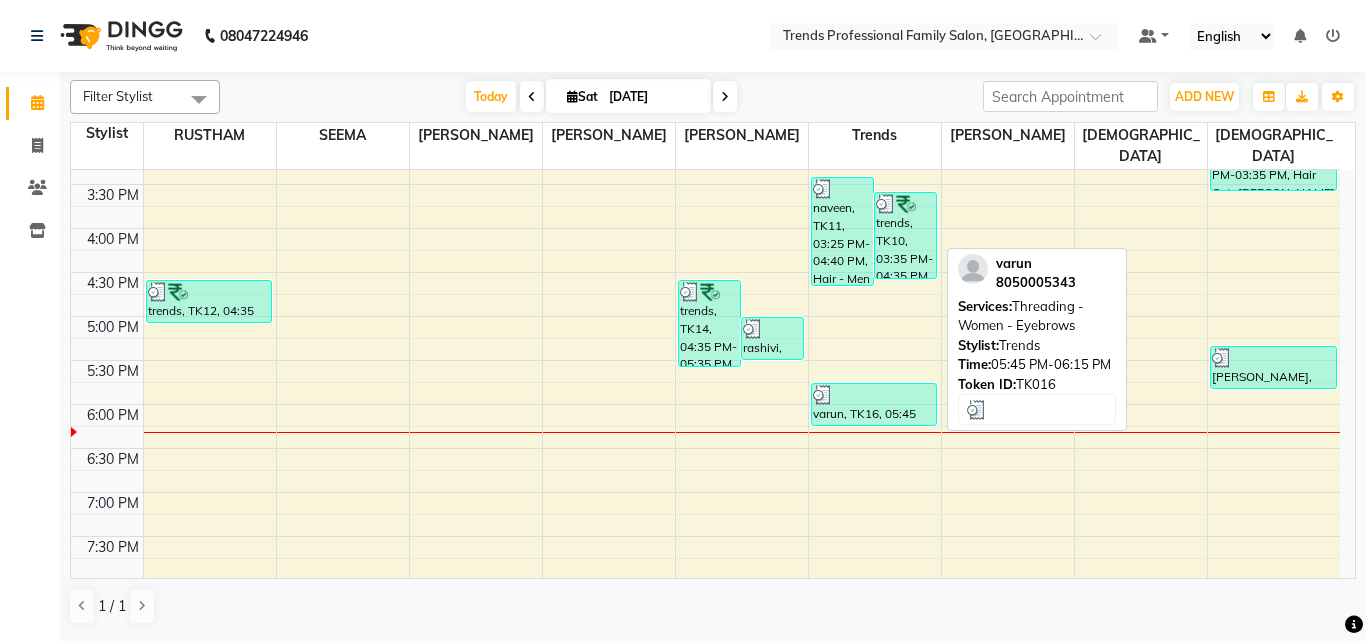 click on "varun, TK16, 05:45 PM-06:15 PM, Threading - Women - Eyebrows" at bounding box center [874, 404] 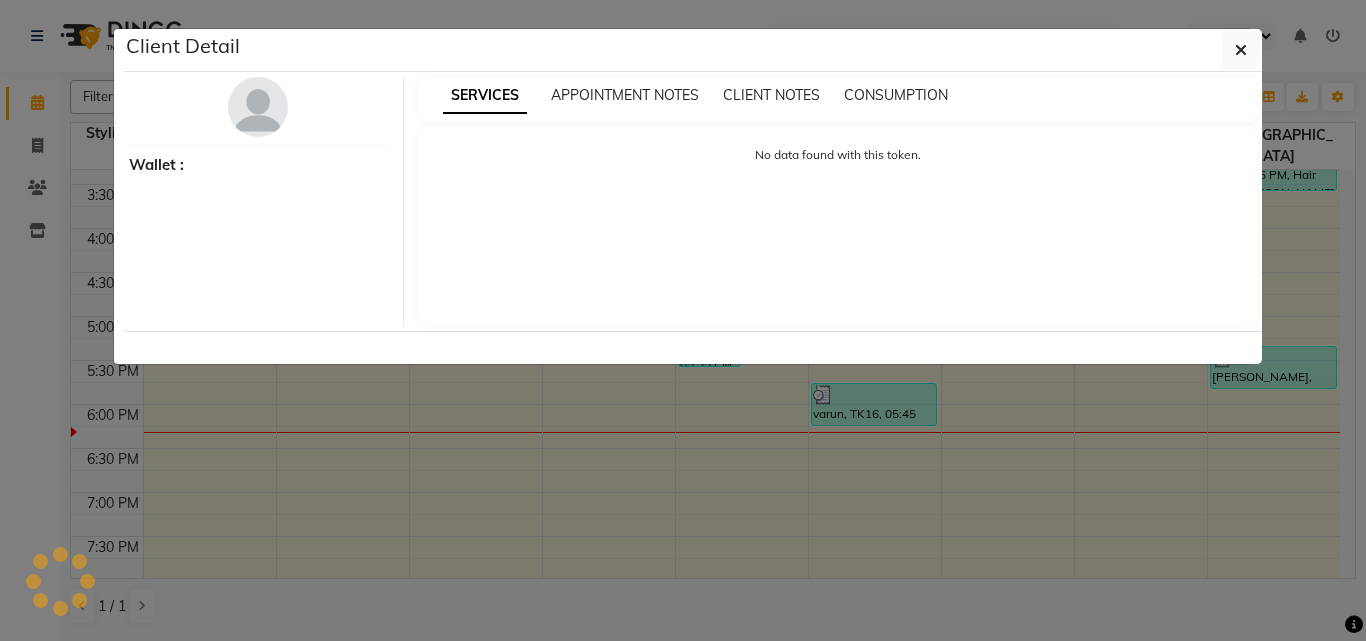 select on "3" 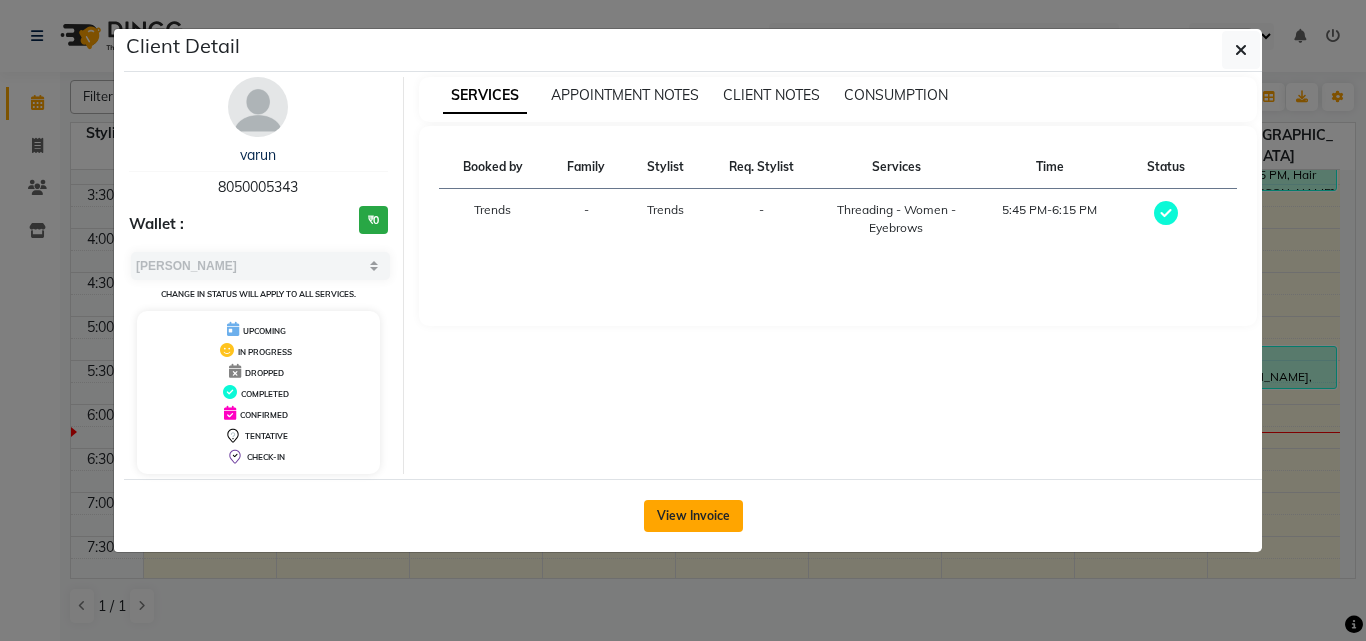 click on "View Invoice" 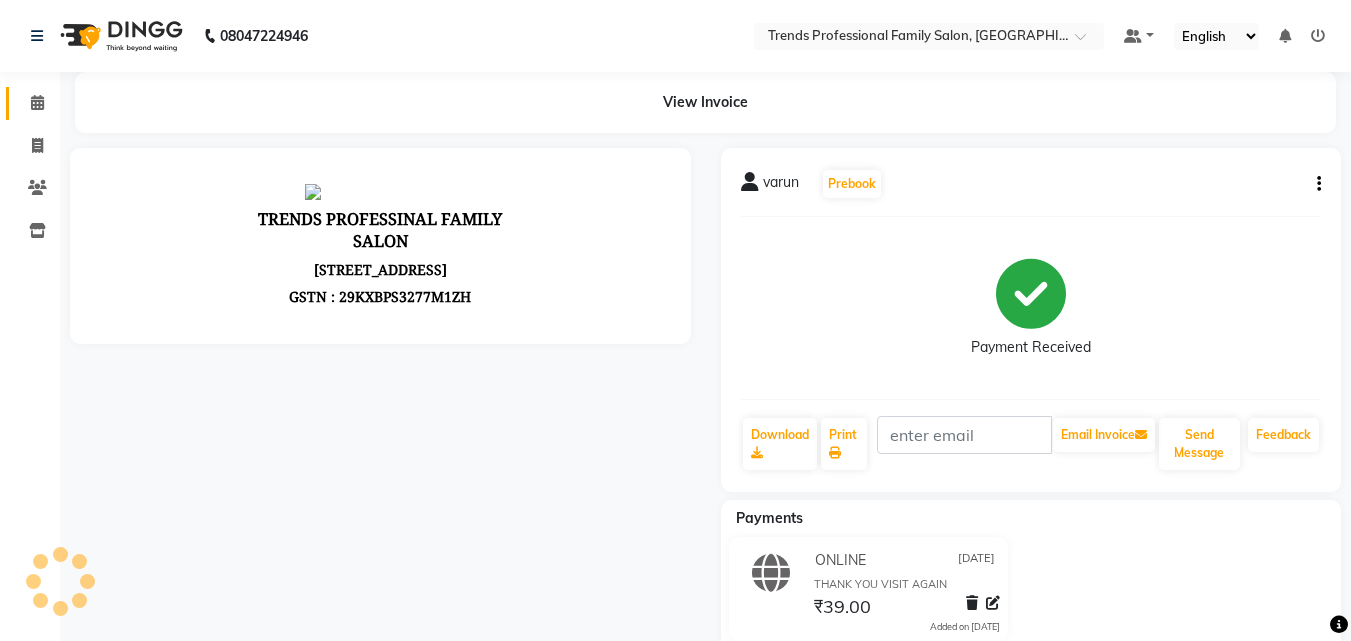 scroll, scrollTop: 0, scrollLeft: 0, axis: both 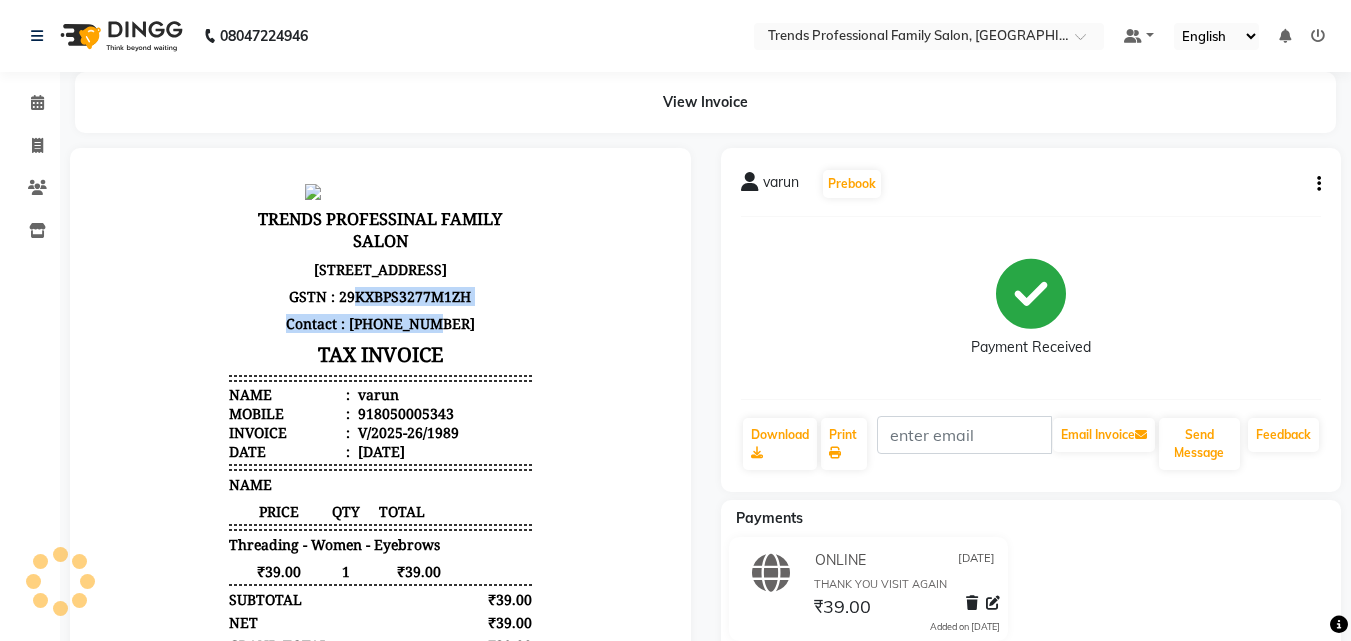 drag, startPoint x: 463, startPoint y: 340, endPoint x: 343, endPoint y: 328, distance: 120.59851 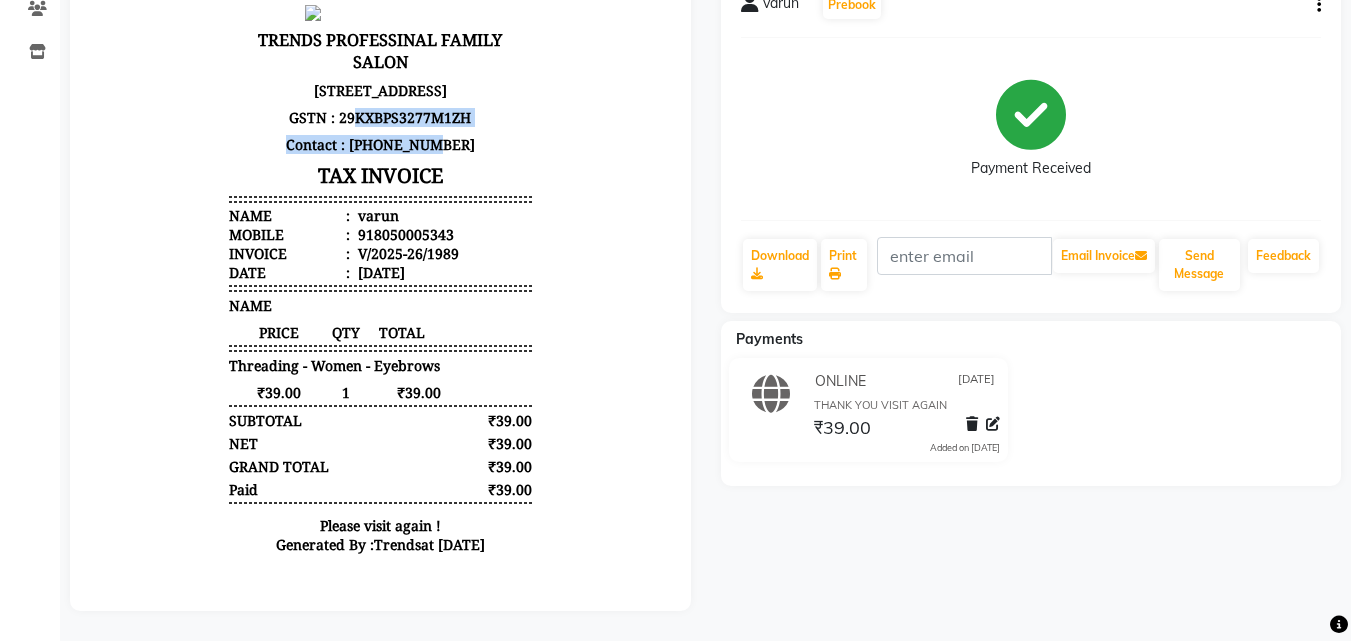 scroll, scrollTop: 0, scrollLeft: 0, axis: both 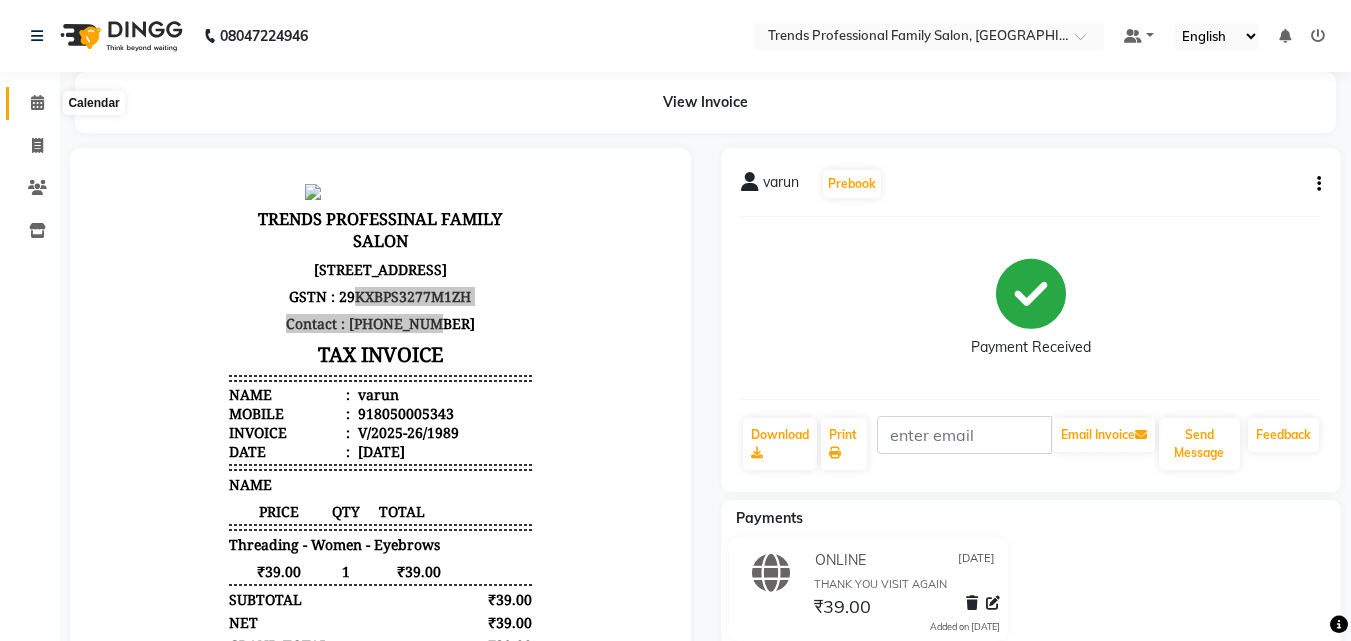 click 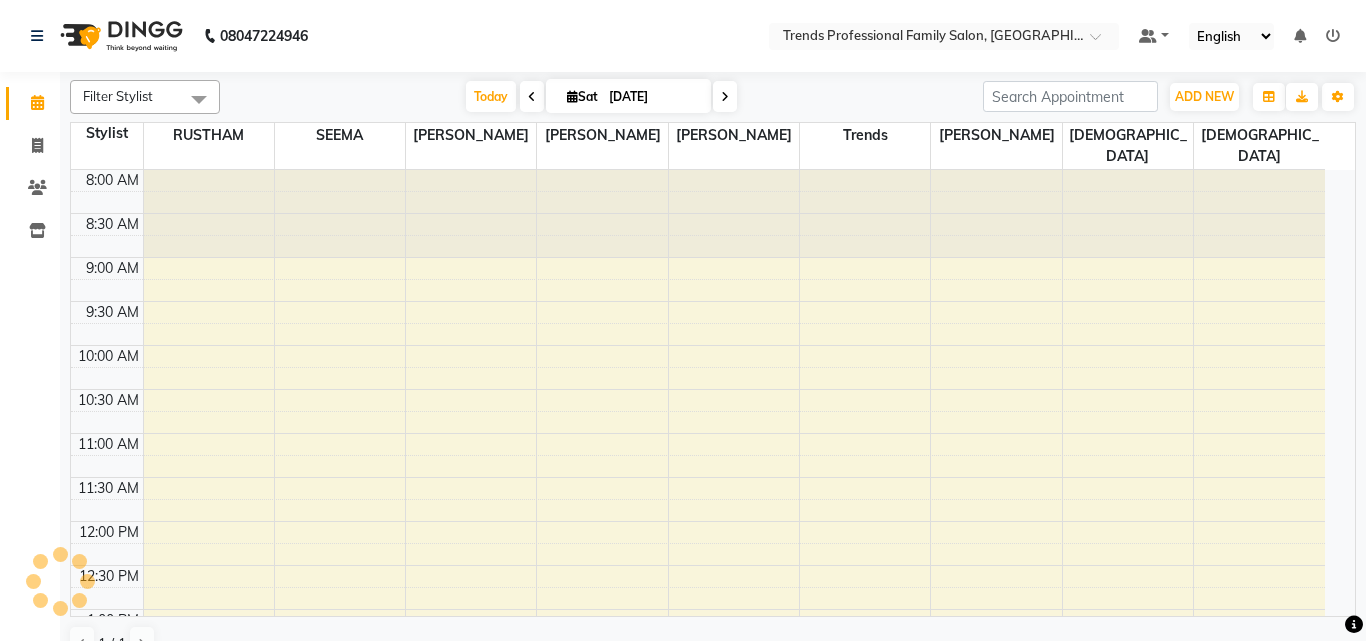 scroll, scrollTop: 881, scrollLeft: 0, axis: vertical 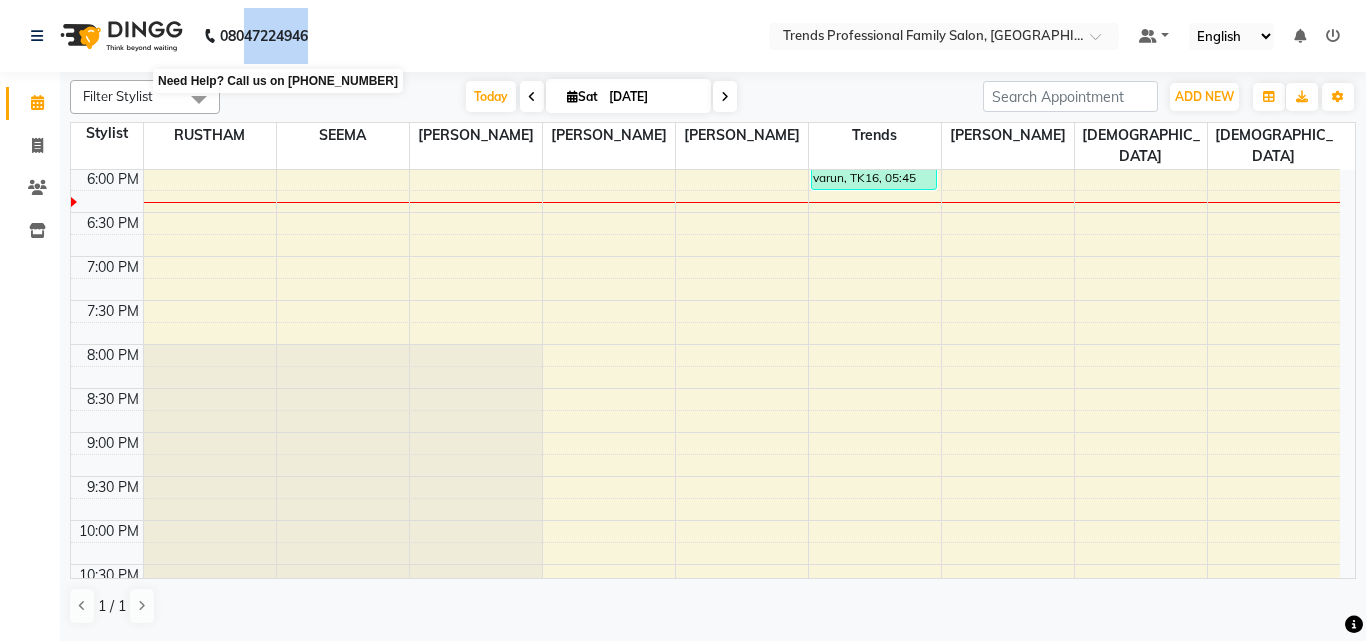drag, startPoint x: 318, startPoint y: 28, endPoint x: 246, endPoint y: 37, distance: 72.56032 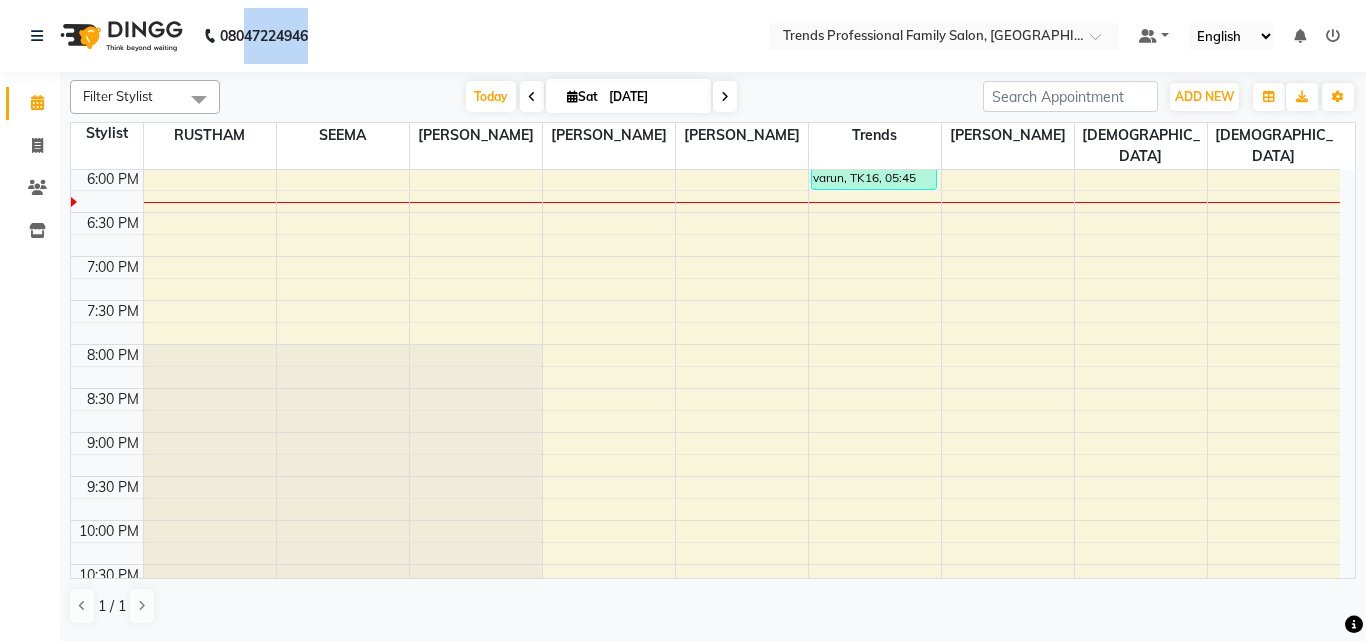 click on "[PHONE_NUMBER] Need Help?  Call us on [PHONE_NUMBER]" 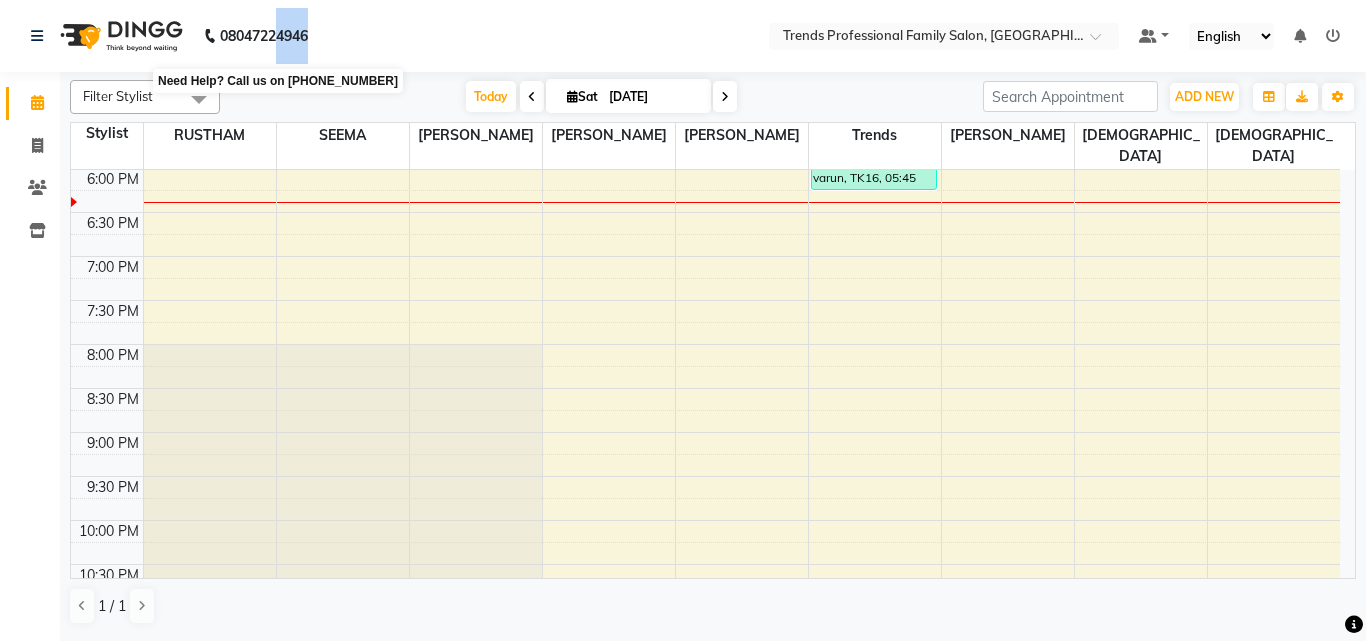 drag, startPoint x: 322, startPoint y: 32, endPoint x: 283, endPoint y: 33, distance: 39.012817 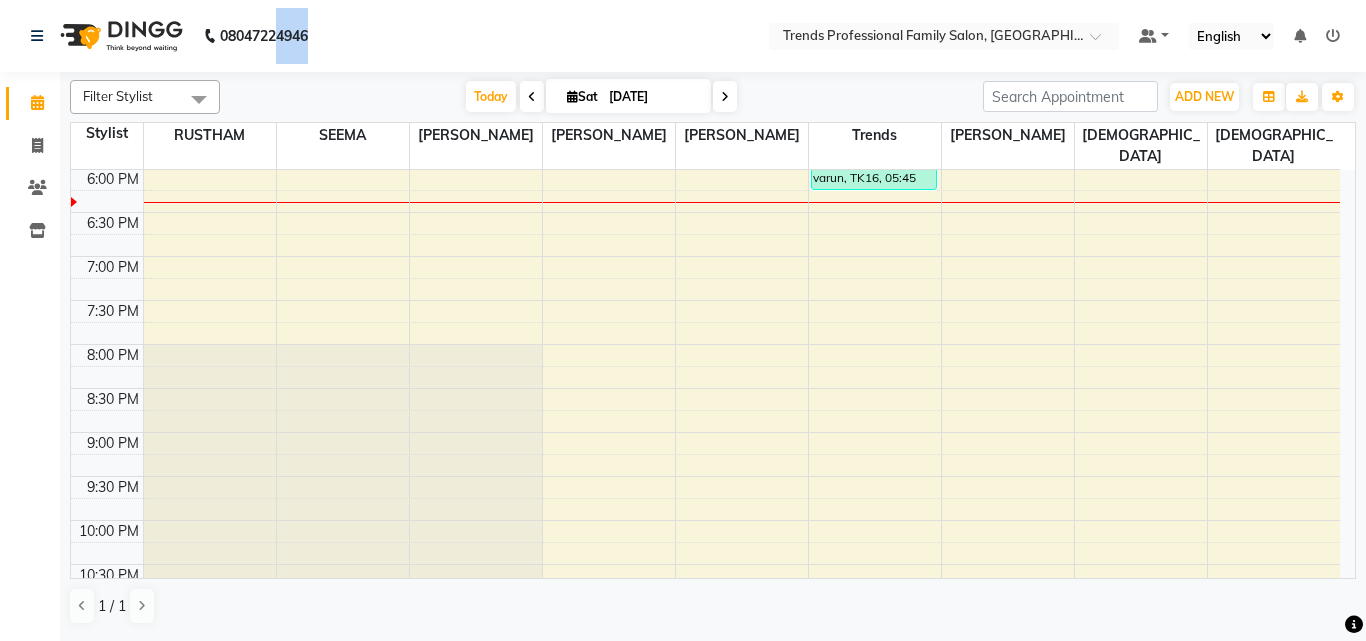click on "08047224946 Select Location × Trends Professional Family Salon, Nelamangala Default Panel My Panel English ENGLISH Español العربية मराठी हिंदी ગુજરાતી தமிழ் 中文 Notifications nothing to show" 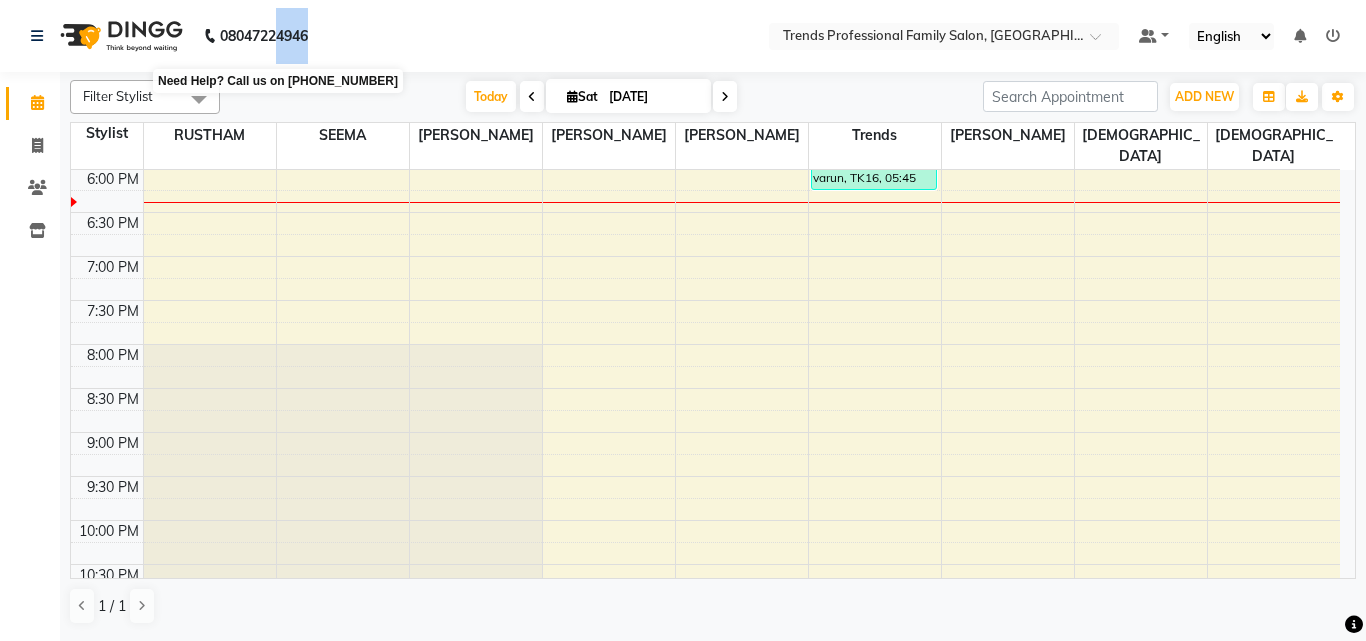 drag, startPoint x: 281, startPoint y: 33, endPoint x: 312, endPoint y: 30, distance: 31.144823 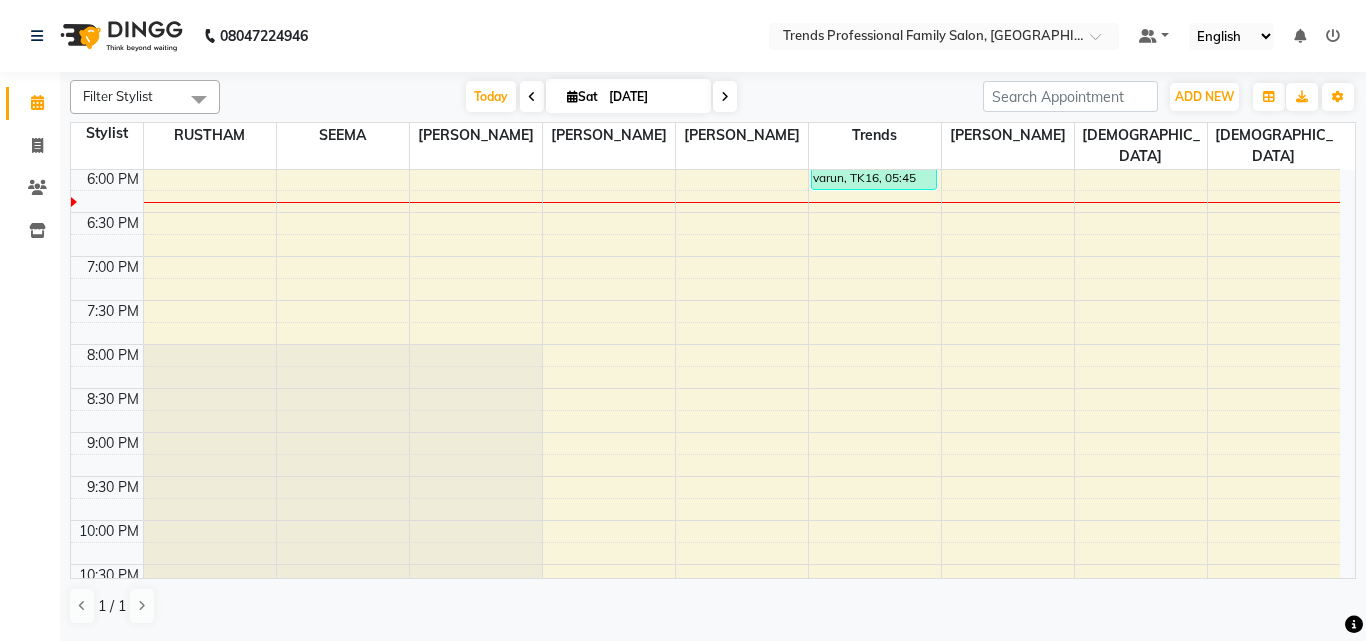 click on "08047224946 Select Location × Trends Professional Family Salon, Nelamangala Default Panel My Panel English ENGLISH Español العربية मराठी हिंदी ગુજરાતી தமிழ் 中文 Notifications nothing to show" 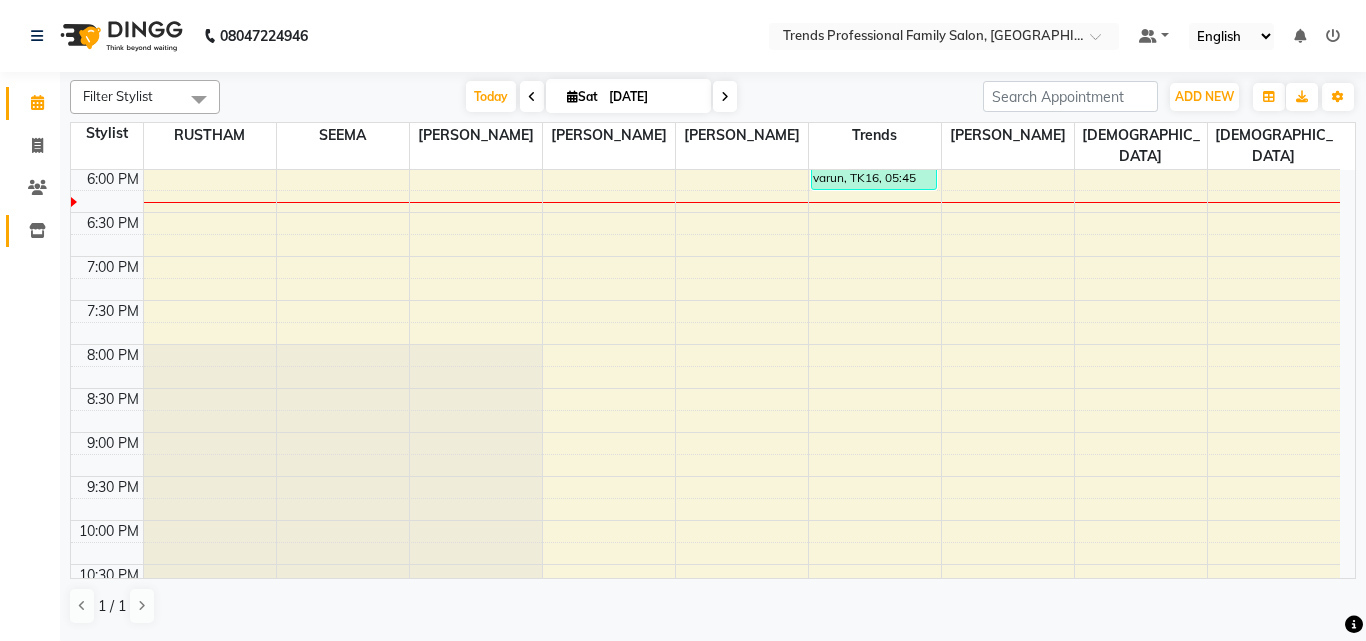 drag, startPoint x: 47, startPoint y: 273, endPoint x: 6, endPoint y: 249, distance: 47.507893 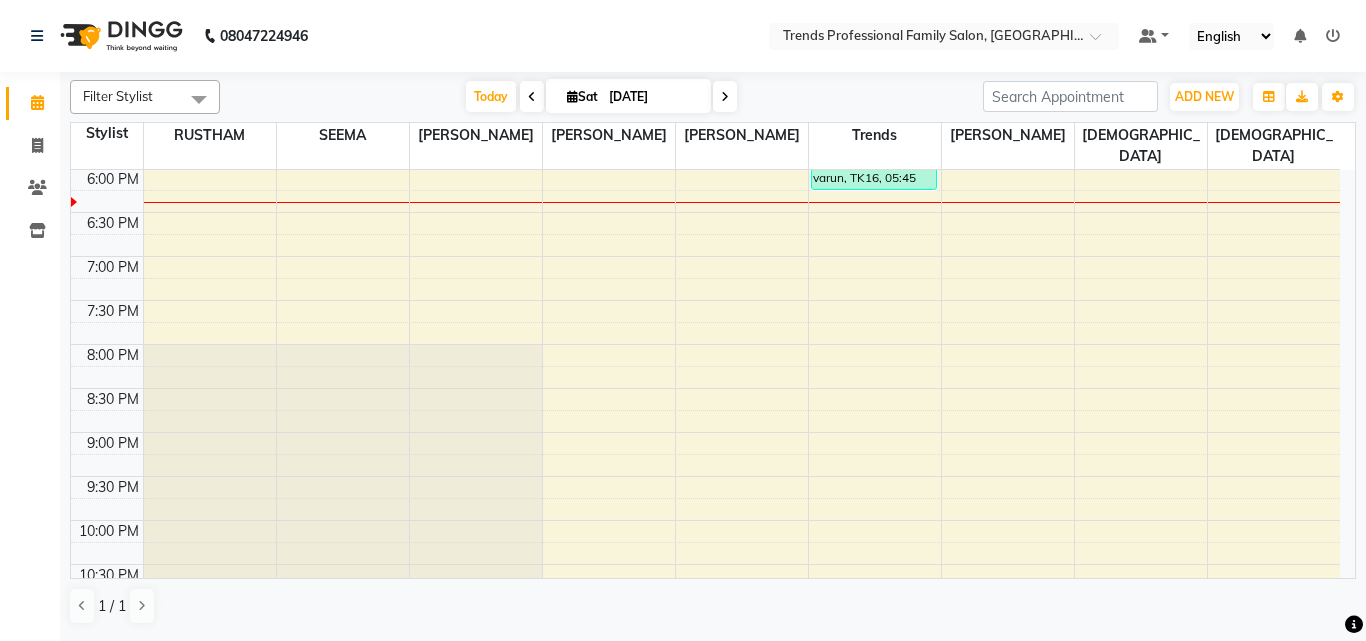 click on "Calendar  Invoice  Clients  Inventory Completed InProgress Upcoming Dropped Tentative Check-In Confirm Bookings Segments Page Builder" 